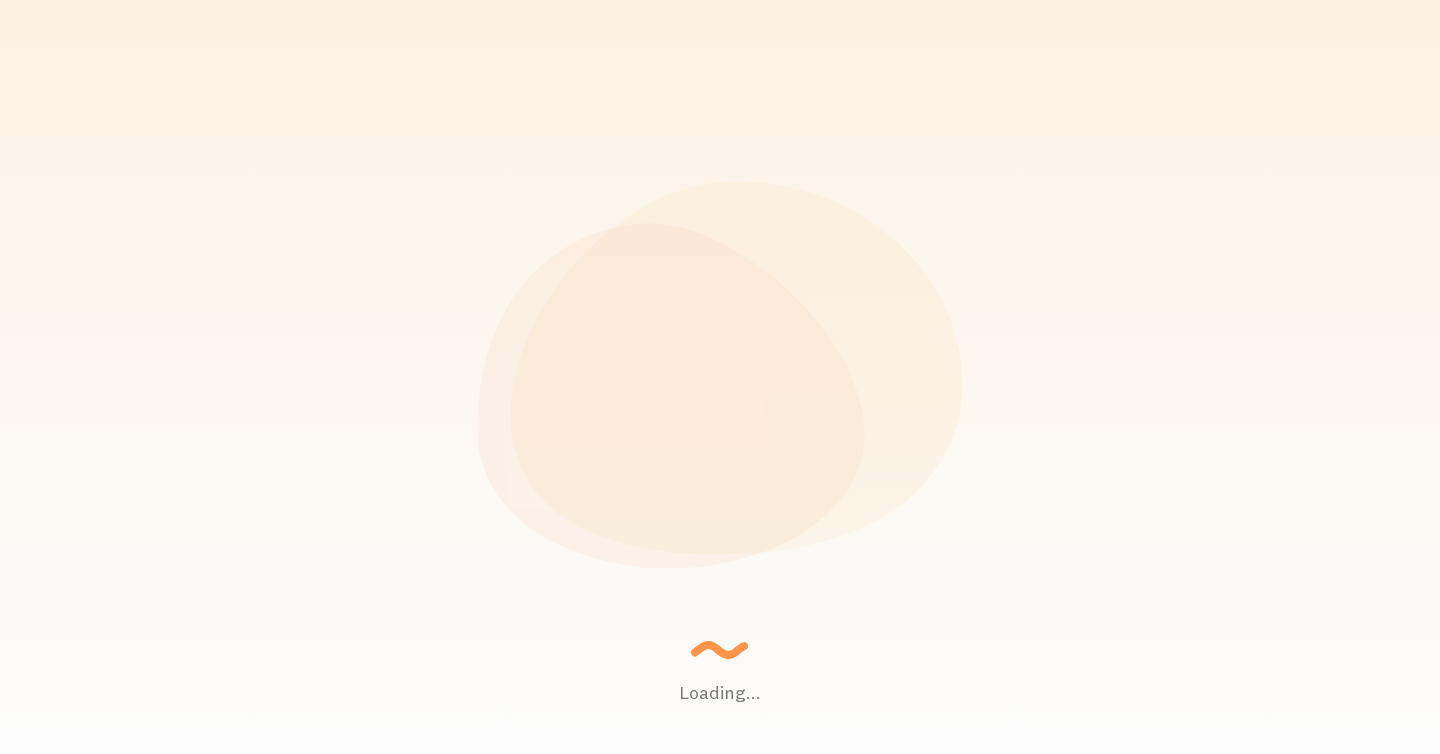 scroll, scrollTop: 0, scrollLeft: 0, axis: both 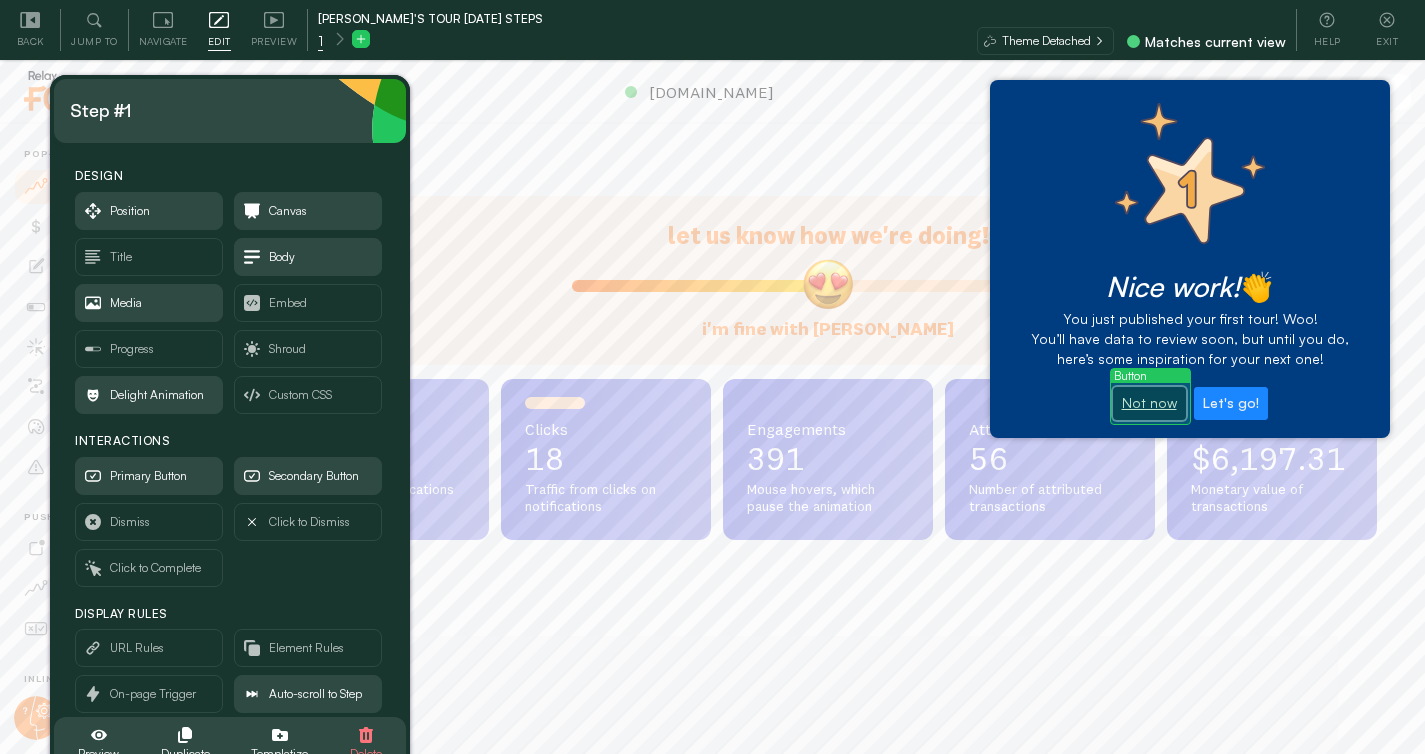 click on "Not now" at bounding box center (1149, 403) 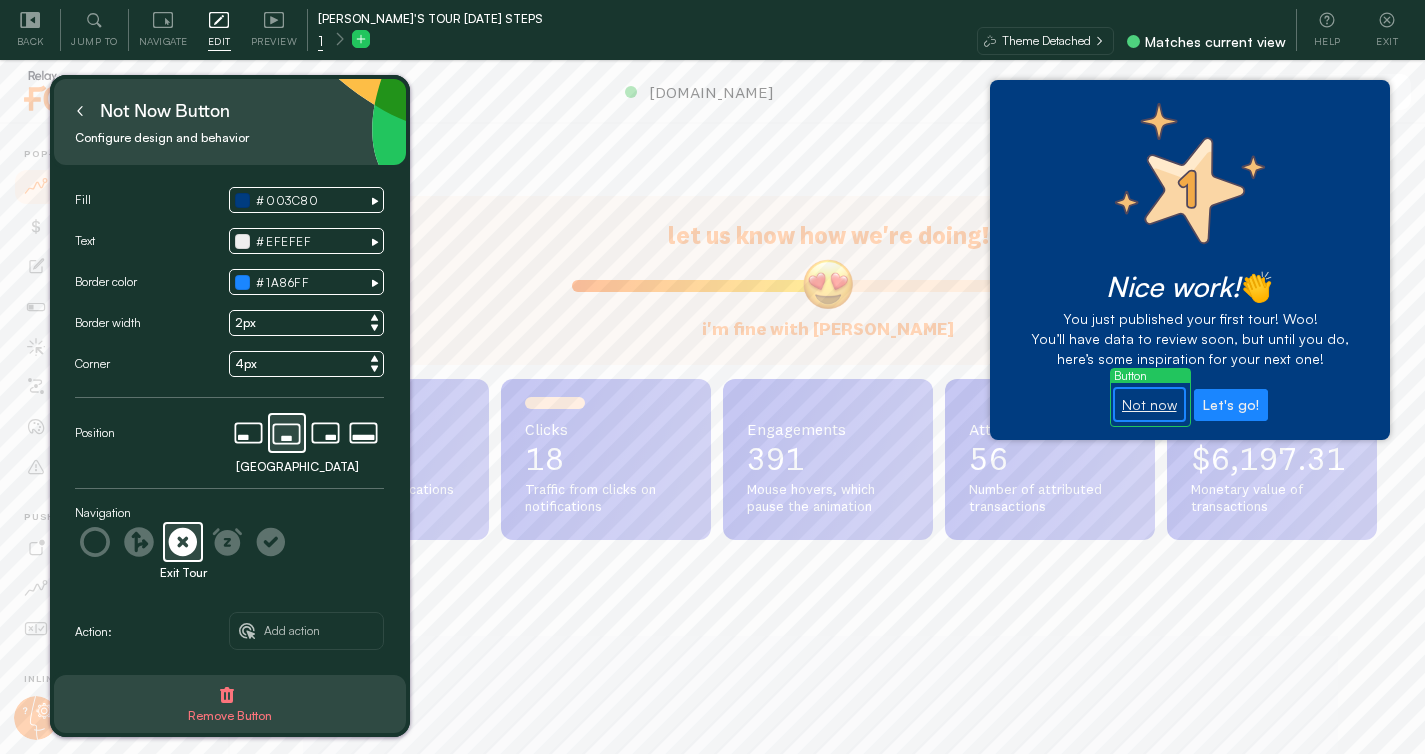 click 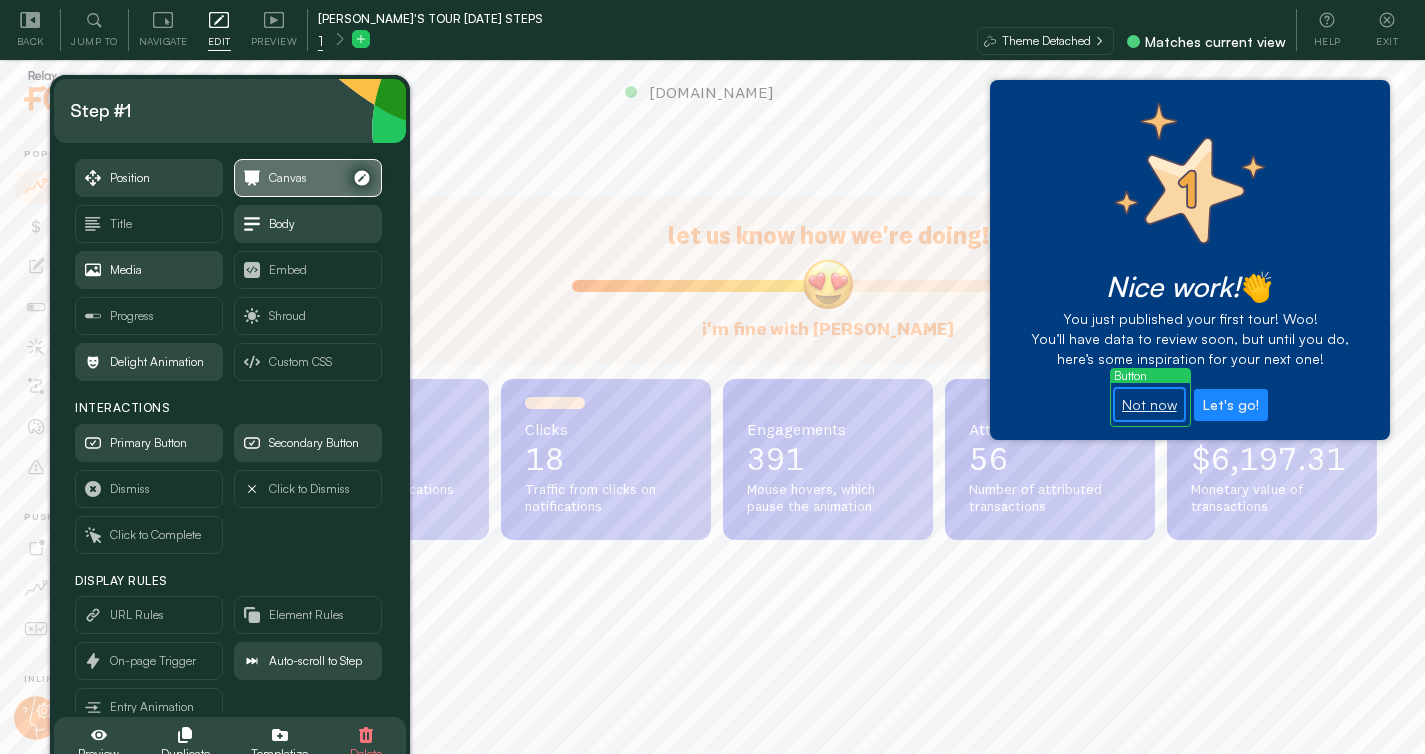 scroll, scrollTop: 0, scrollLeft: 0, axis: both 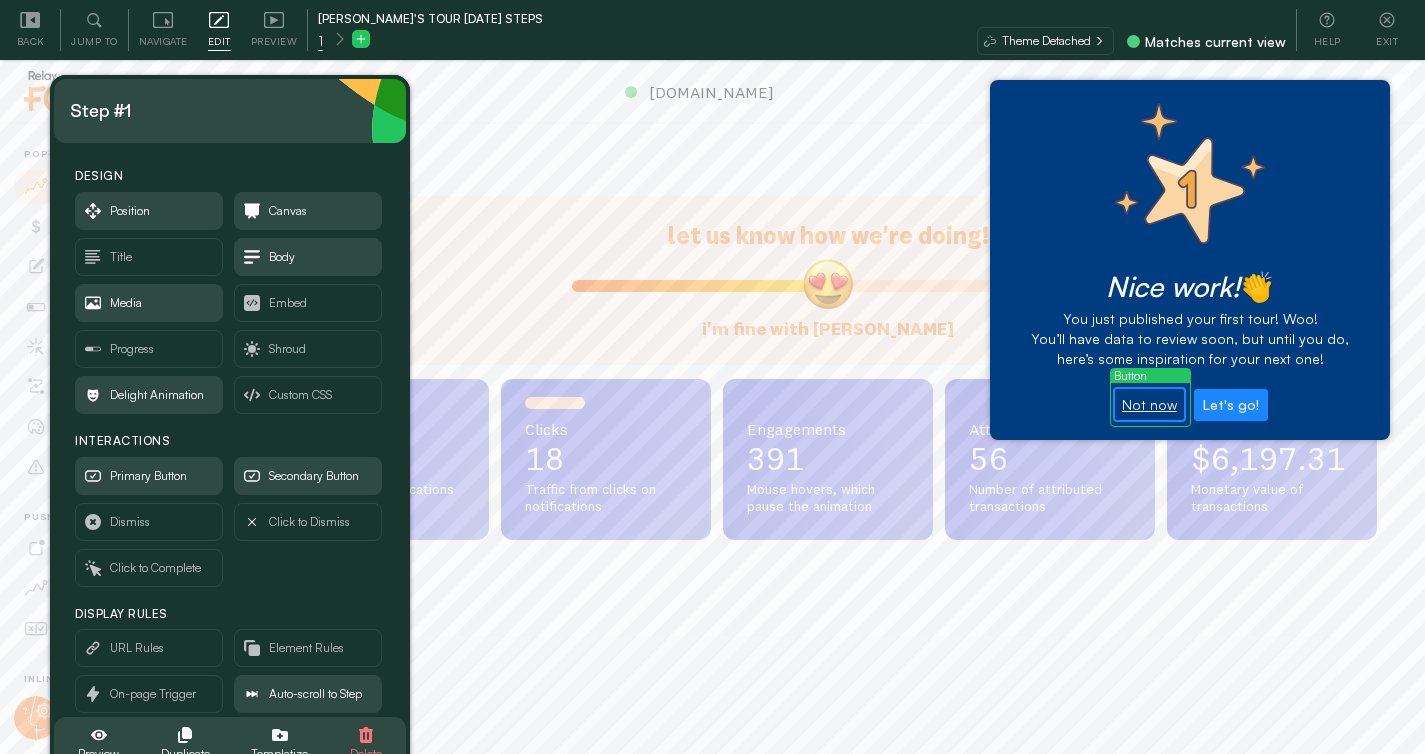 click 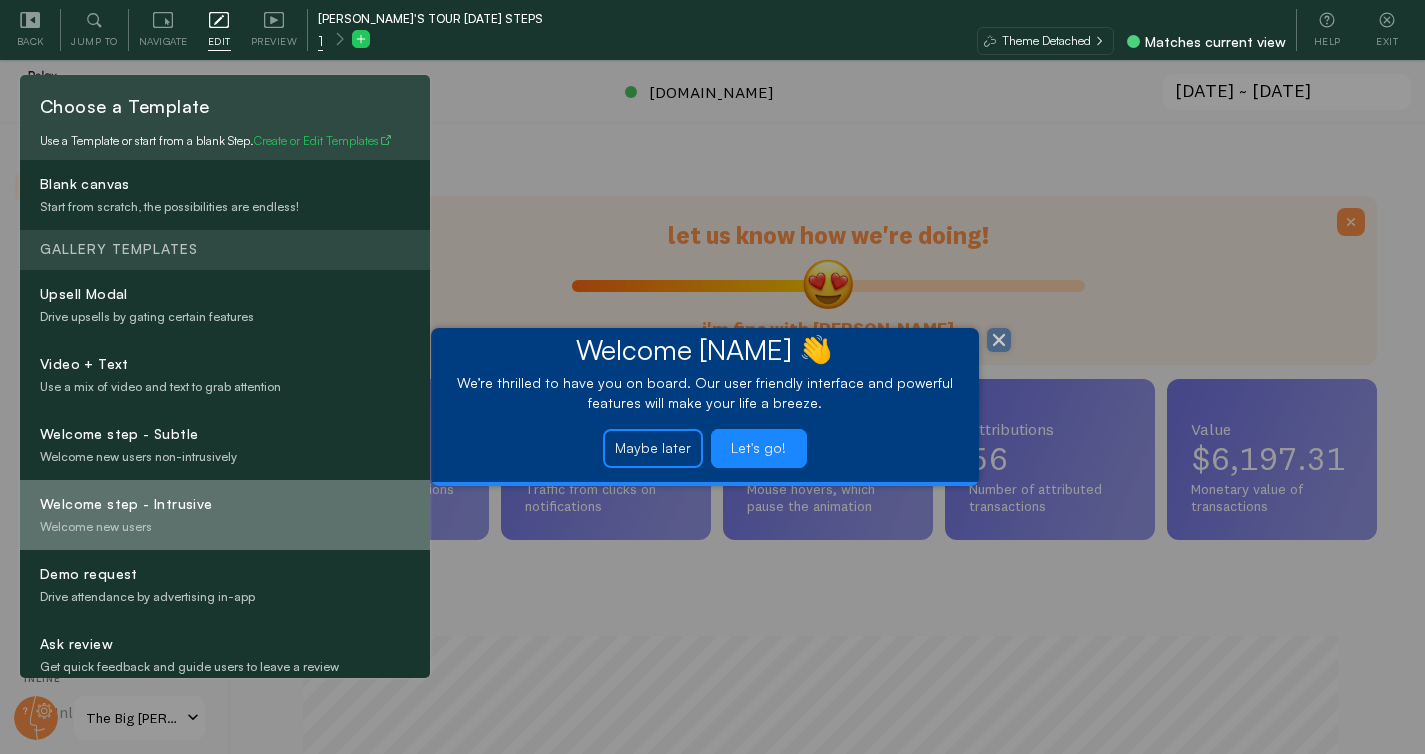 click on "Welcome step - Intrusive" at bounding box center [225, 504] 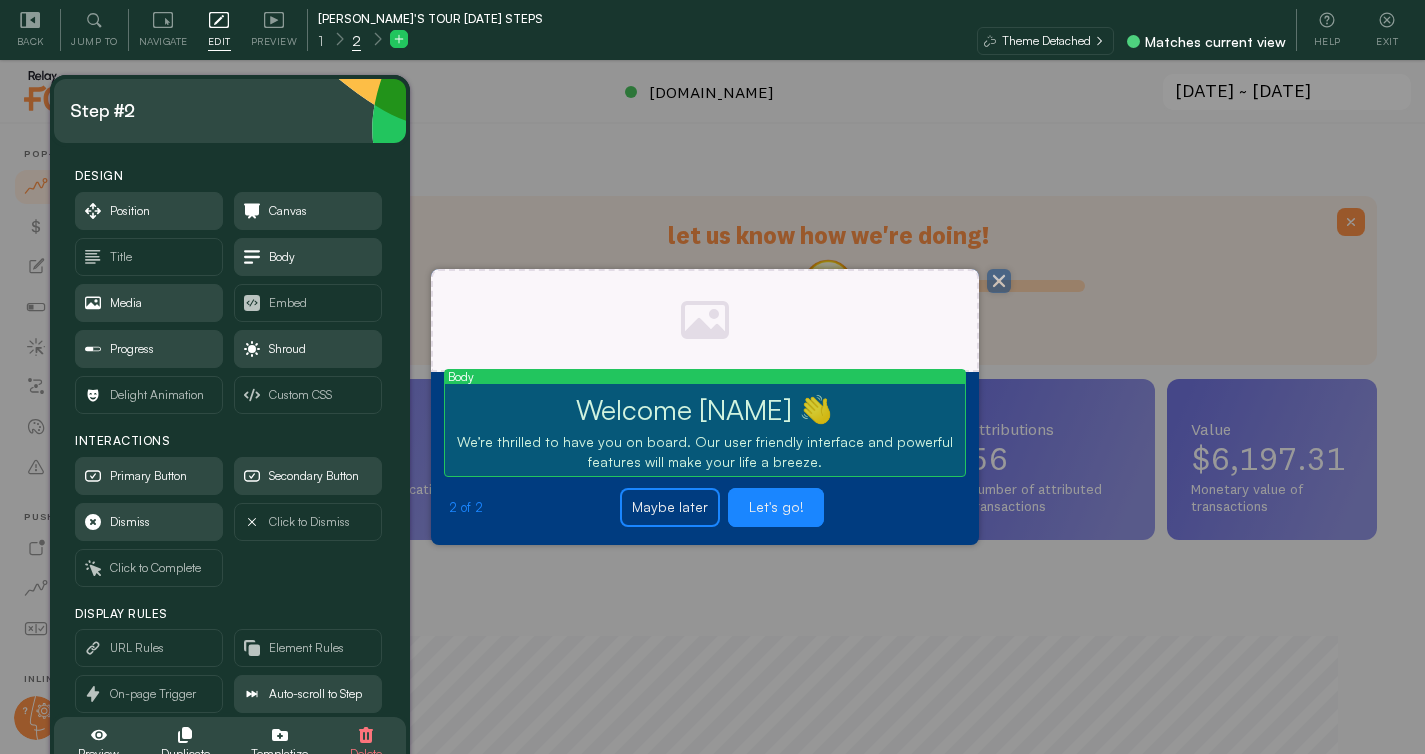 click on "Welcome [NAME]  👋" at bounding box center [705, 410] 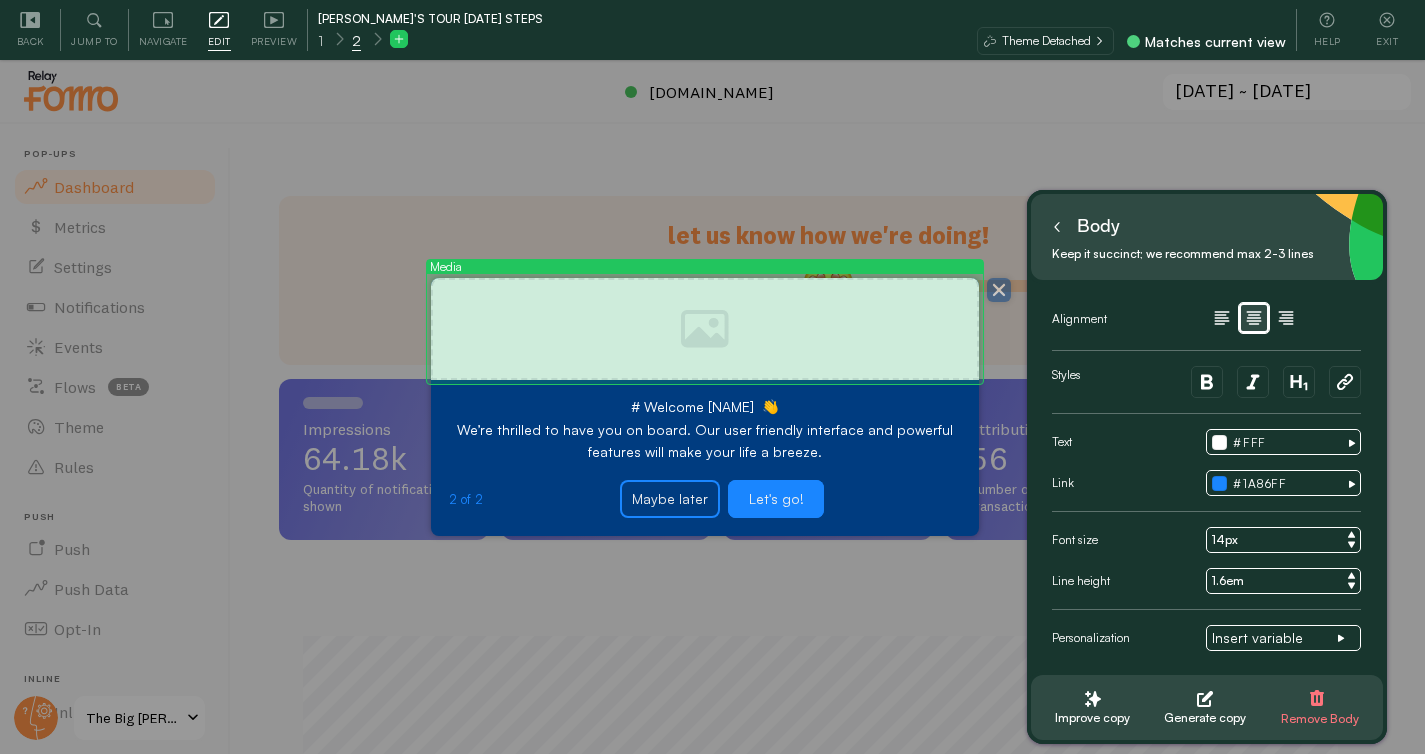 click at bounding box center [705, 329] 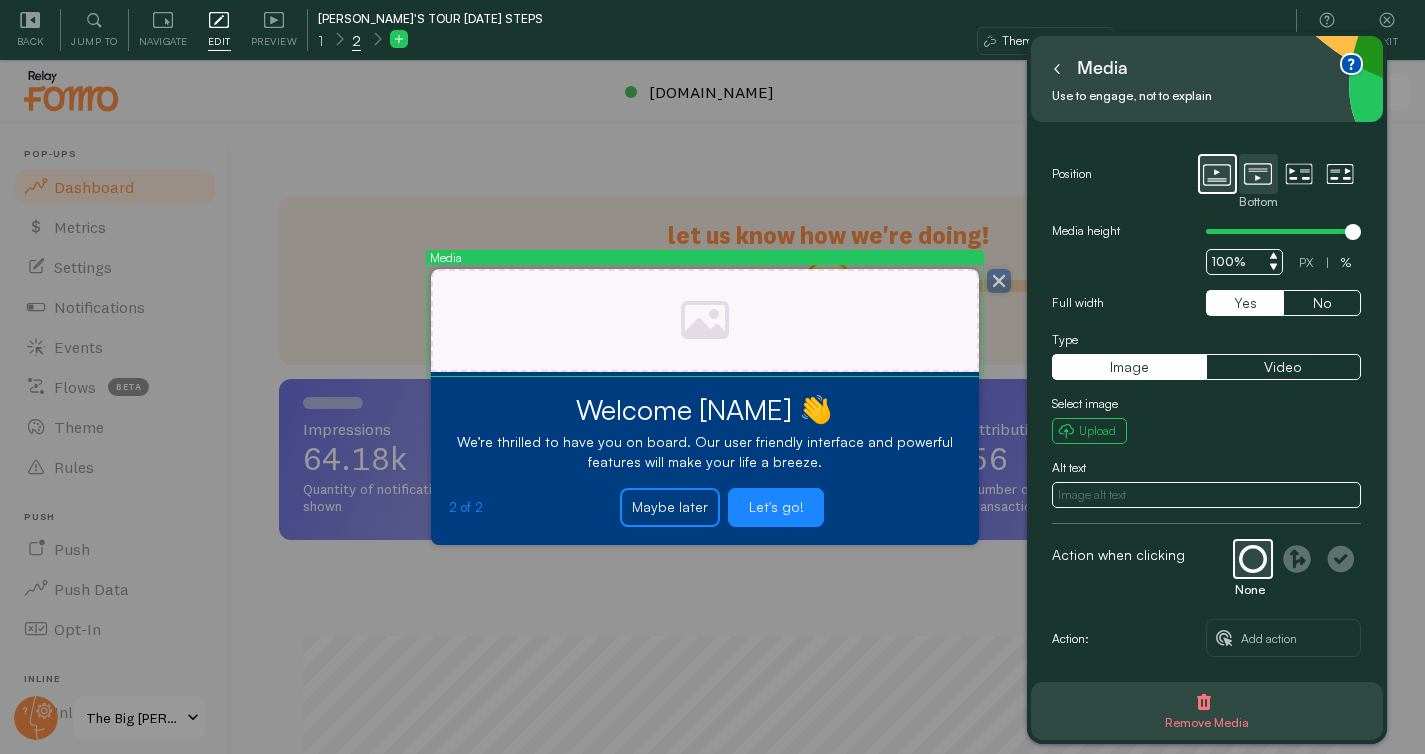 click 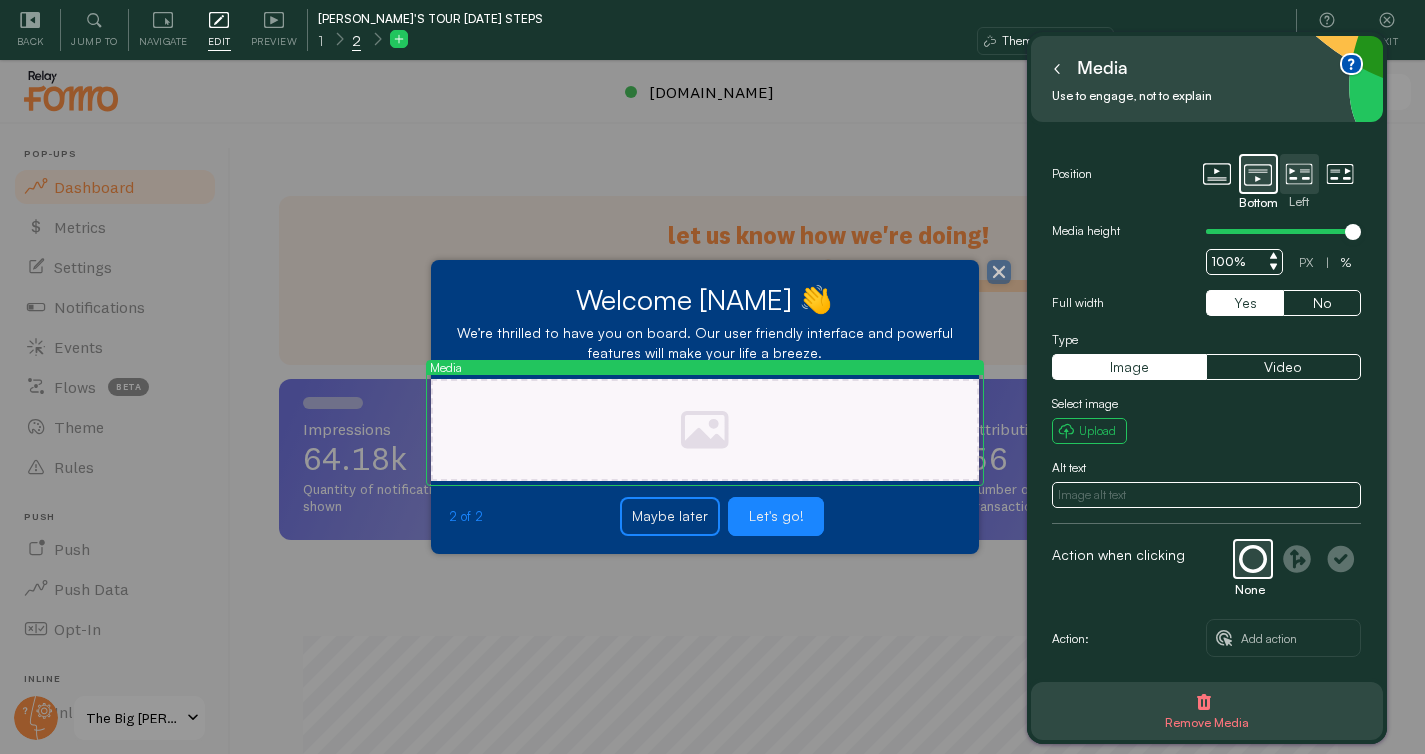 click 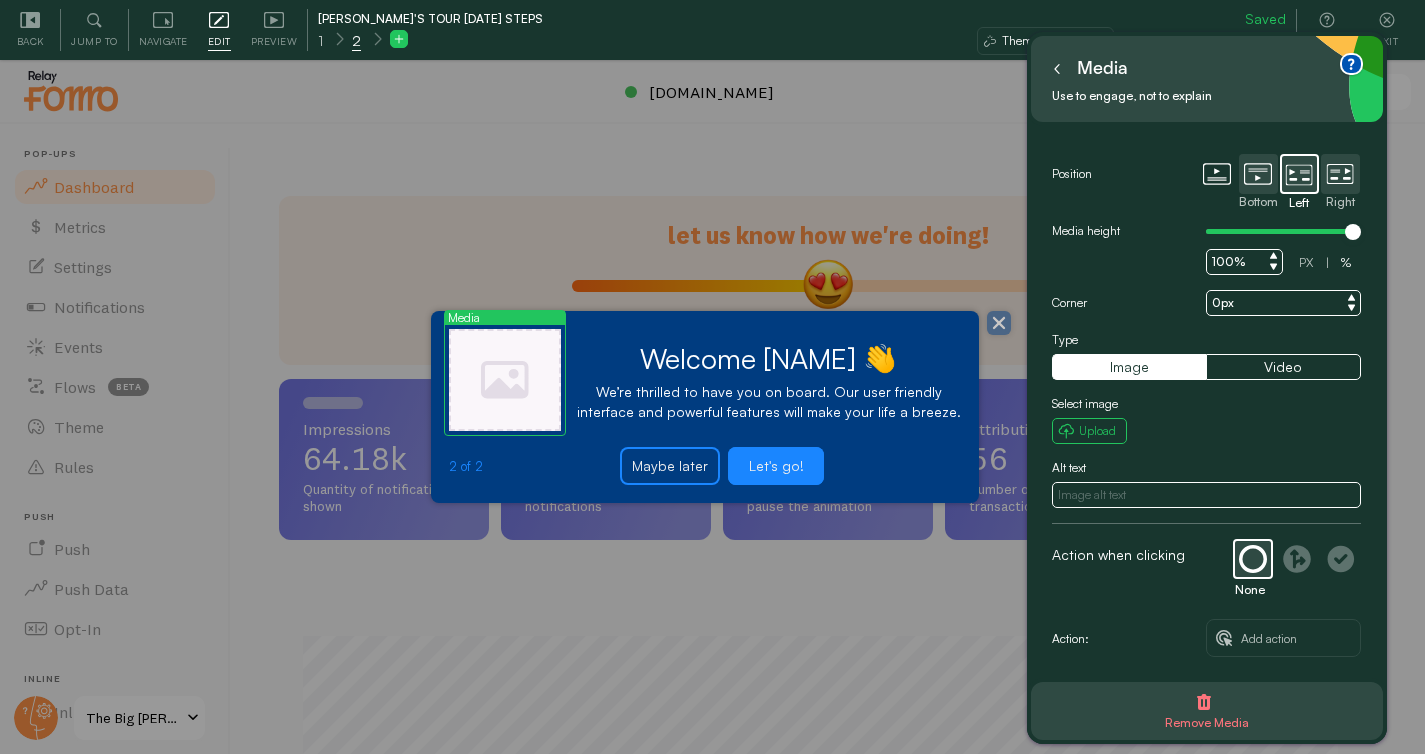 click 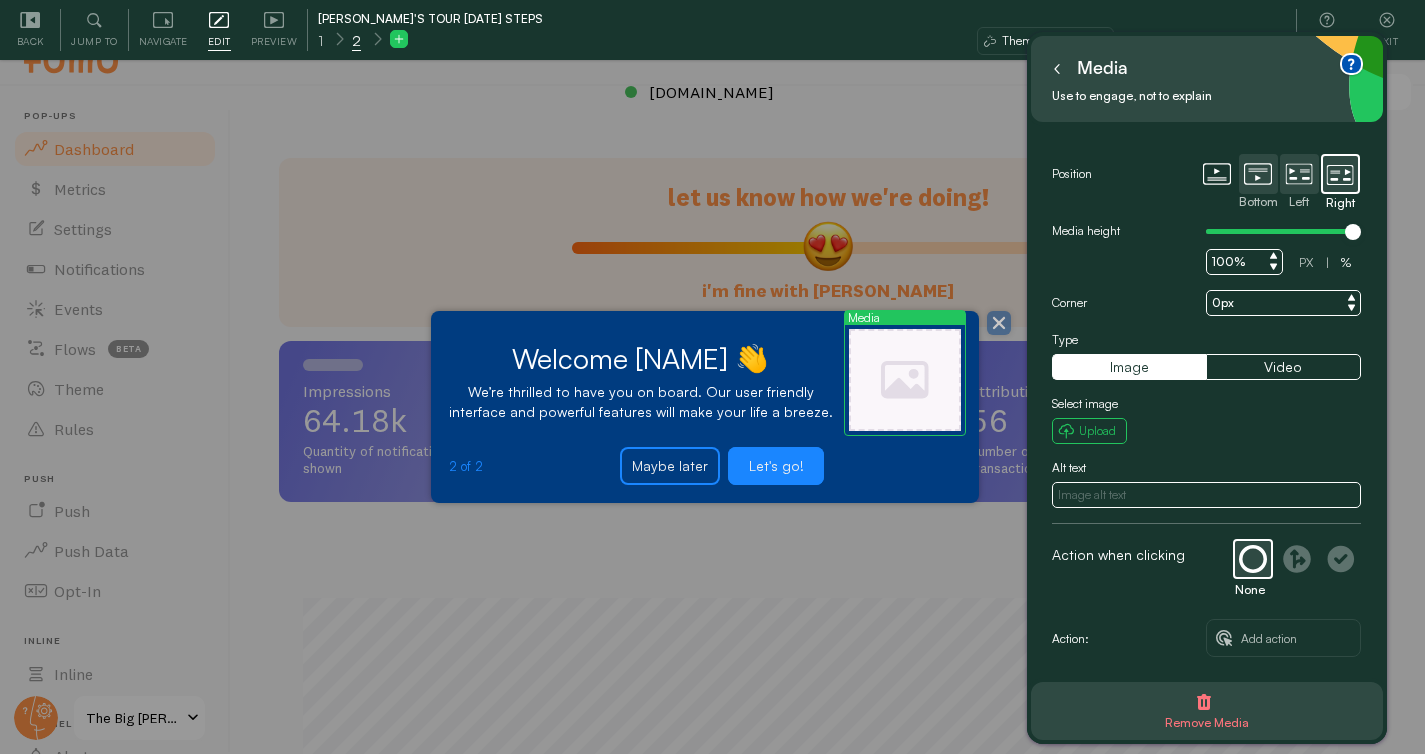 scroll, scrollTop: 39, scrollLeft: 0, axis: vertical 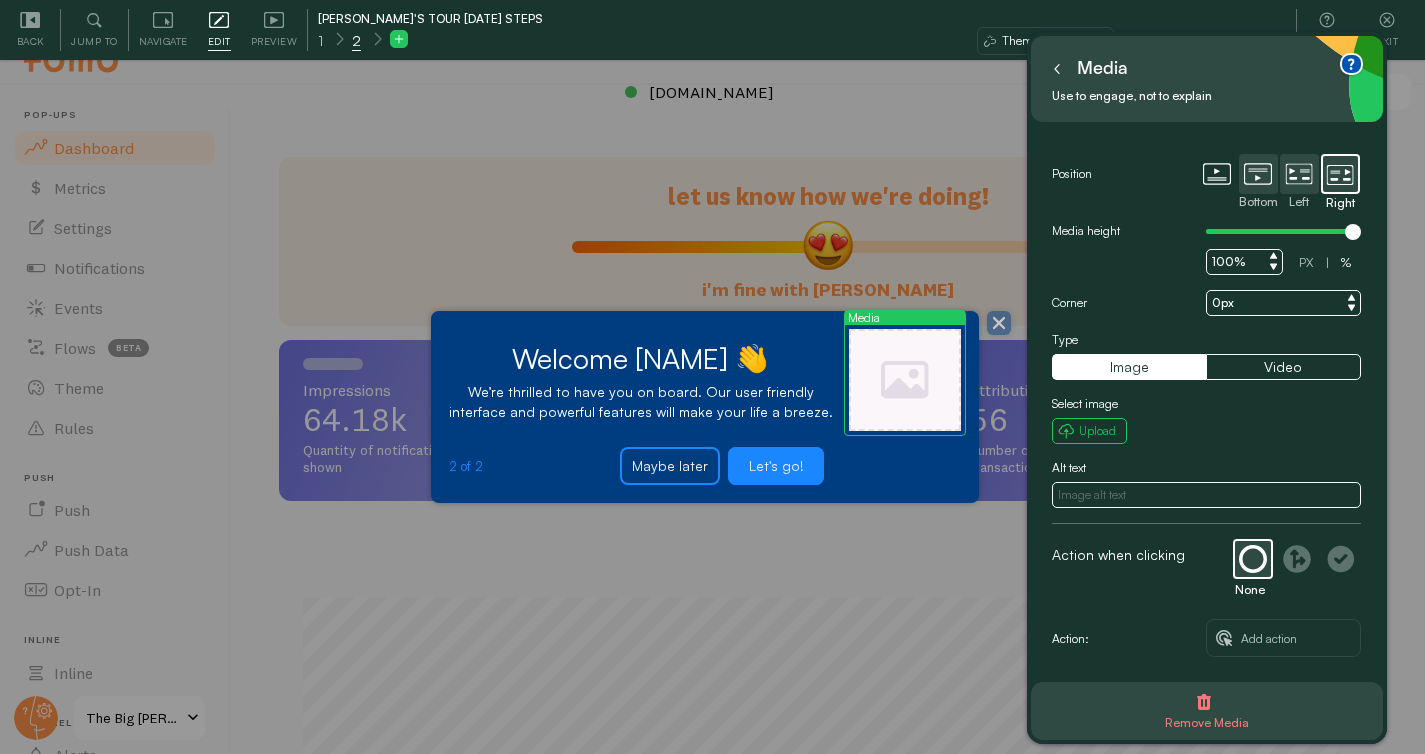 click at bounding box center (1206, 495) 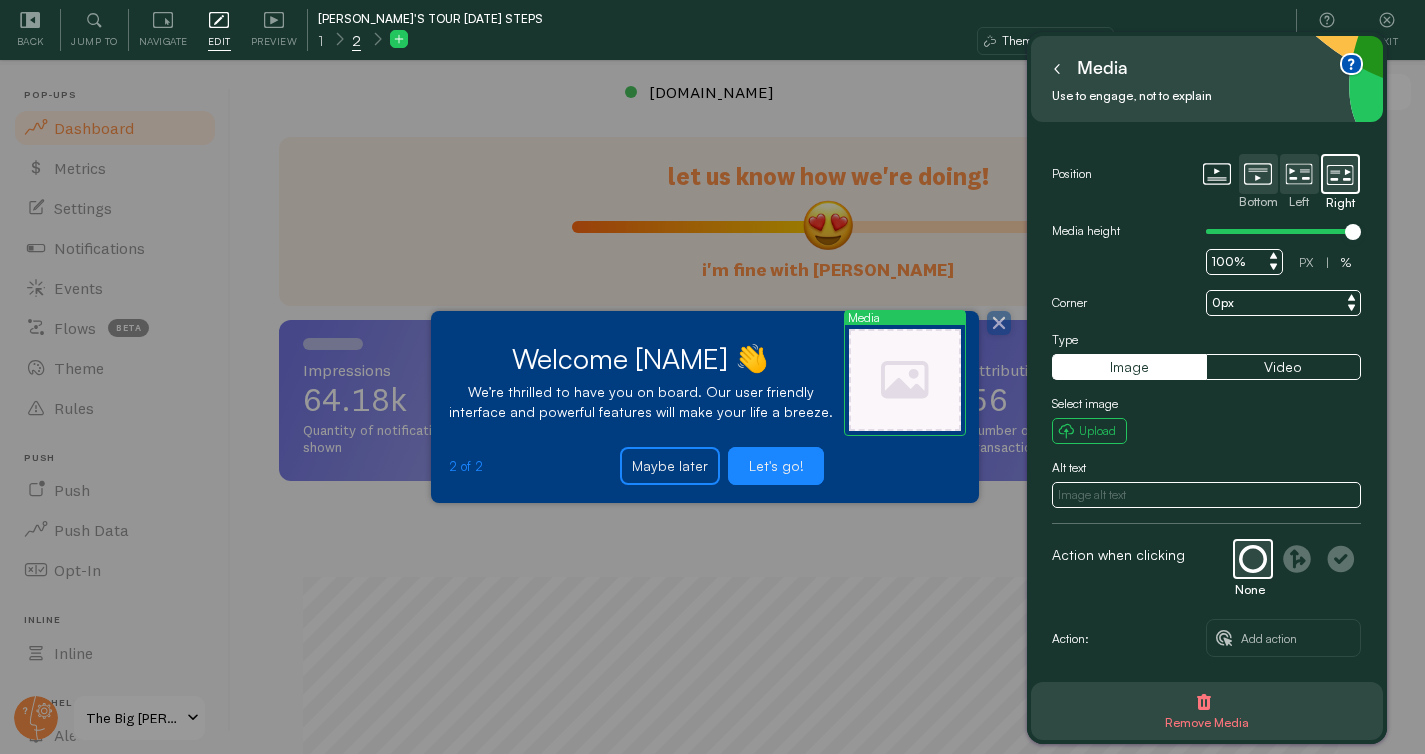 scroll, scrollTop: 60, scrollLeft: 0, axis: vertical 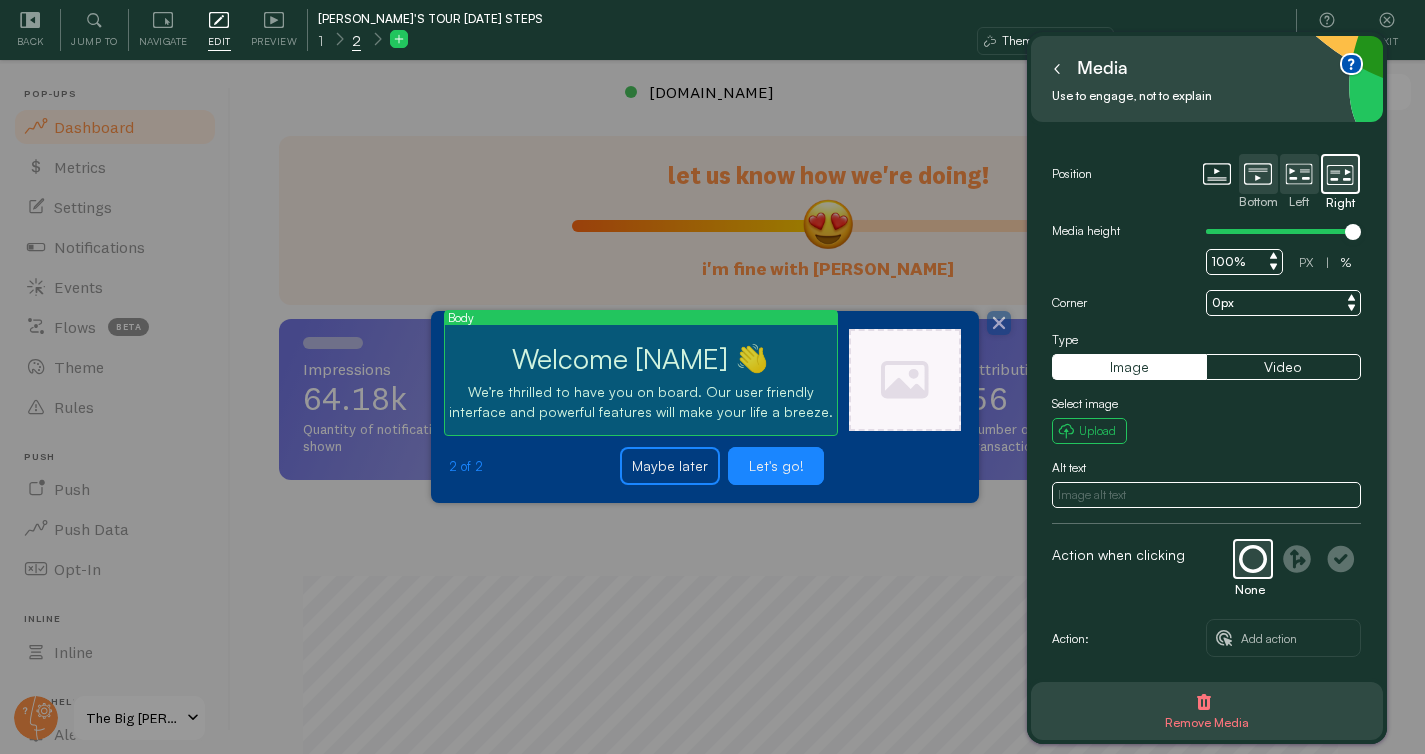 click on "We’re thrilled to have you on board. Our user friendly interface and powerful features will make your life a breeze." at bounding box center (641, 402) 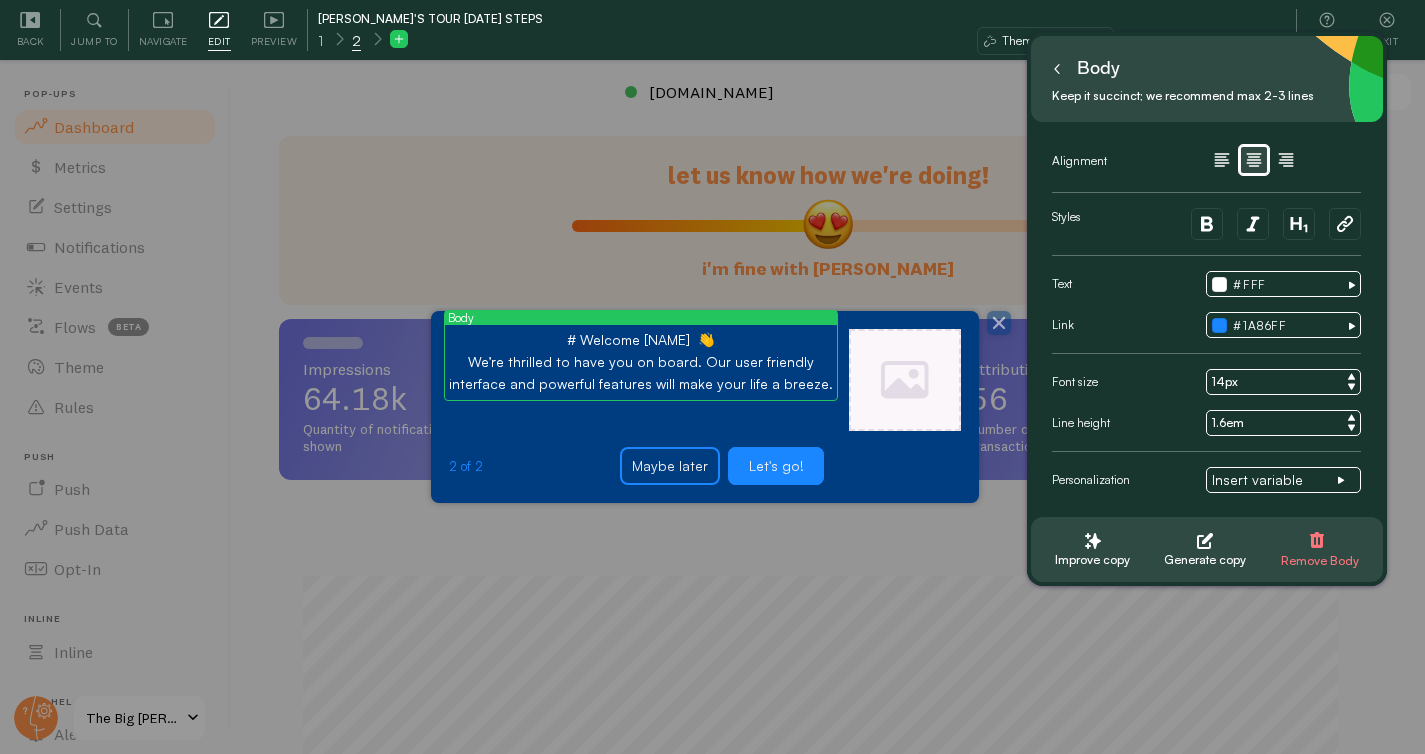 click on "# Welcome [NAME]  👋
We’re thrilled to have you on board. Our user friendly interface and powerful features will make your life a breeze." at bounding box center (641, 362) 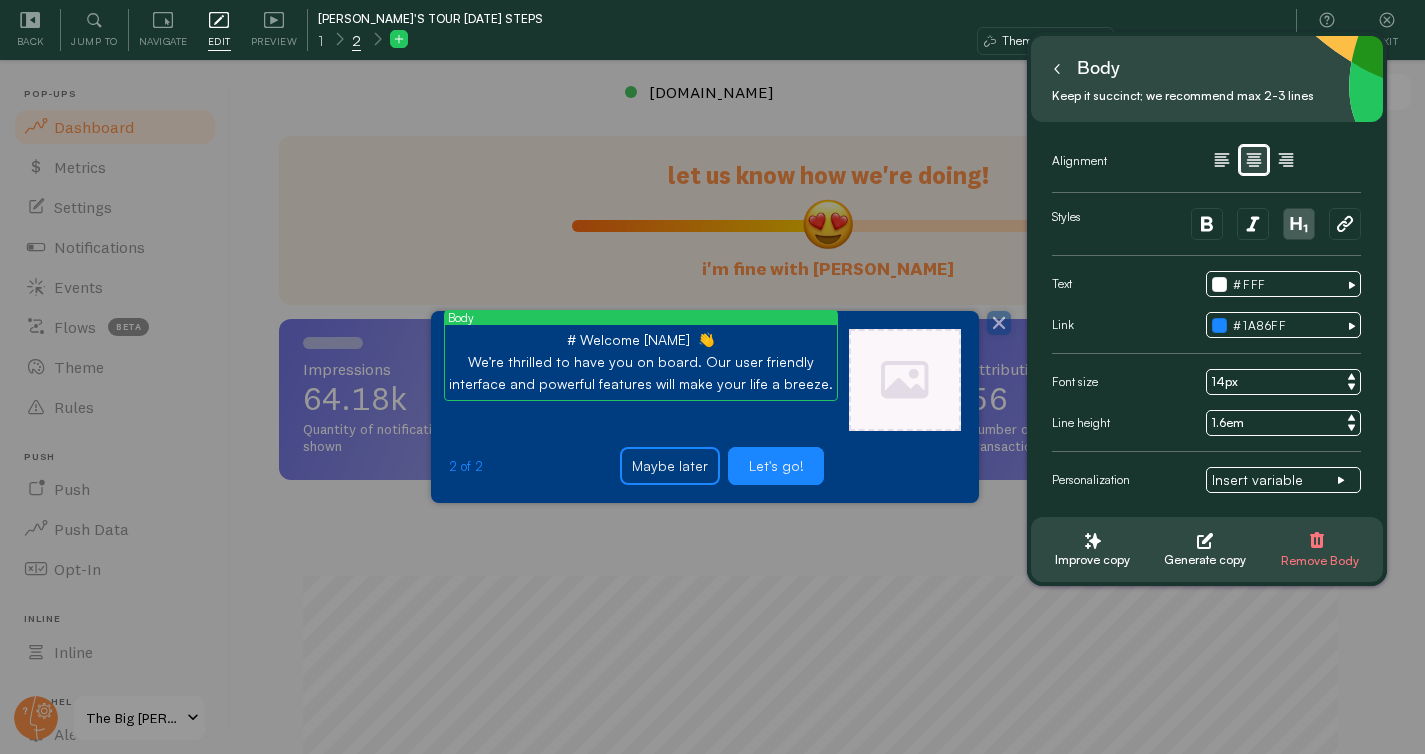 click on "# Welcome [NAME]  👋
We’re thrilled to have you on board. Our user friendly interface and powerful features will make your life a breeze." at bounding box center [641, 362] 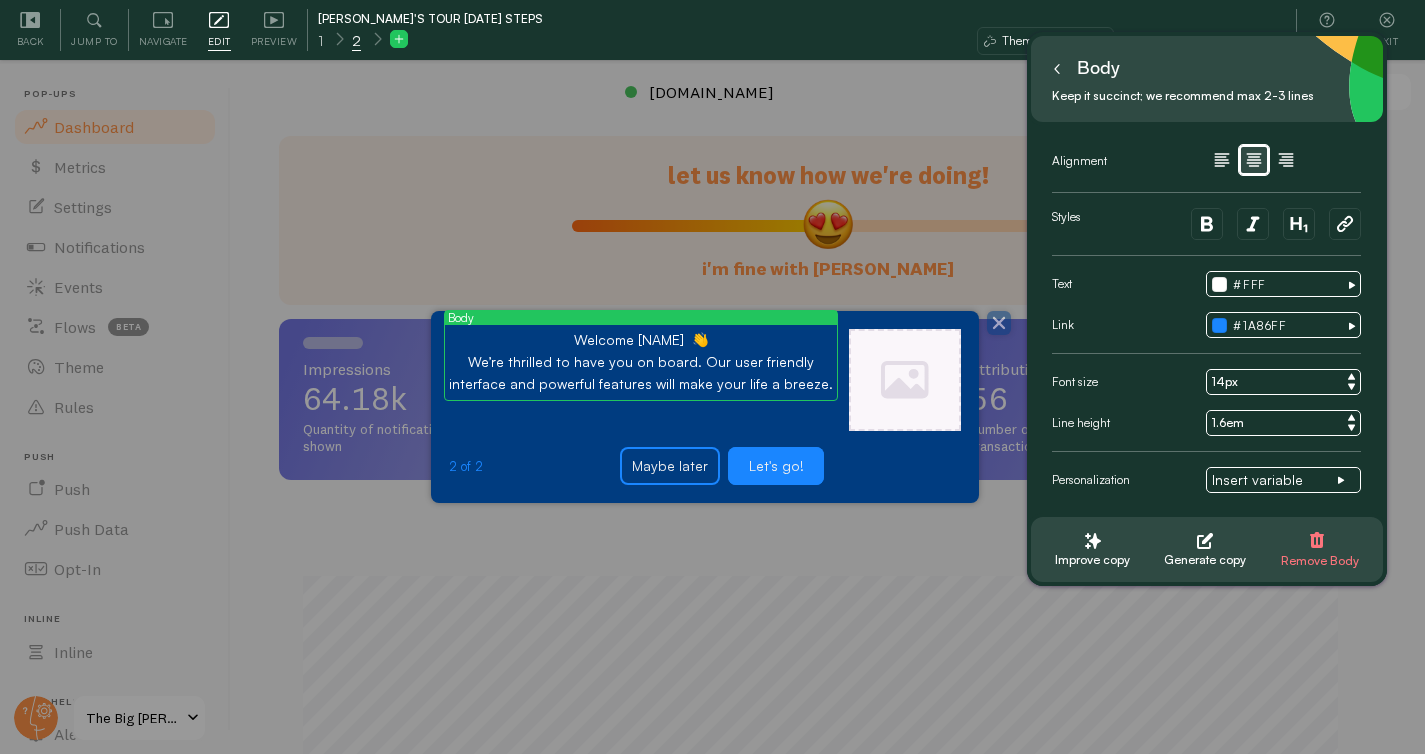 click on "Welcome [NAME]  👋
We’re thrilled to have you on board. Our user friendly interface and powerful features will make your life a breeze." at bounding box center [641, 362] 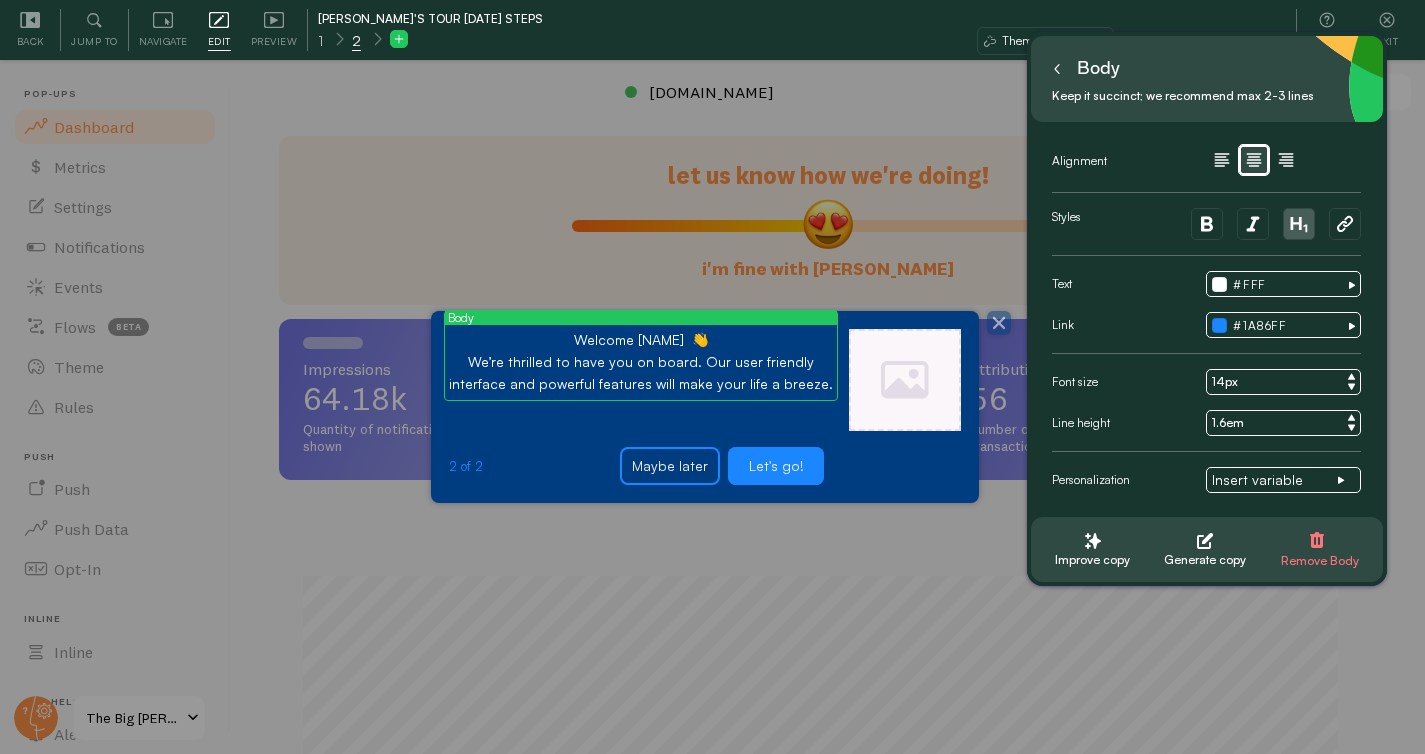 click on "Welcome [NAME]  👋
We’re thrilled to have you on board. Our user friendly interface and powerful features will make your life a breeze." at bounding box center (641, 362) 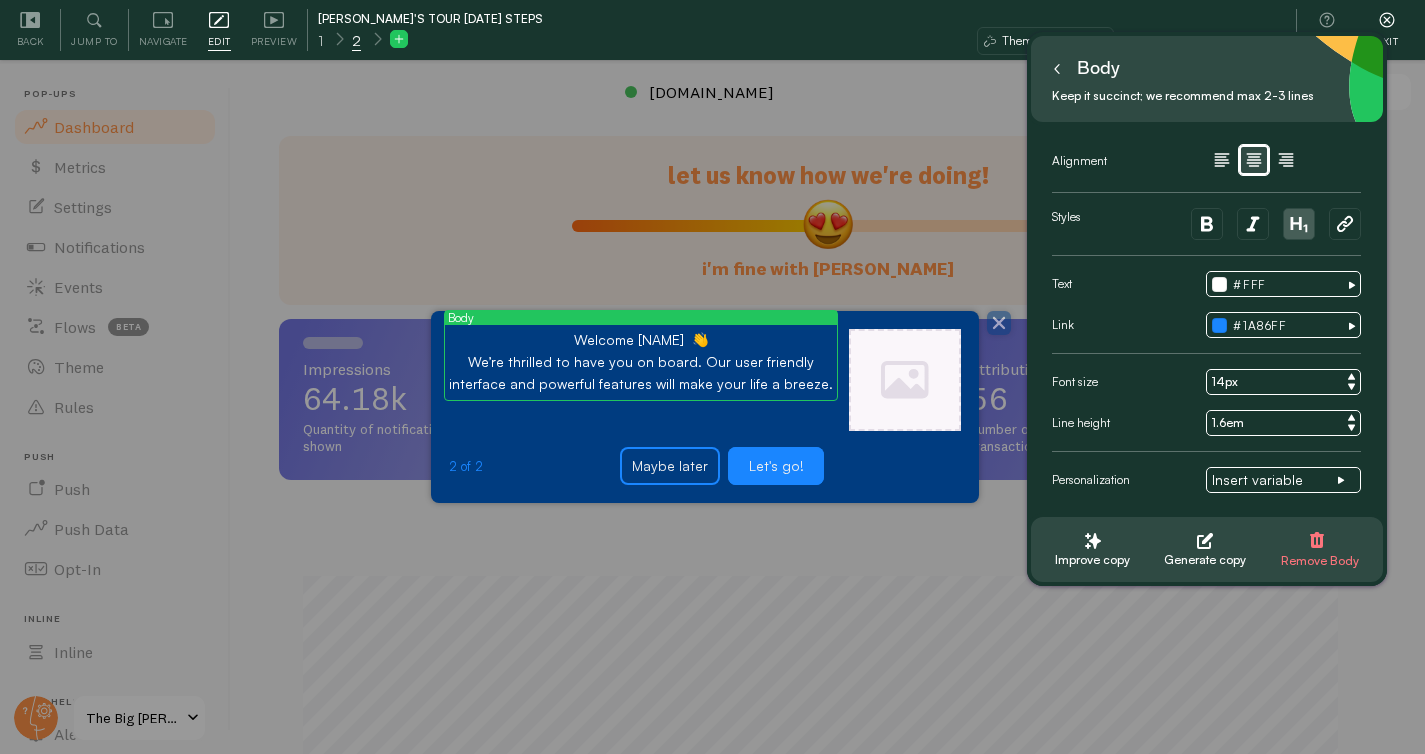 type on "Welcome [NAME]  👋
We’re thrilled to have you on board. Our user friendly interface and powerful features will make your life a breeze." 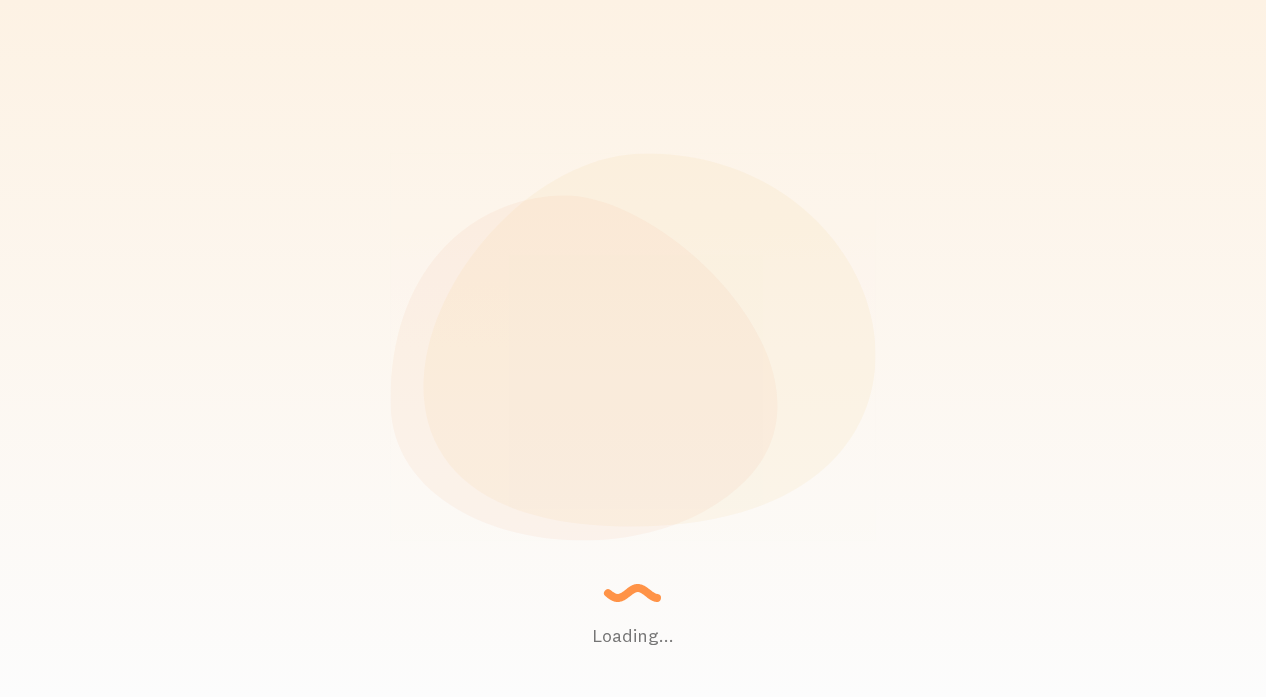 scroll, scrollTop: 0, scrollLeft: 0, axis: both 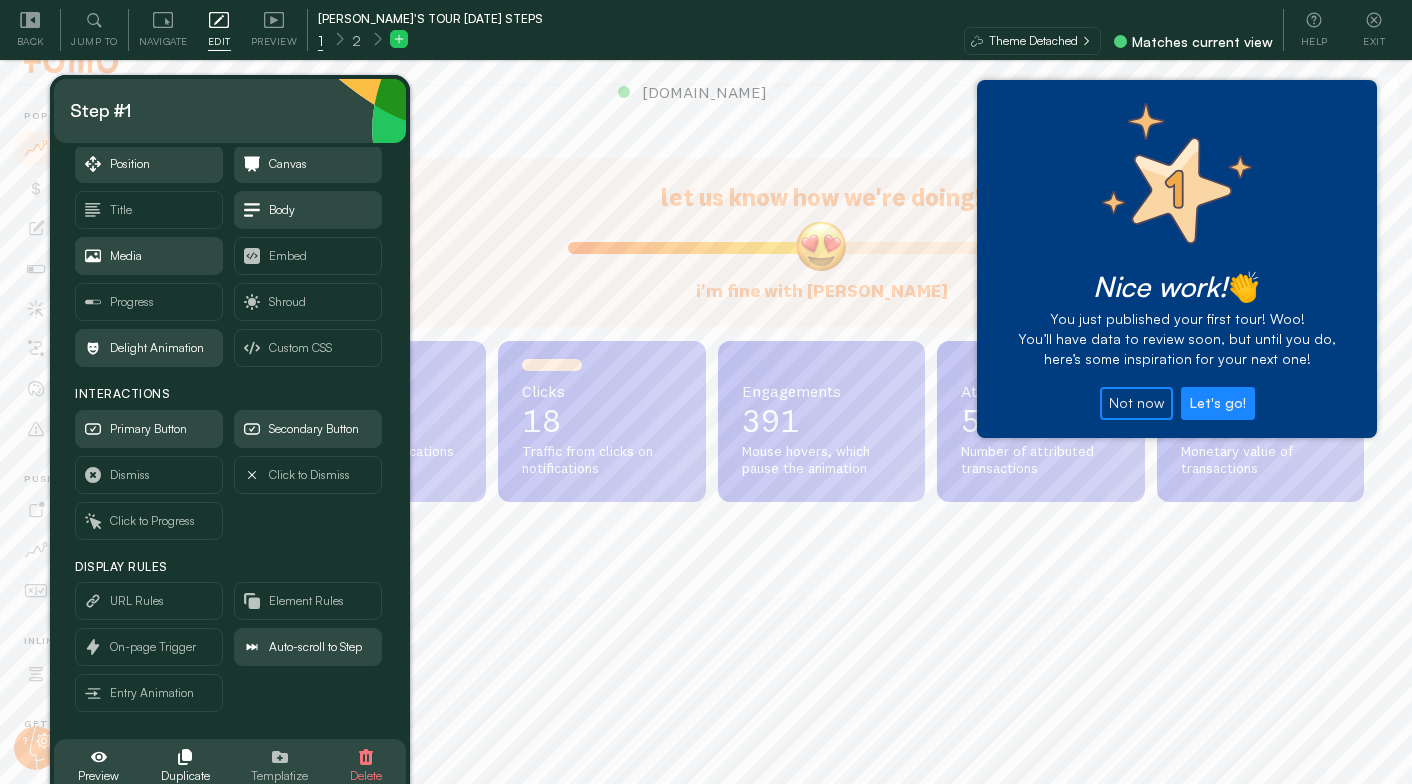 click on "Templatize" at bounding box center (279, 768) 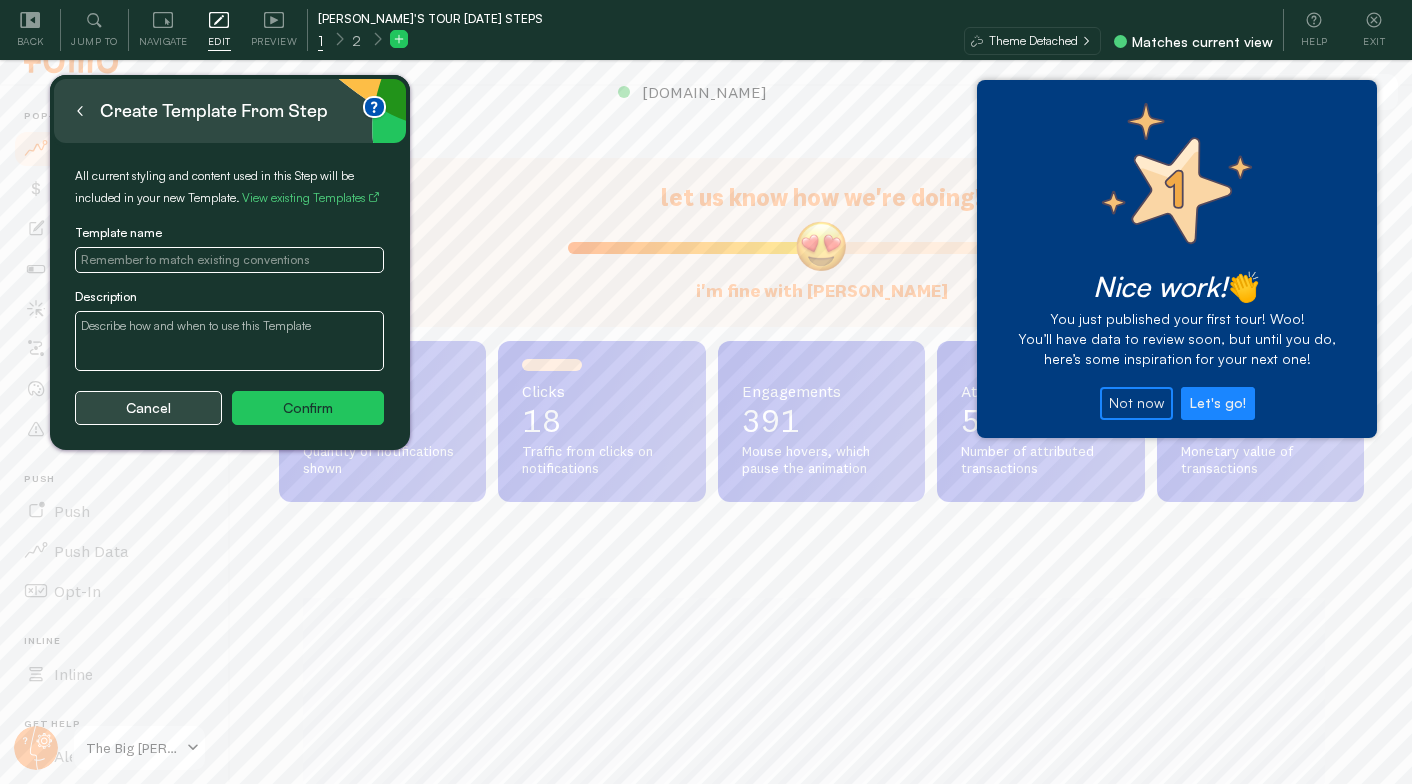 click on "Cancel" at bounding box center [148, 408] 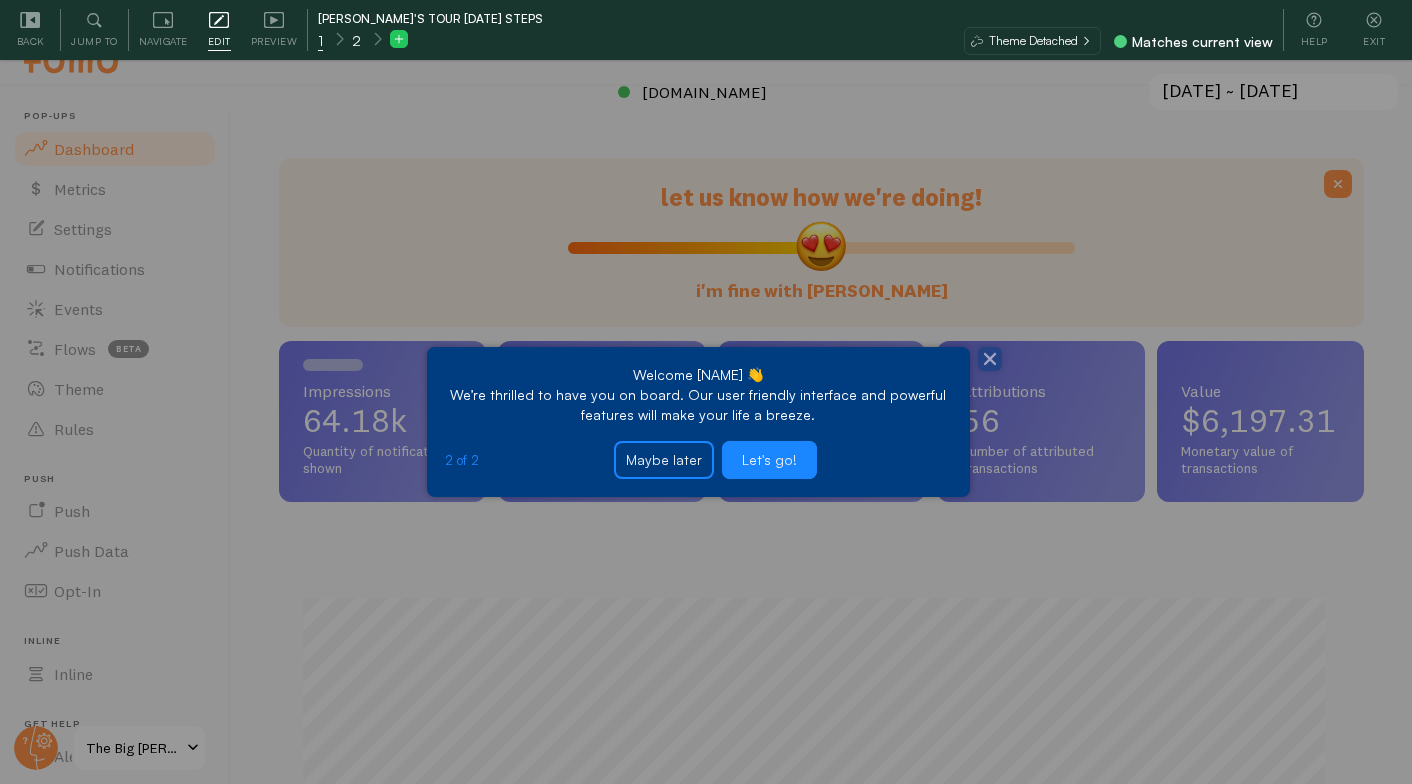 click on "2" at bounding box center [356, 39] 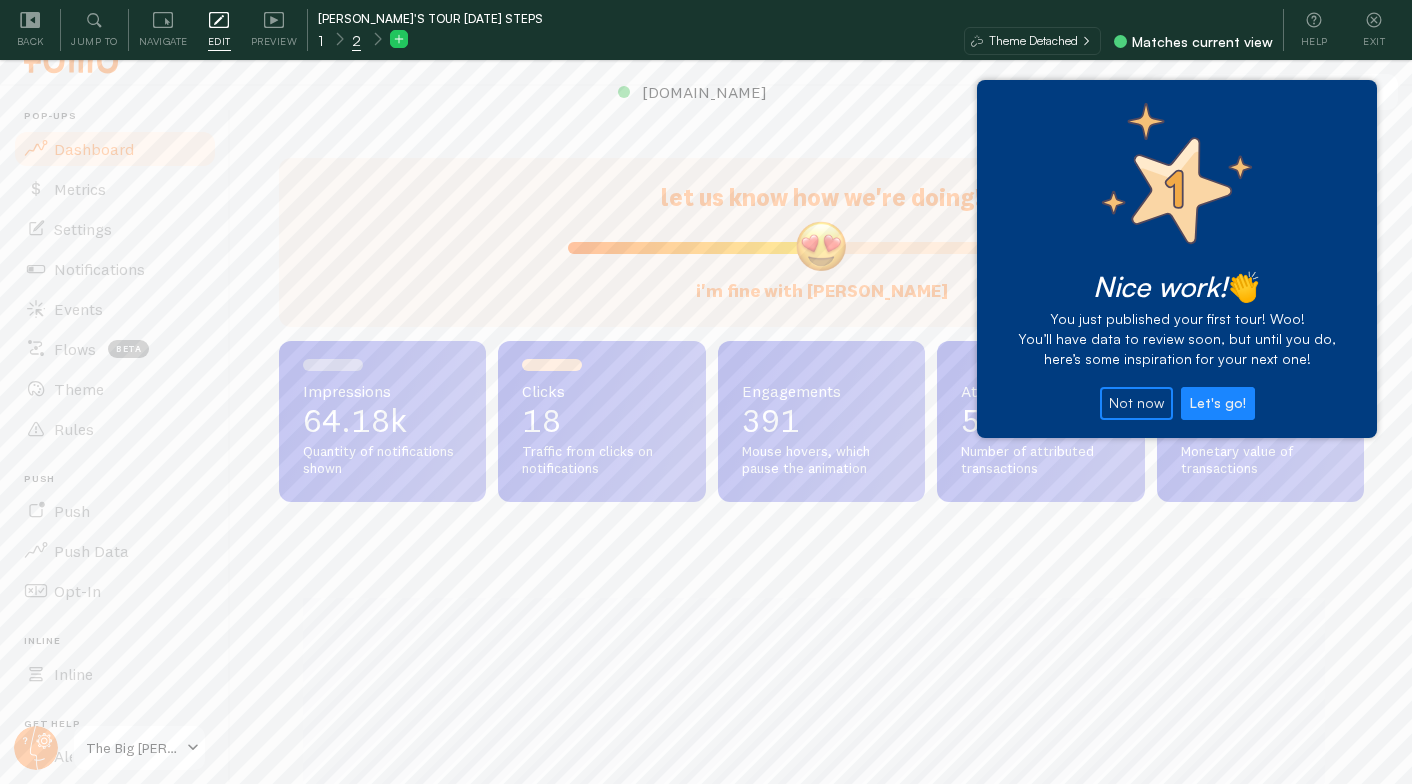 drag, startPoint x: 355, startPoint y: 36, endPoint x: 317, endPoint y: 41, distance: 38.327538 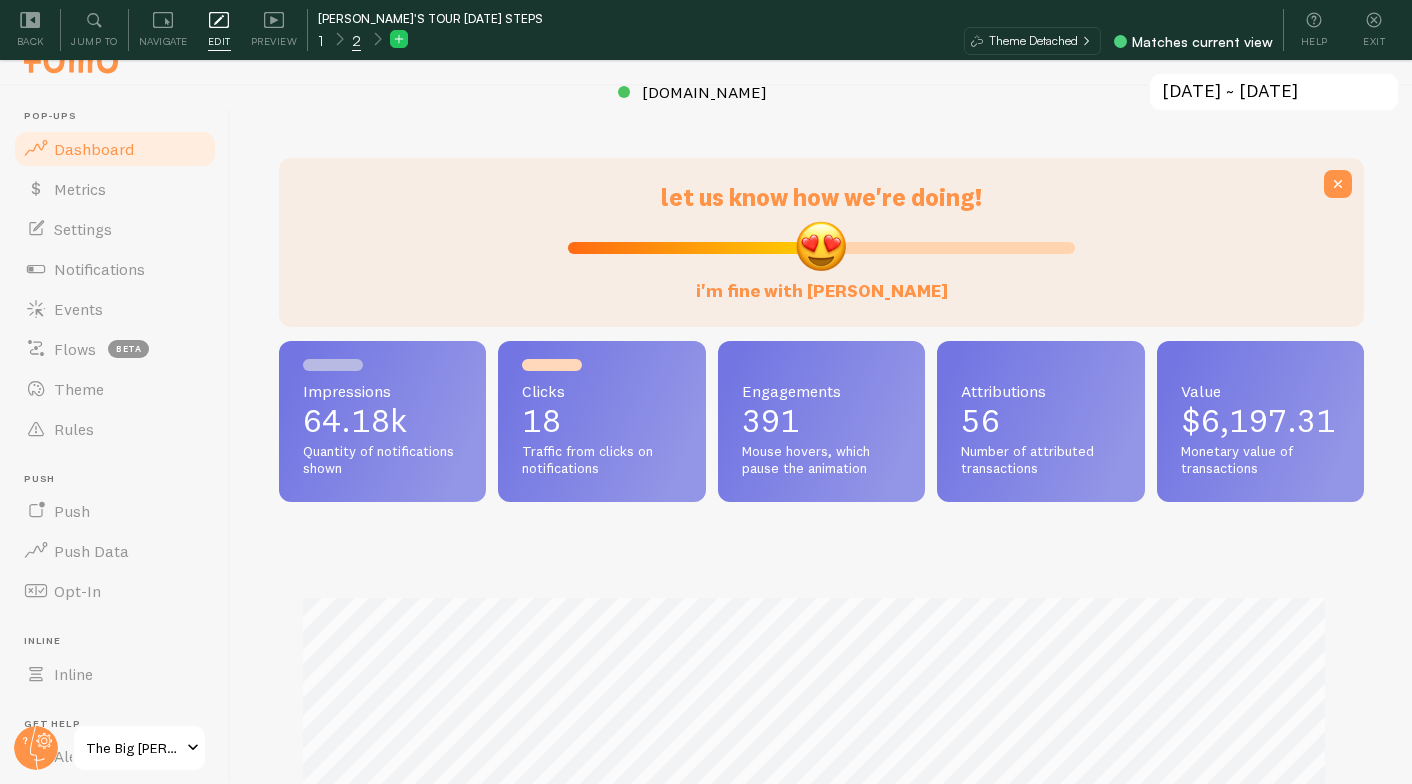 drag, startPoint x: 352, startPoint y: 43, endPoint x: 322, endPoint y: 46, distance: 30.149628 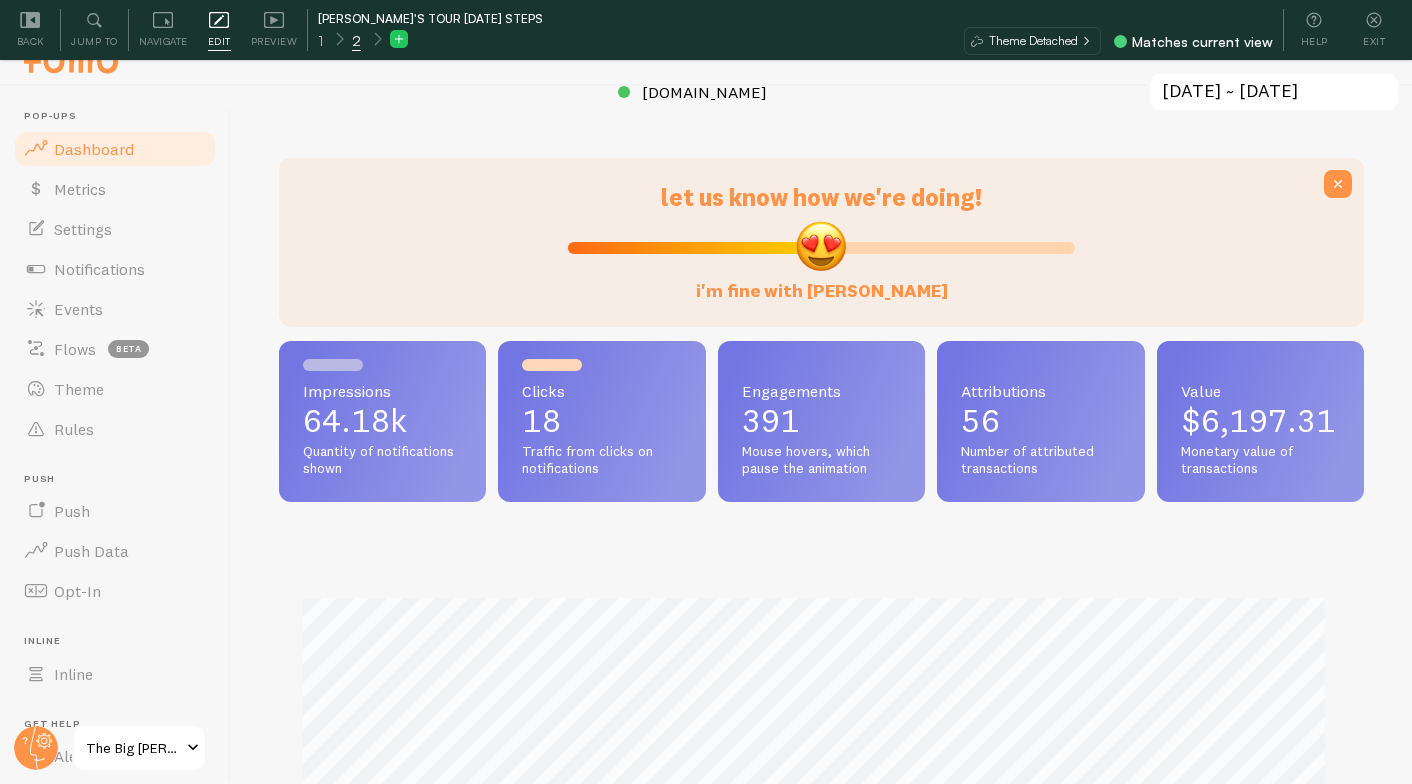drag, startPoint x: 325, startPoint y: 44, endPoint x: 345, endPoint y: 44, distance: 20 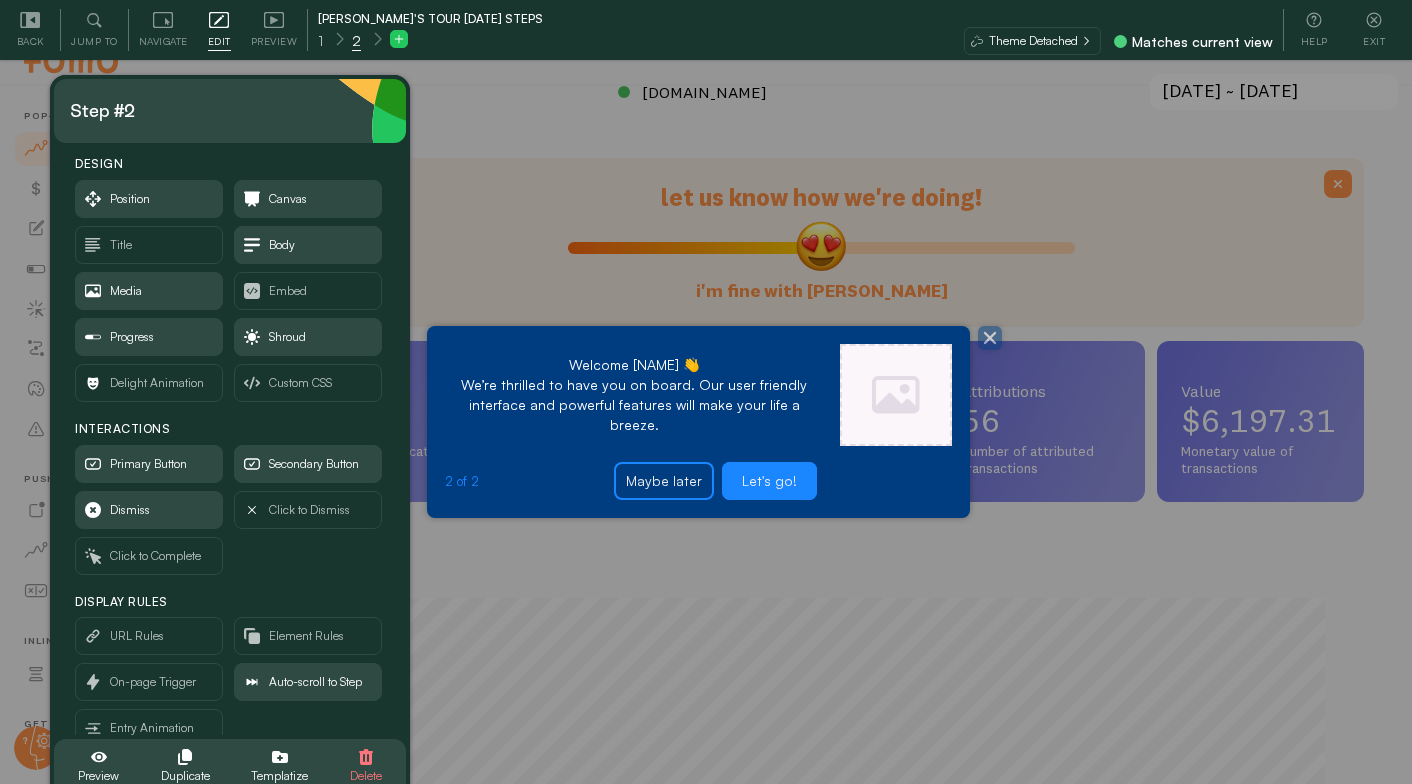 scroll, scrollTop: 11, scrollLeft: 0, axis: vertical 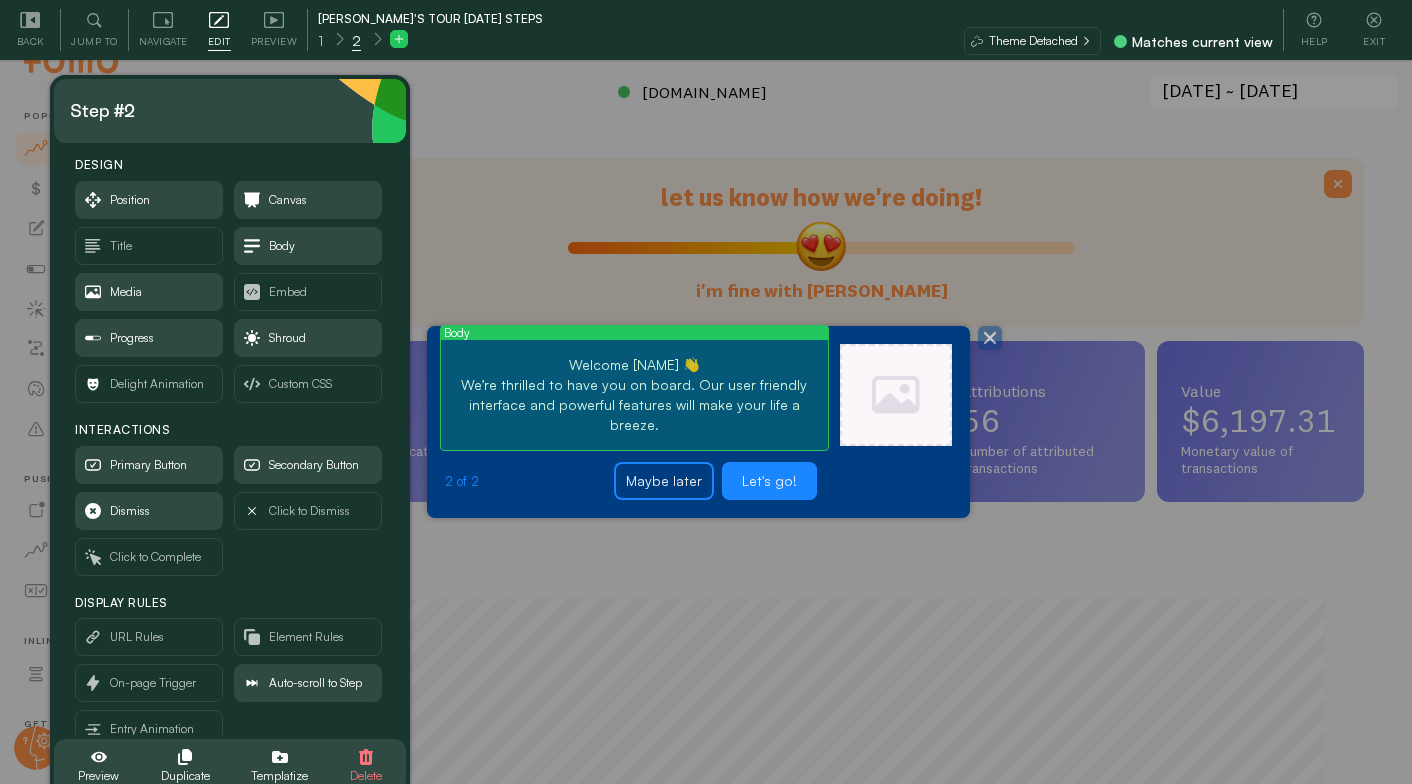 click on "Welcome [NAME]  👋" at bounding box center [634, 365] 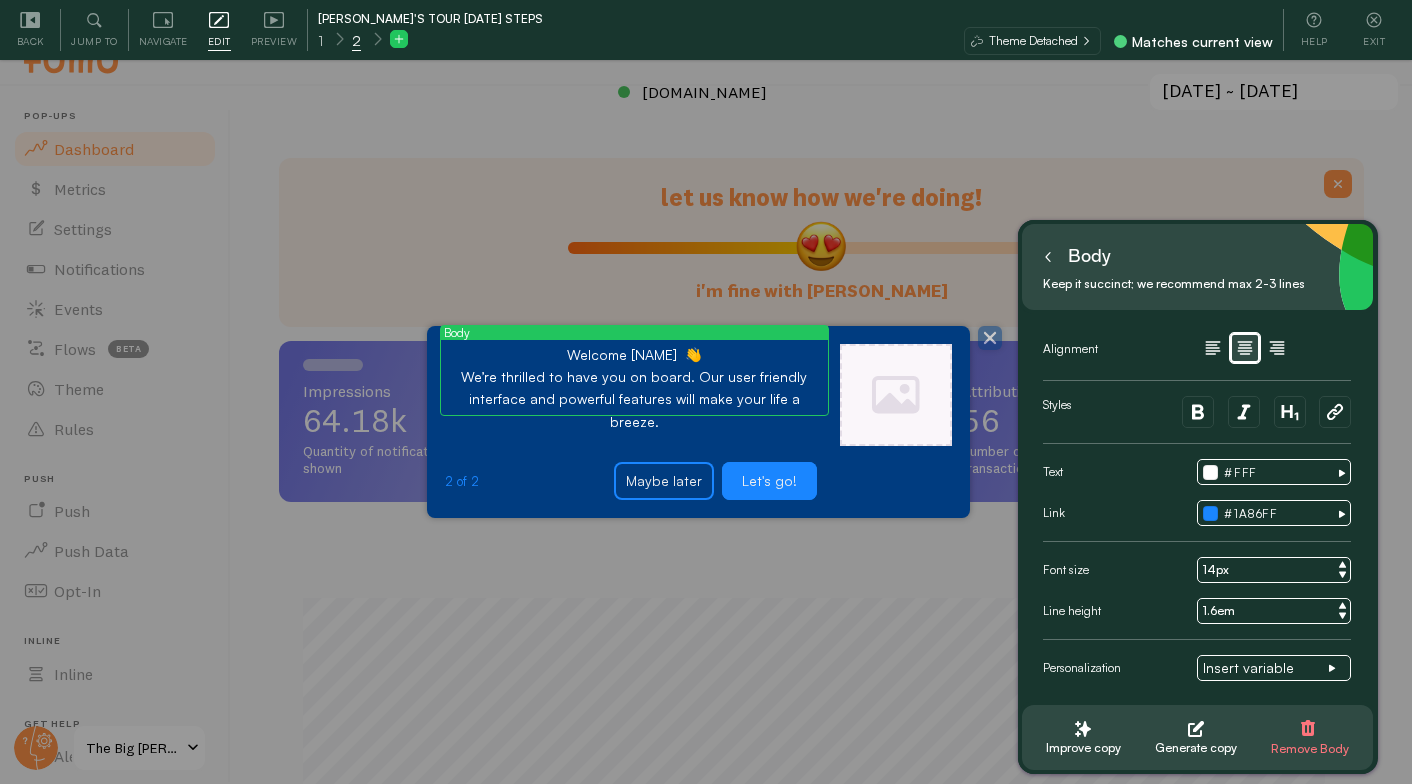scroll, scrollTop: 0, scrollLeft: 0, axis: both 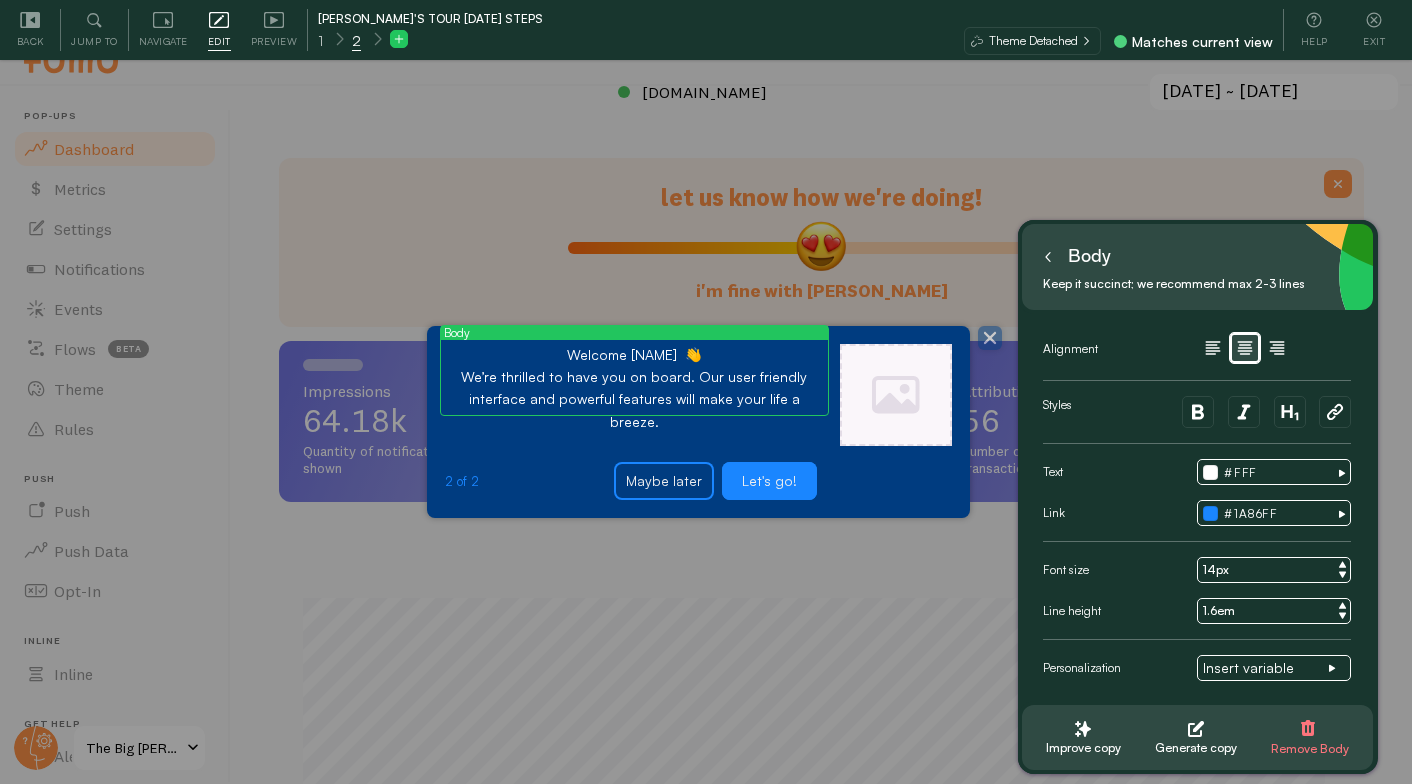 click on "Welcome [NAME]  👋
We’re thrilled to have you on board. Our user friendly interface and powerful features will make your life a breeze." at bounding box center (634, 389) 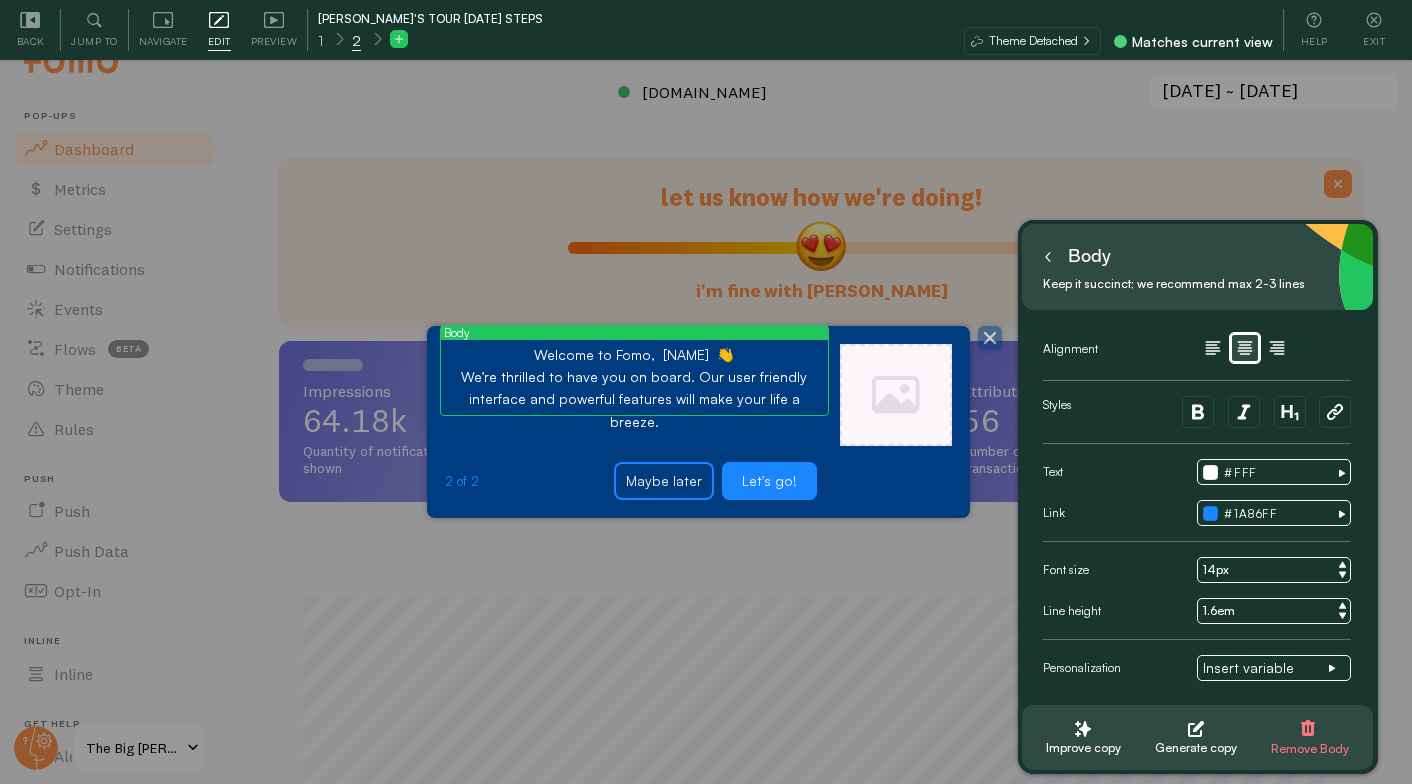 click on "Welcome to Fomo,  [NAME]  👋
We’re thrilled to have you on board. Our user friendly interface and powerful features will make your life a breeze." at bounding box center (634, 389) 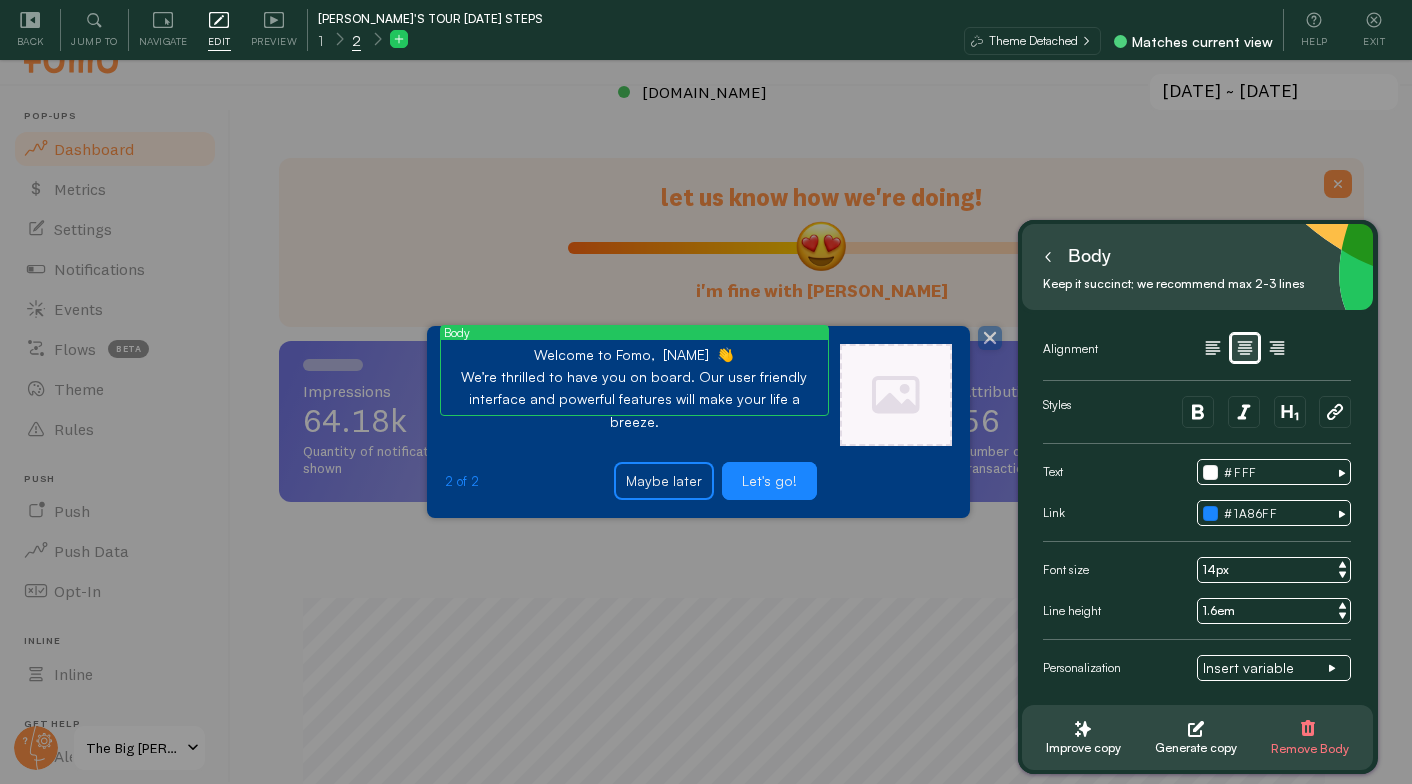 drag, startPoint x: 695, startPoint y: 374, endPoint x: 473, endPoint y: 379, distance: 222.0563 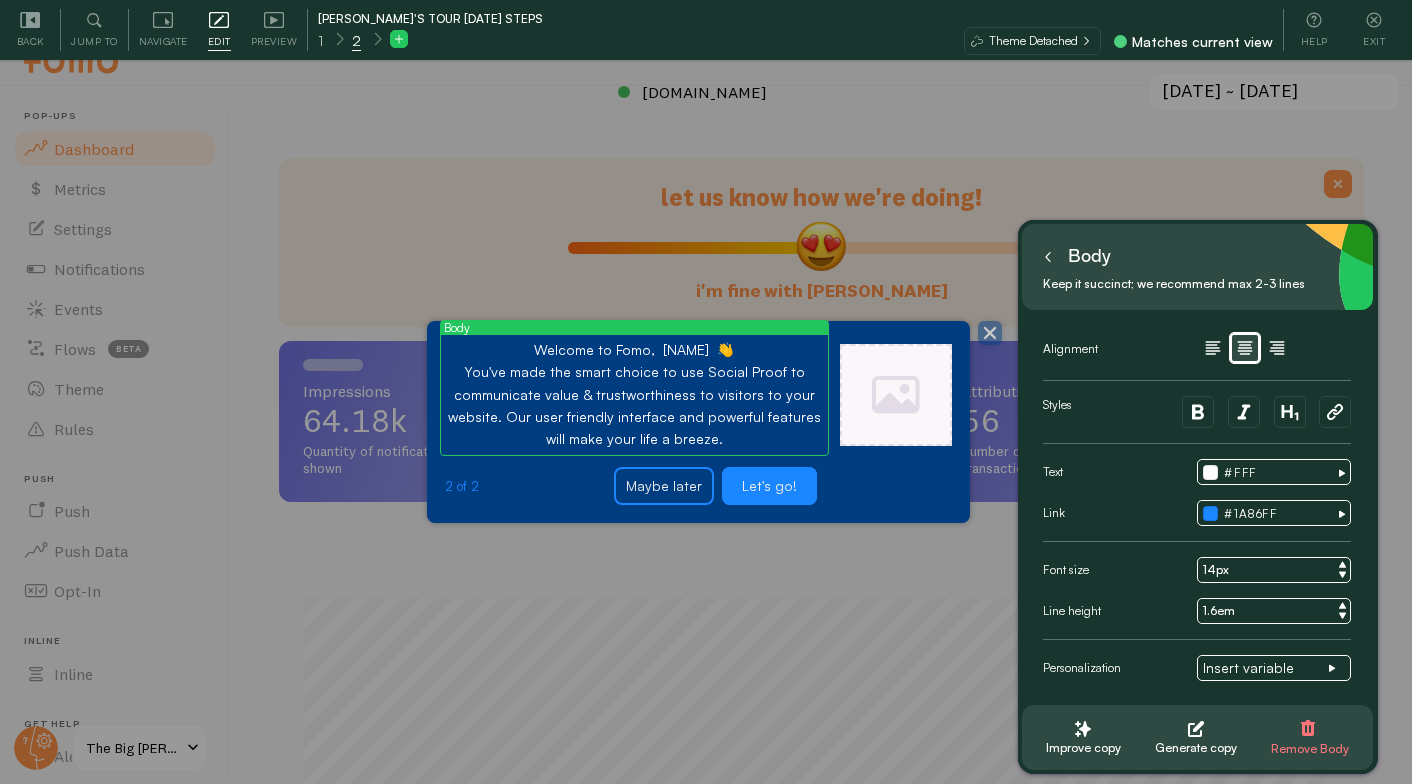 type on "Welcome to Fomo,  [NAME]  👋
You've made the smart choice to use Social Proof to communicate value & trustworthiness to visitors to your website.
Our user friendly interface and powerful features will make your life a breeze." 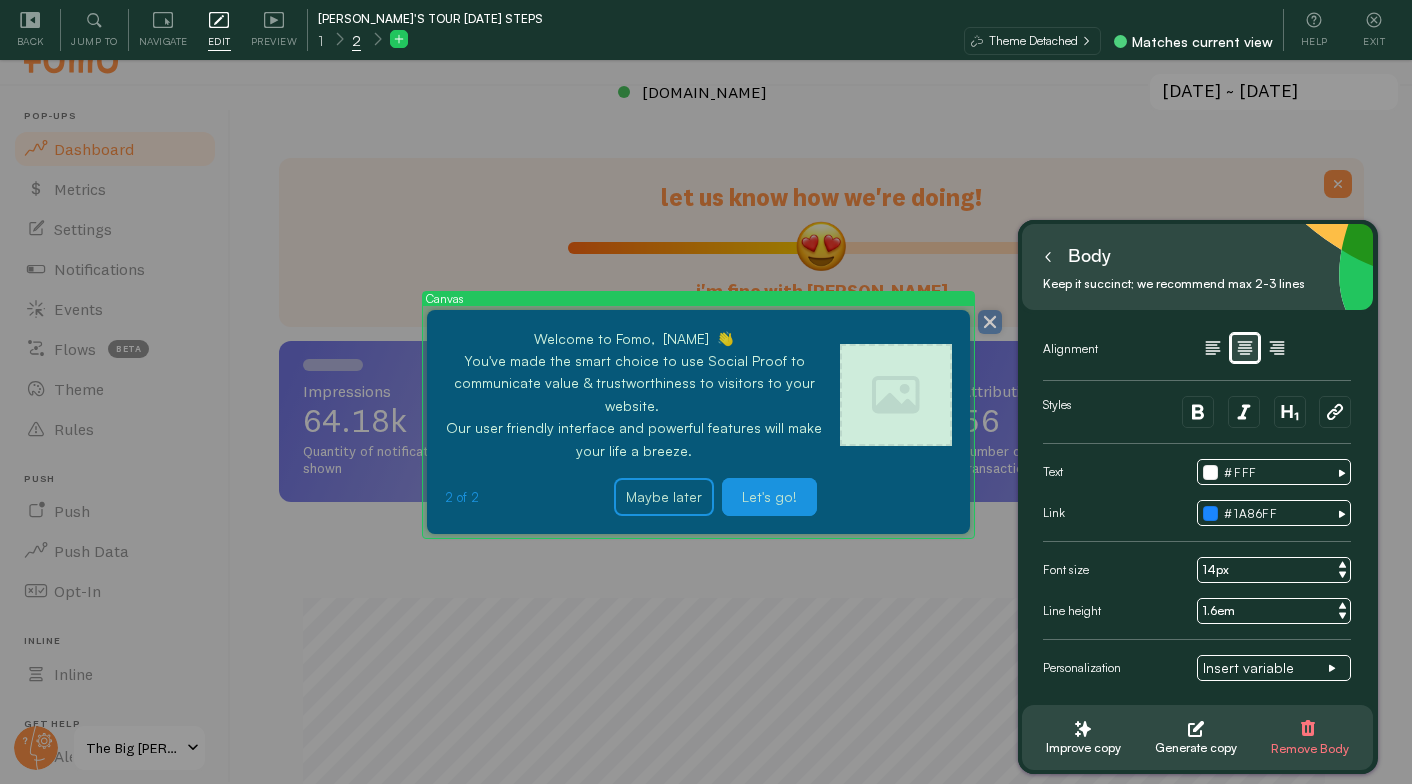 drag, startPoint x: 711, startPoint y: 453, endPoint x: 426, endPoint y: 428, distance: 286.0944 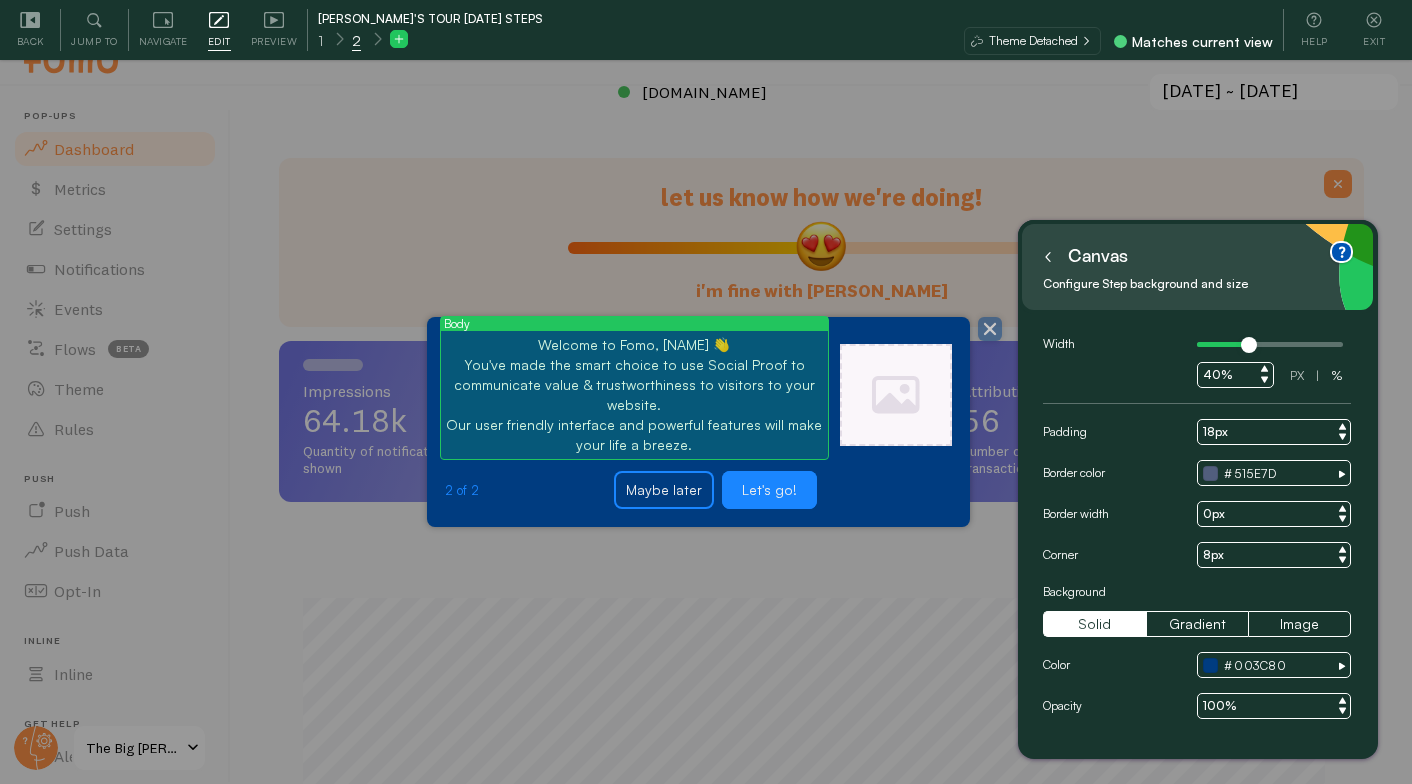 click on "You've made the smart choice to use Social Proof to communicate value & trustworthiness to visitors to your website." at bounding box center (634, 385) 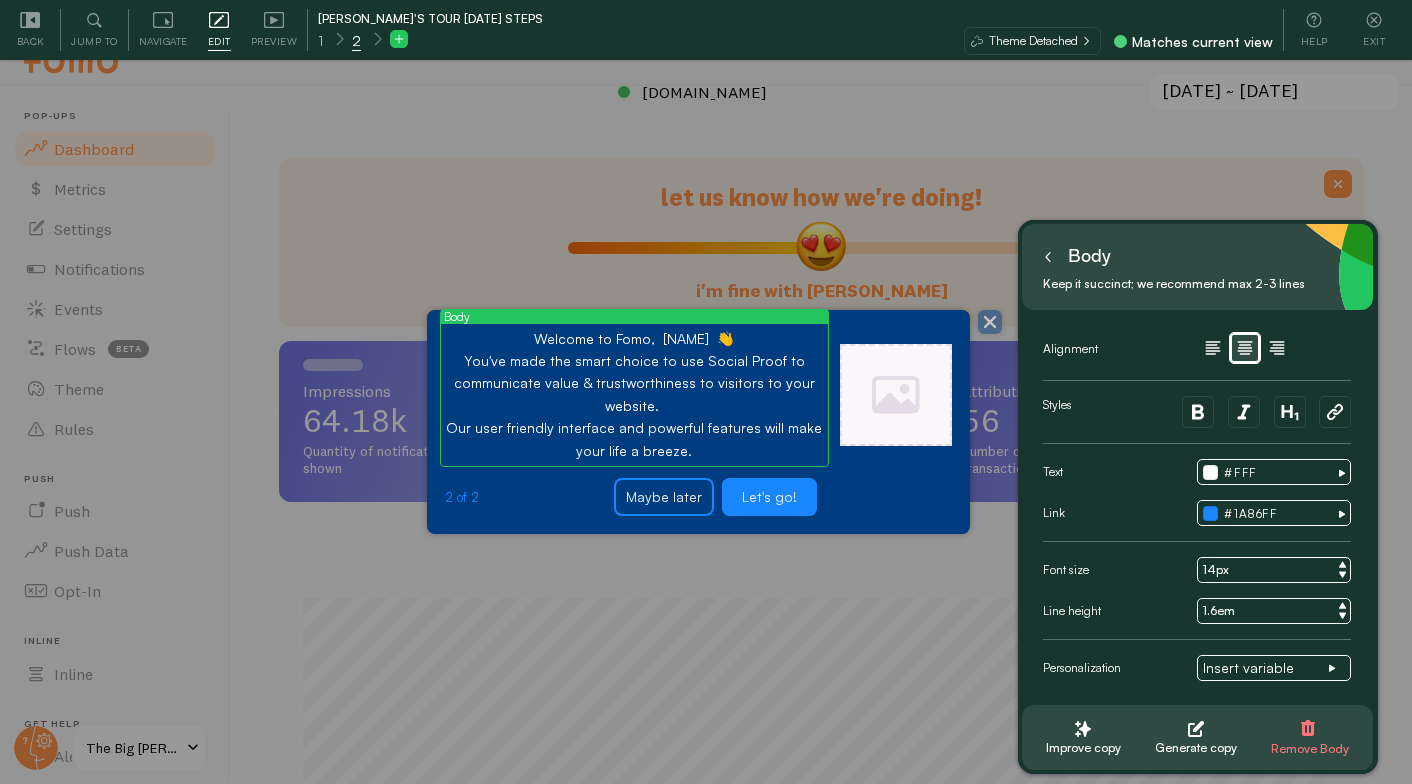 click on "Welcome to Fomo,  [NAME]  👋
You've made the smart choice to use Social Proof to communicate value & trustworthiness to visitors to your website.
Our user friendly interface and powerful features will make your life a breeze." at bounding box center (634, 395) 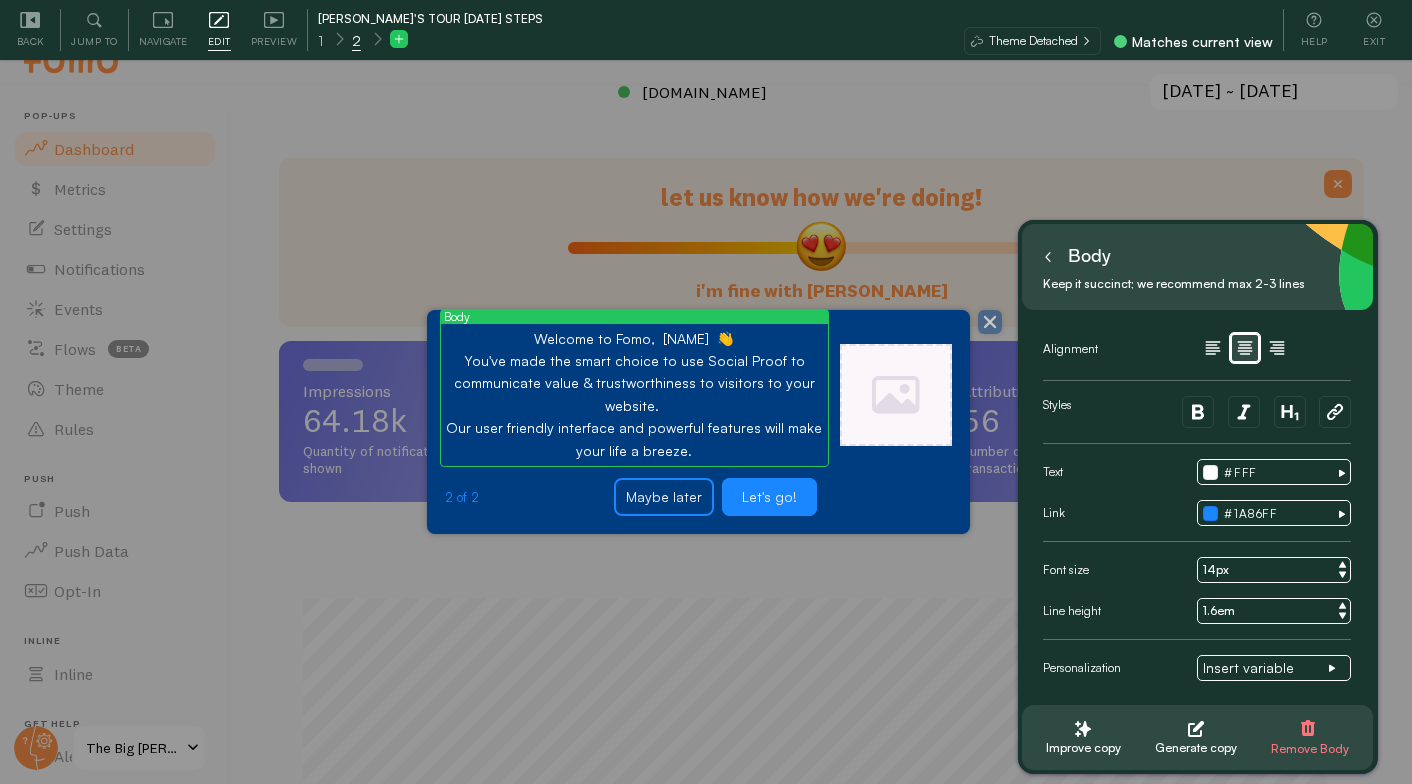 drag, startPoint x: 690, startPoint y: 408, endPoint x: 723, endPoint y: 377, distance: 45.276924 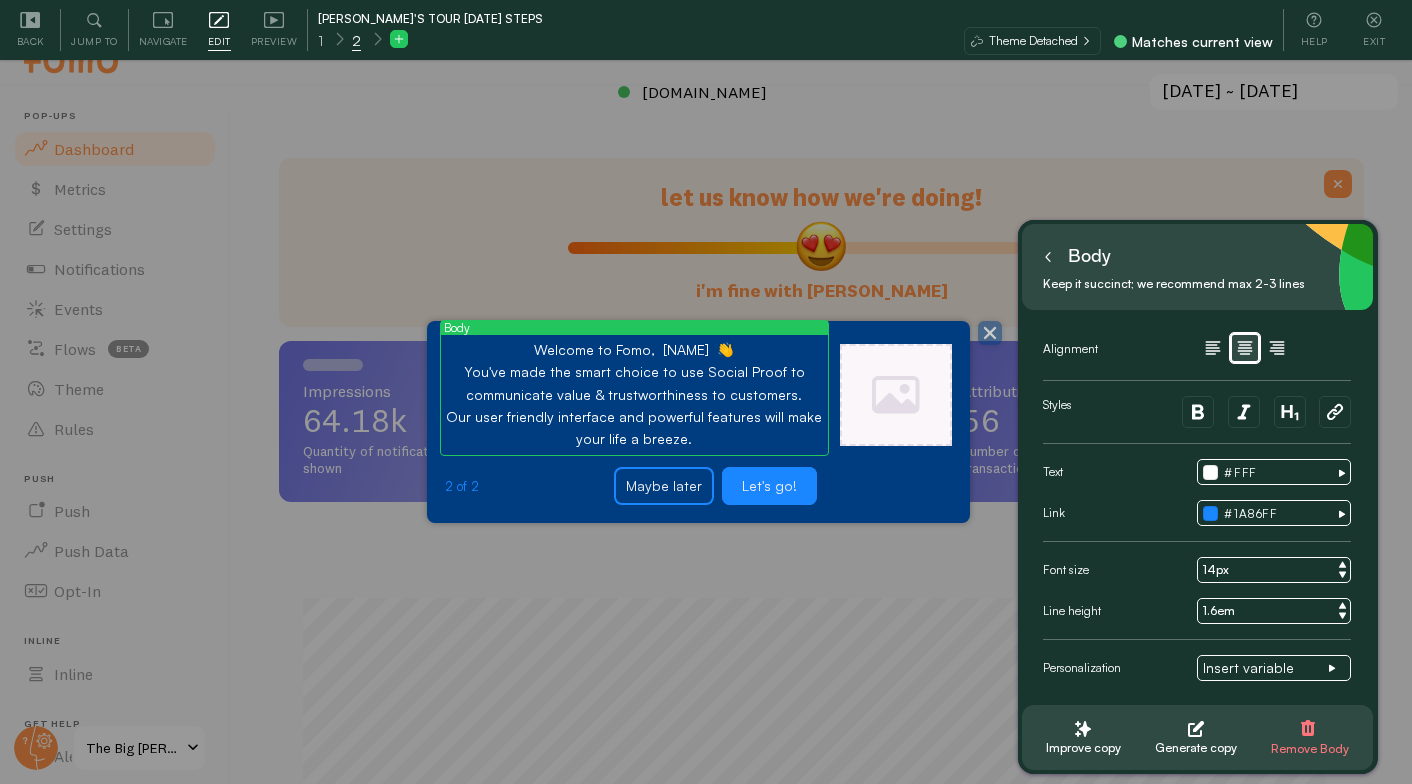 drag, startPoint x: 701, startPoint y: 436, endPoint x: 423, endPoint y: 421, distance: 278.4044 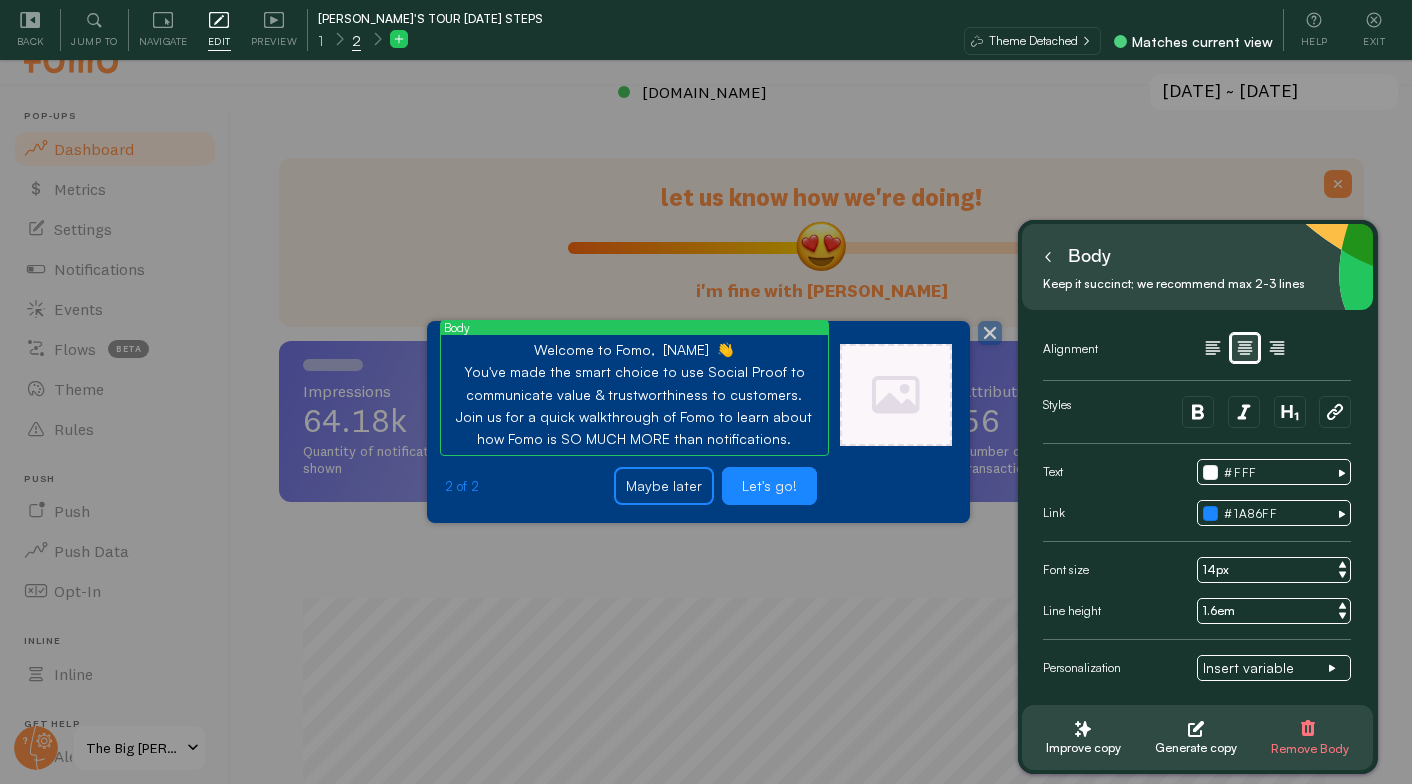 click on "Welcome to Fomo,  [NAME]  👋
You've made the smart choice to use Social Proof to communicate value & trustworthiness to customers.
Join us for a quick walkthrough of Fomo to learn about how Fomo is SO MUCH MORE than notifications." at bounding box center (634, 395) 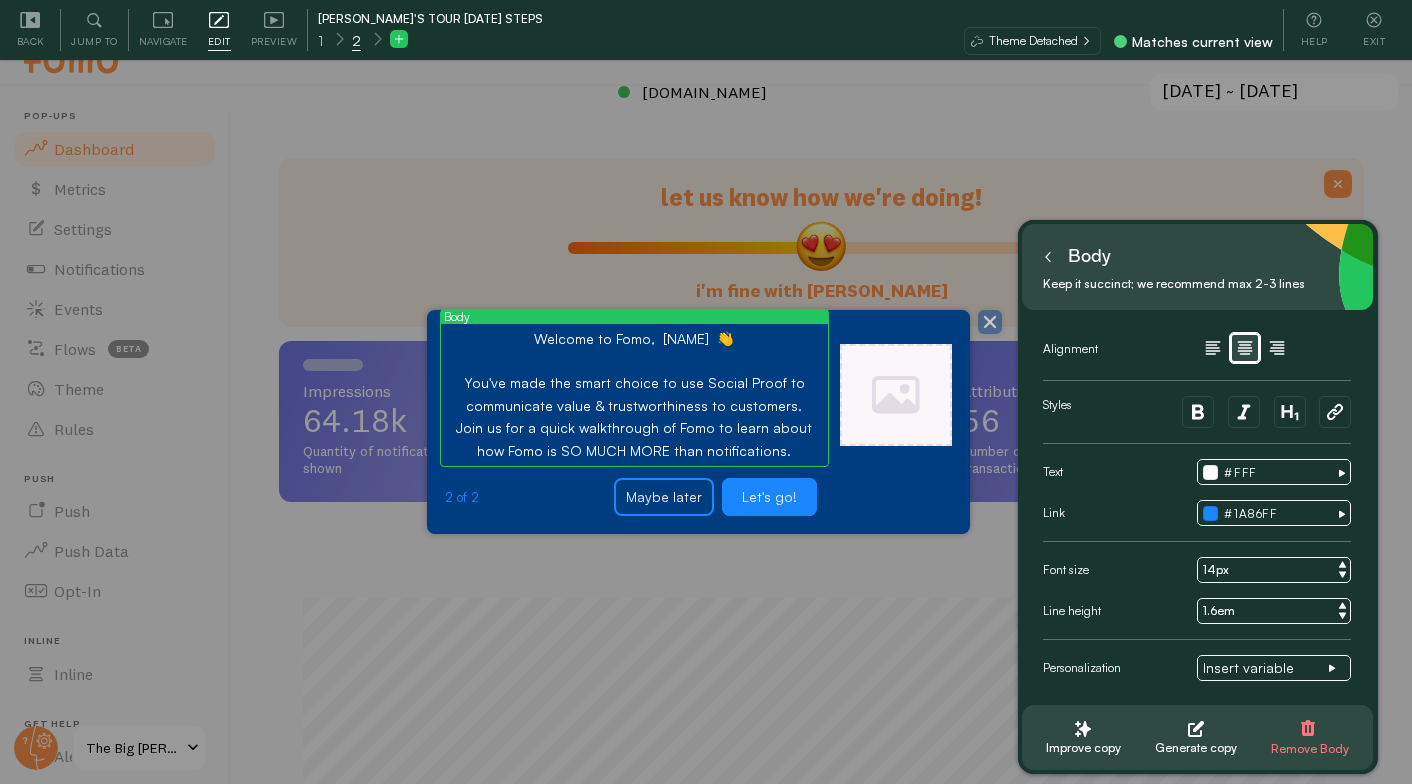 click on "Welcome to Fomo,  [NAME]  👋
You've made the smart choice to use Social Proof to communicate value & trustworthiness to customers.
Join us for a quick walkthrough of Fomo to learn about how Fomo is SO MUCH MORE than notifications." at bounding box center (634, 395) 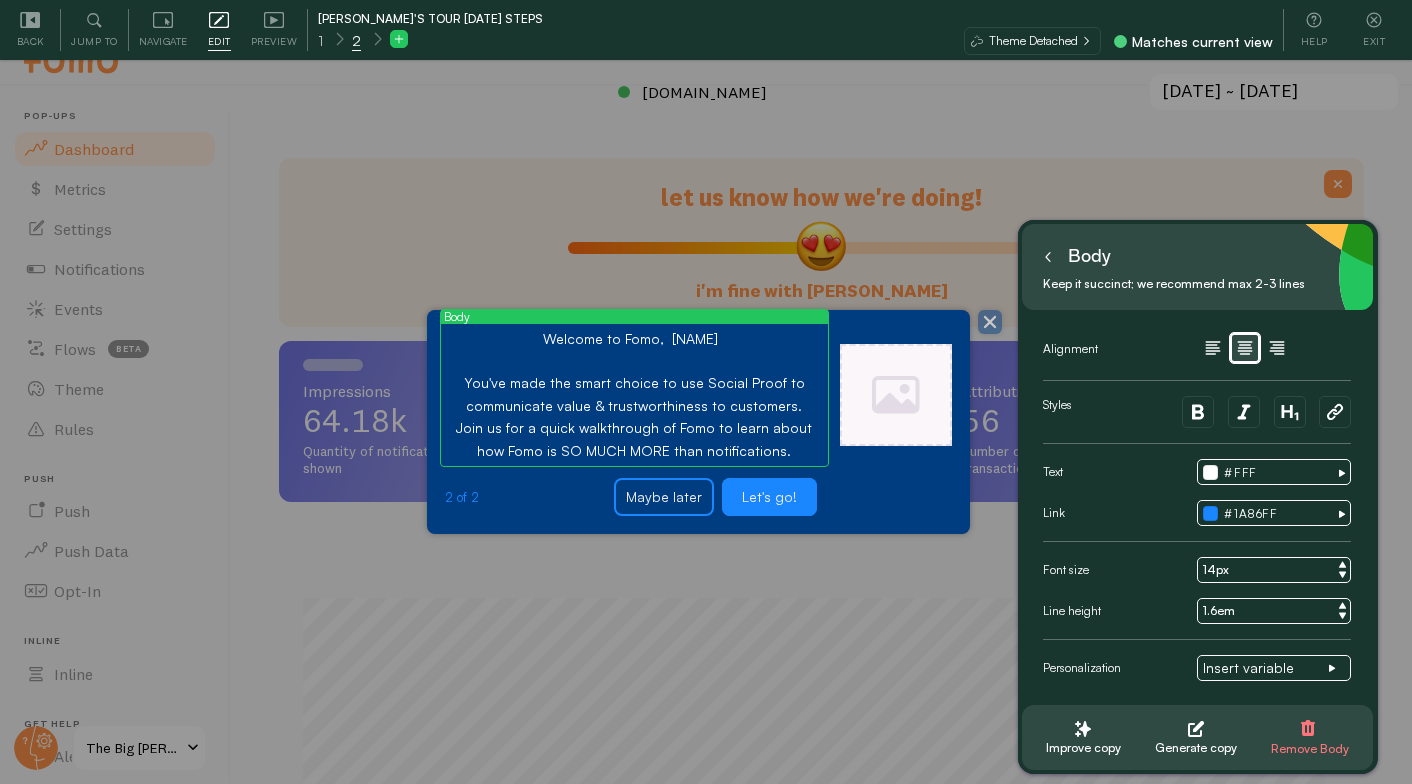 click on "Welcome to Fomo,  [NAME]
You've made the smart choice to use Social Proof to communicate value & trustworthiness to customers.
Join us for a quick walkthrough of Fomo to learn about how Fomo is SO MUCH MORE than notifications." at bounding box center (634, 395) 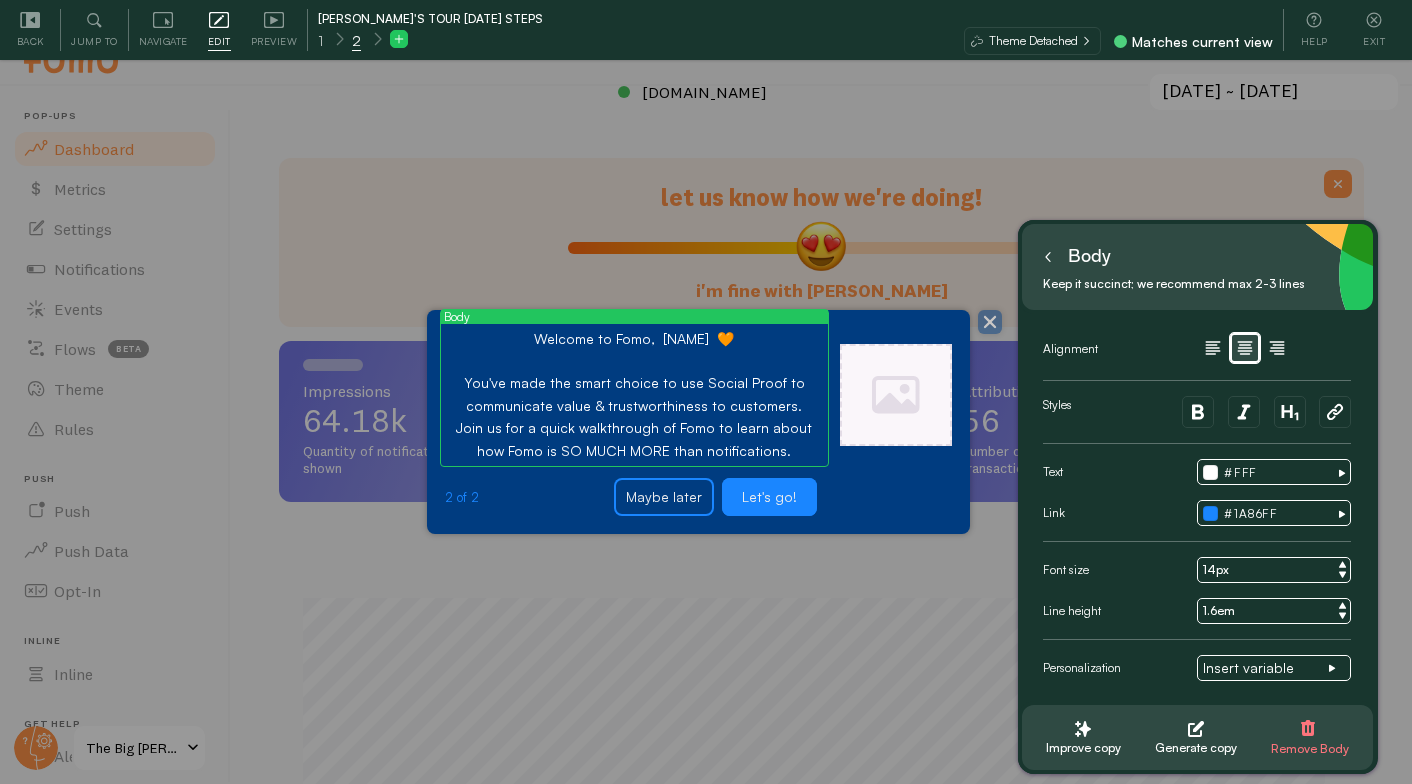 click on "Welcome to Fomo,  [NAME]  🧡
You've made the smart choice to use Social Proof to communicate value & trustworthiness to customers.
Join us for a quick walkthrough of Fomo to learn about how Fomo is SO MUCH MORE than notifications." at bounding box center [634, 395] 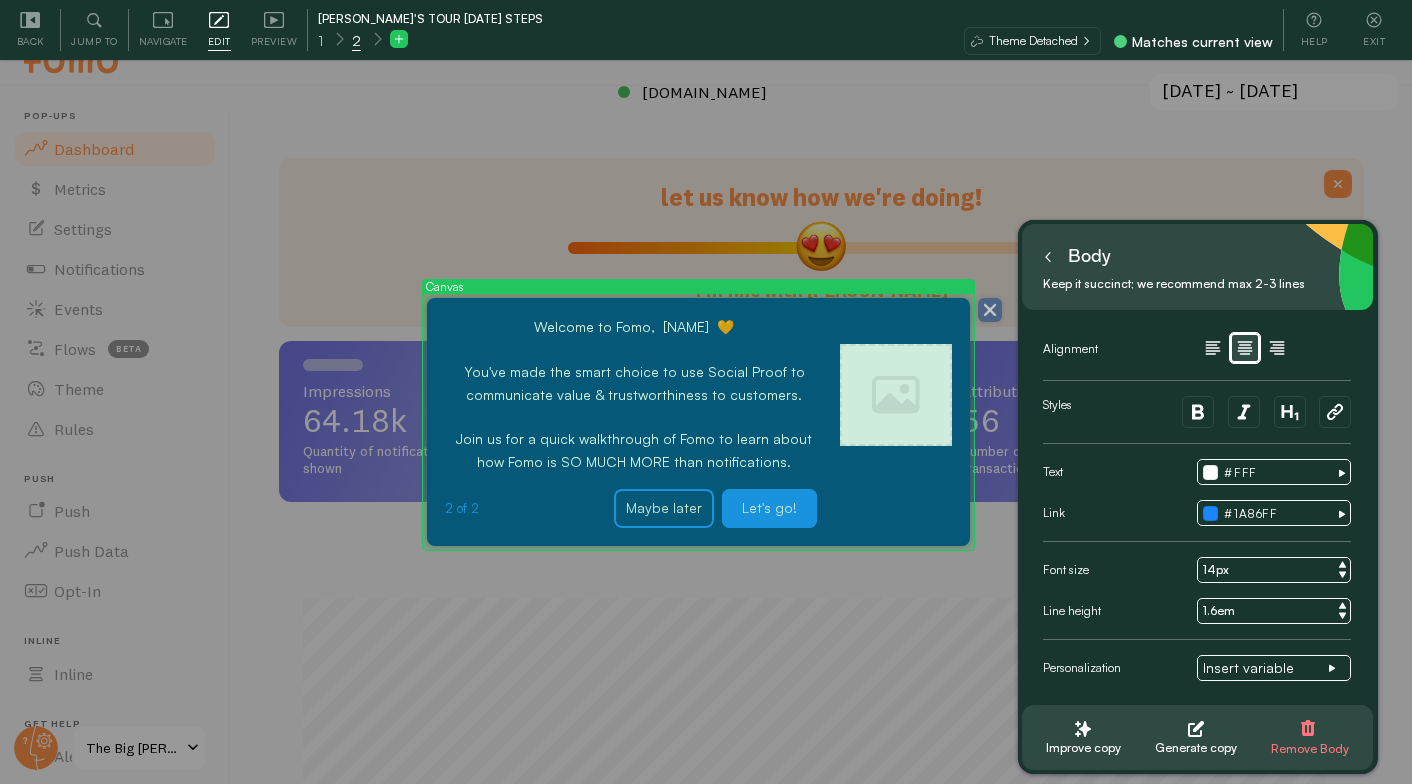 type on "Welcome to Fomo,  [NAME]  🧡
You've made the smart choice to use Social Proof to communicate value & trustworthiness to customers.
Join us for a quick walkthrough of Fomo to learn about how Fomo is SO MUCH MORE than notifications." 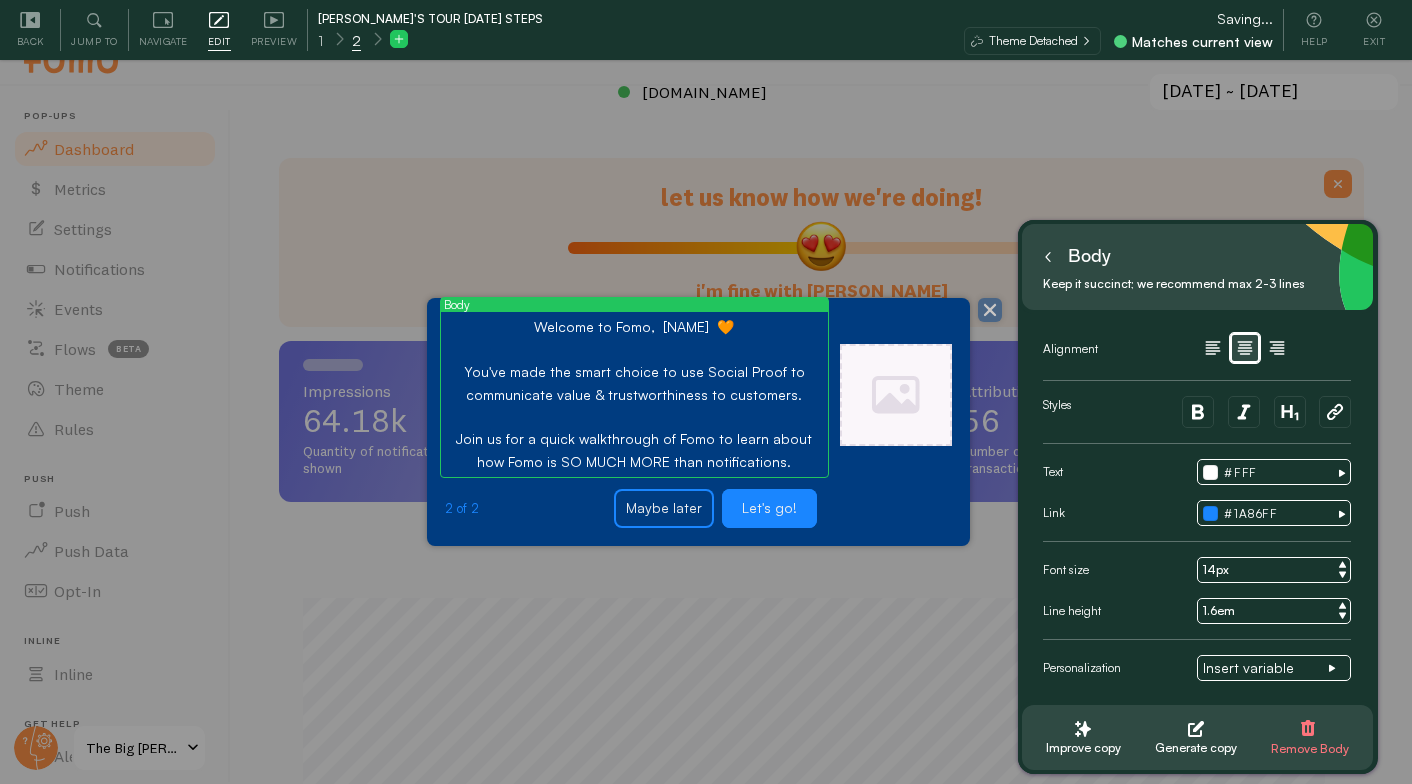 click at bounding box center (907, 508) 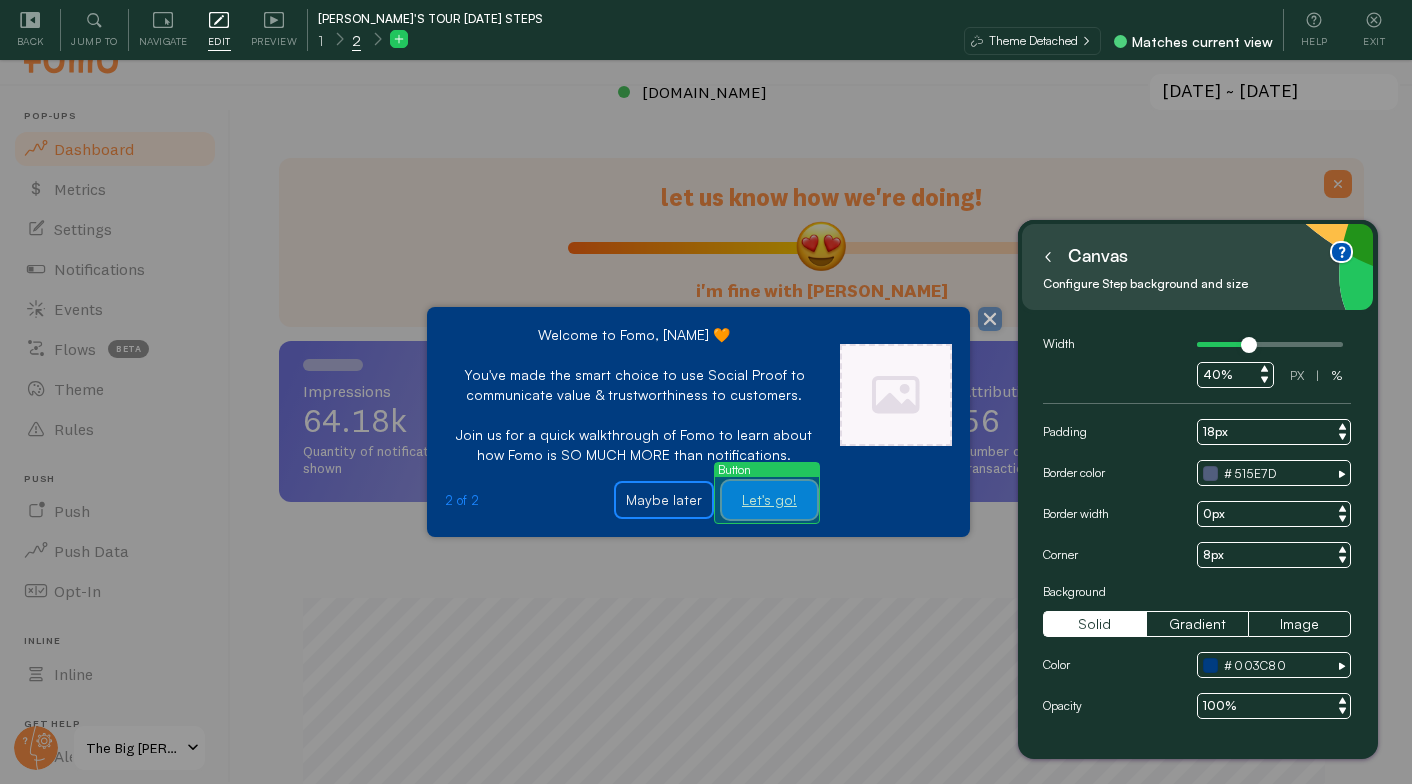 click on "Let's go!" at bounding box center [770, 500] 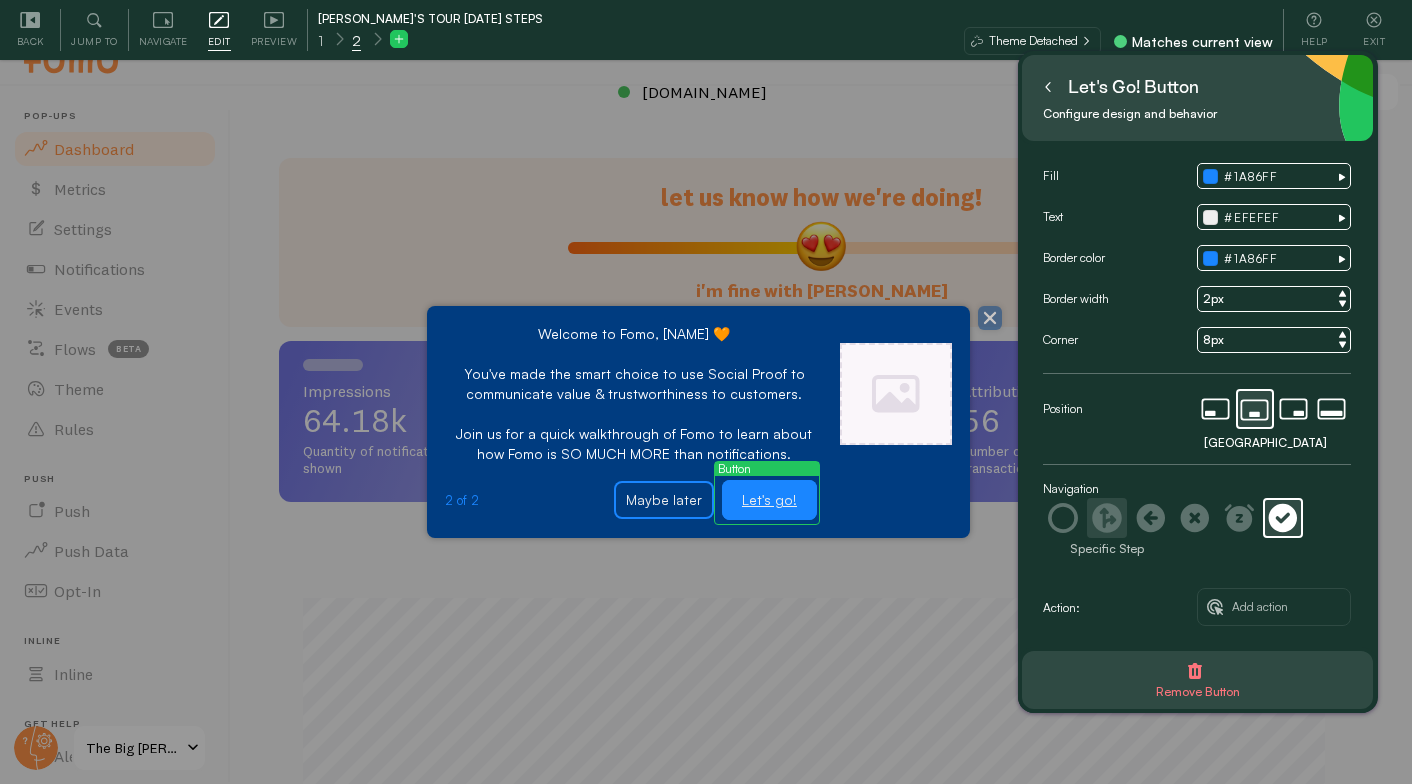 click 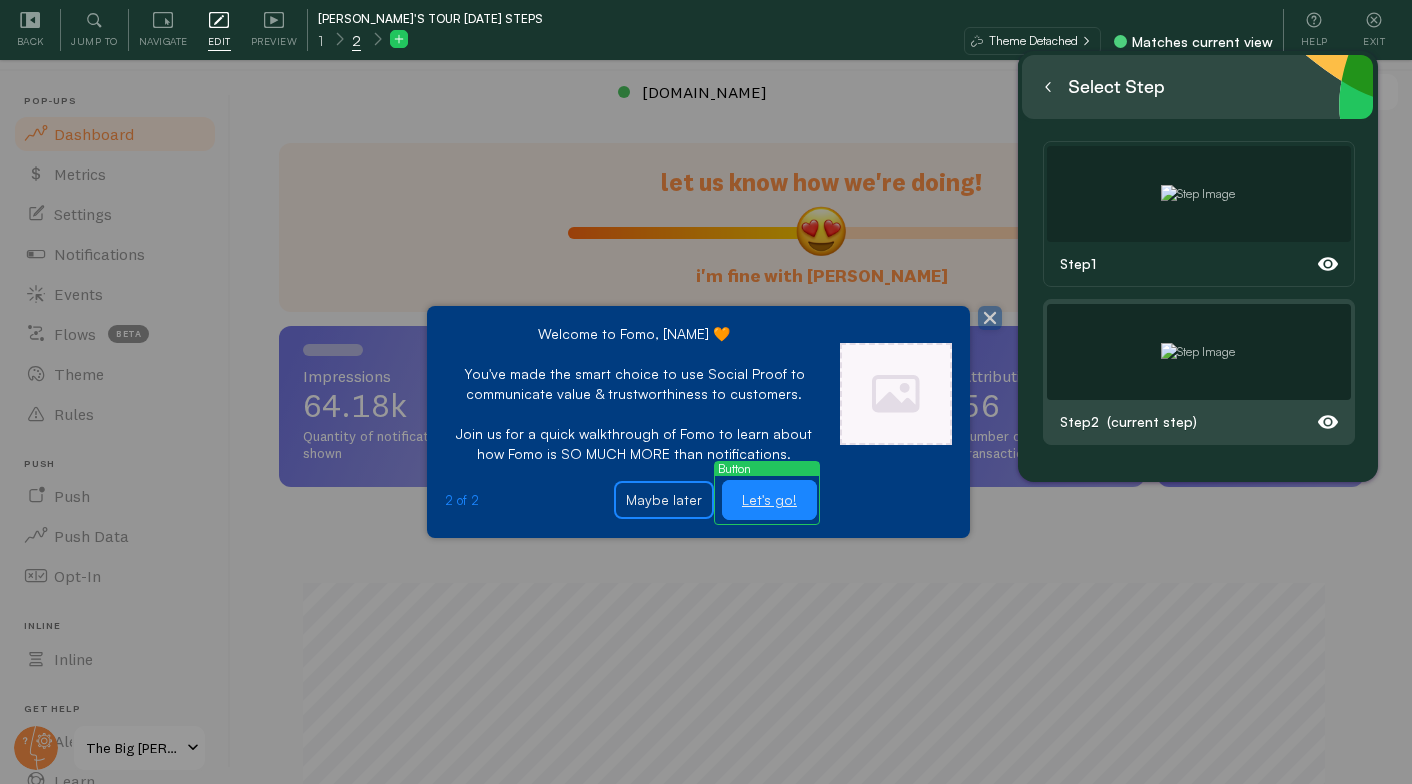 scroll, scrollTop: 60, scrollLeft: 0, axis: vertical 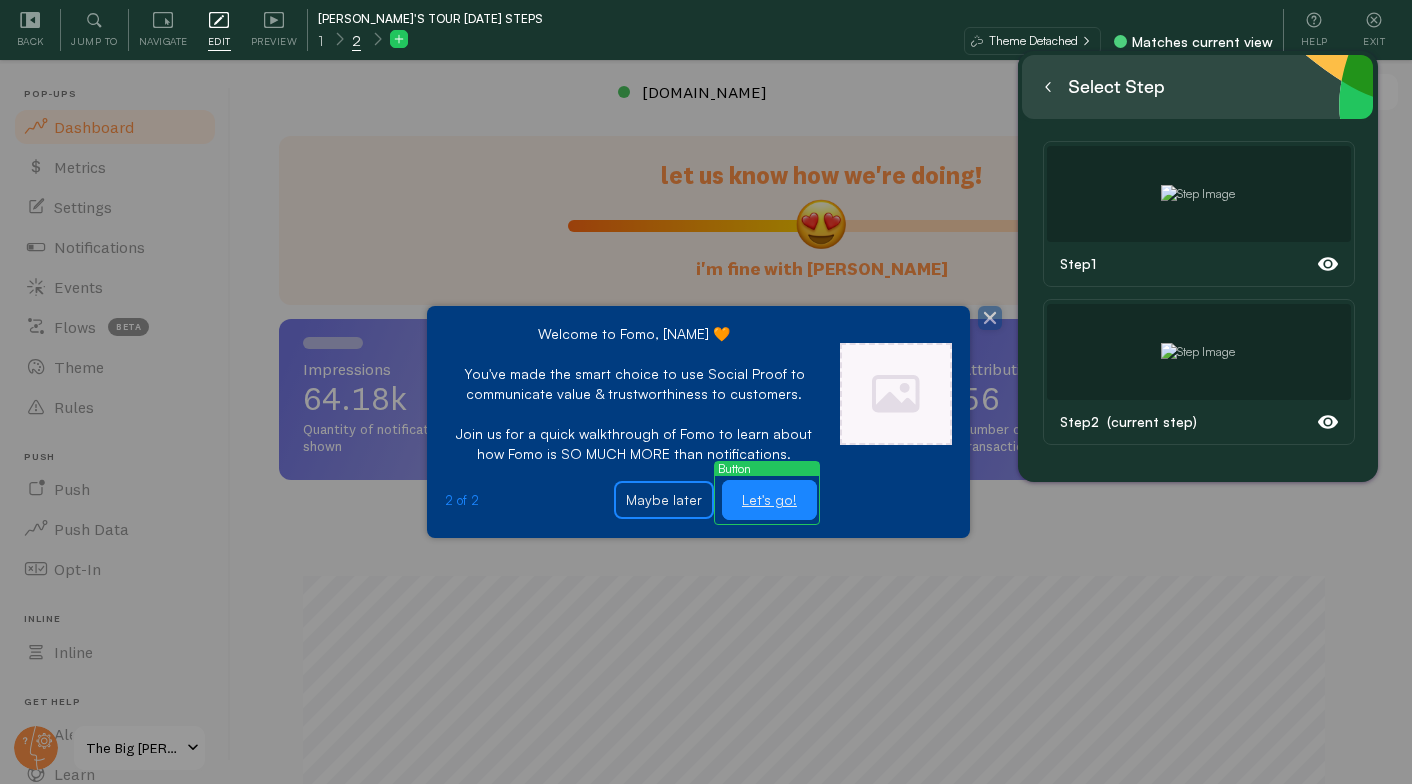 click 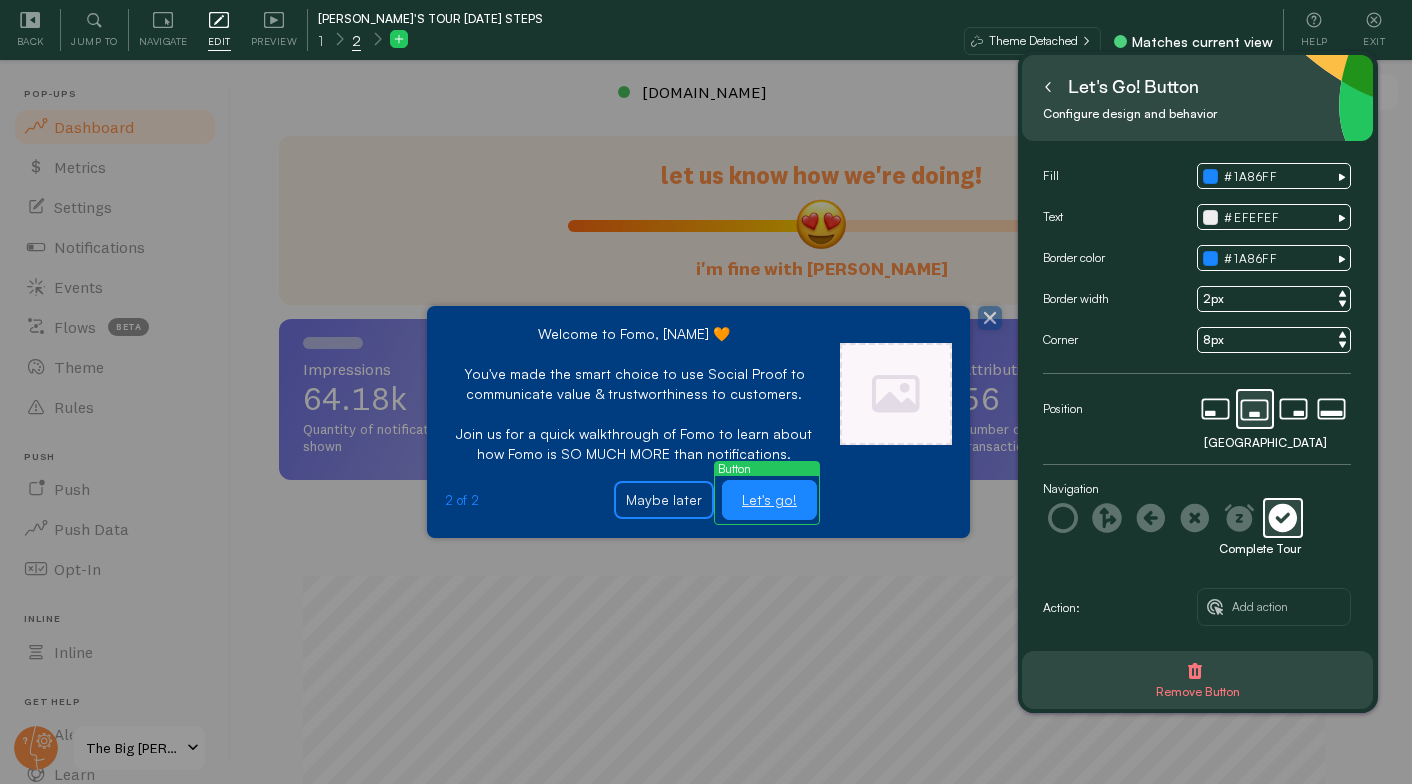 click at bounding box center [706, 392] 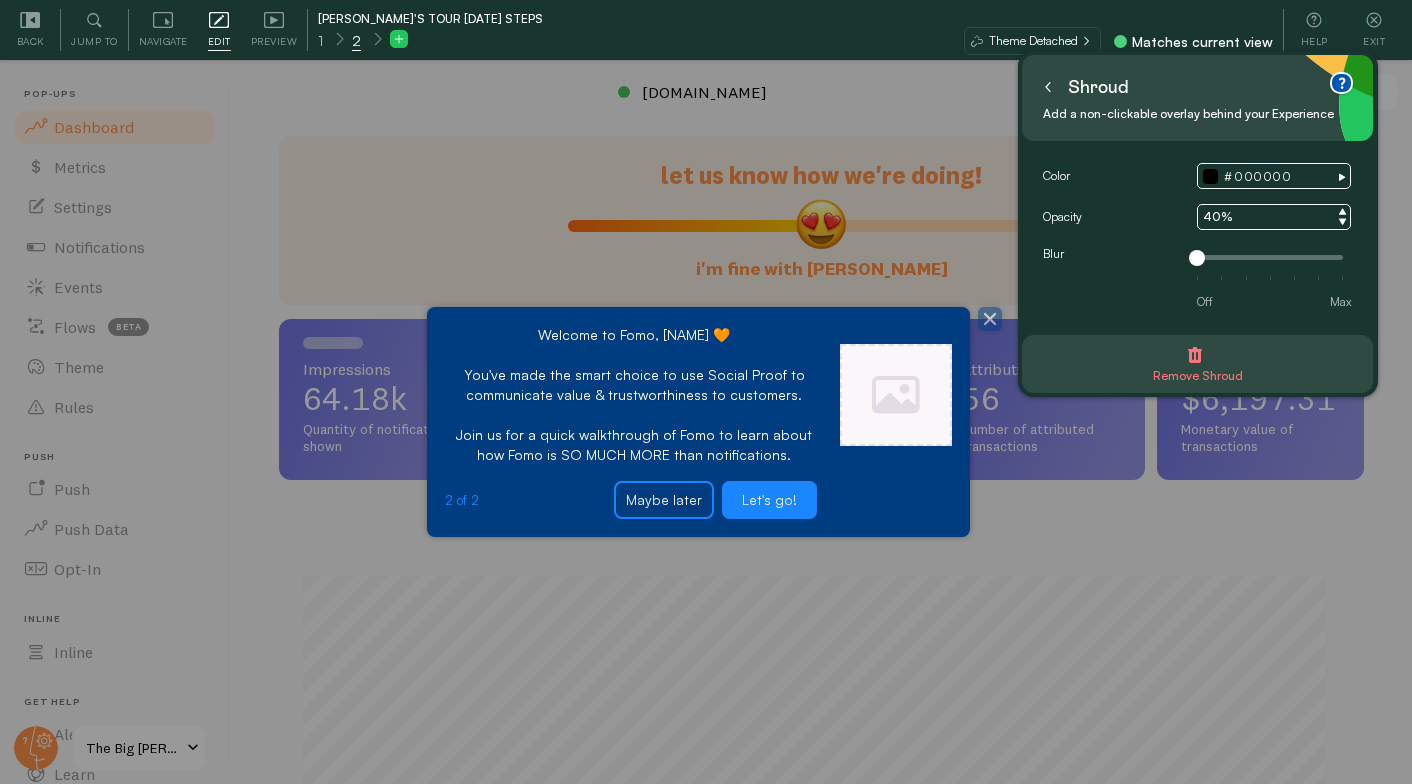 click on "1     2         Choose a Template  Use a Template or start from a blank Step.   Create or Edit Templates" at bounding box center [641, 39] 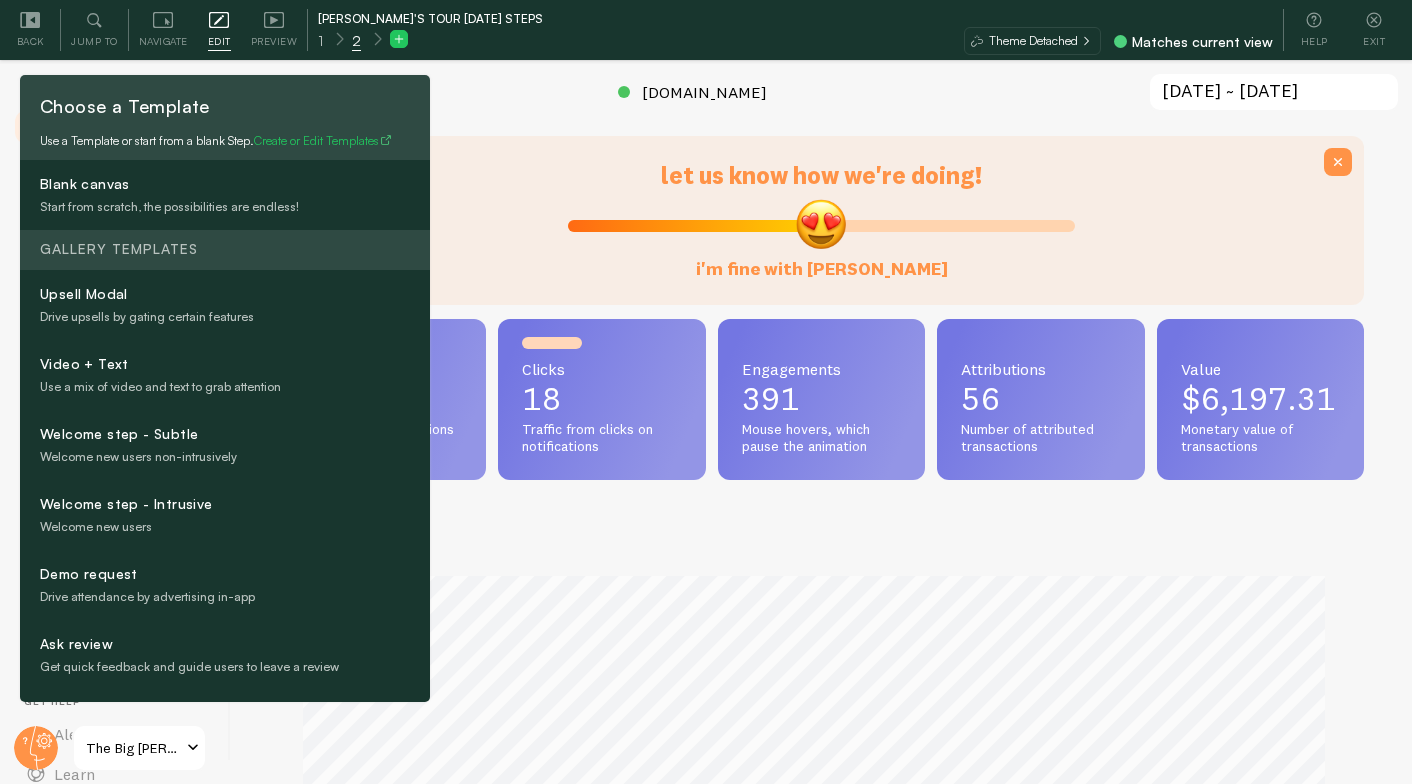 click on "2" at bounding box center [356, 41] 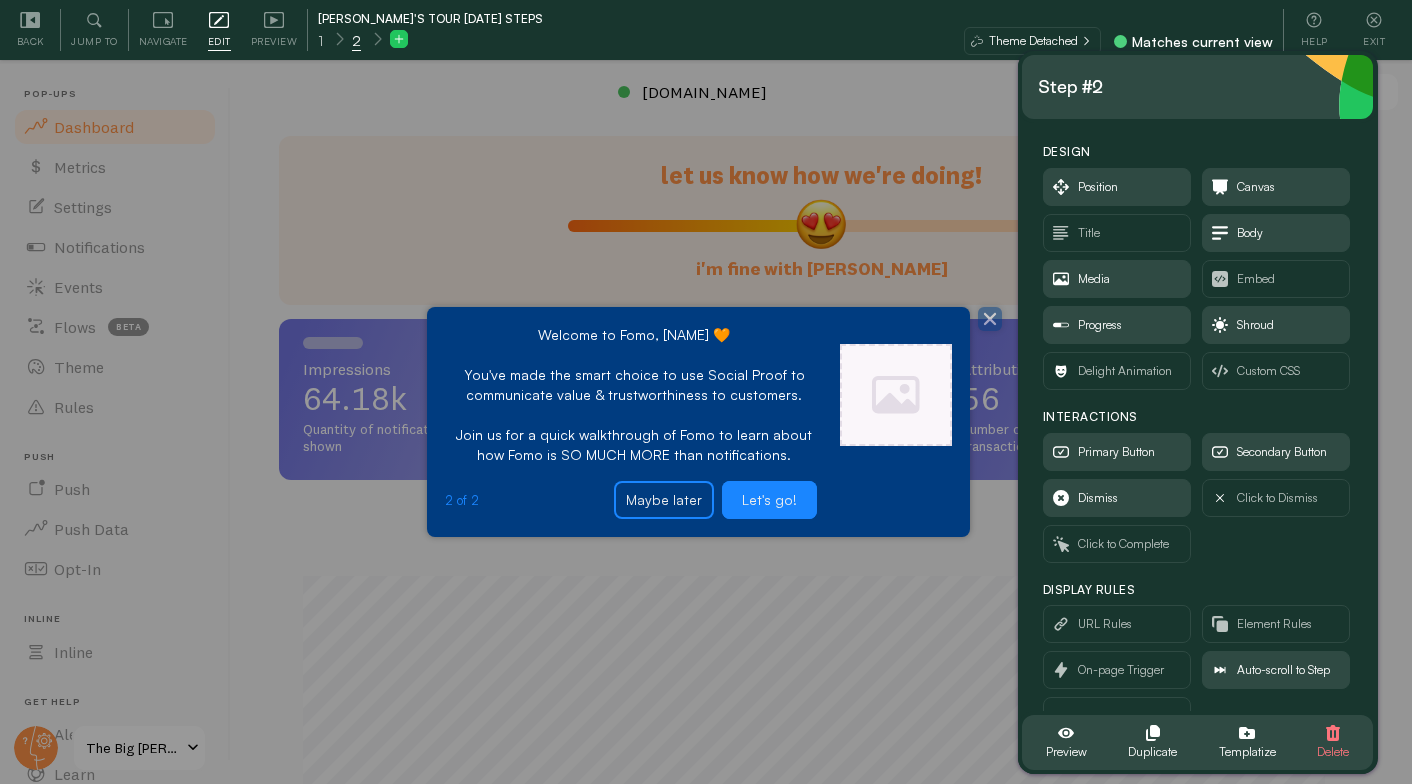 click 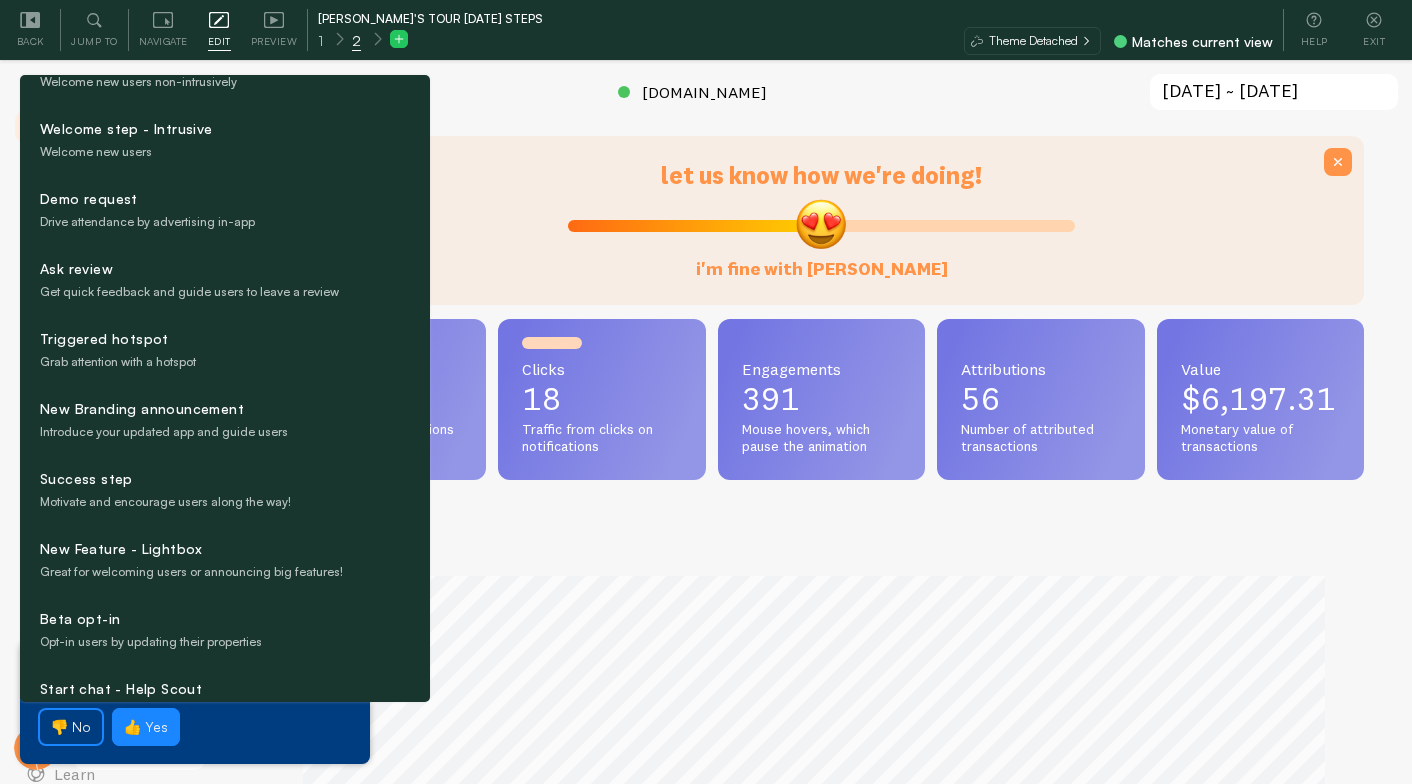 scroll, scrollTop: 395, scrollLeft: 0, axis: vertical 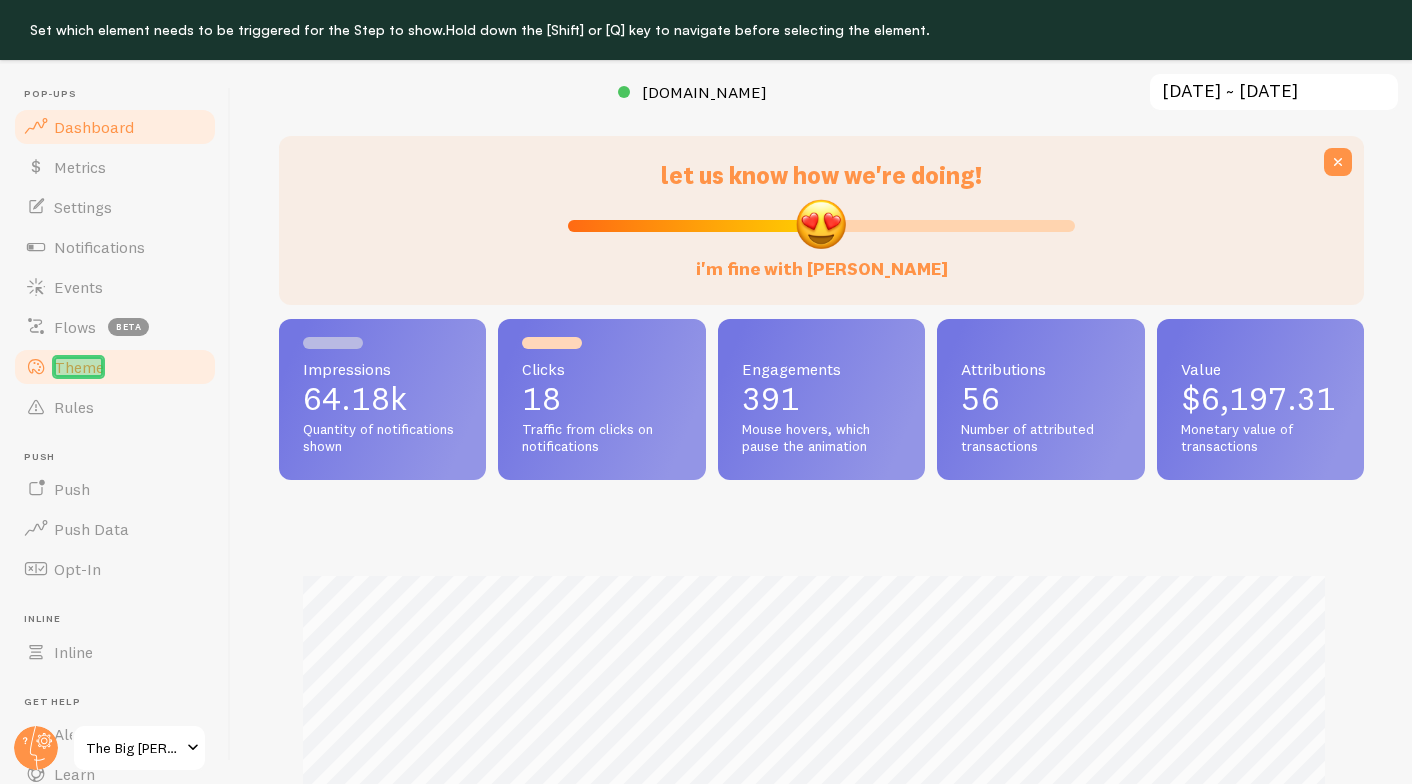 click on "Theme" at bounding box center [79, 367] 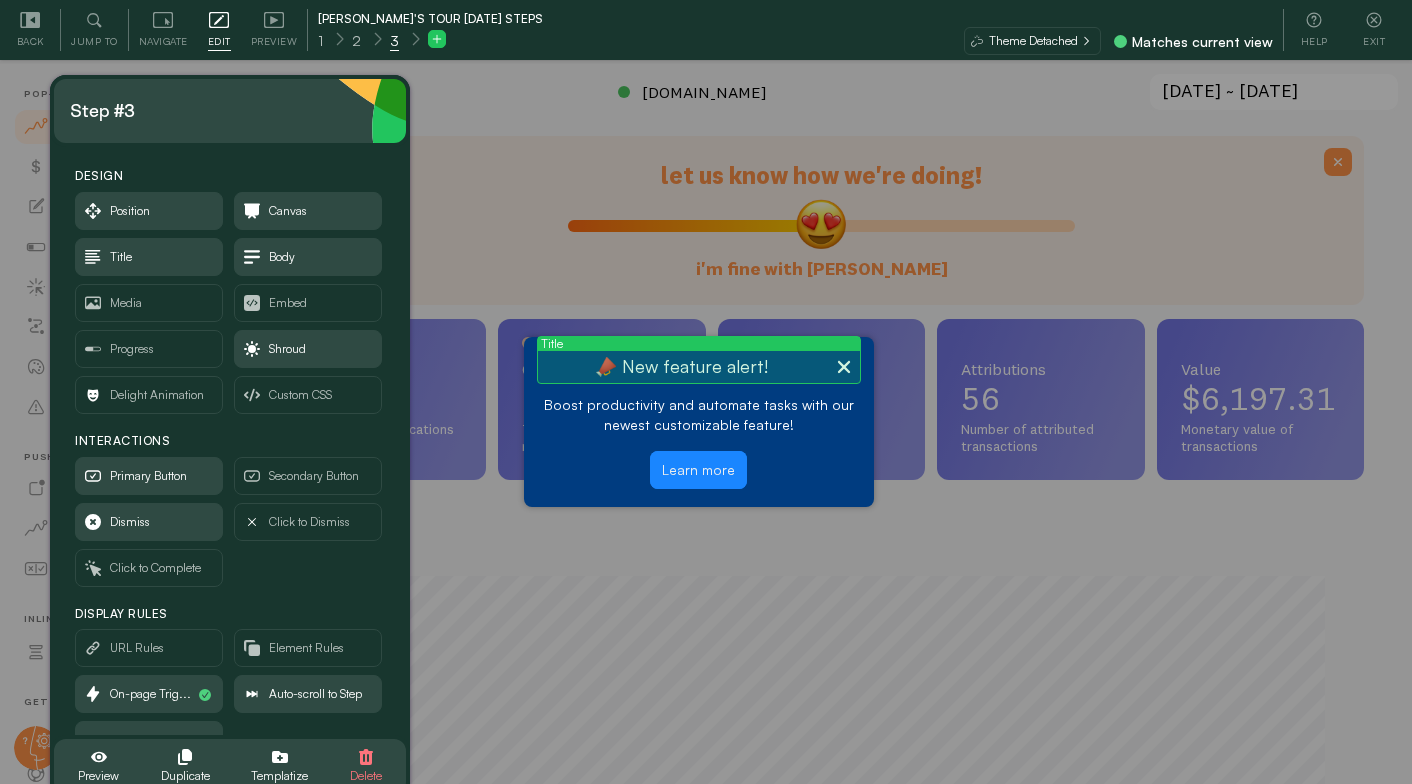 click on "📣 New feature alert!" at bounding box center [681, 366] 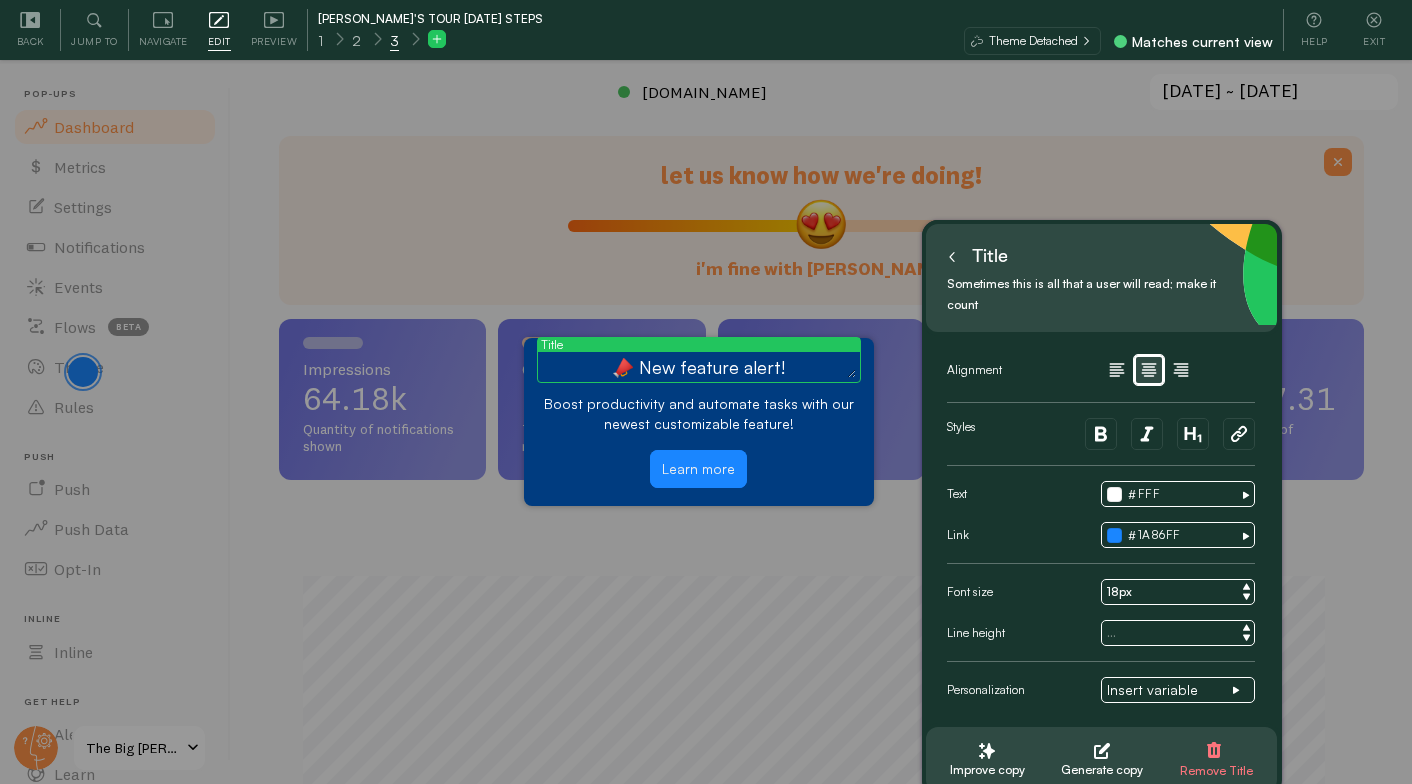 click on "📣 New feature alert!" at bounding box center [699, 367] 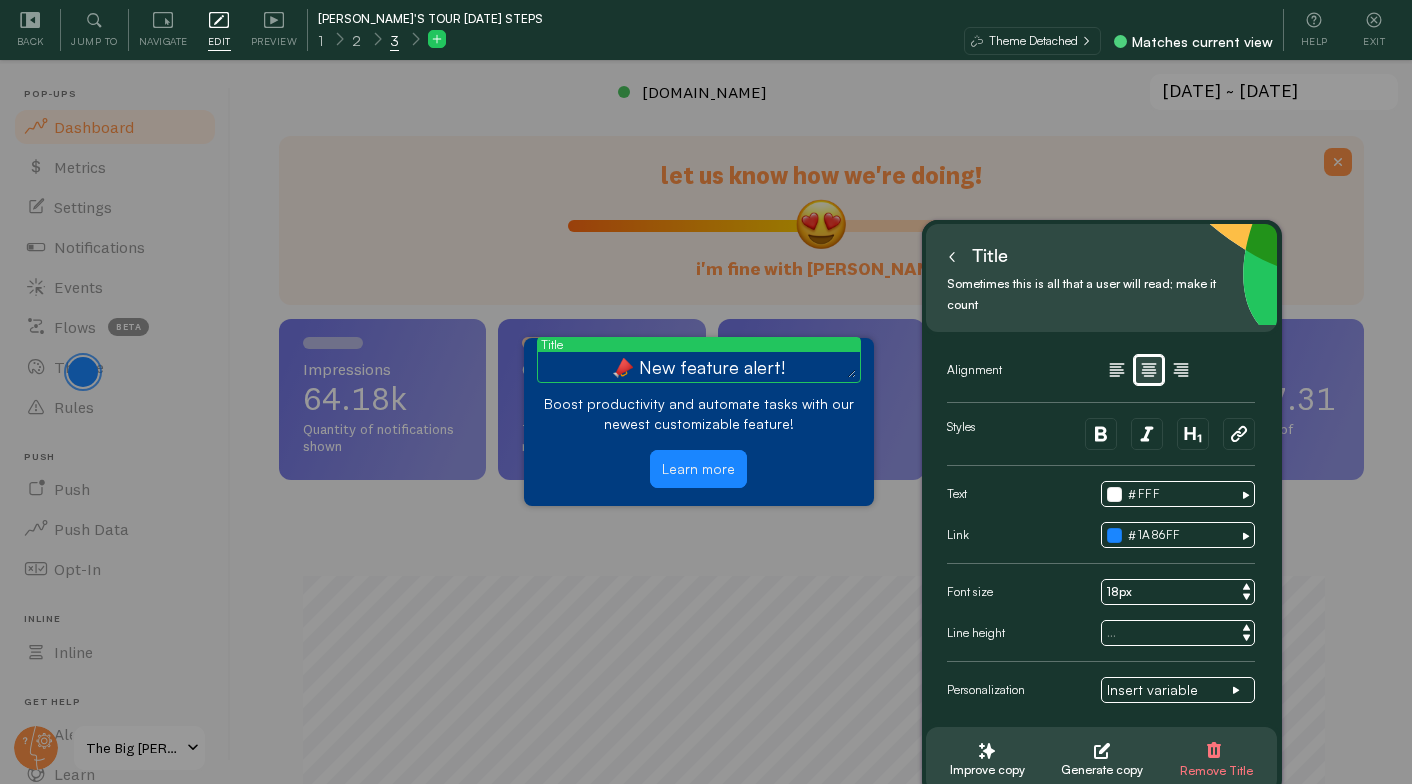 drag, startPoint x: 776, startPoint y: 364, endPoint x: 664, endPoint y: 360, distance: 112.0714 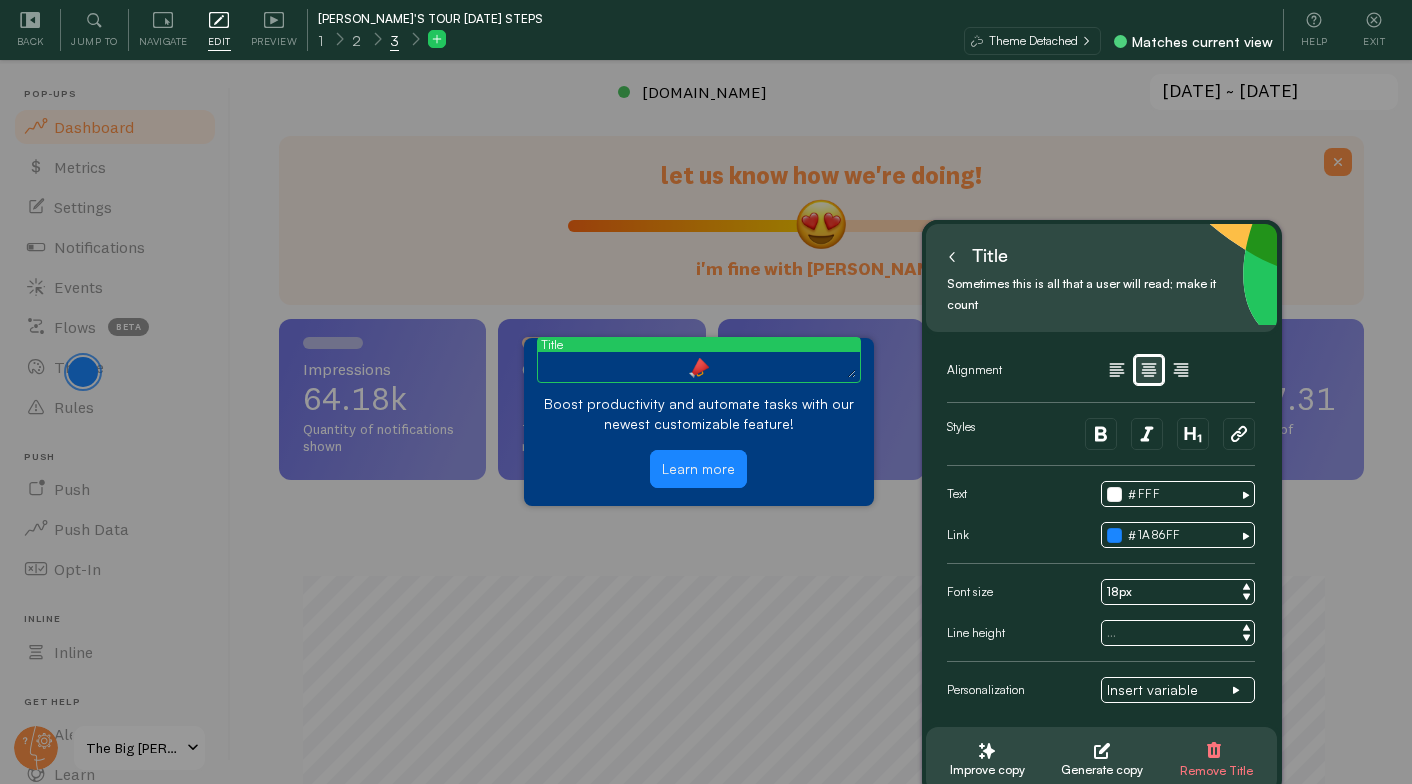 type on "📣" 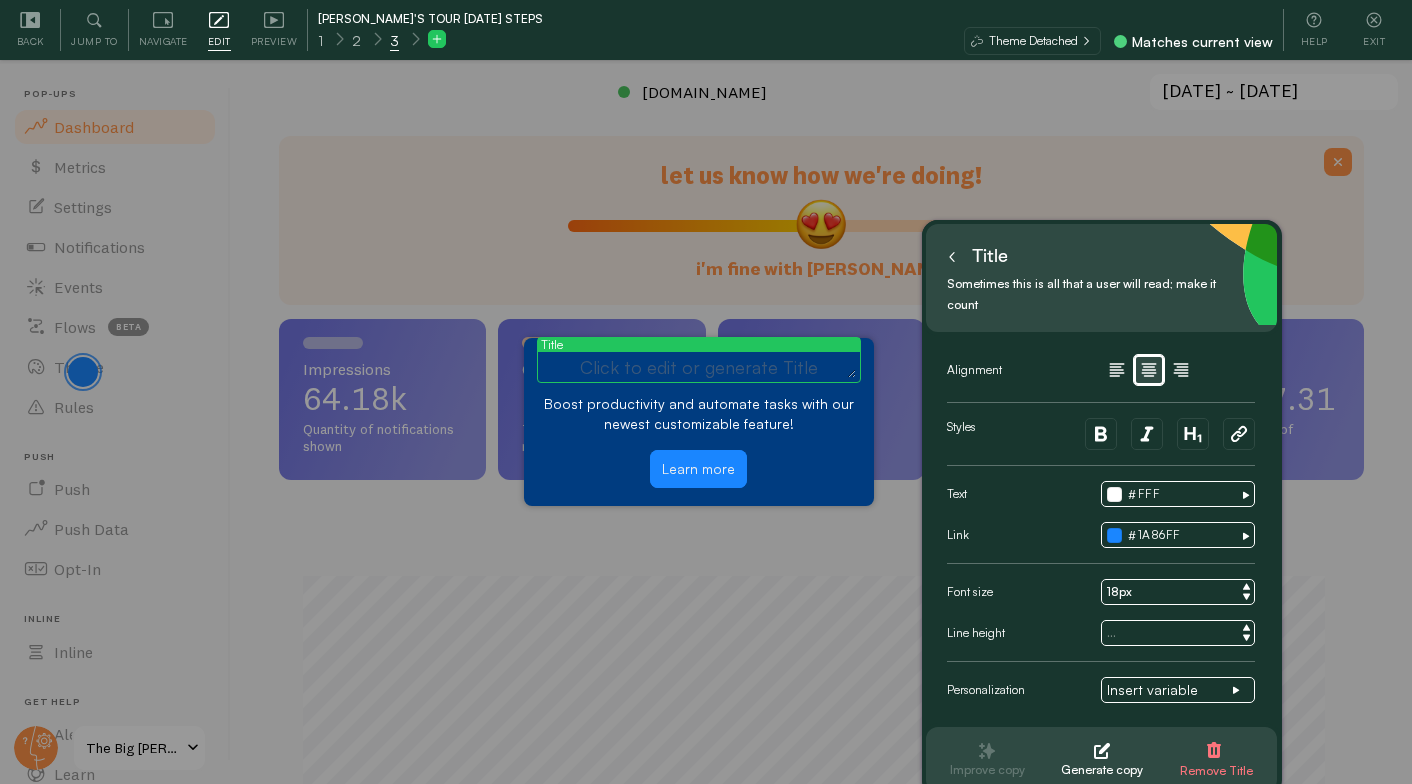 type on ":" 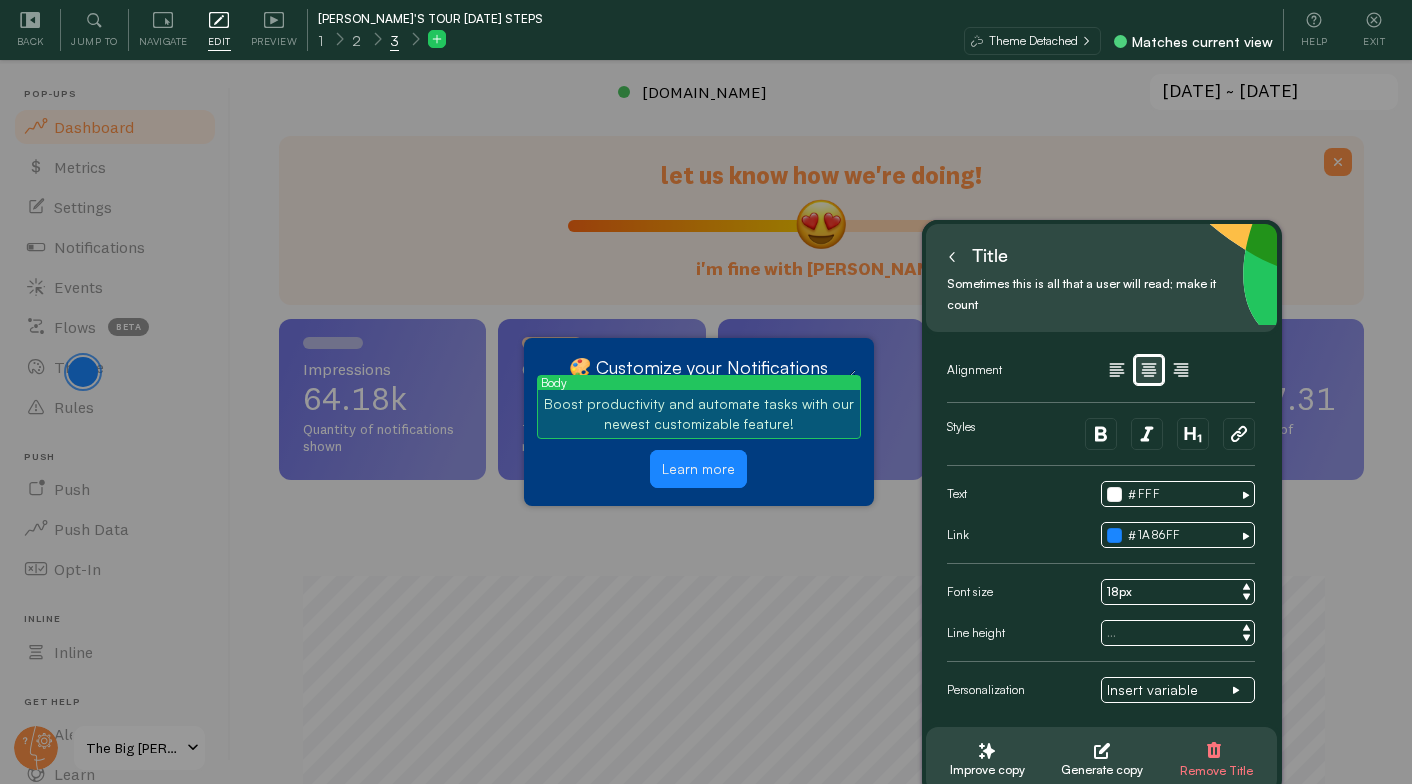 type on "🎨 Customize your Notifications" 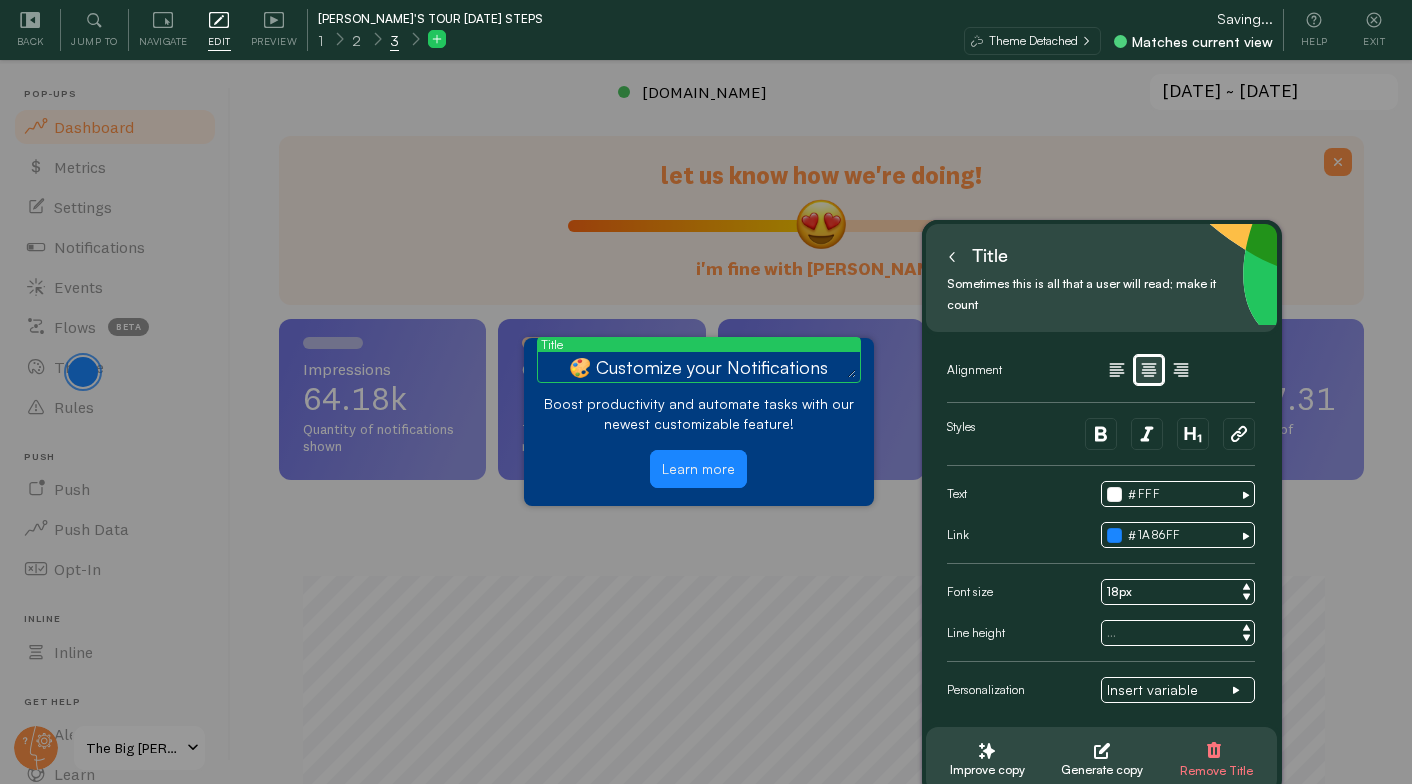 click on "Boost productivity and automate tasks with our newest customizable feature!" at bounding box center (699, 414) 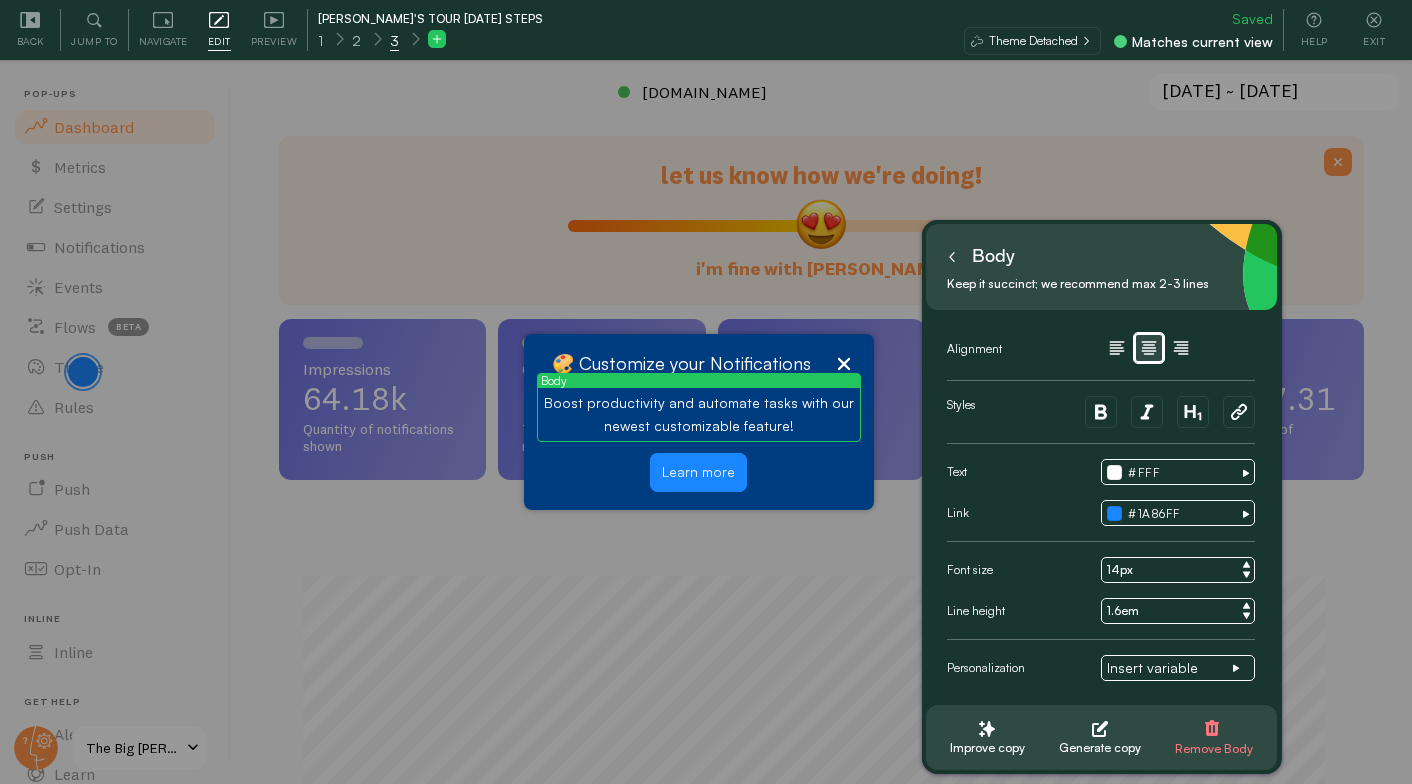 click on "Boost productivity and automate tasks with our newest customizable feature!" at bounding box center (699, 414) 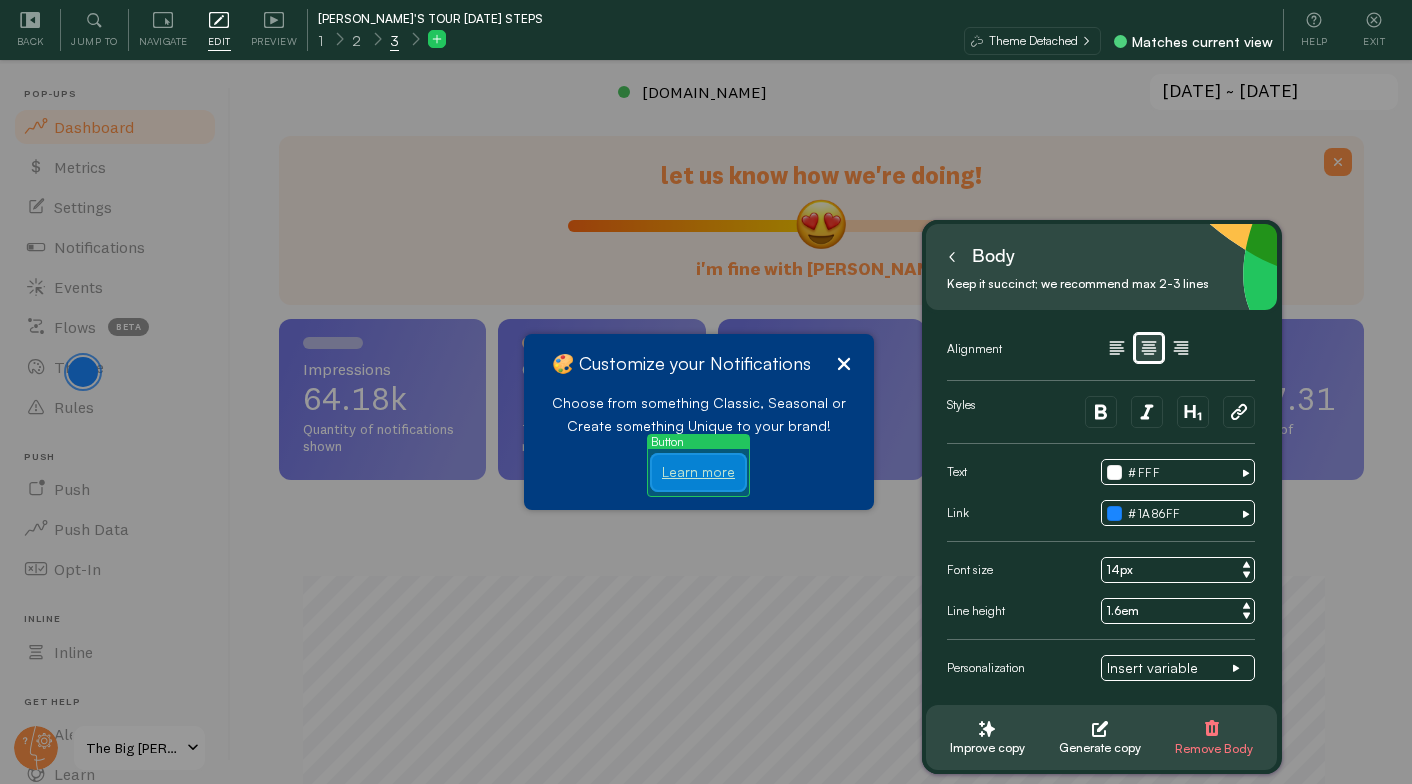 type on "Choose from something Classic, Seasonal or Create something Unique to your brand!" 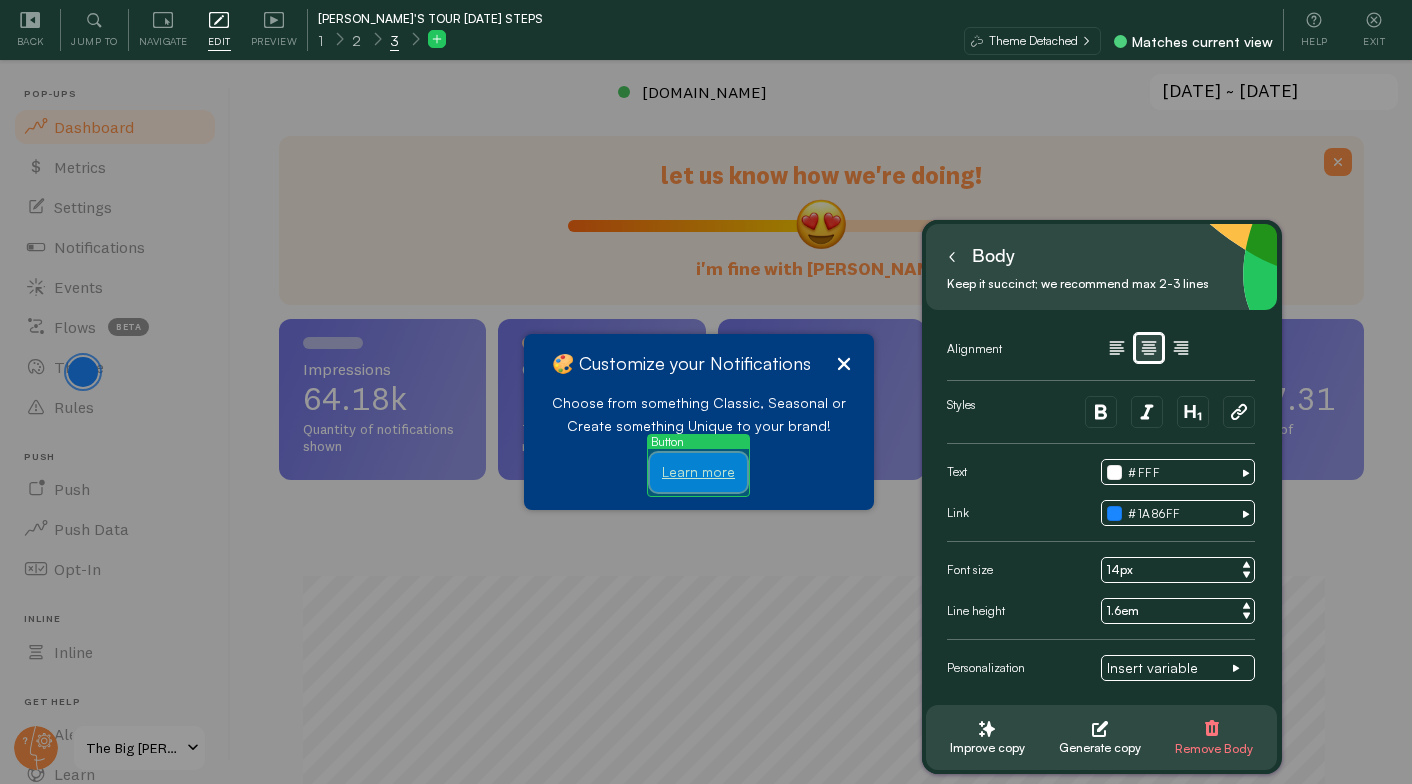 click on "Learn more" at bounding box center (698, 472) 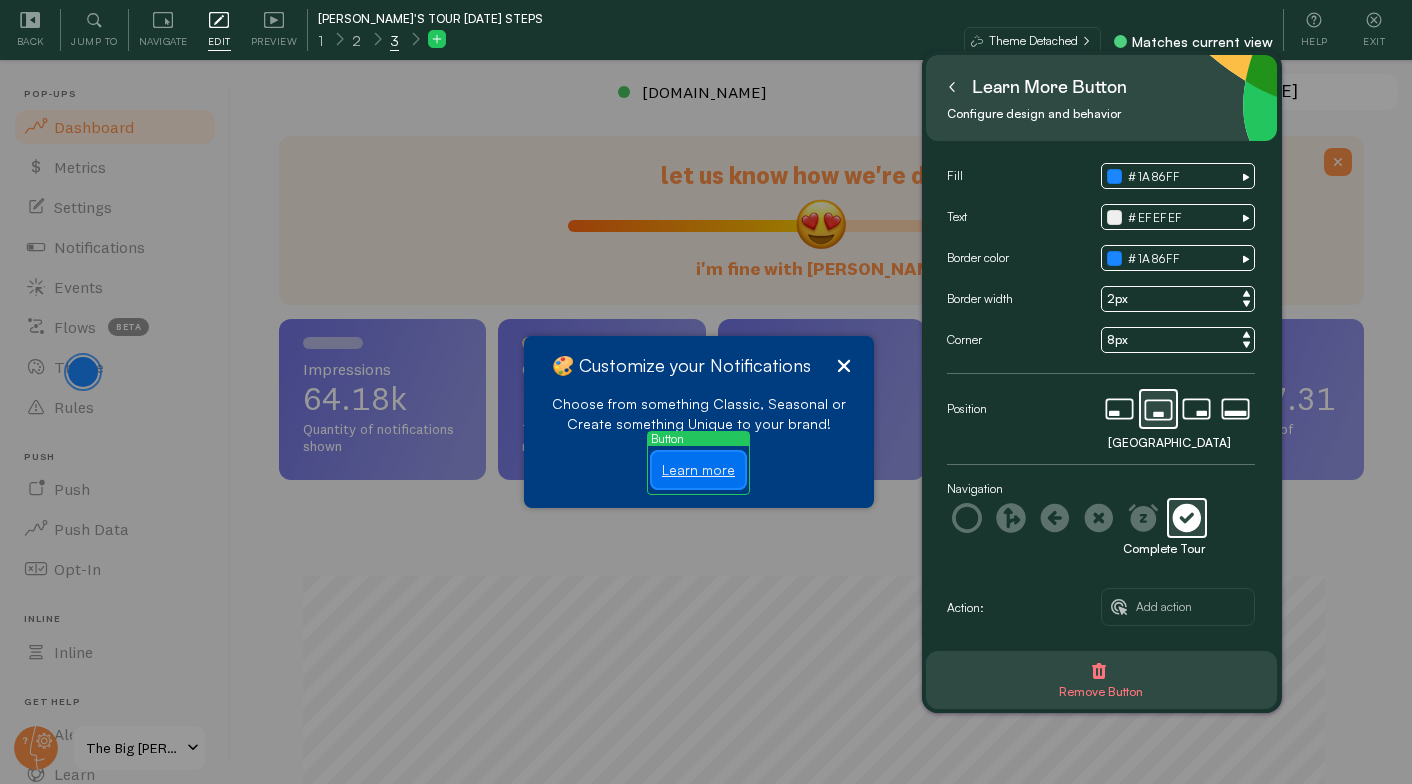 click on "Learn more" at bounding box center [698, 470] 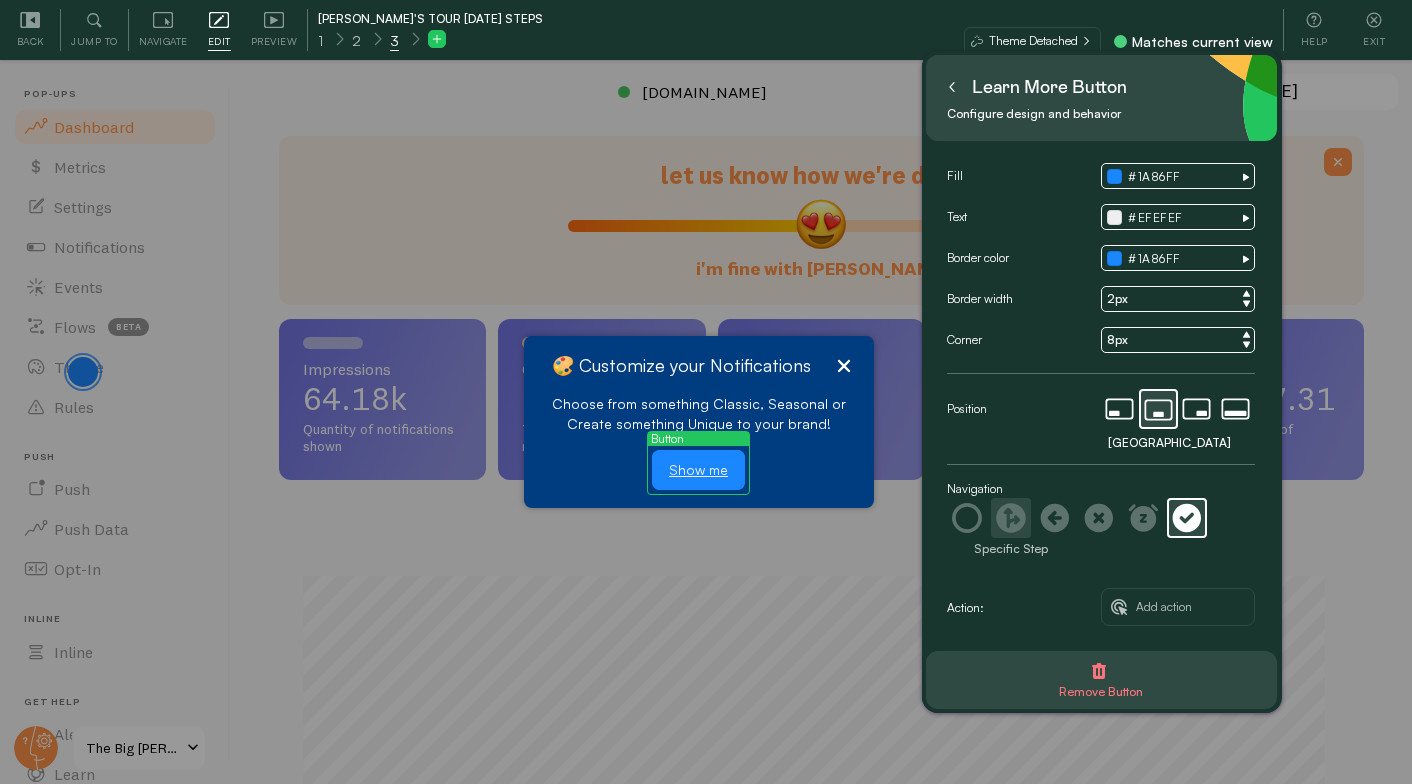 type on "Show me" 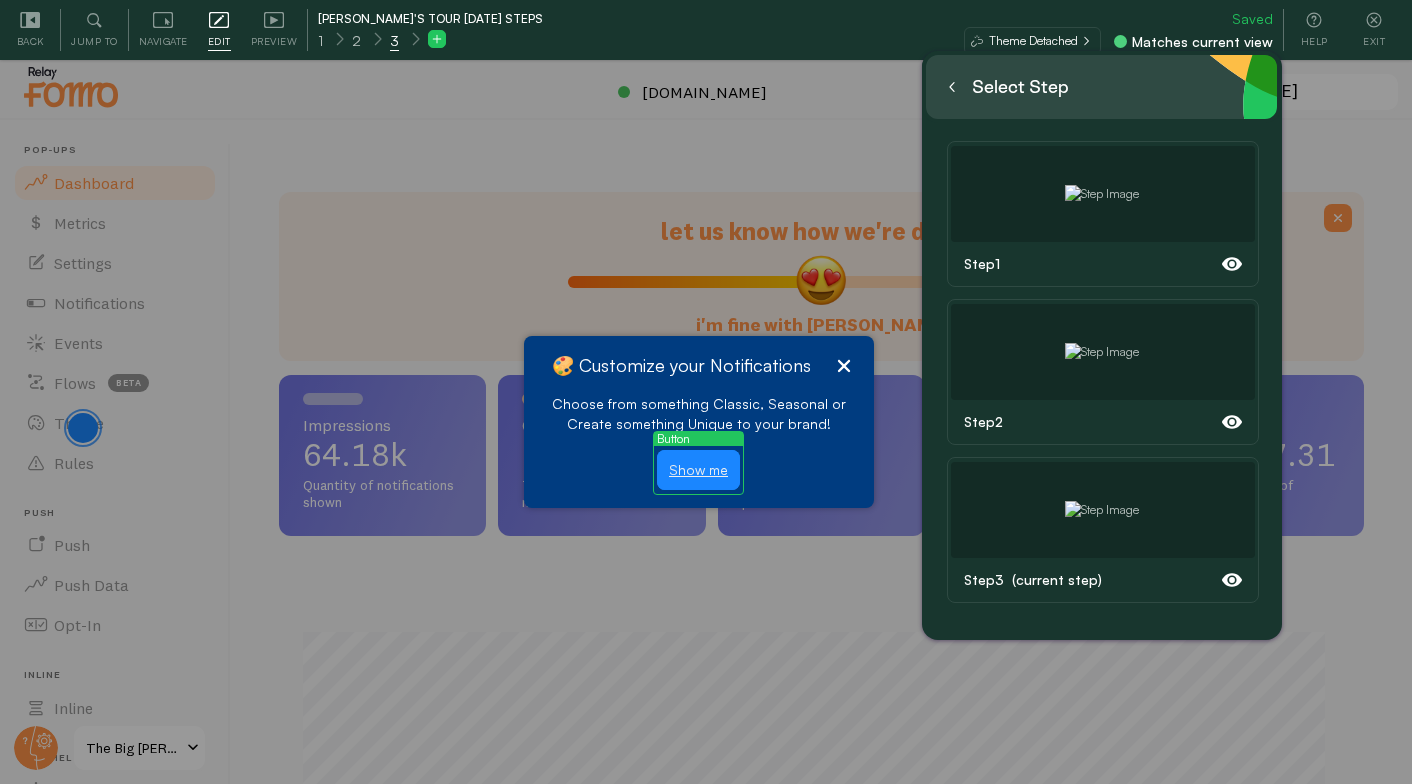 scroll, scrollTop: 0, scrollLeft: 0, axis: both 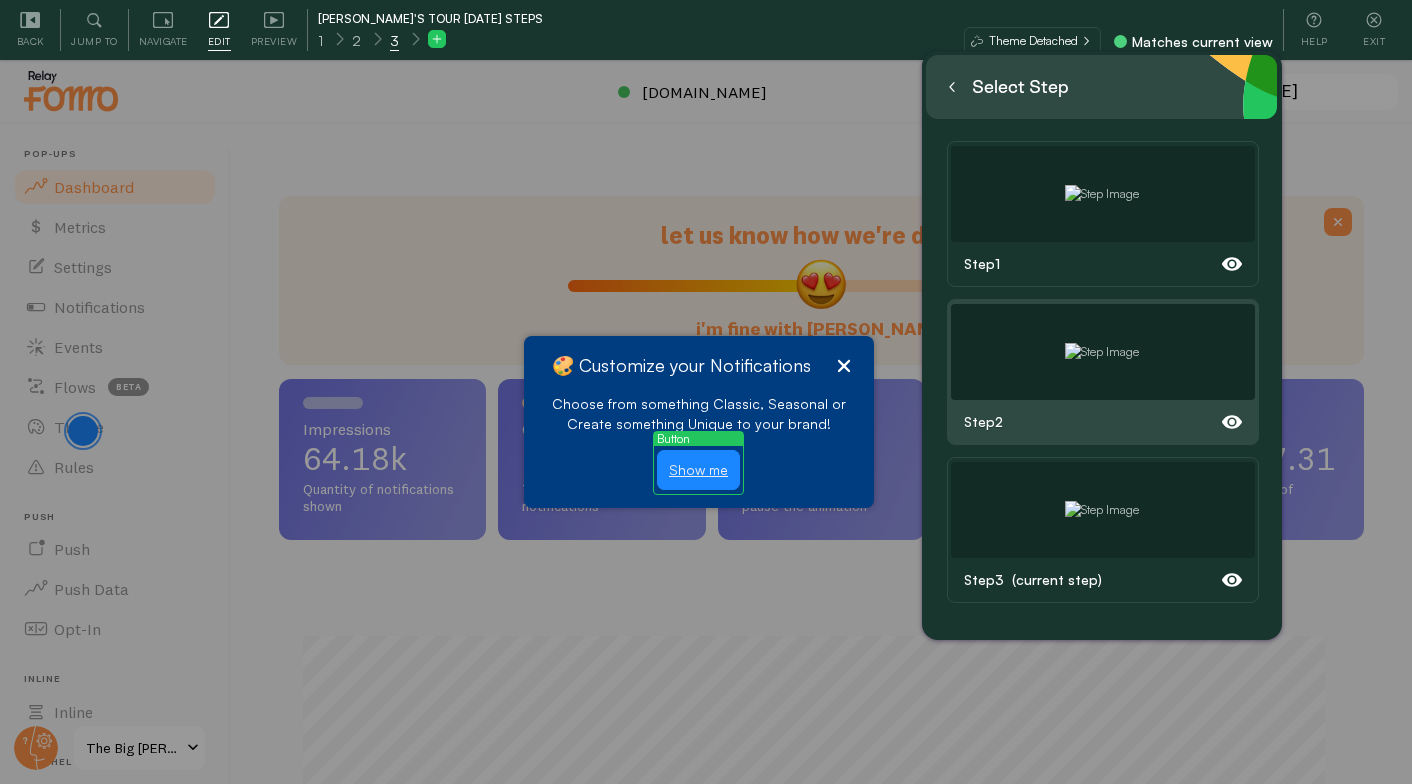 click at bounding box center (1102, 352) 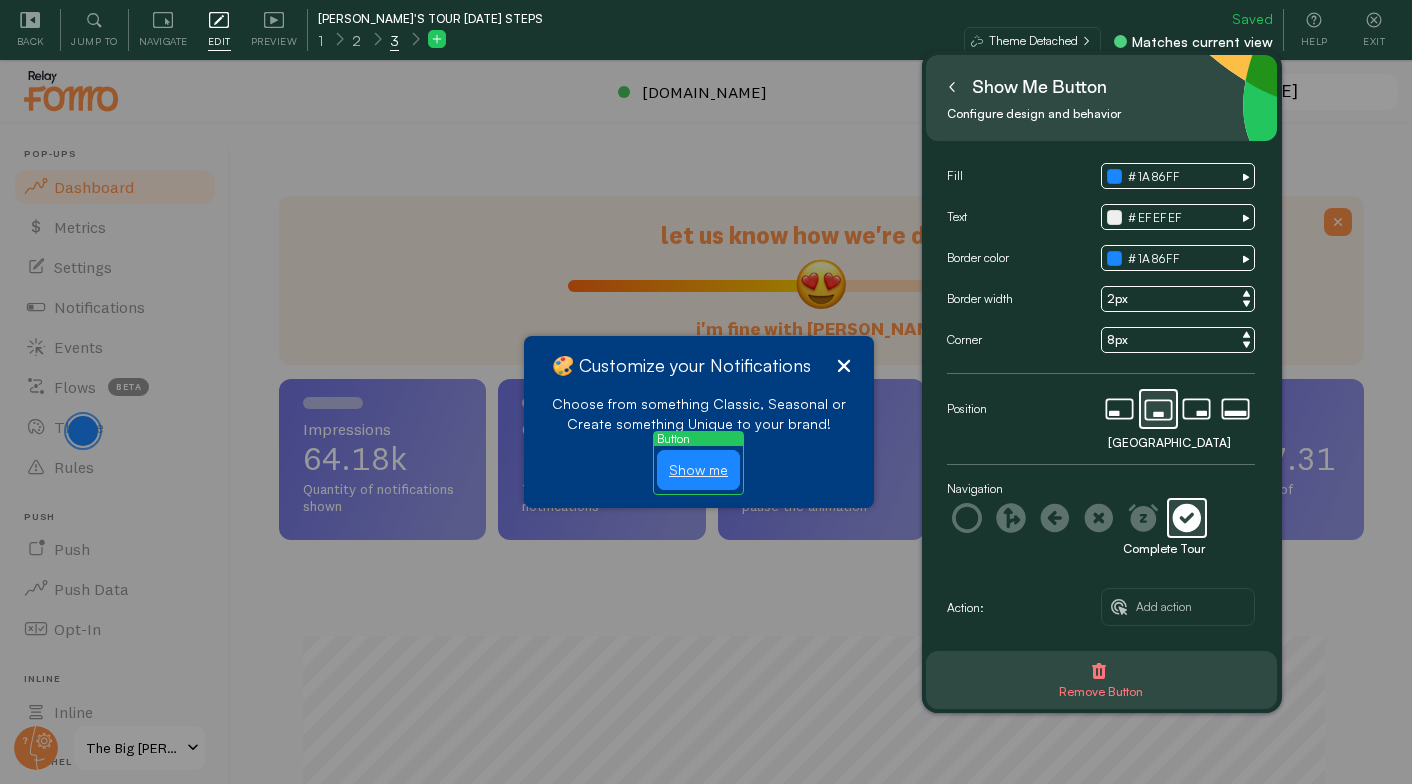 click at bounding box center [706, 392] 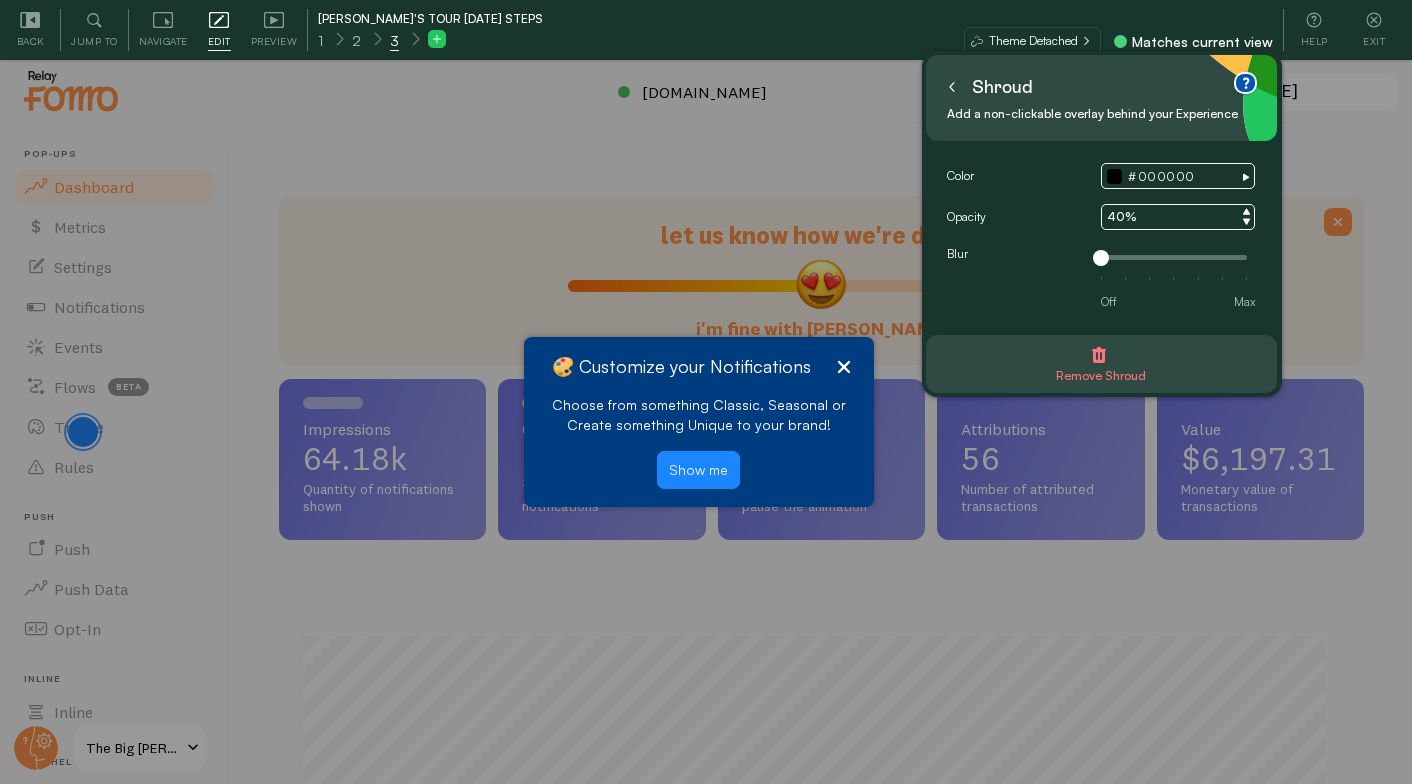 click 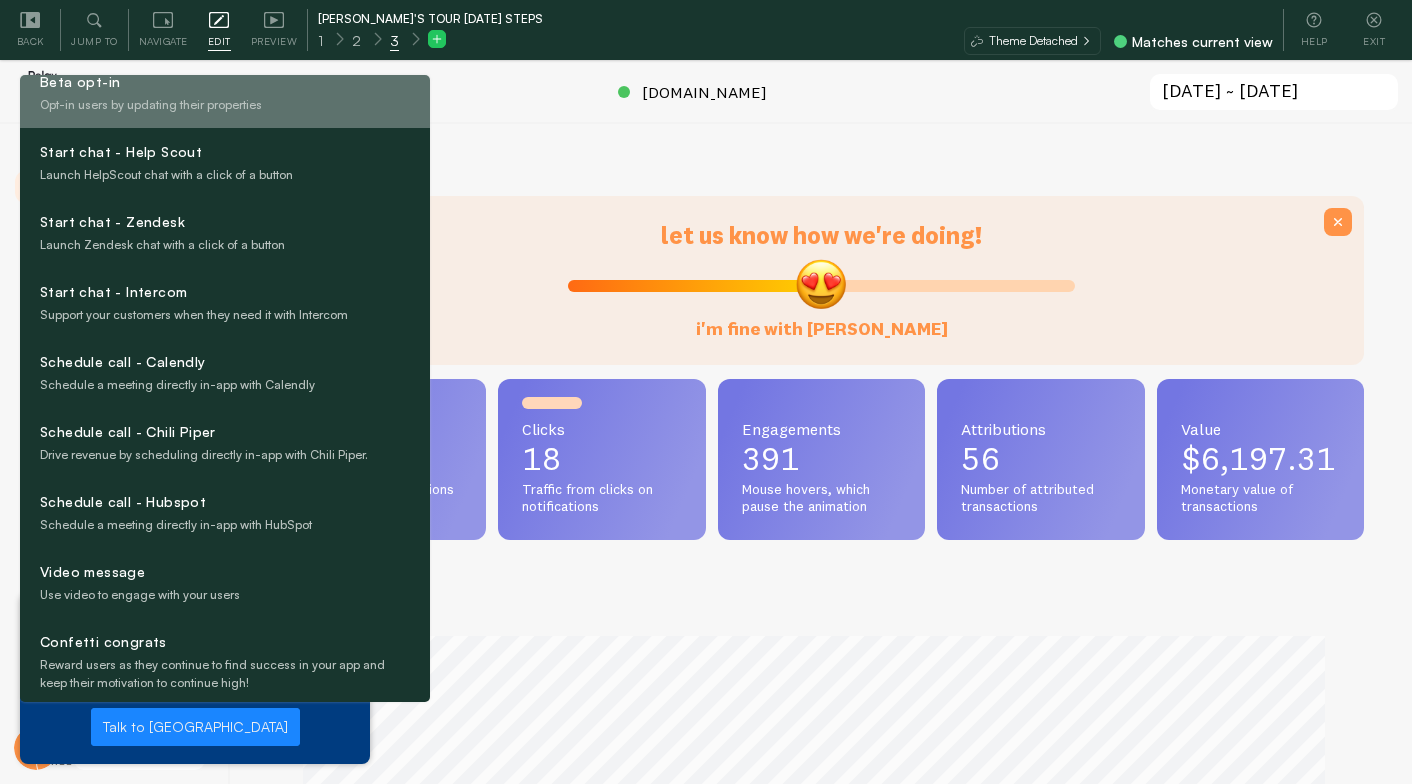scroll, scrollTop: 930, scrollLeft: 0, axis: vertical 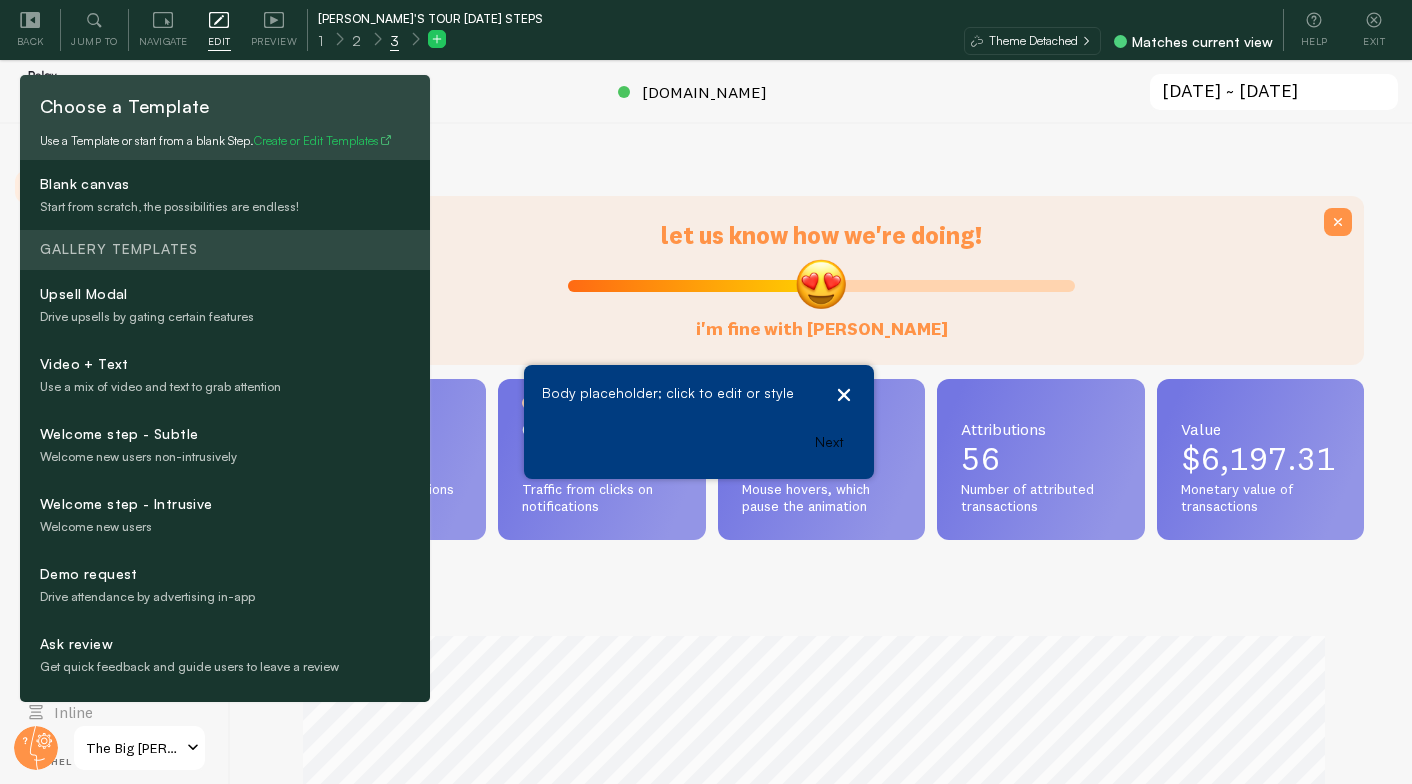 click on "Blank canvas Start from scratch, the possibilities are endless!" at bounding box center [258, 193] 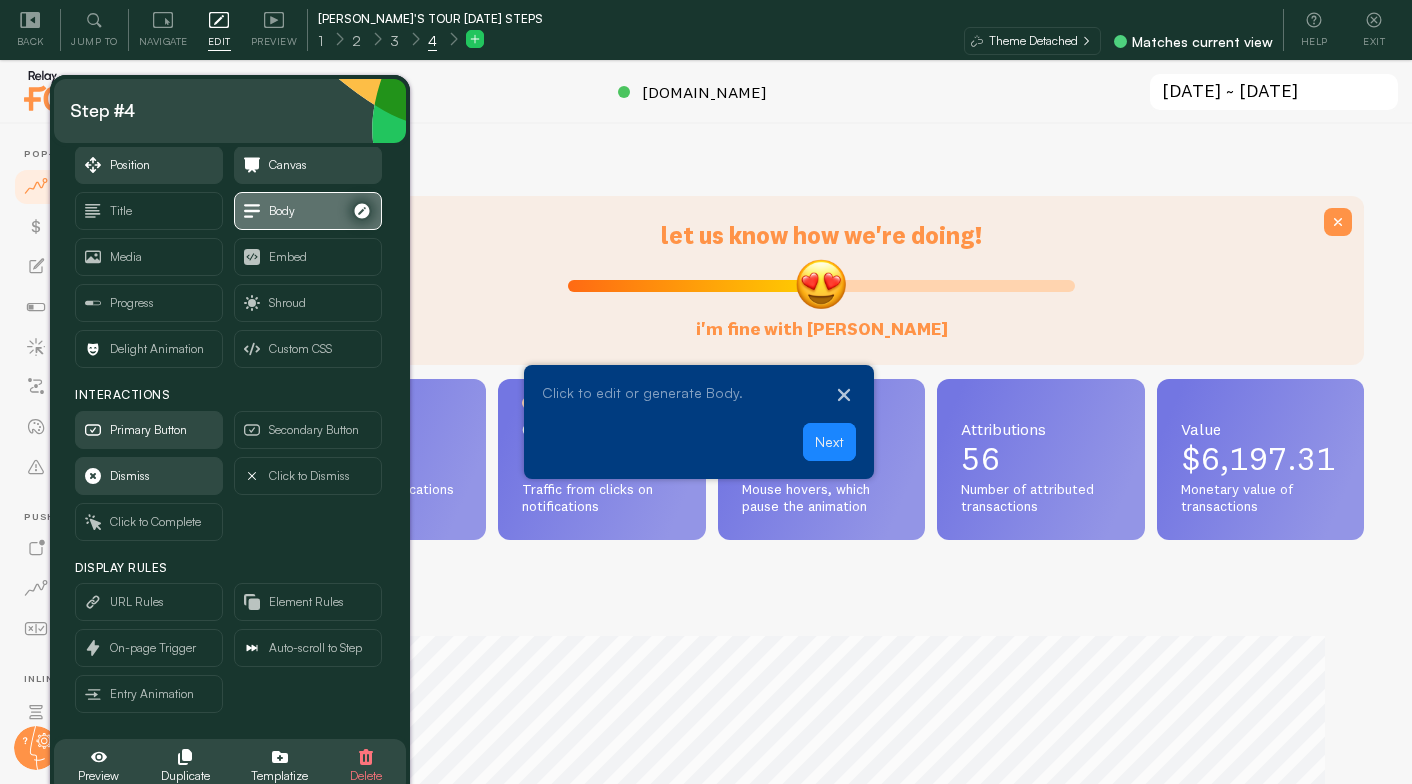 scroll, scrollTop: 47, scrollLeft: 0, axis: vertical 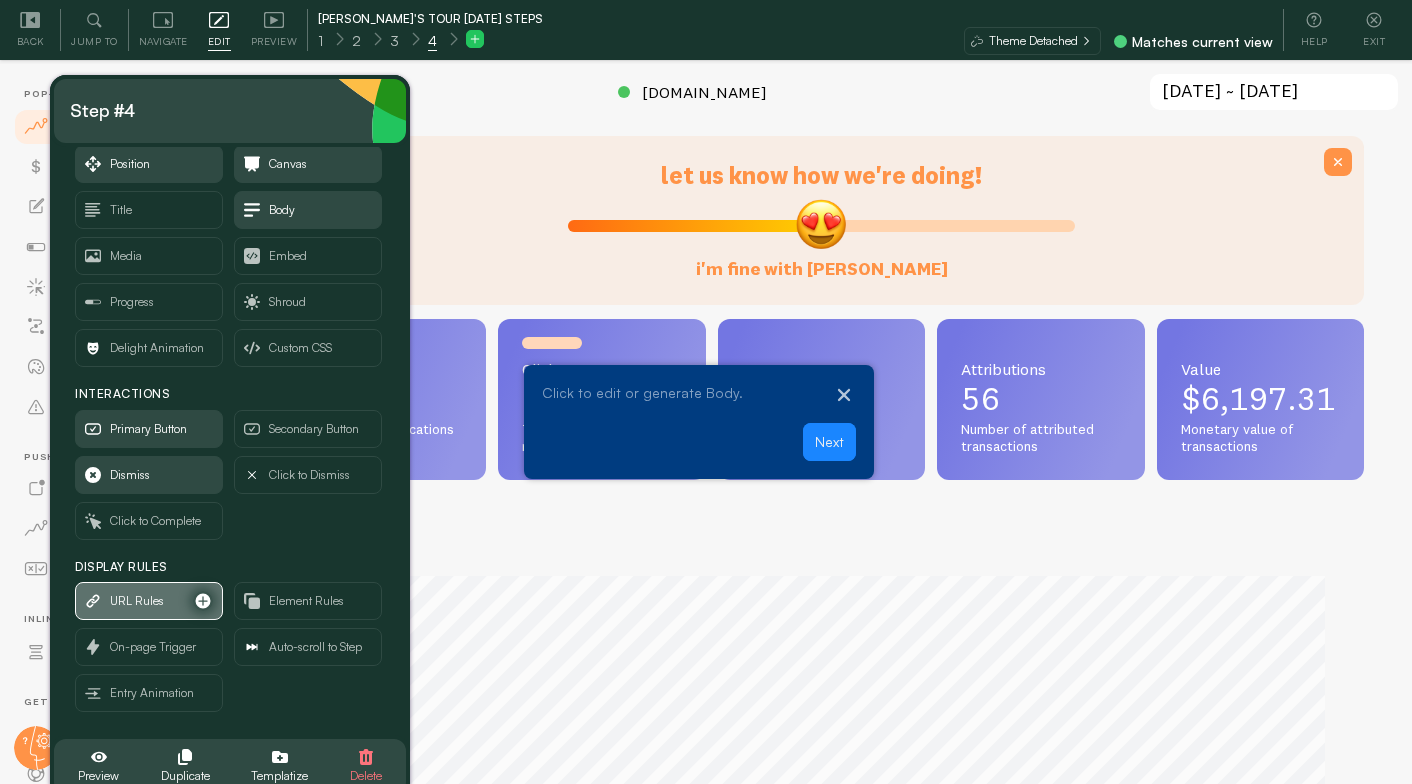 click on "URL Rules" at bounding box center (137, 601) 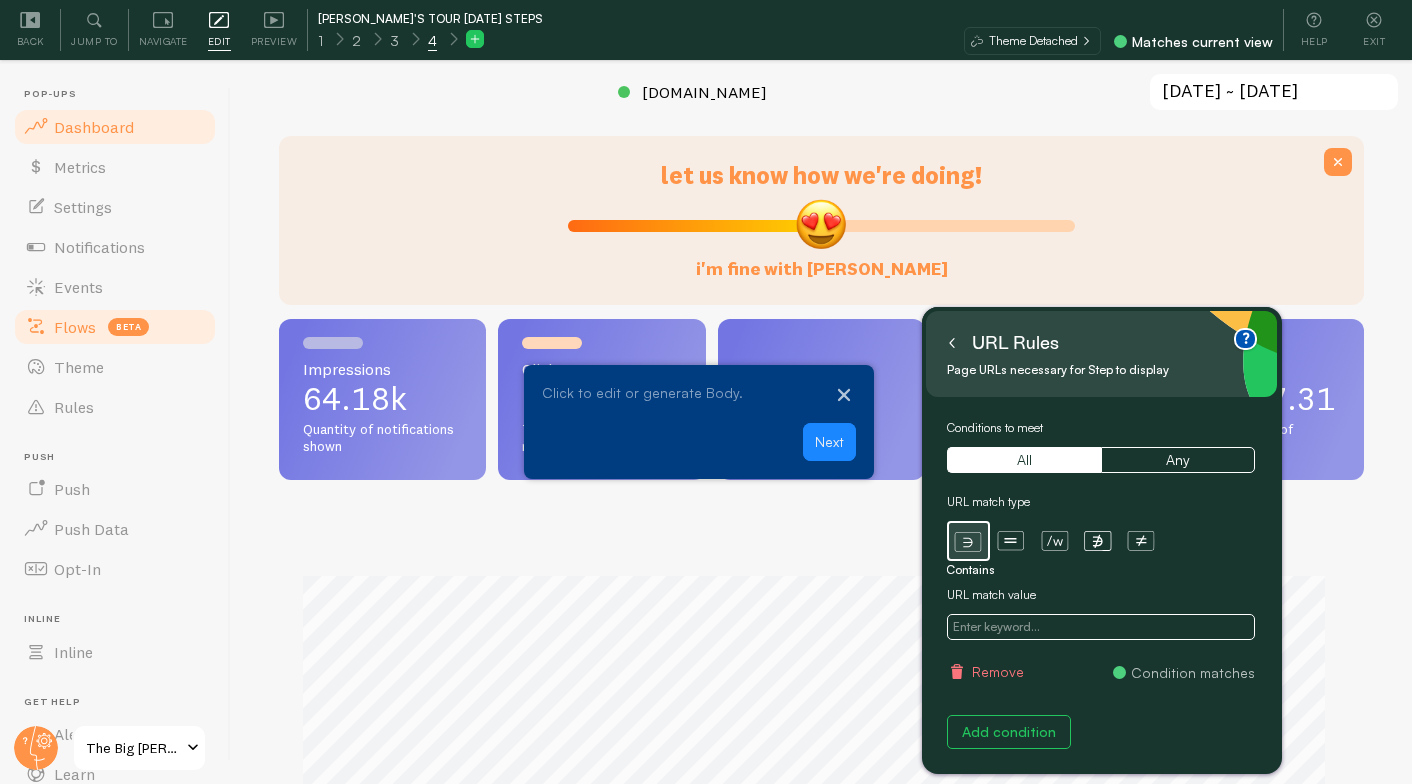 click on "Theme" at bounding box center (79, 367) 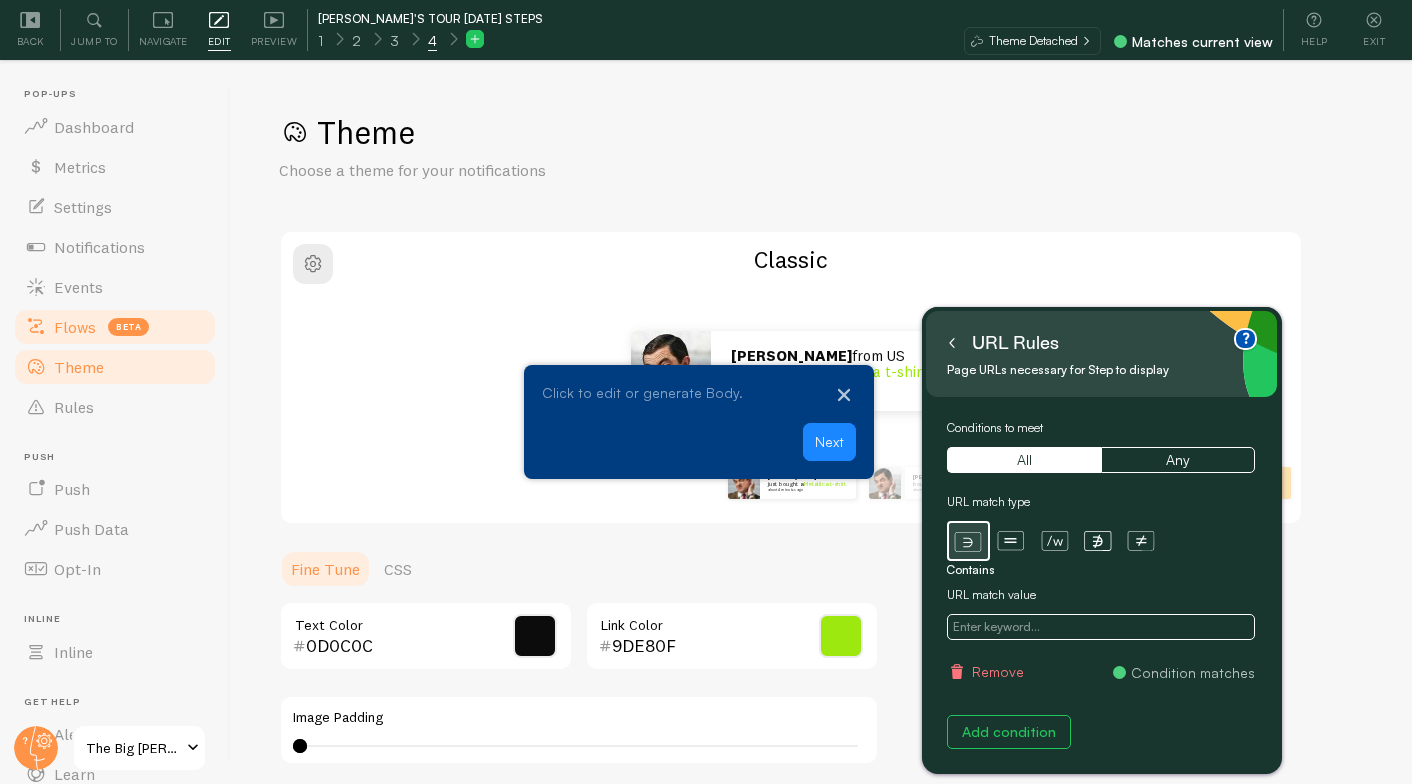 scroll, scrollTop: 0, scrollLeft: 0, axis: both 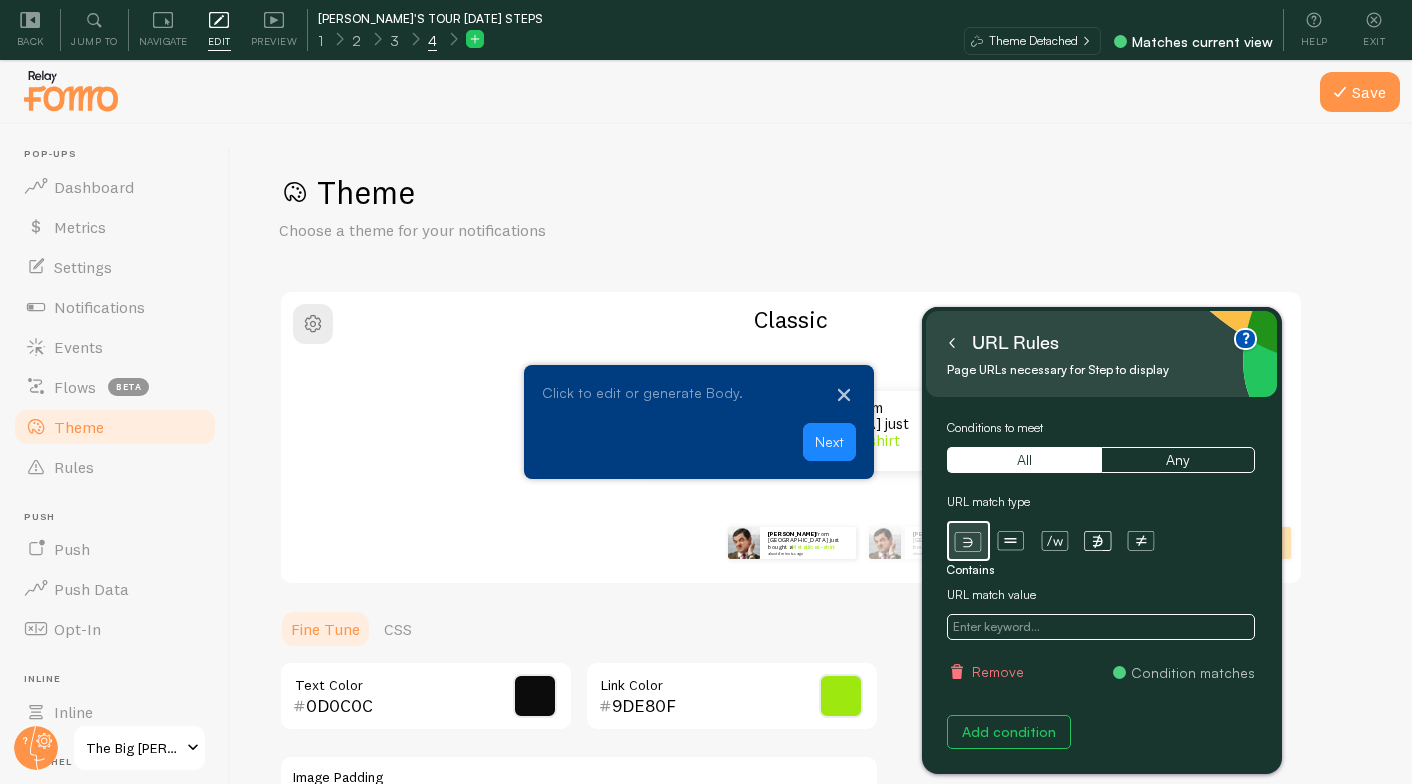 click at bounding box center (1101, 627) 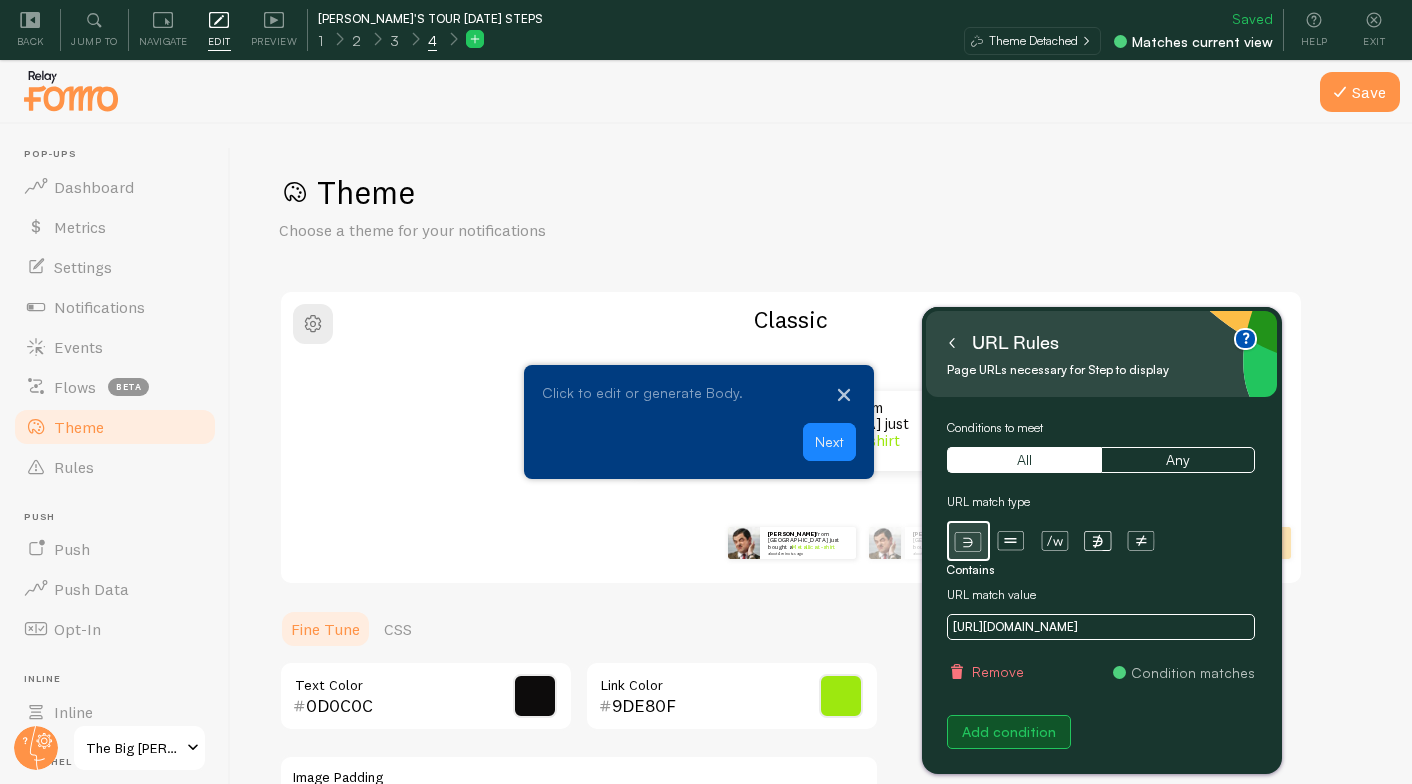 type on "[URL][DOMAIN_NAME]" 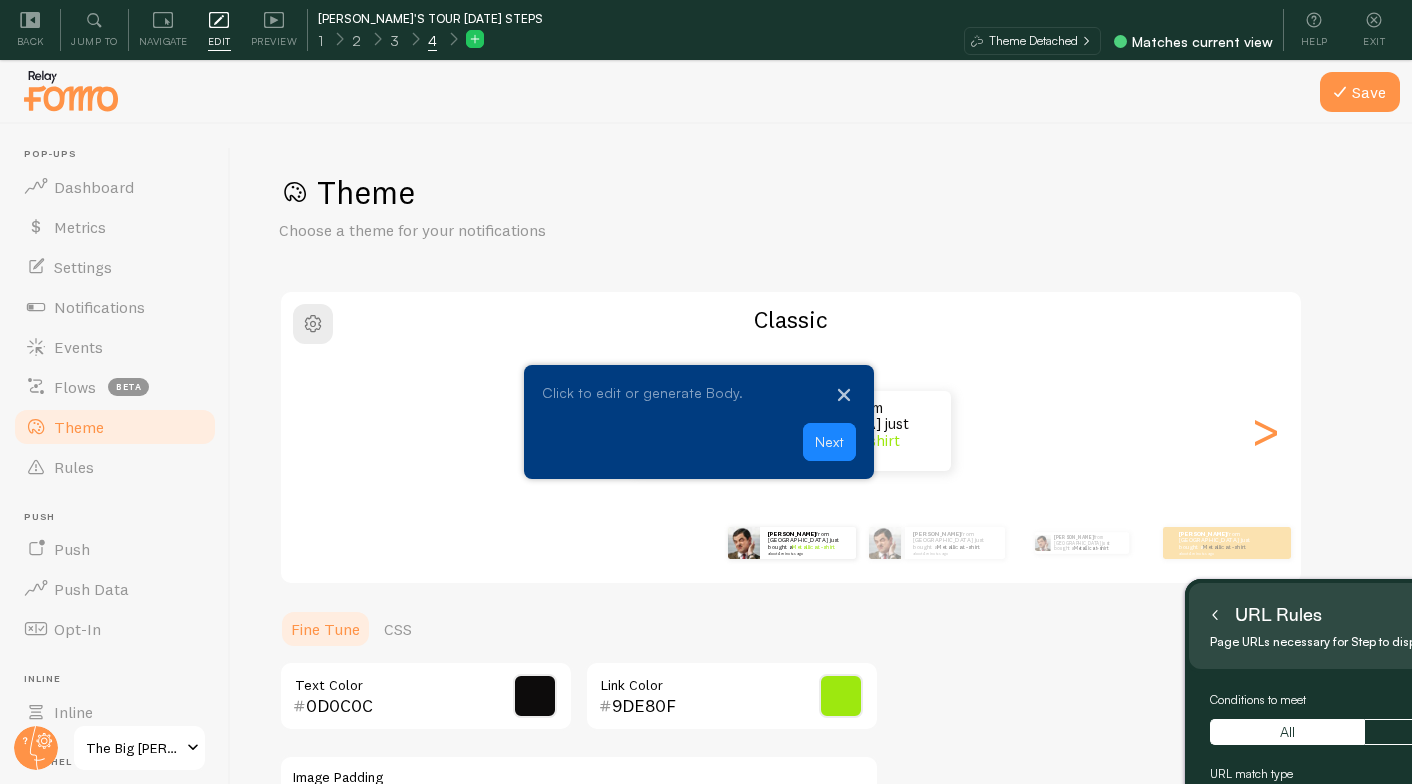 drag, startPoint x: 1139, startPoint y: 340, endPoint x: 1281, endPoint y: 572, distance: 272.00735 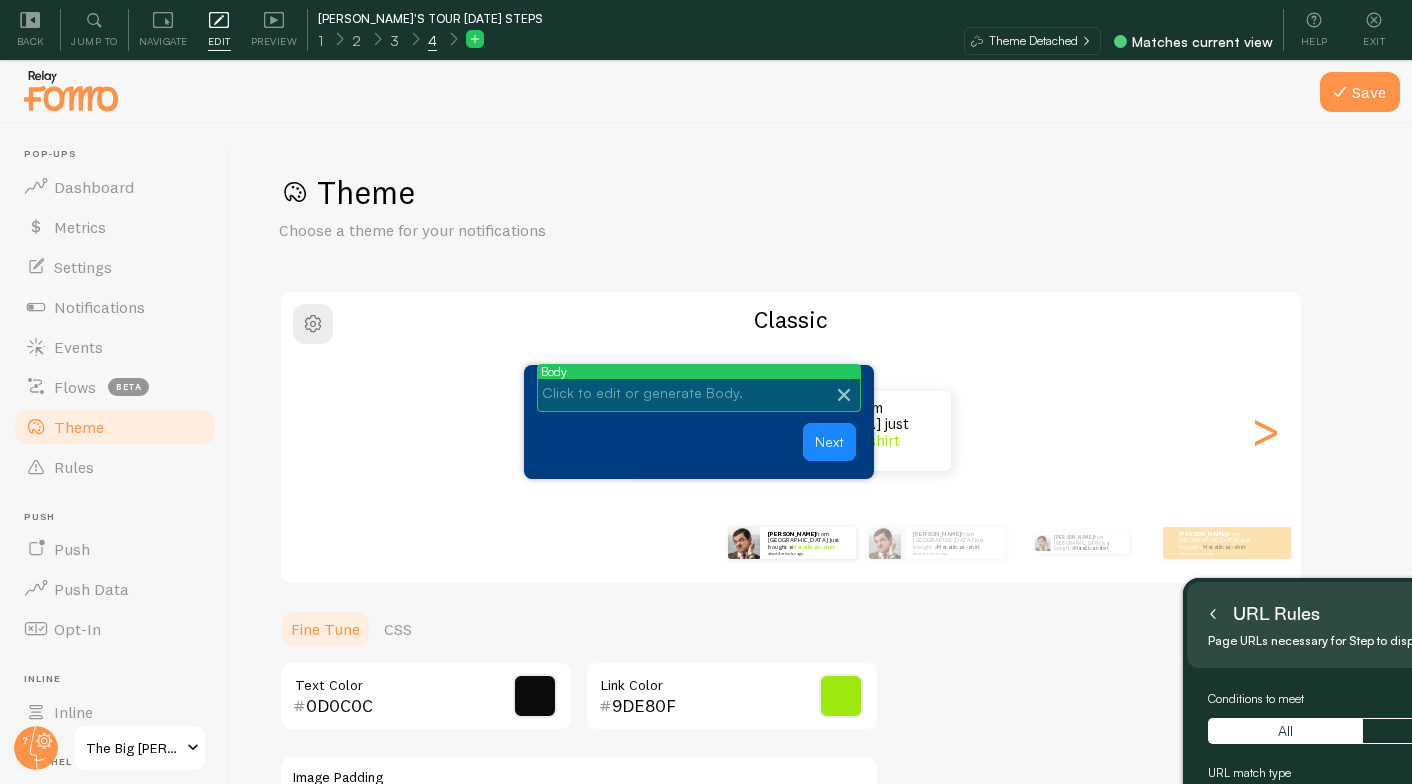 click on "Click to edit or generate Body." at bounding box center [699, 393] 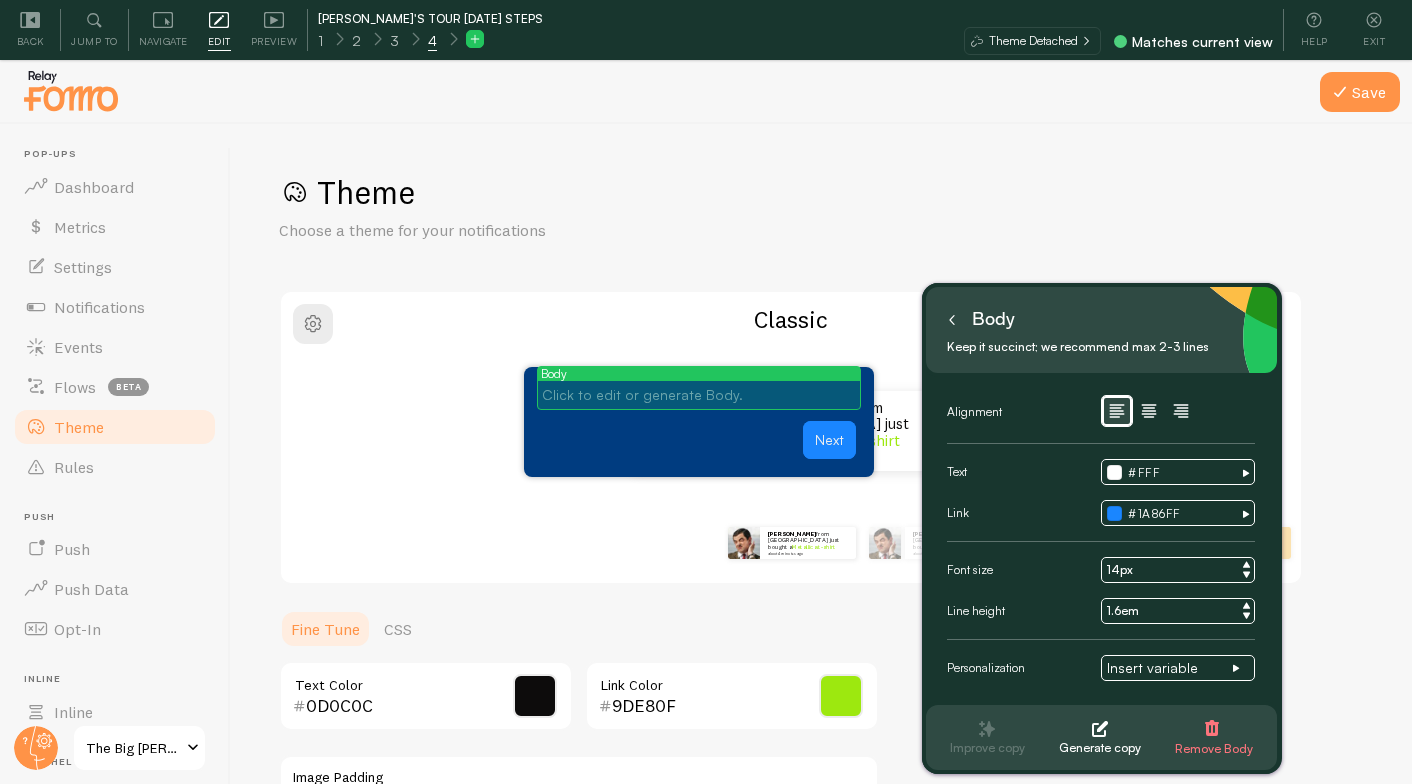 click at bounding box center [699, 395] 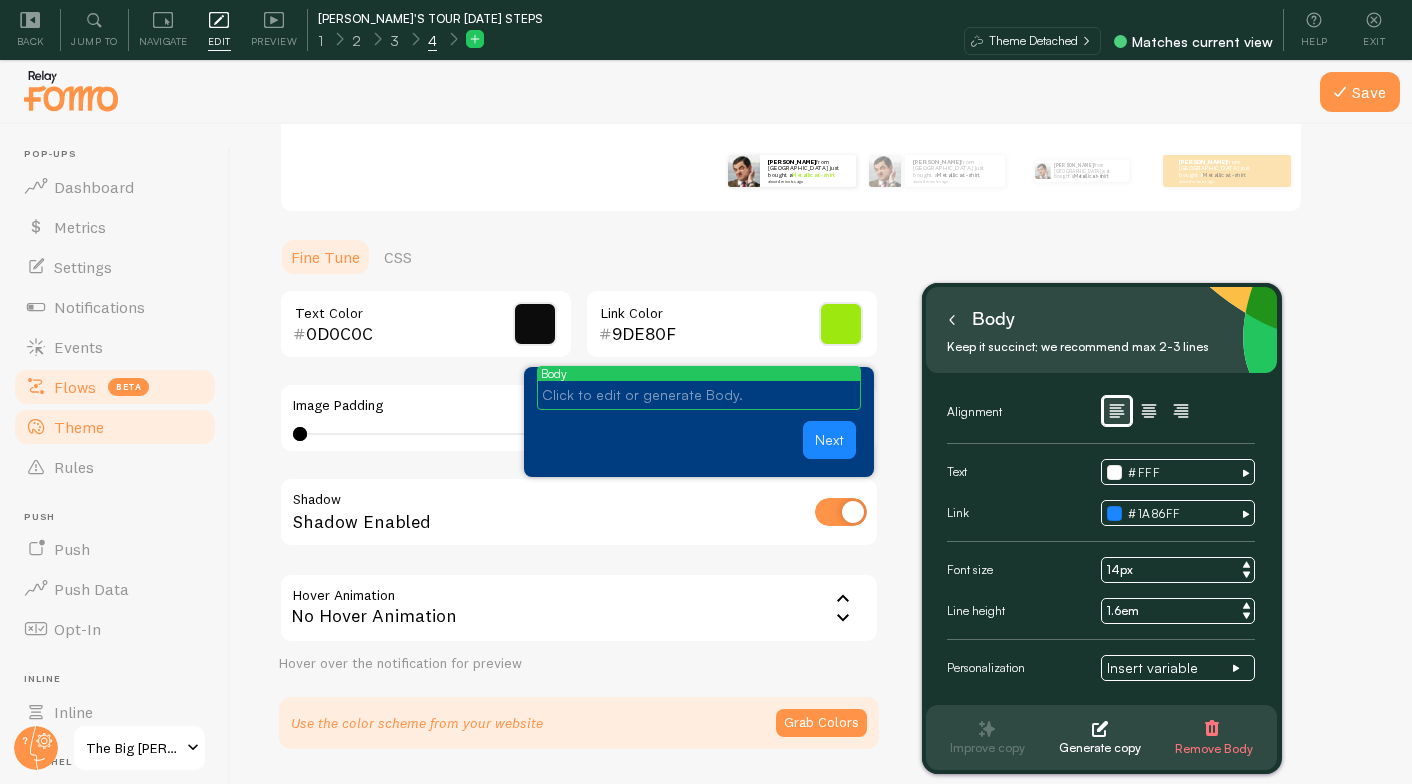 scroll, scrollTop: 373, scrollLeft: 0, axis: vertical 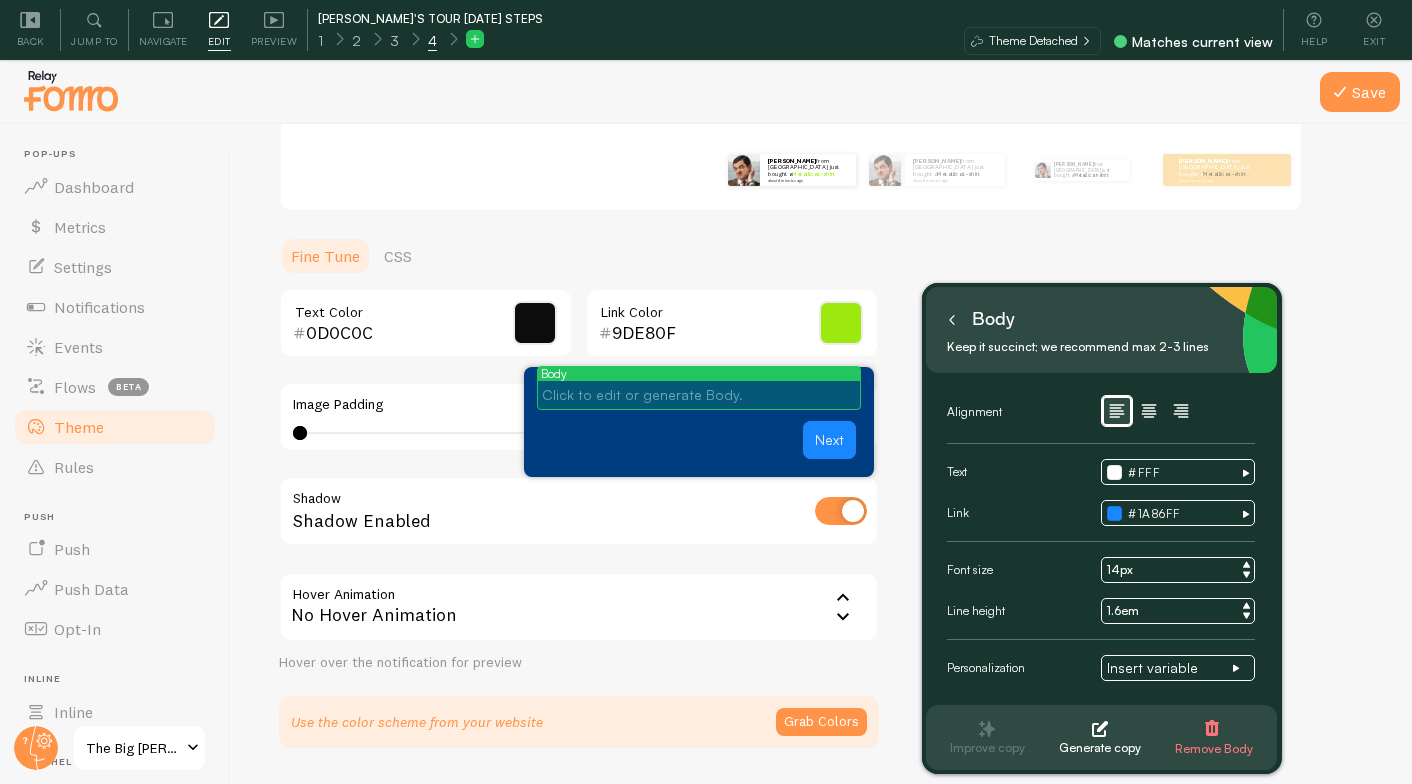 click at bounding box center (699, 395) 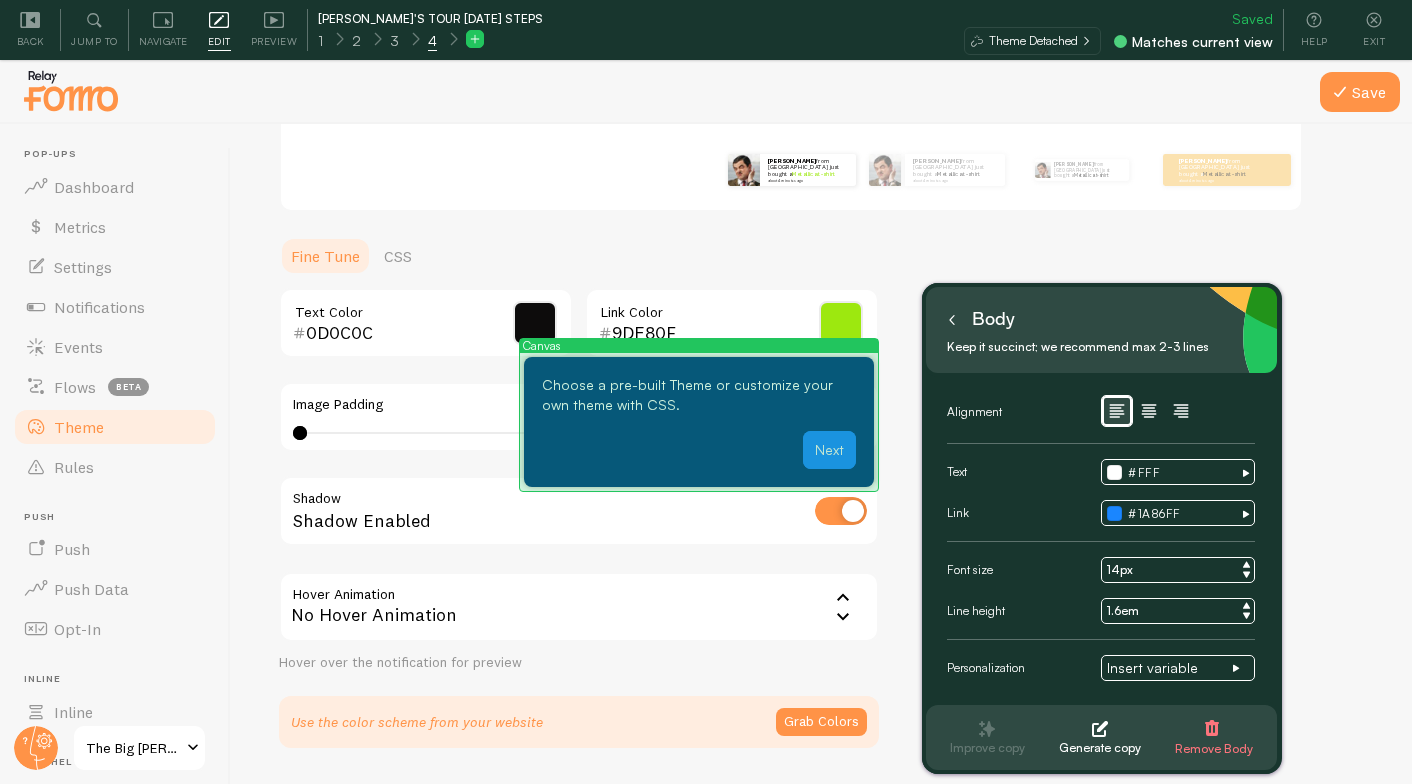click on "Next" at bounding box center (786, 450) 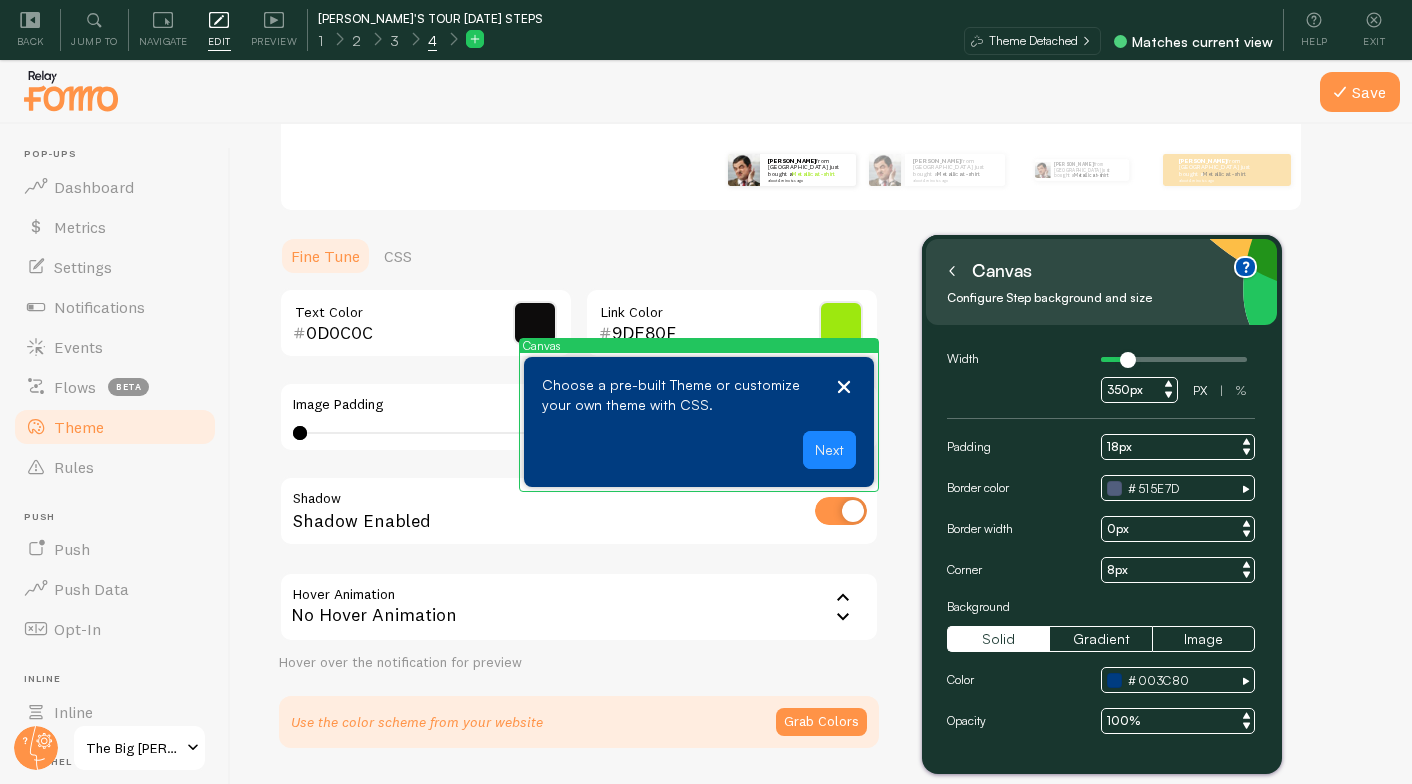 click 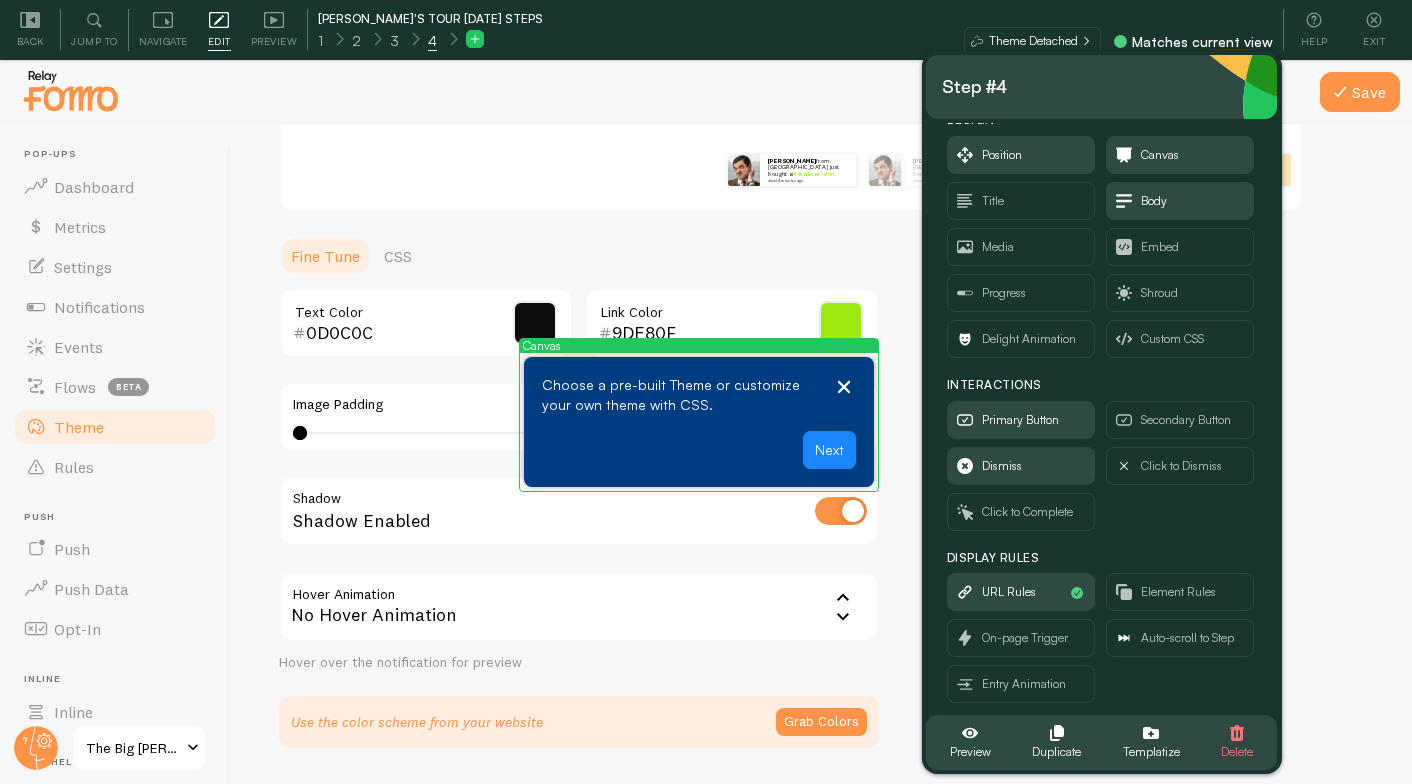scroll, scrollTop: 47, scrollLeft: 0, axis: vertical 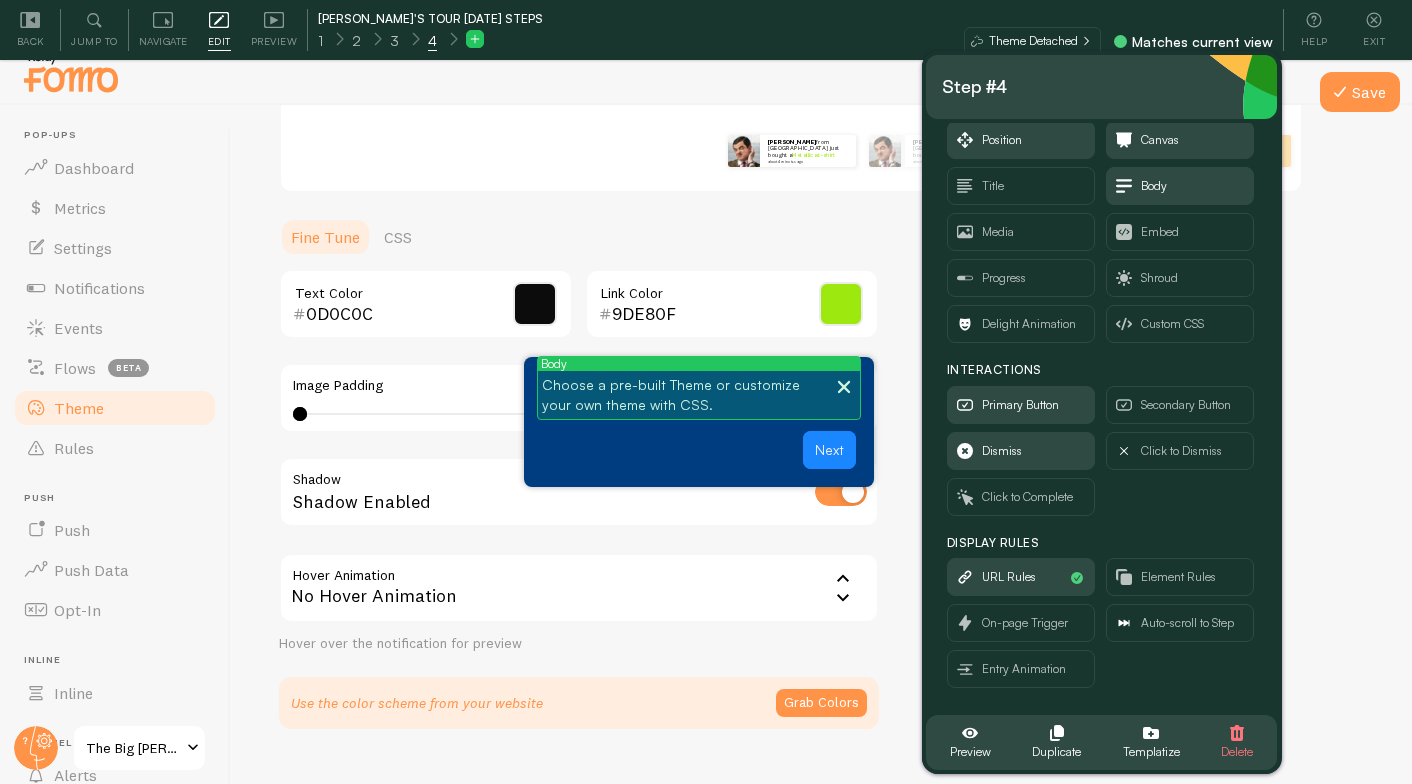 click on "Choose a pre-built Theme or customize your own theme with CSS." at bounding box center (699, 395) 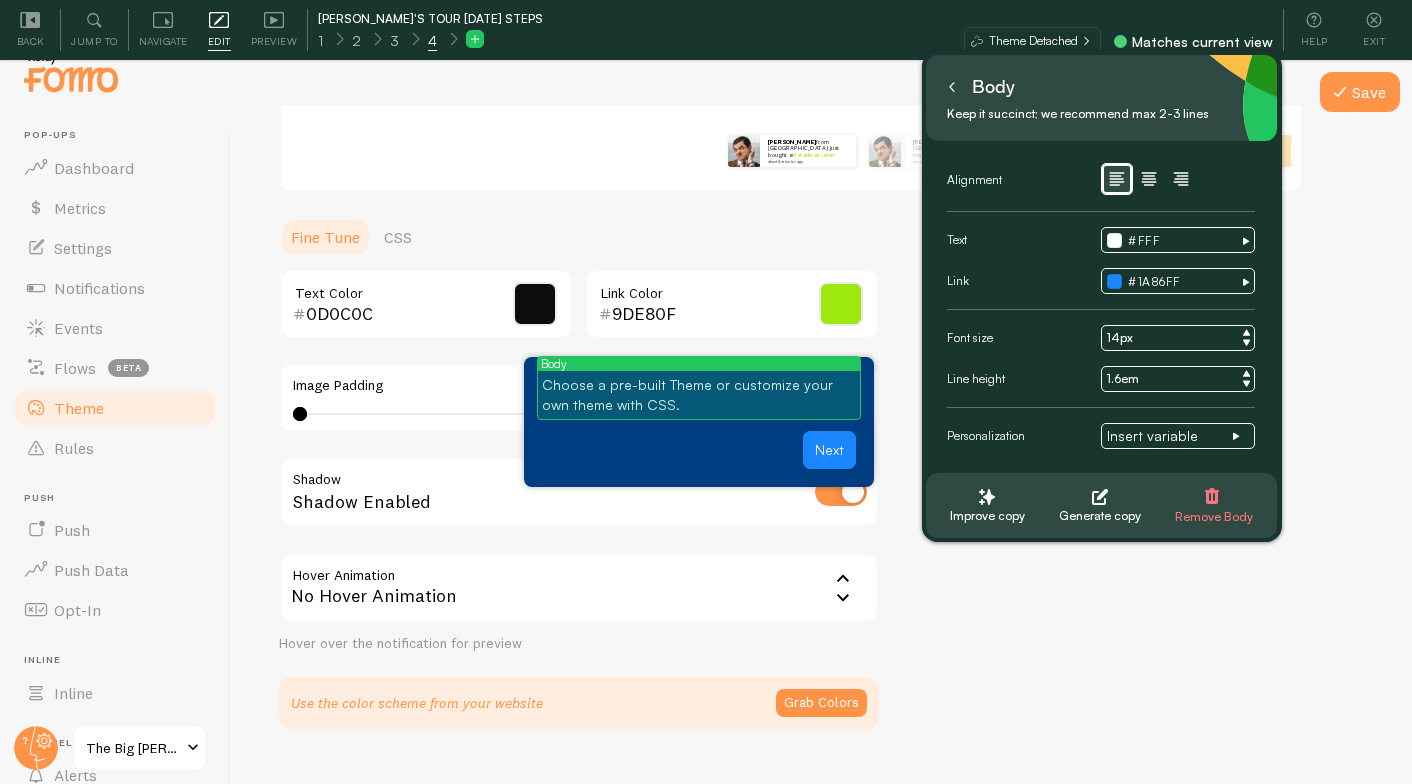 click on "Choose a pre-built Theme or customize your own theme with CSS." at bounding box center (699, 395) 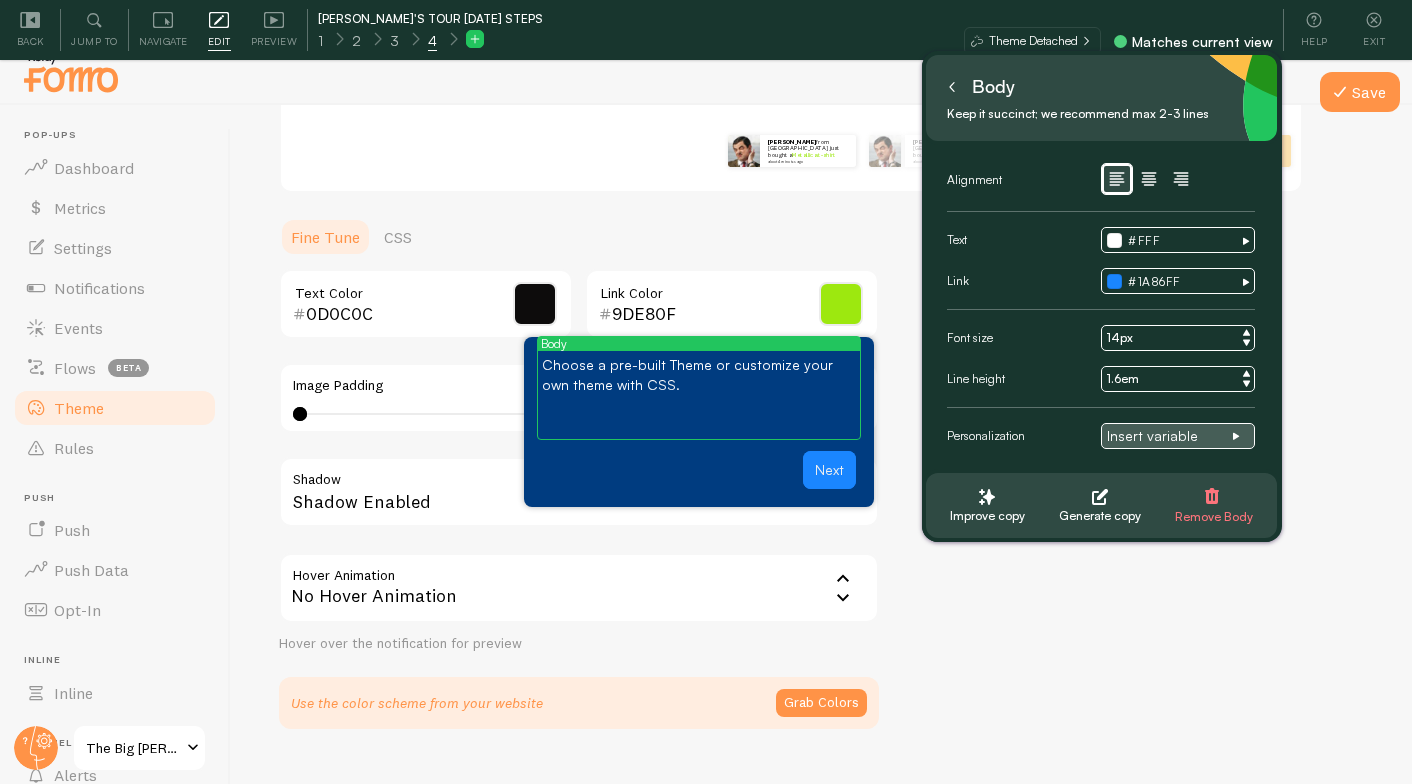 click on "Insert variable" at bounding box center (1169, 436) 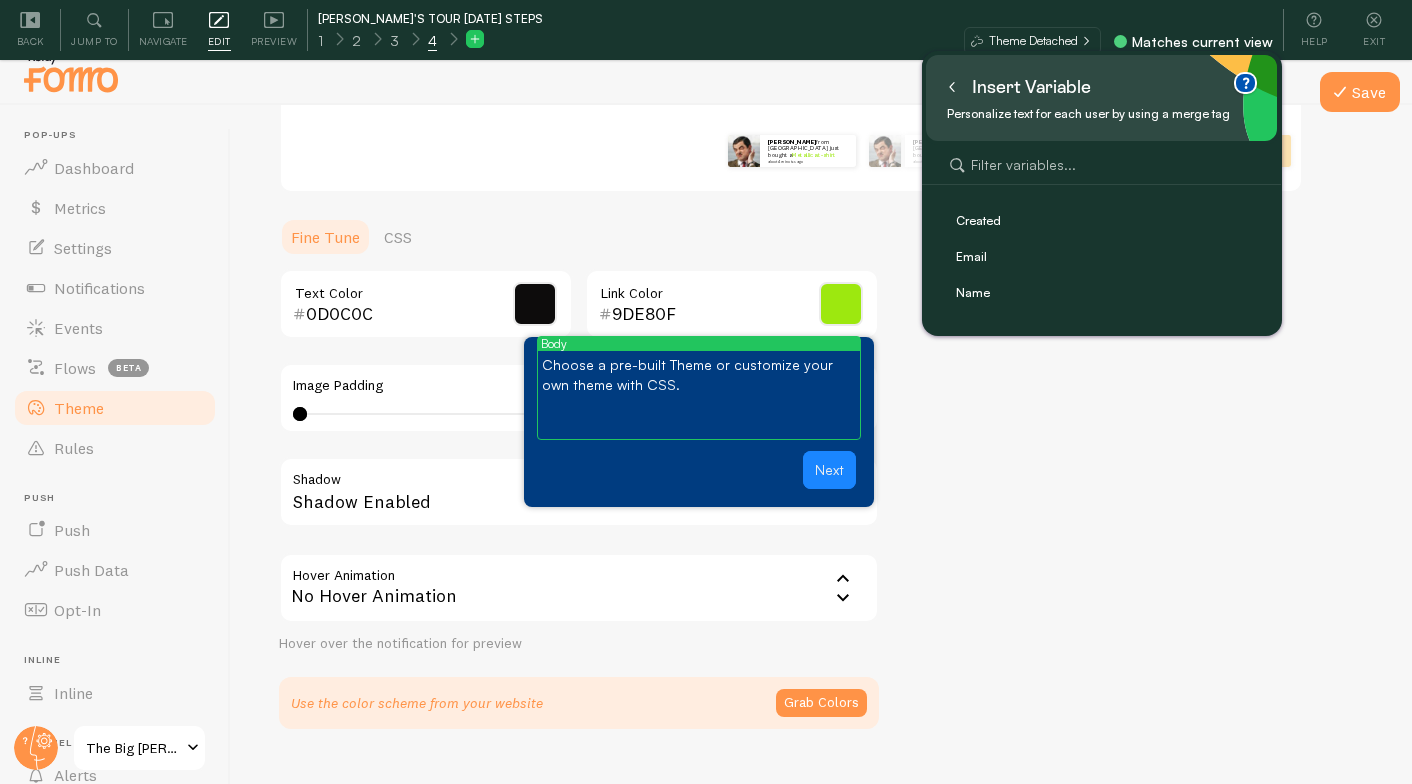 click at bounding box center (952, 87) 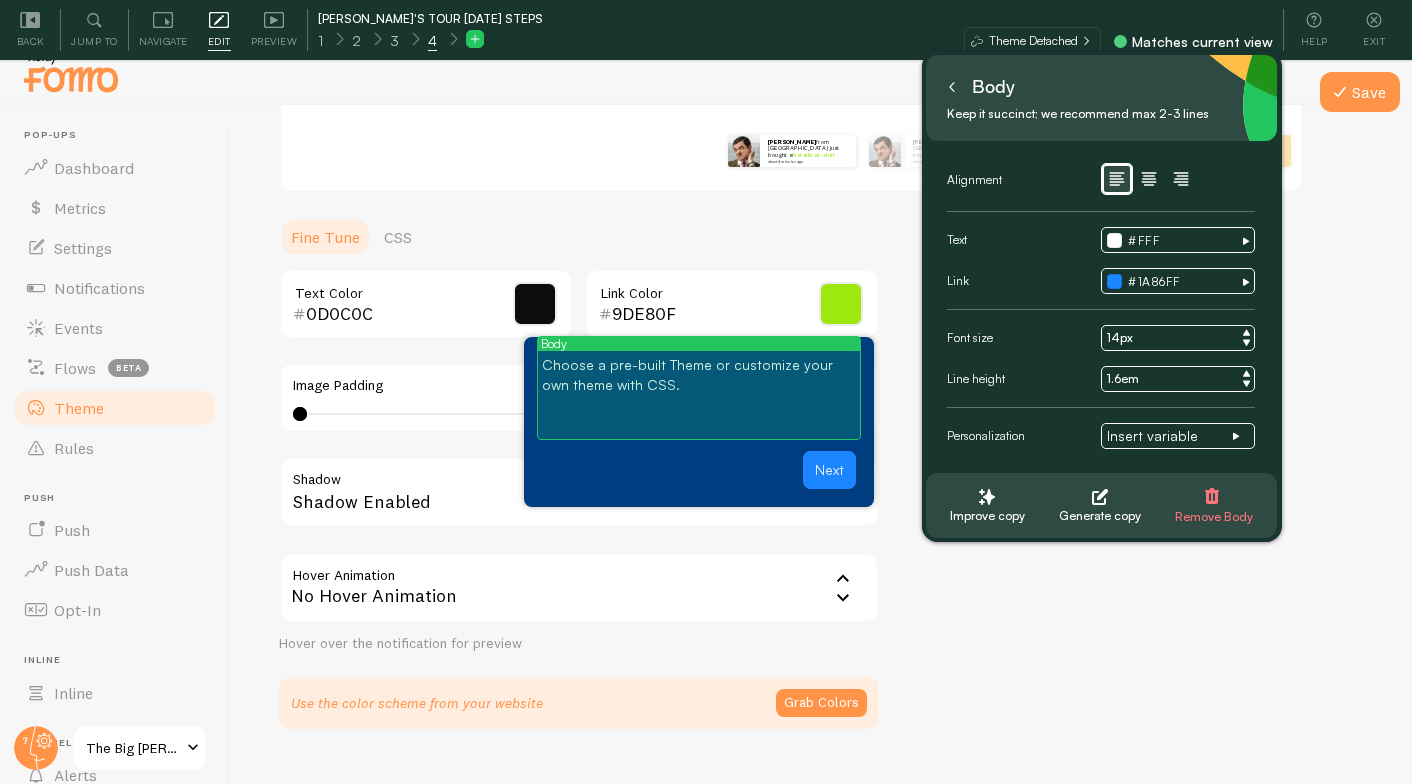 click at bounding box center (699, 405) 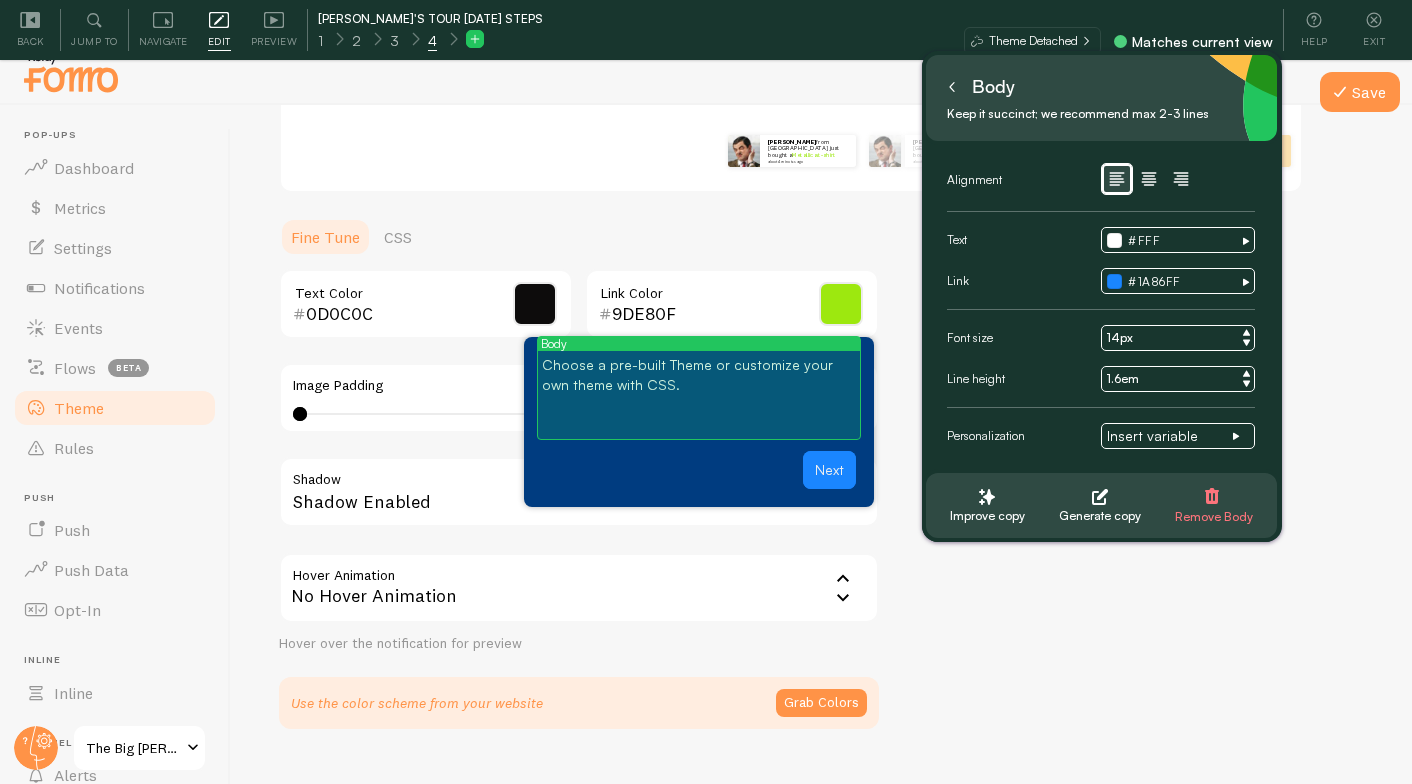click on "Choose a pre-built Theme or customize your own theme with CSS." at bounding box center (699, 375) 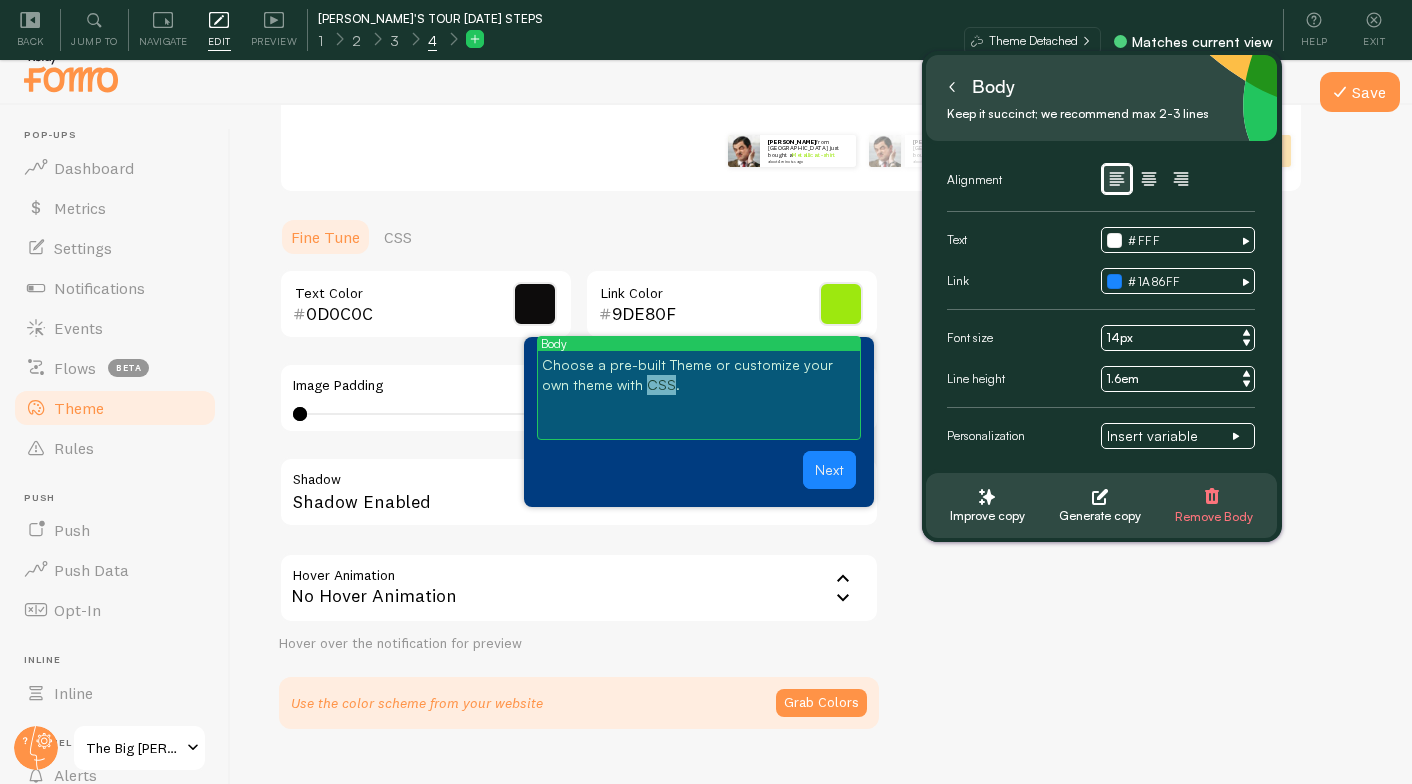 click on "Choose a pre-built Theme or customize your own theme with CSS." at bounding box center [699, 375] 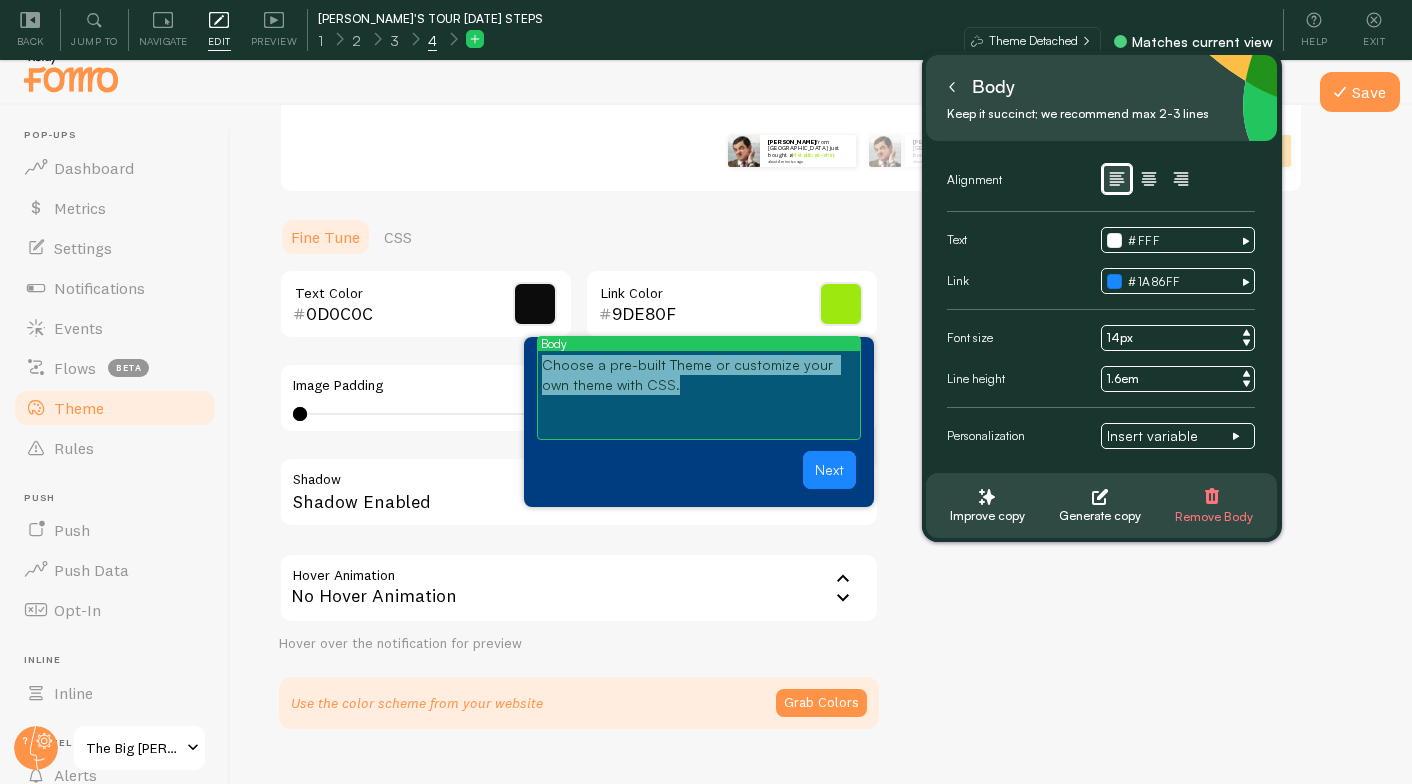 click on "Choose a pre-built Theme or customize your own theme with CSS." at bounding box center (699, 375) 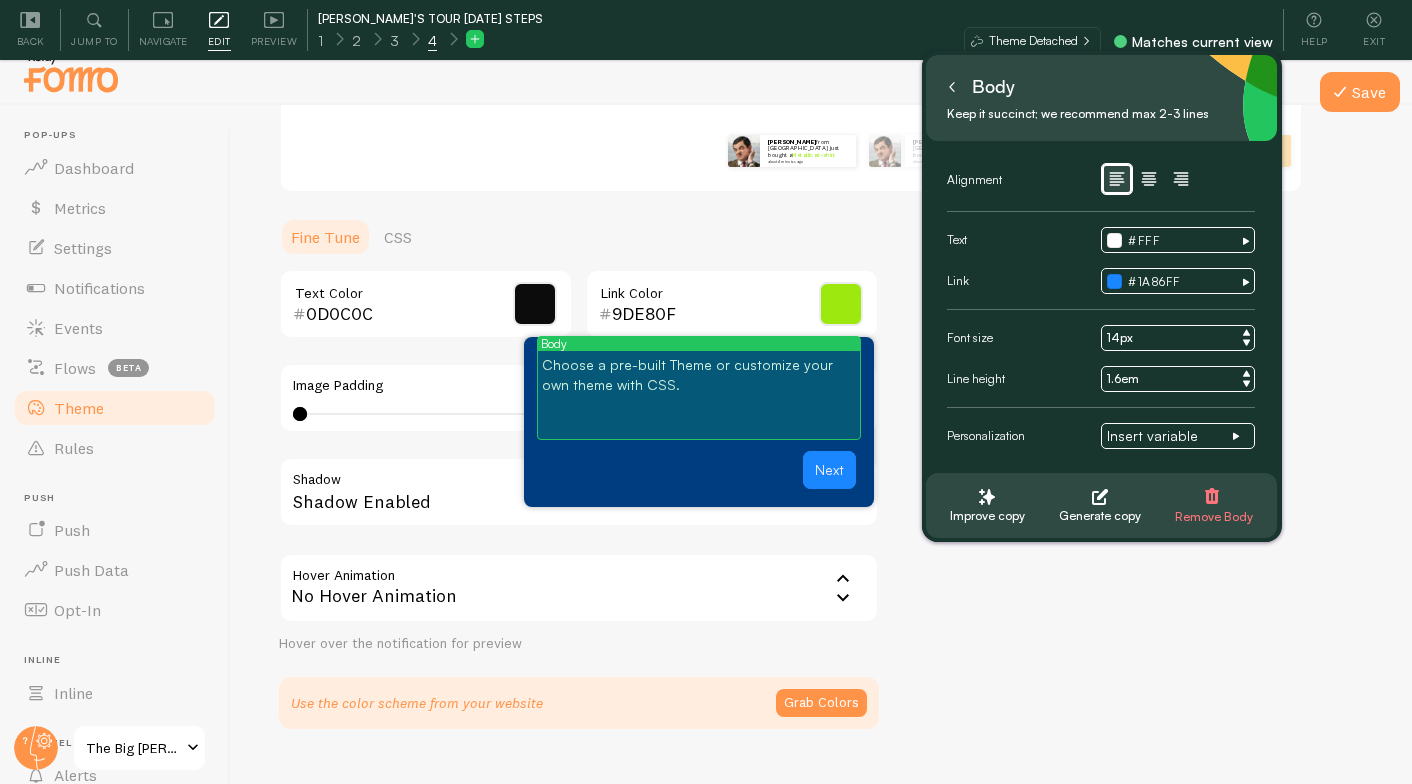 click on "Choose a pre-built Theme or customize your own theme with CSS." at bounding box center [699, 375] 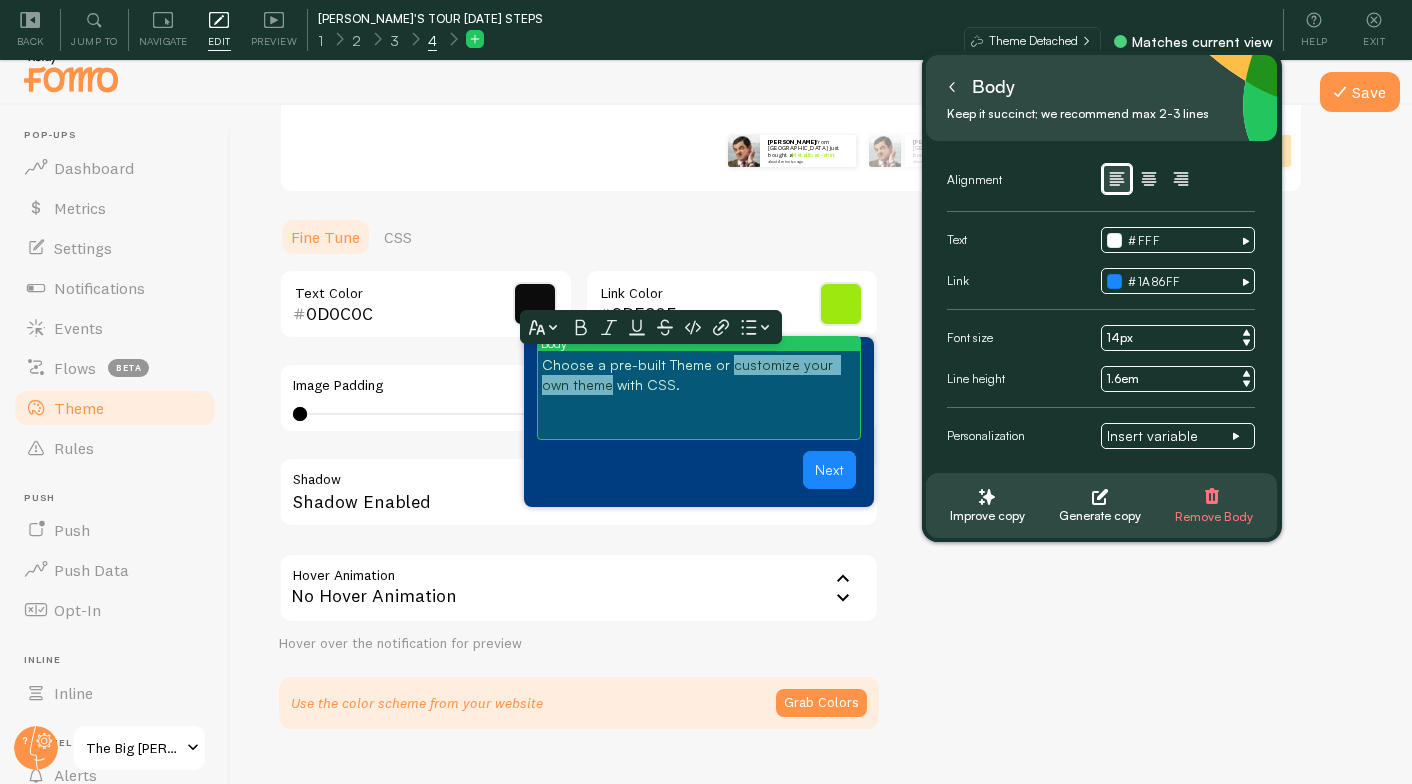 drag, startPoint x: 582, startPoint y: 385, endPoint x: 723, endPoint y: 369, distance: 141.90489 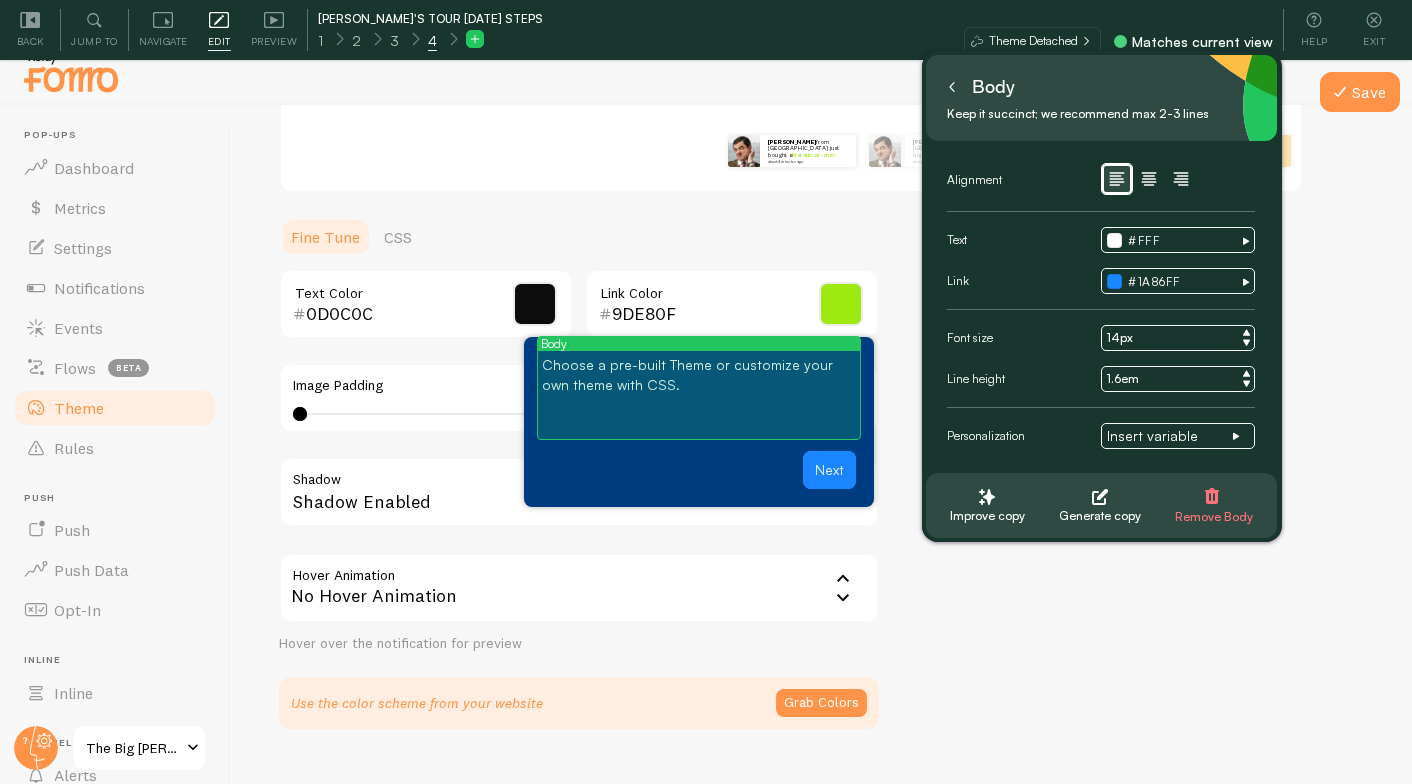 click on "Choose a pre-built Theme or customize your own theme with CSS." at bounding box center (699, 375) 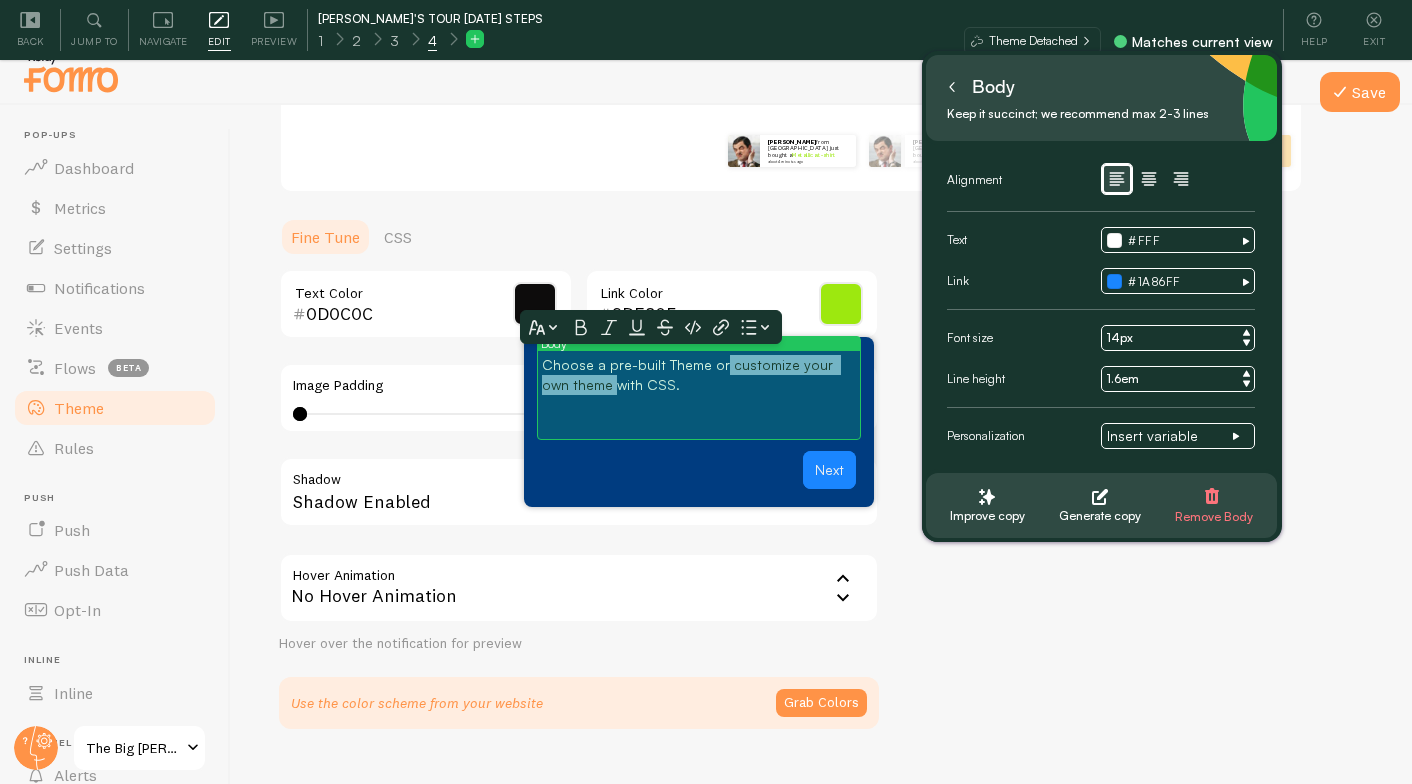 drag, startPoint x: 583, startPoint y: 388, endPoint x: 718, endPoint y: 371, distance: 136.06616 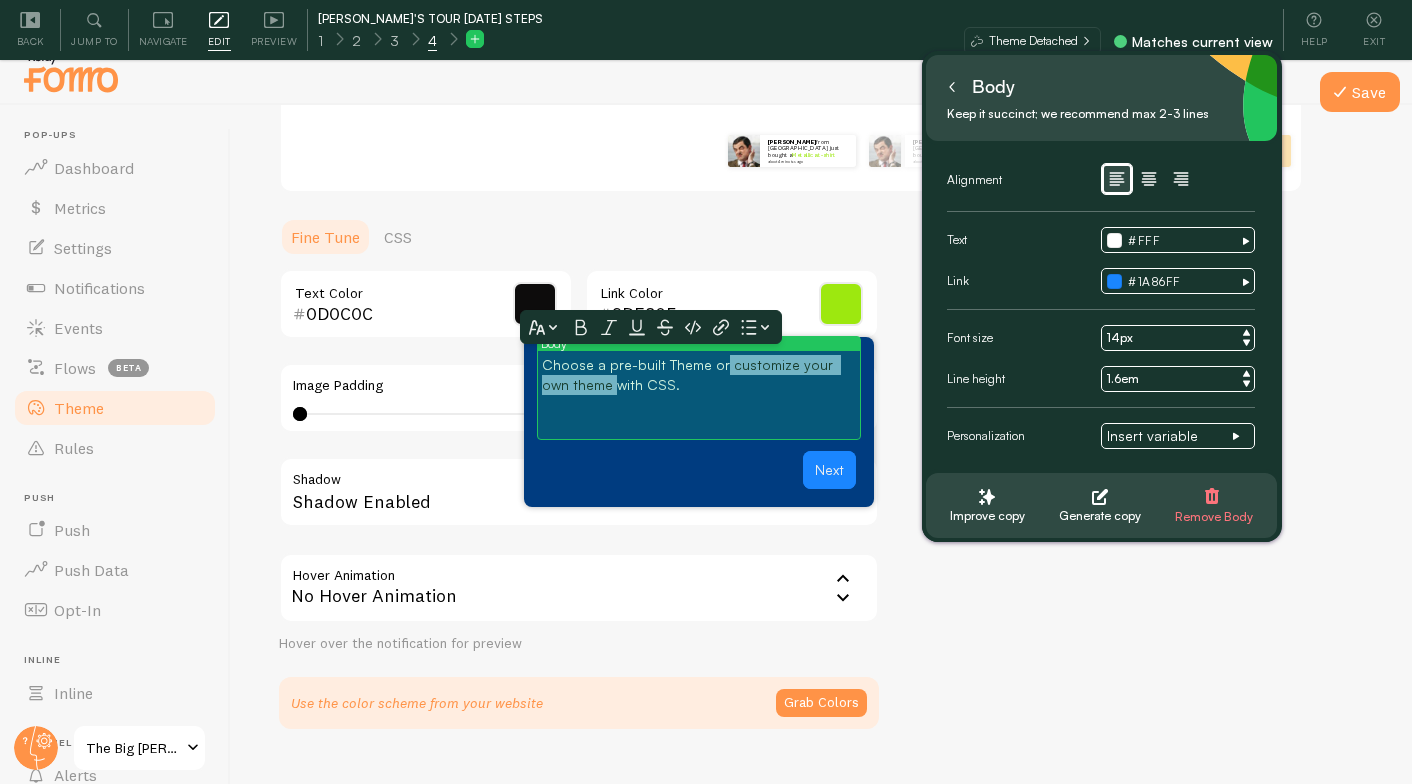 click 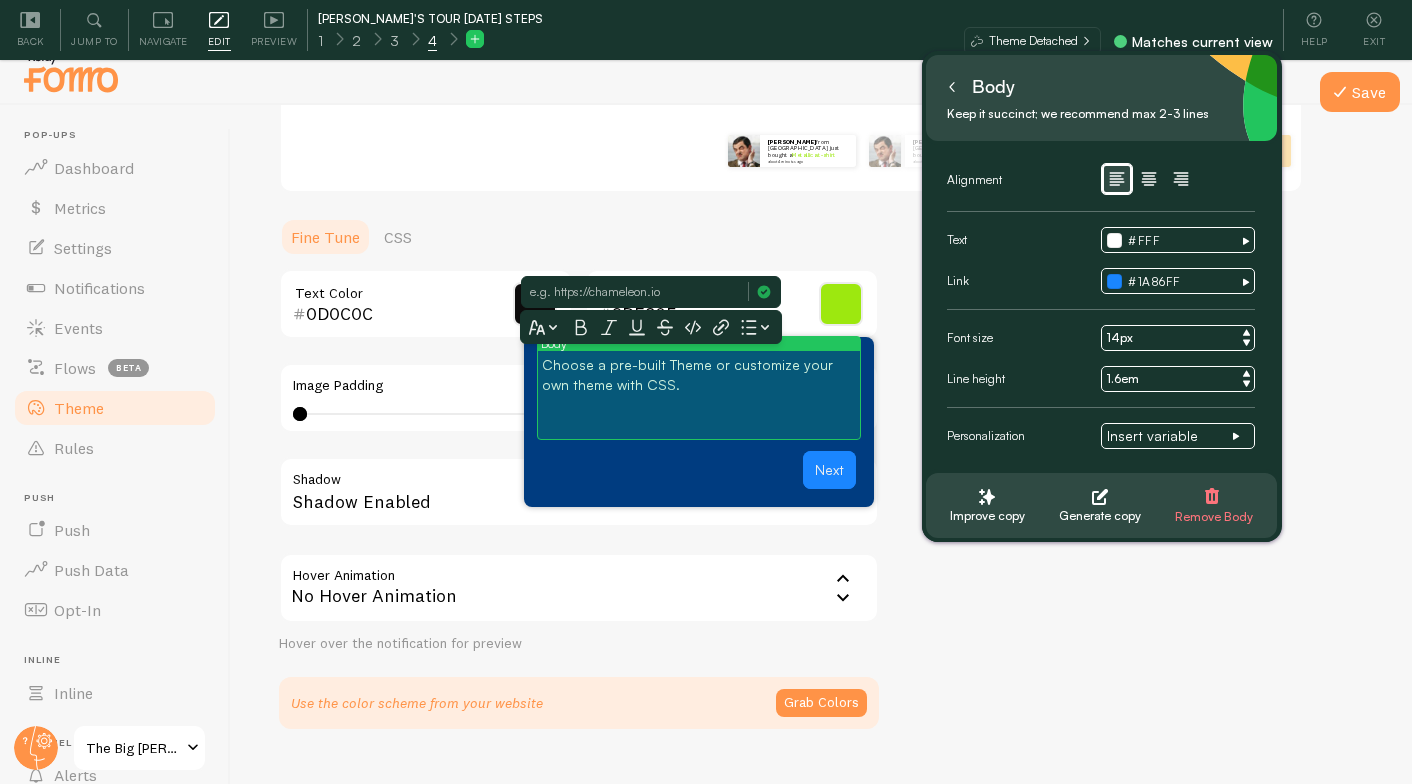 paste on "[URL][DOMAIN_NAME]" 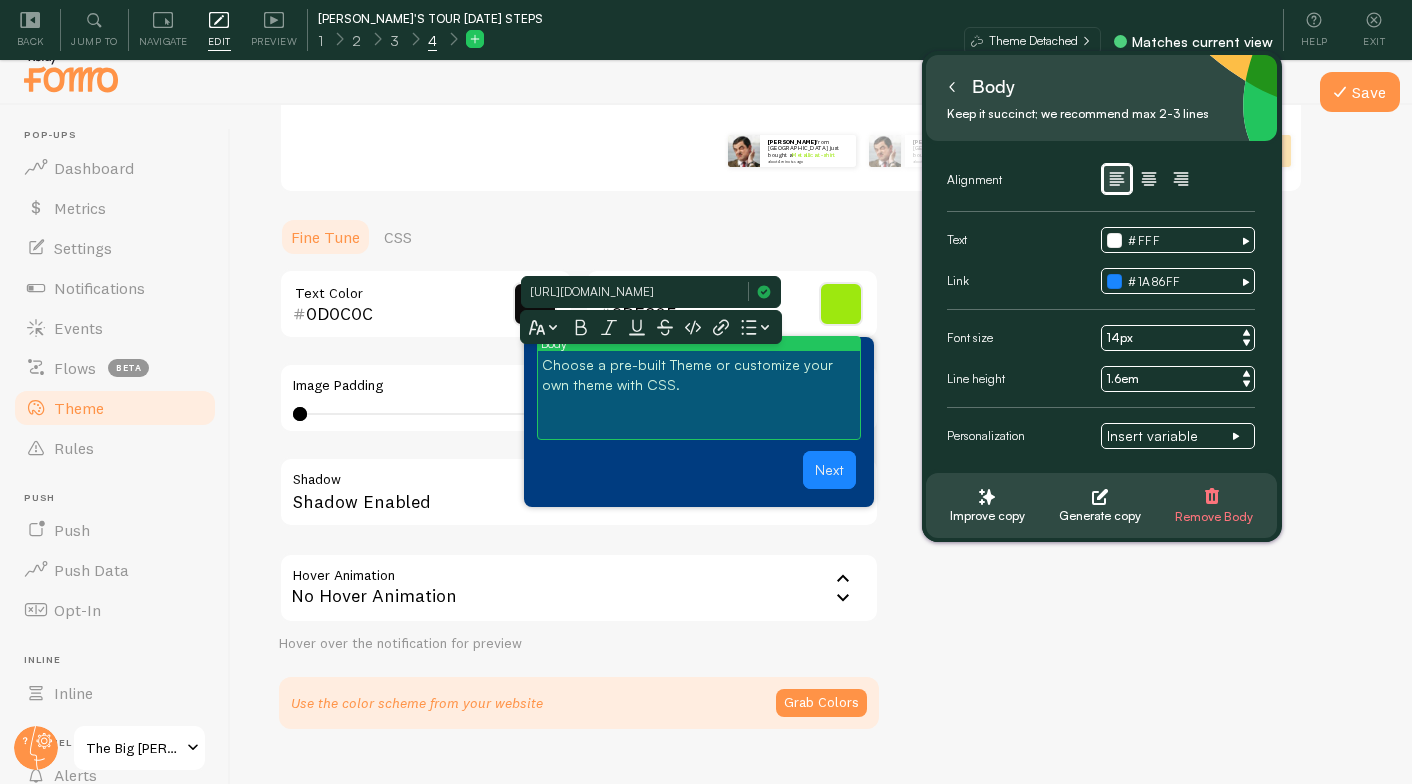 scroll, scrollTop: 0, scrollLeft: 254, axis: horizontal 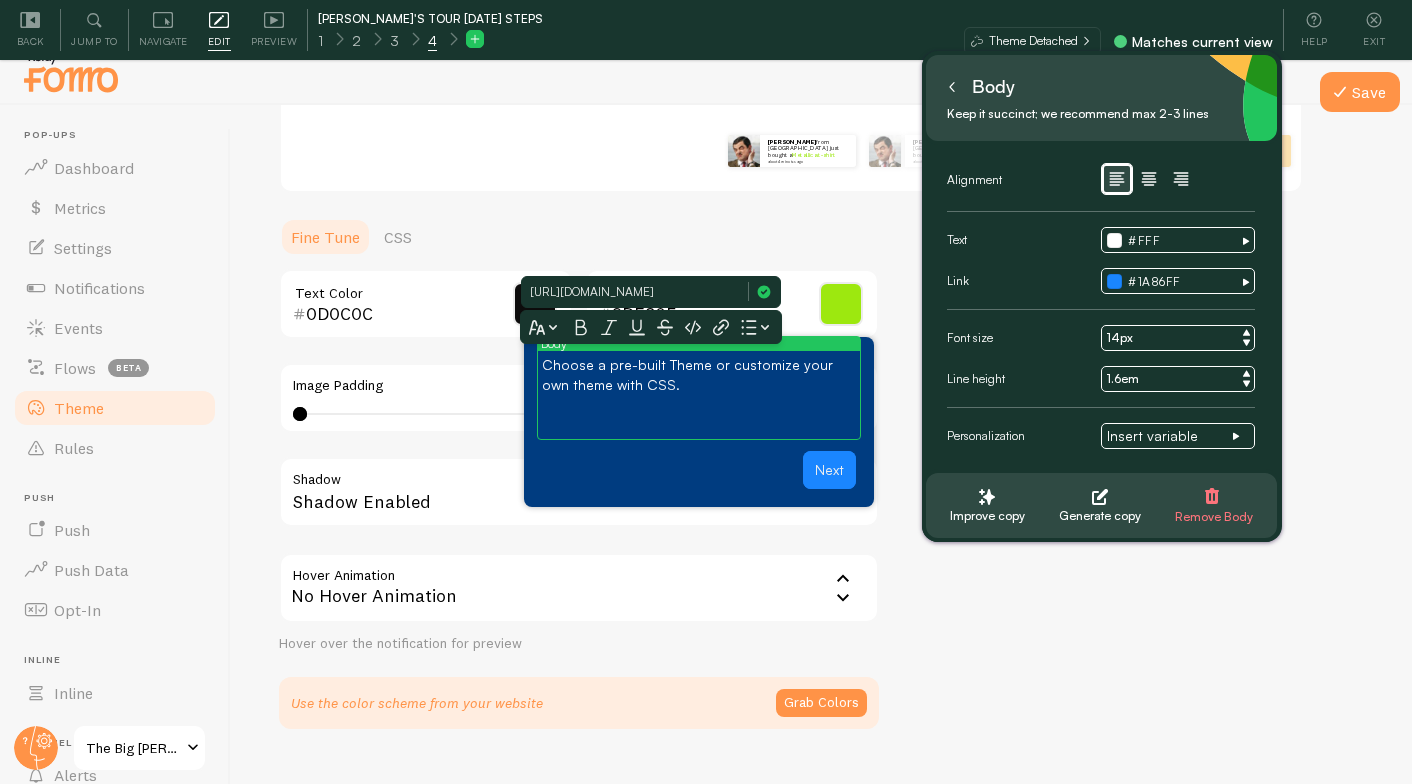 type on "[URL][DOMAIN_NAME]" 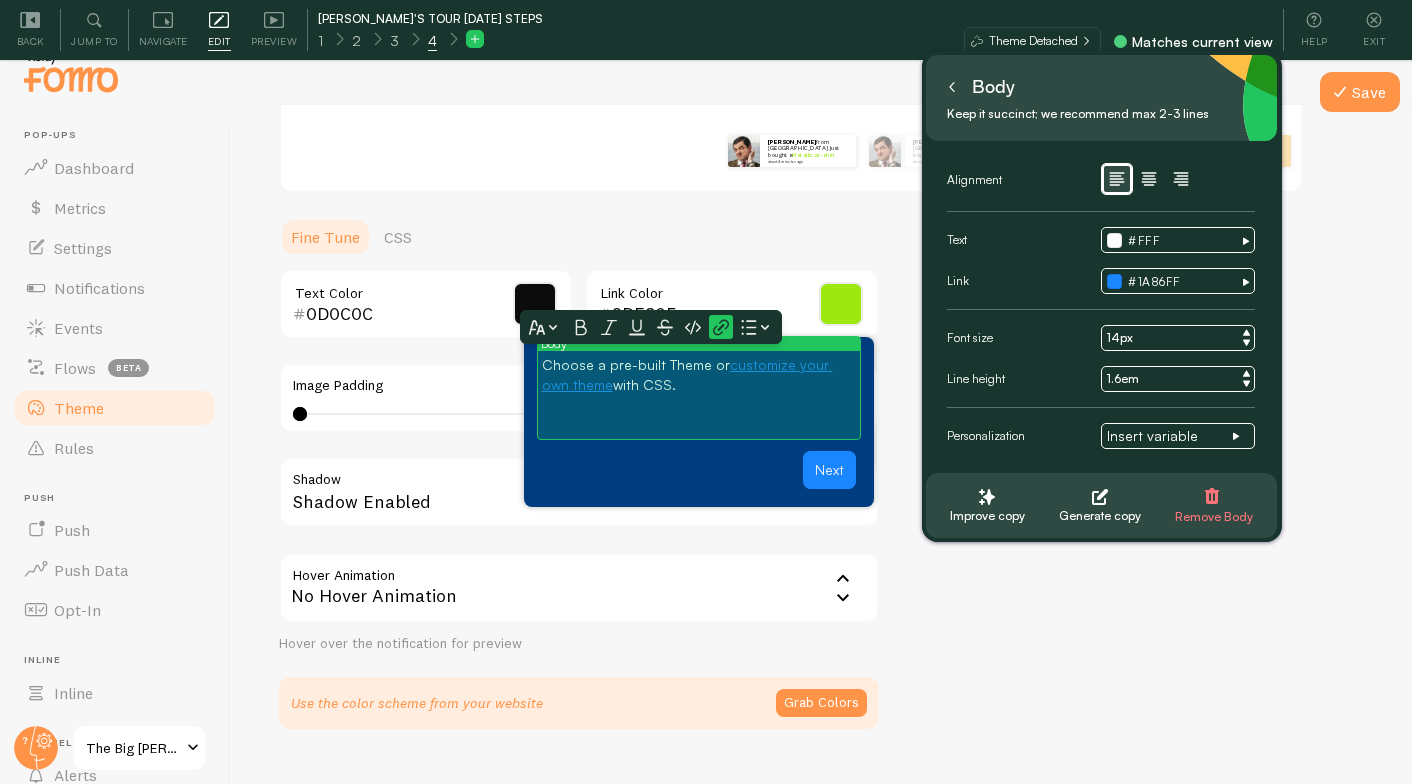 click at bounding box center [699, 425] 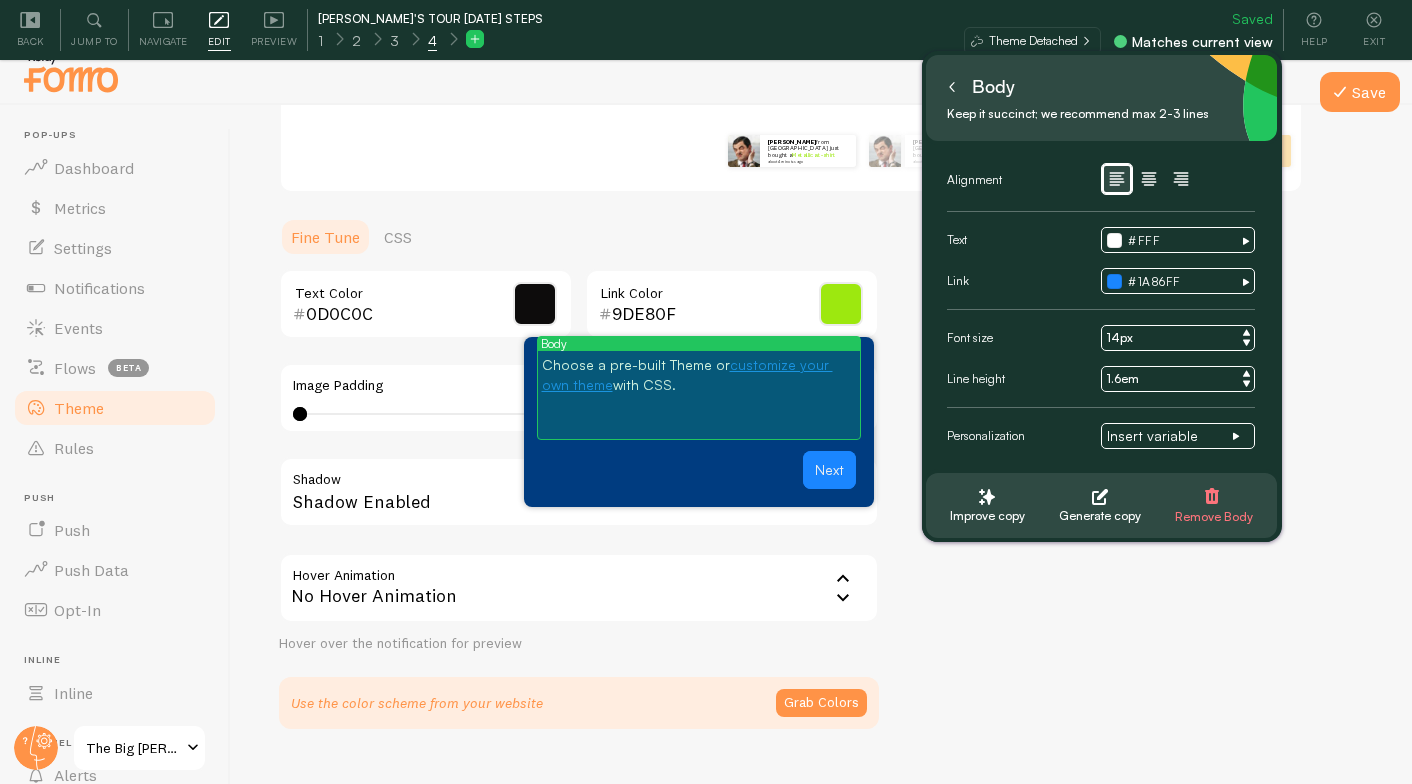 click on "Choose a pre-built Theme or  customize your own theme  with CSS." at bounding box center [699, 375] 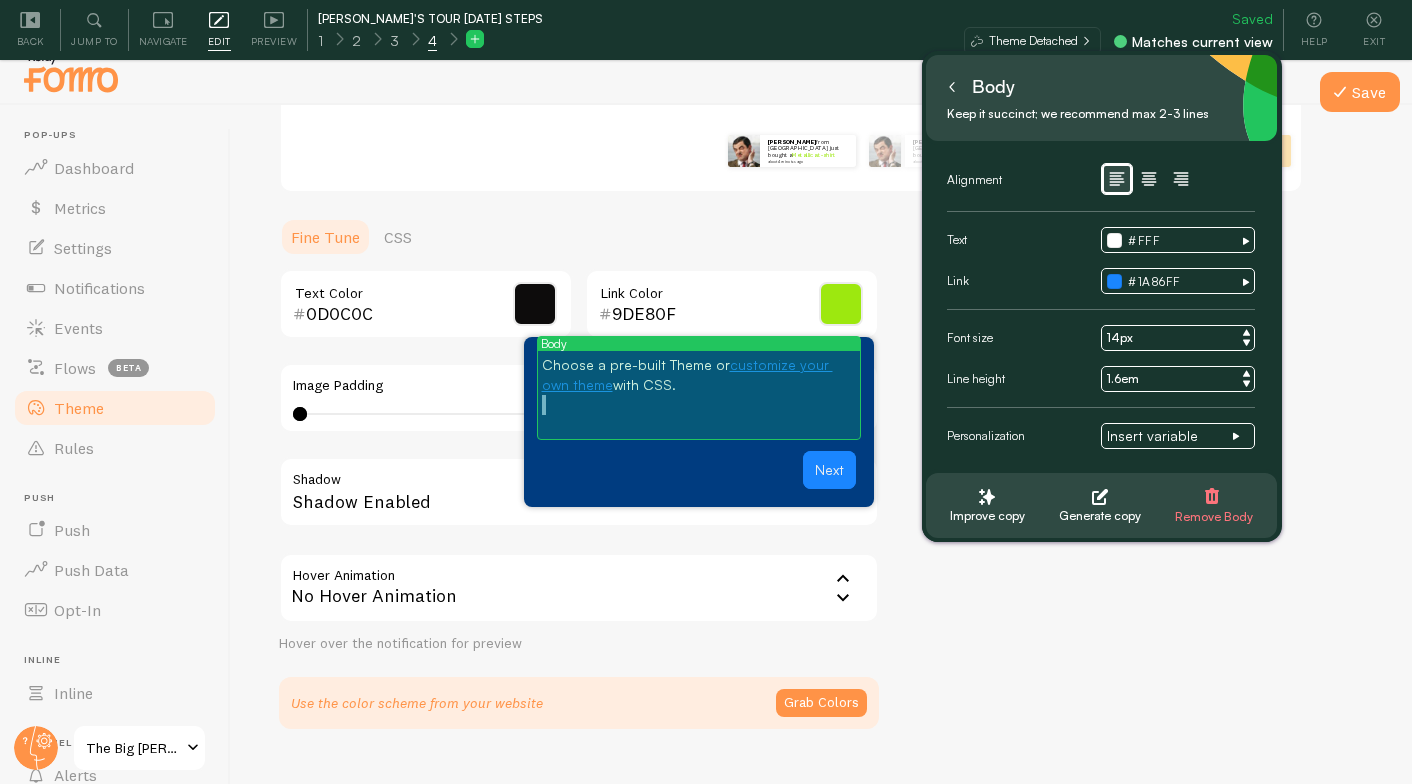 click on "Choose a pre-built Theme or  customize your own theme  with CSS." at bounding box center [699, 375] 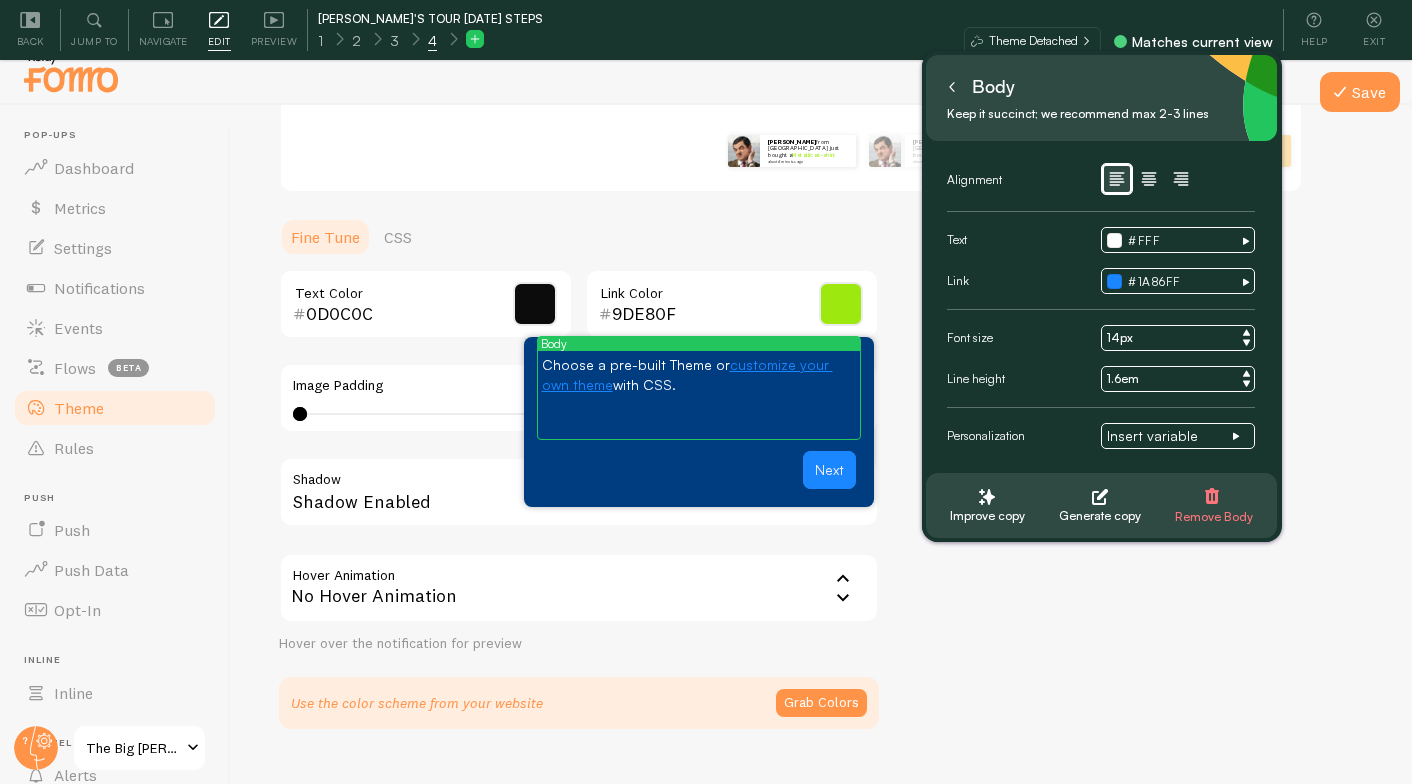 click on "Alignment Text                     # FFF Link                     # 1A86FF Font size         14px             Line height         1.6em             Personalization Insert variable" at bounding box center (1101, 306) 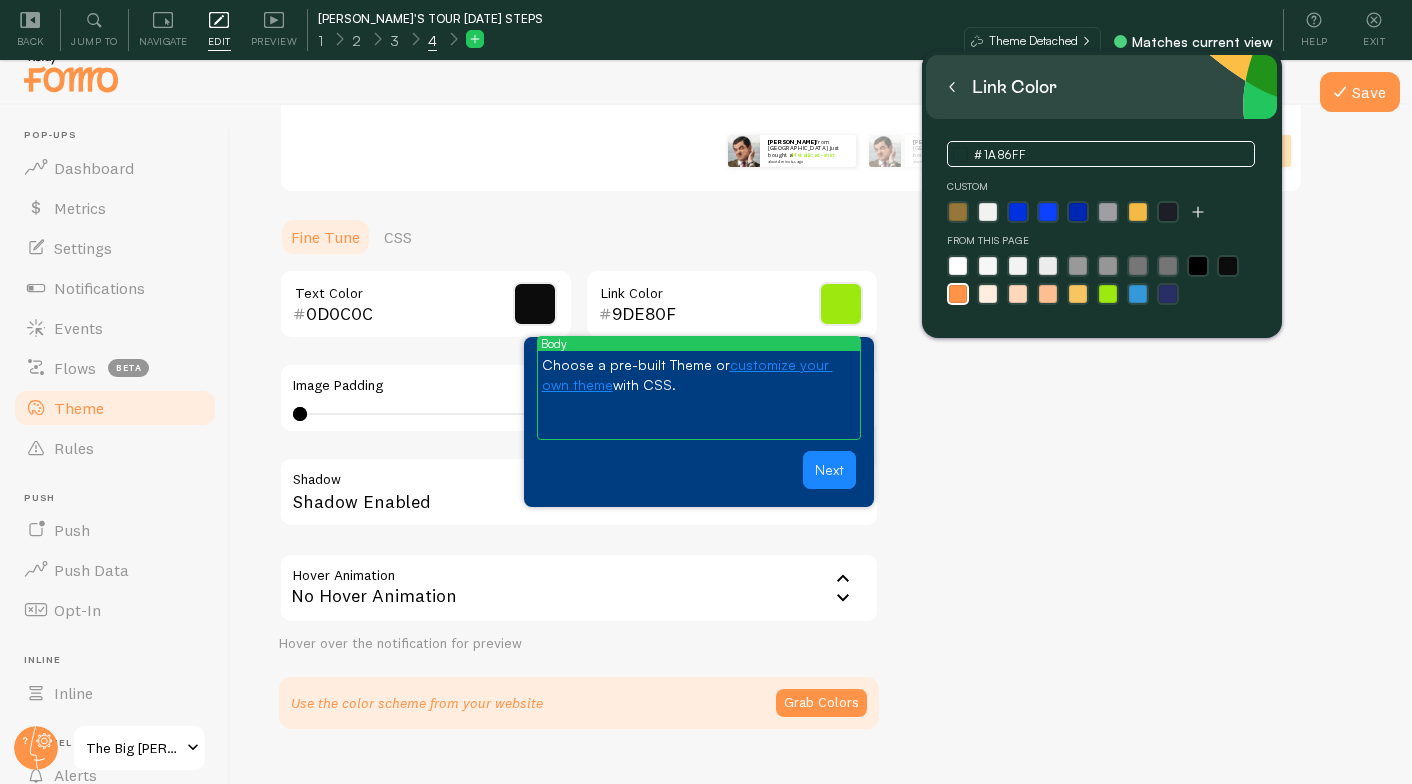 click at bounding box center [958, 294] 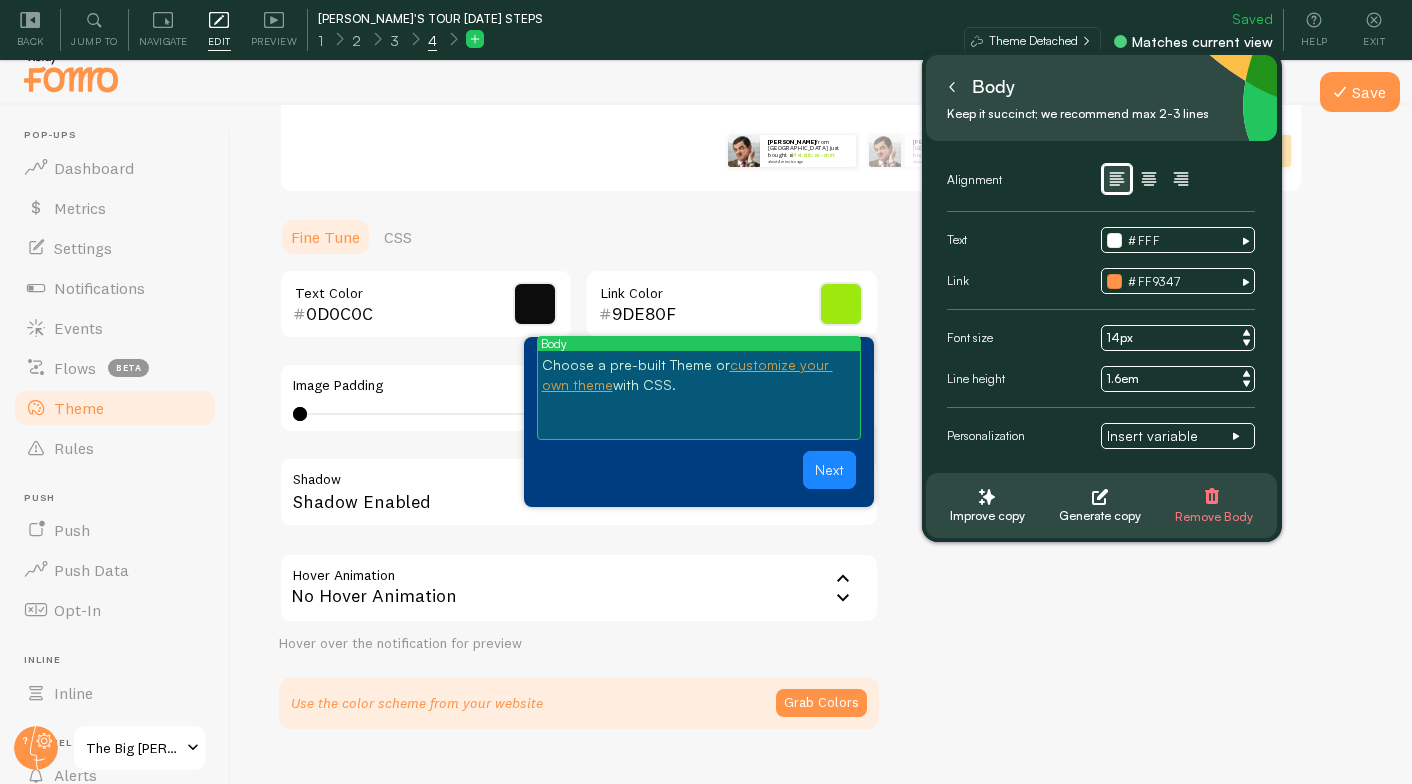 click at bounding box center (699, 405) 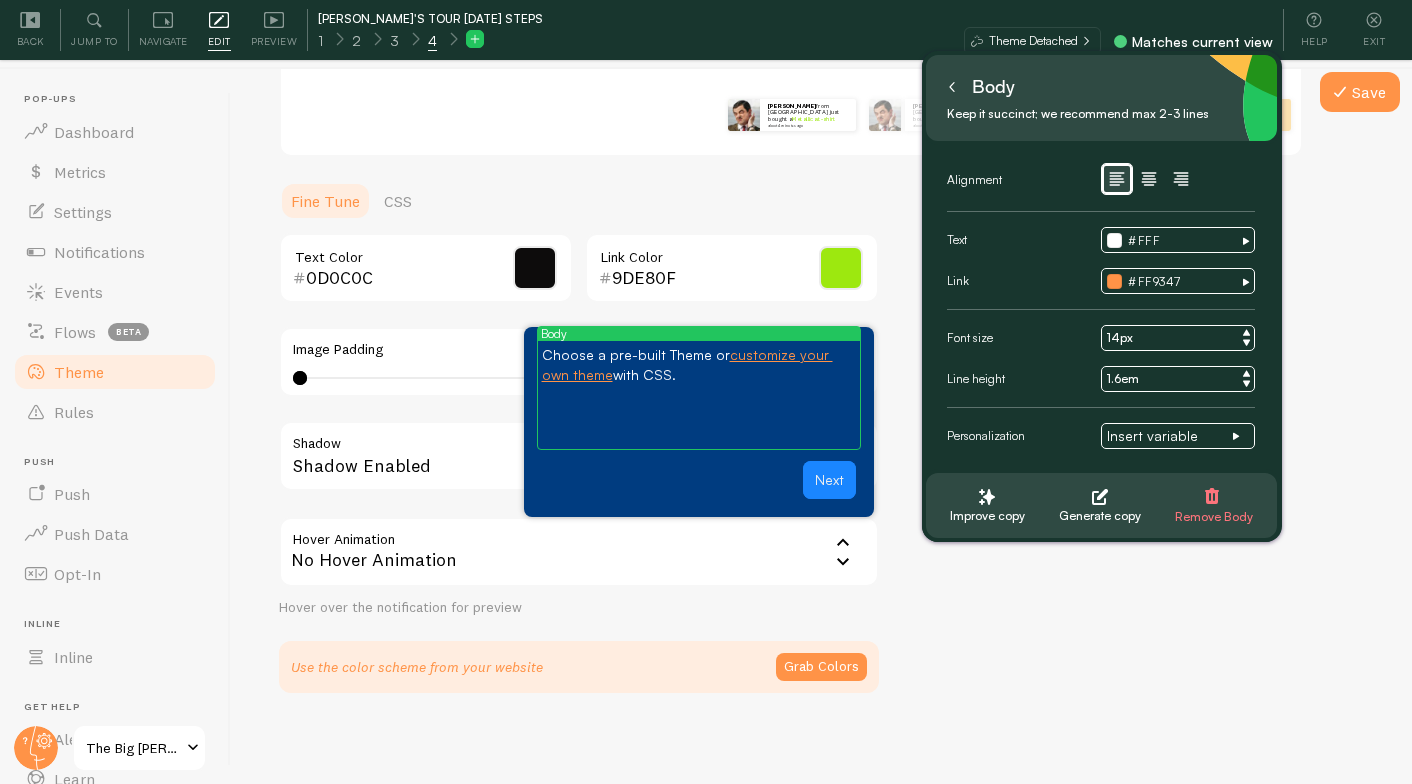 scroll, scrollTop: 60, scrollLeft: 0, axis: vertical 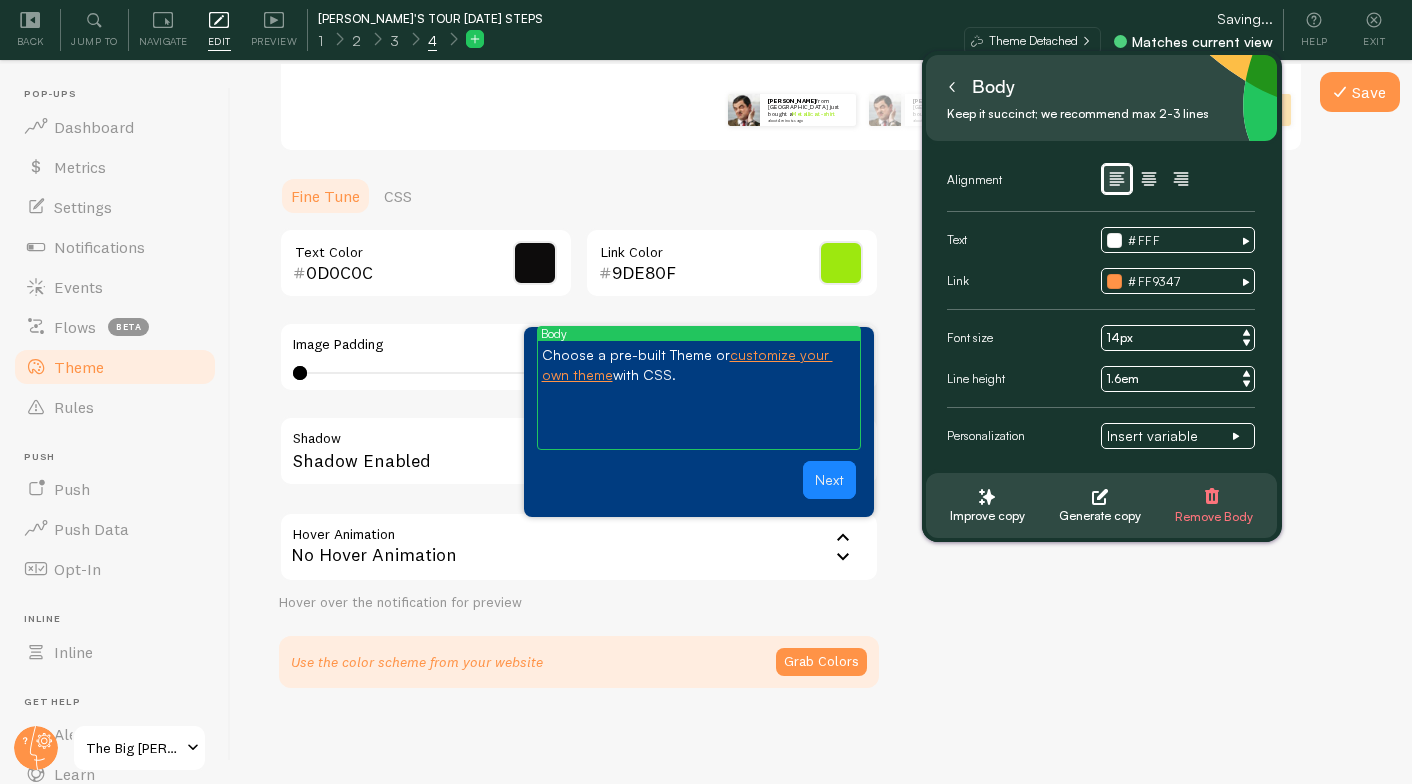 click on "No Hover Animation" at bounding box center [579, 547] 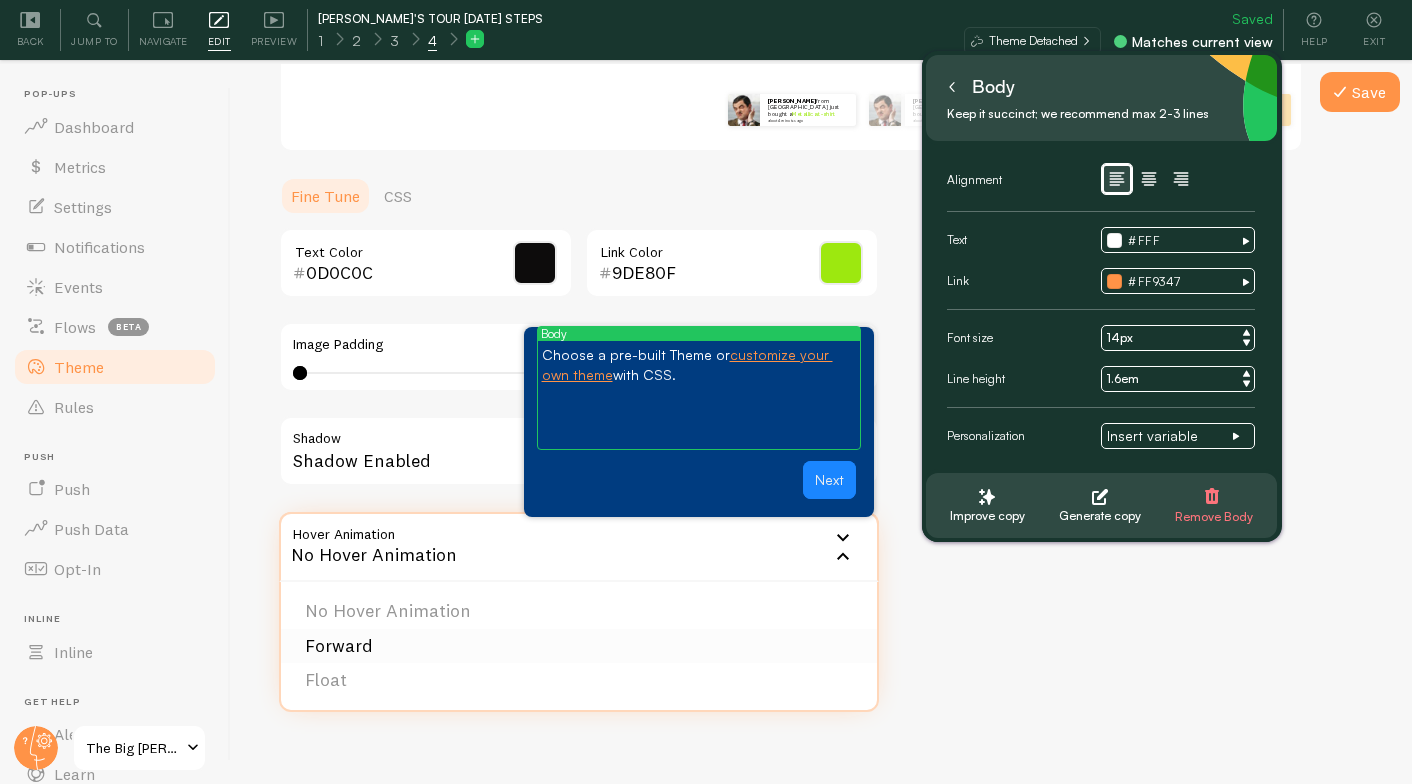 click on "Forward" at bounding box center [579, 646] 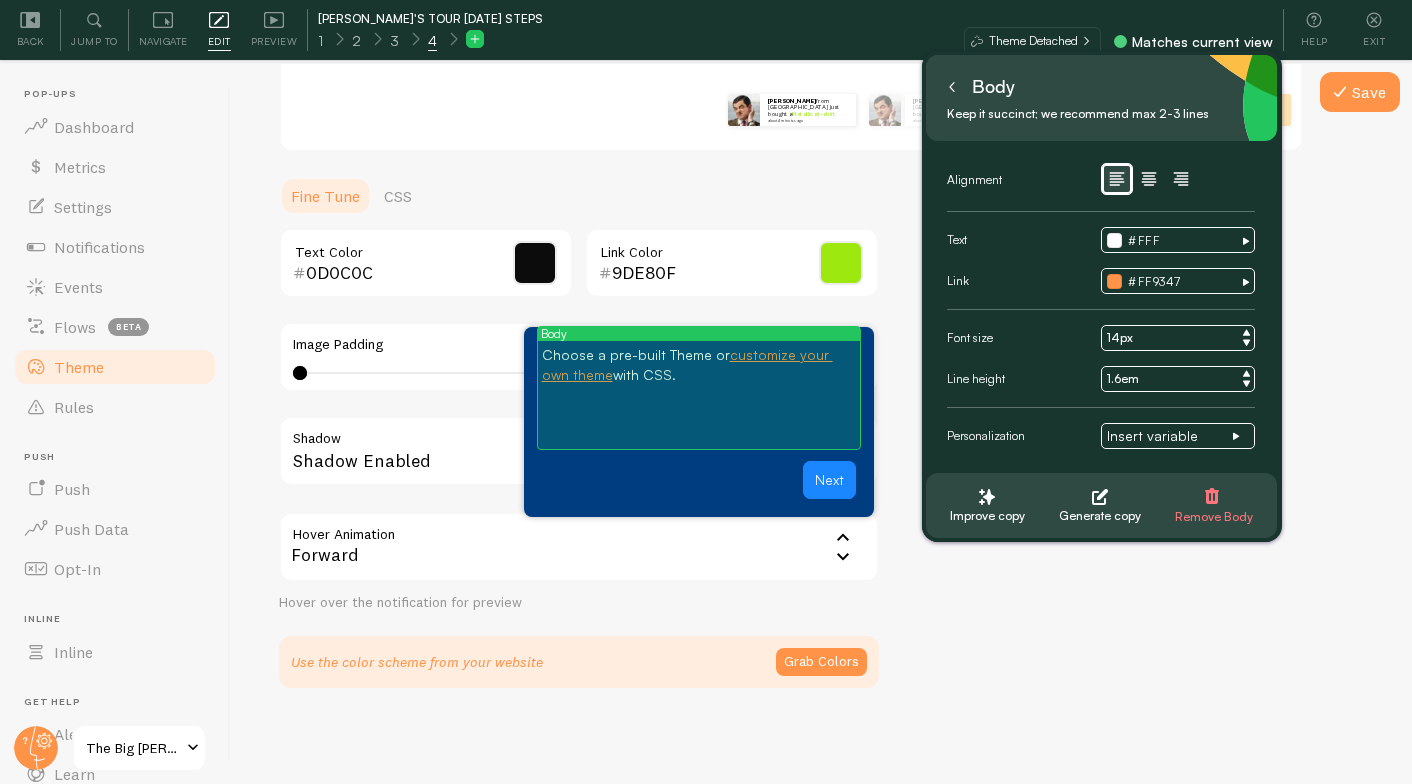 click at bounding box center [699, 395] 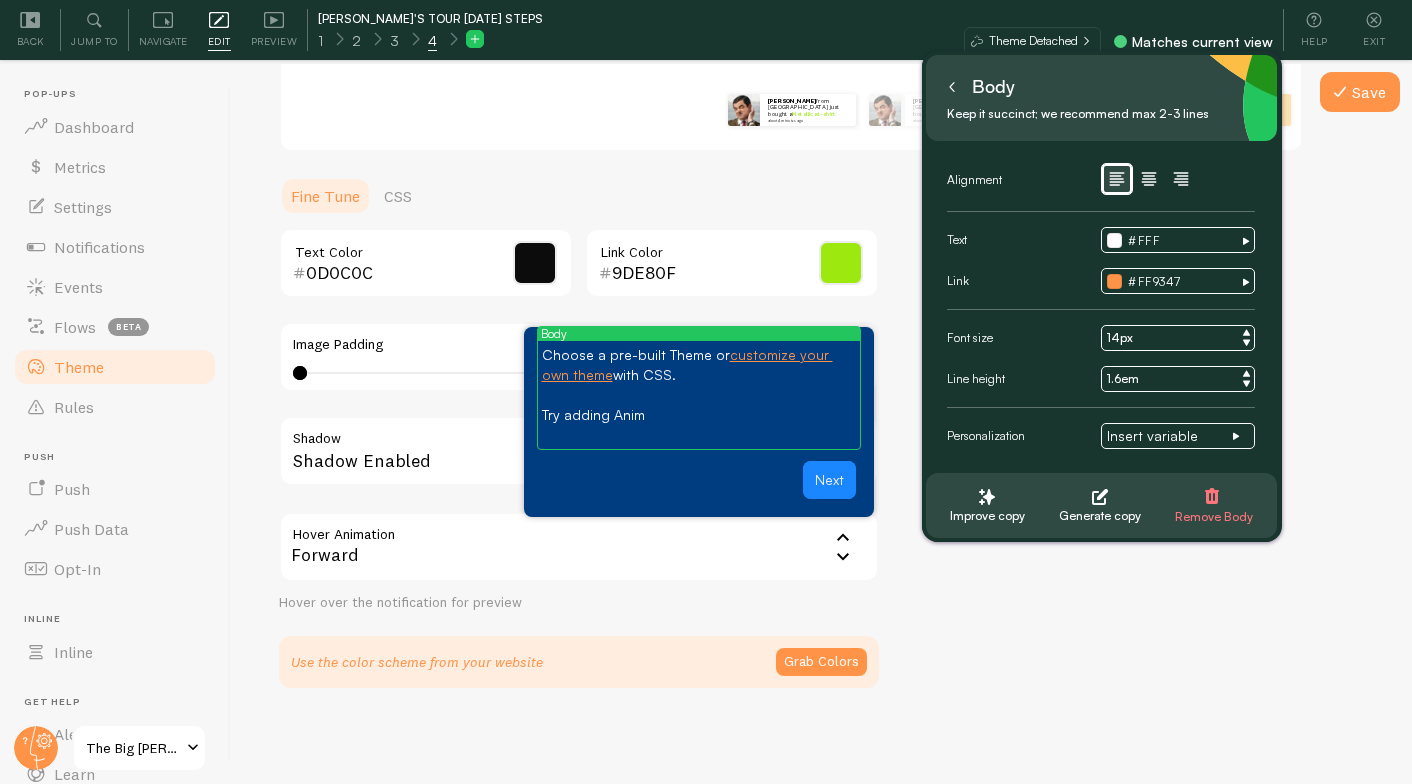 click on "Forward" at bounding box center [579, 547] 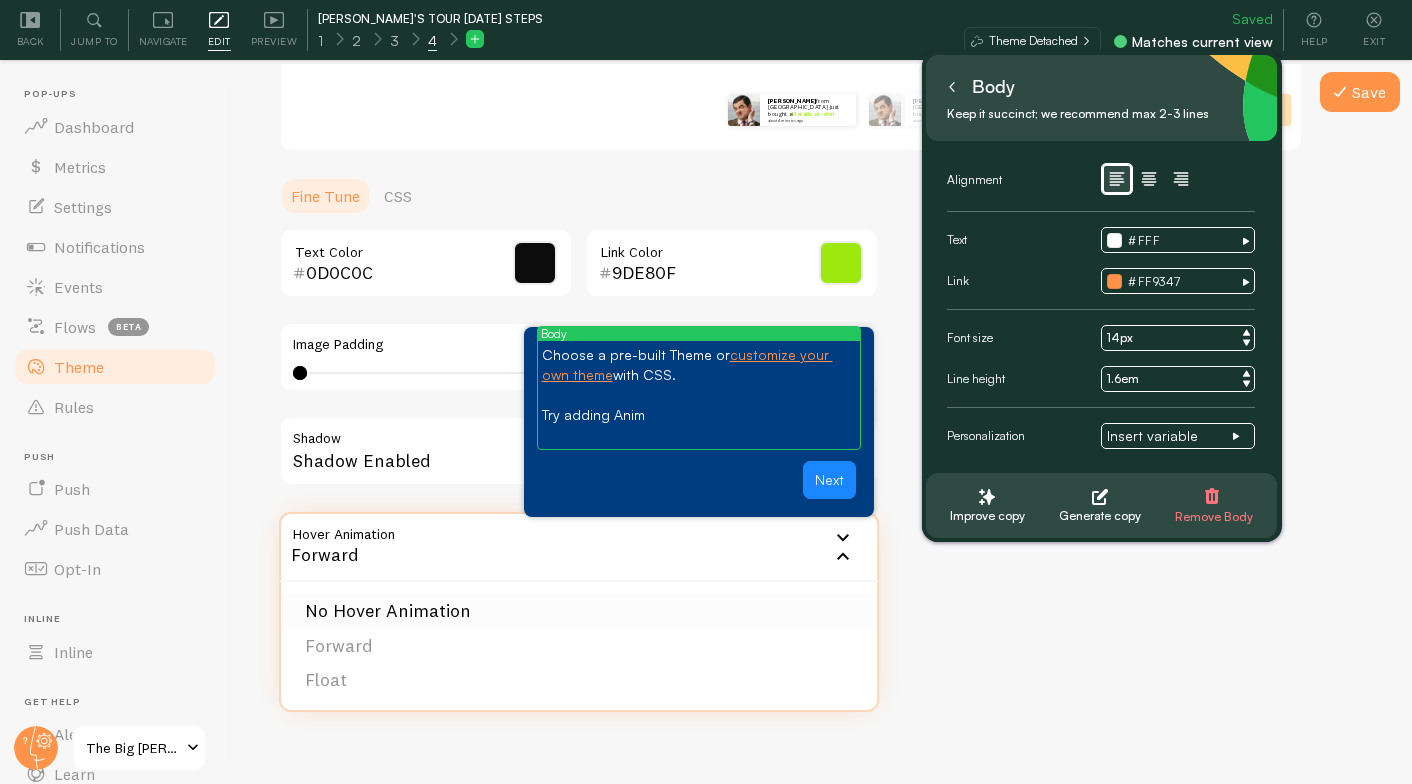click on "No Hover Animation" at bounding box center [579, 611] 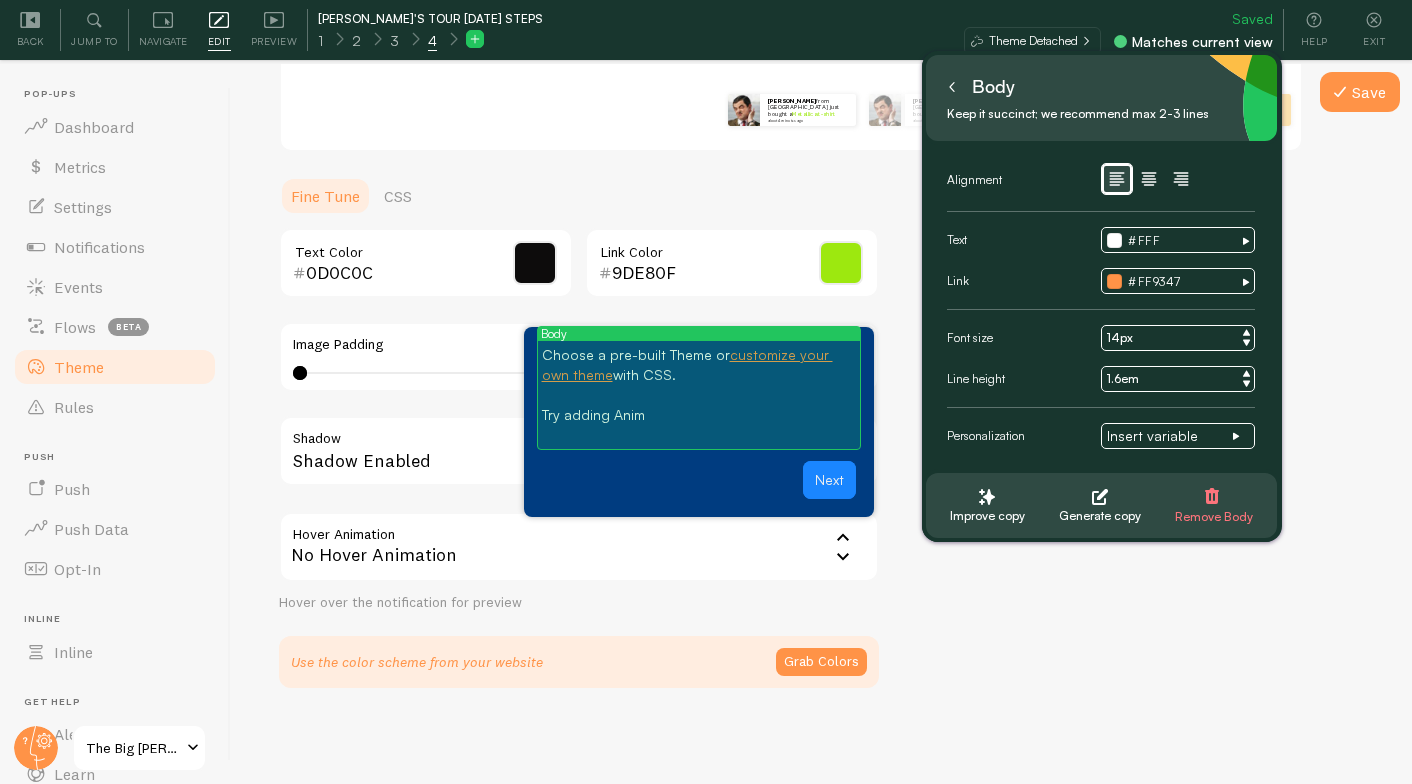 click at bounding box center (699, 395) 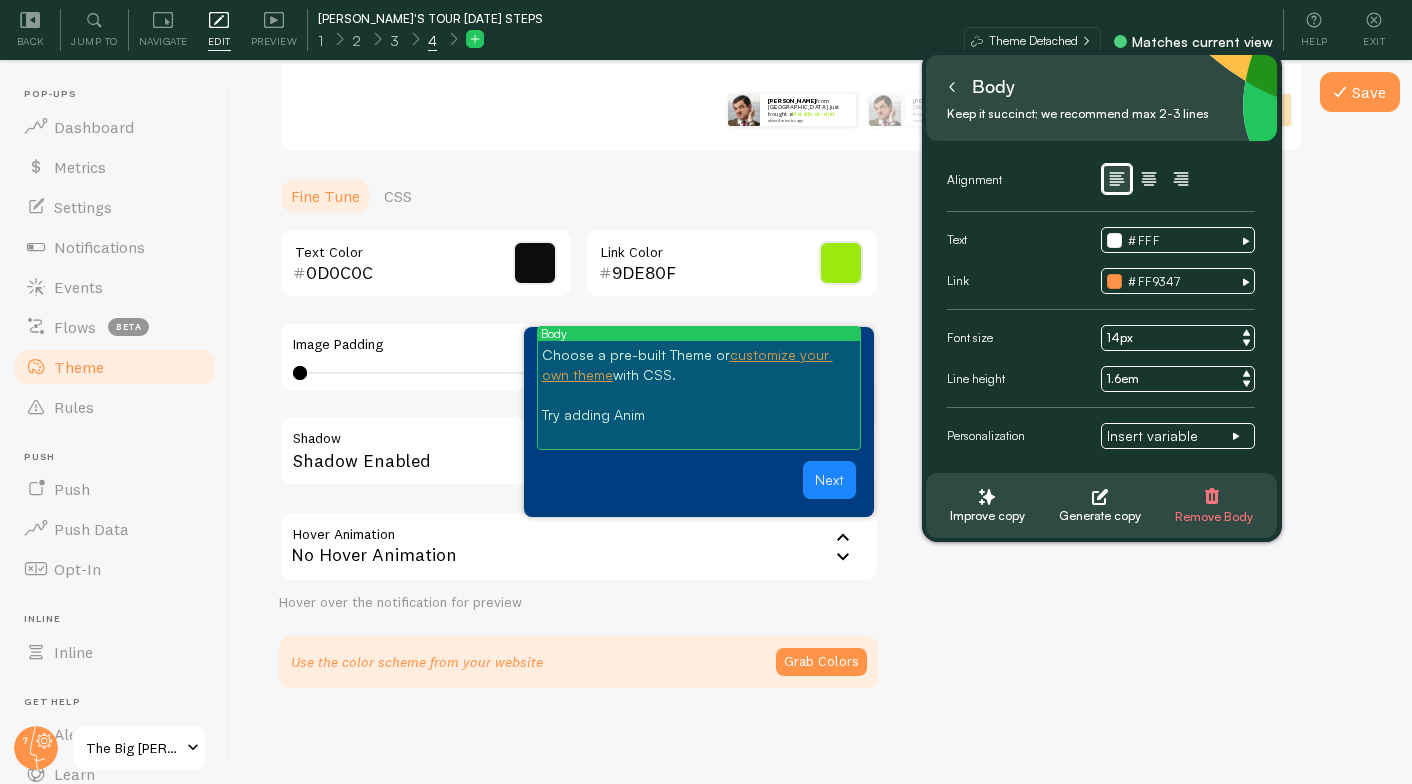 click on "Try adding Anim" at bounding box center (699, 415) 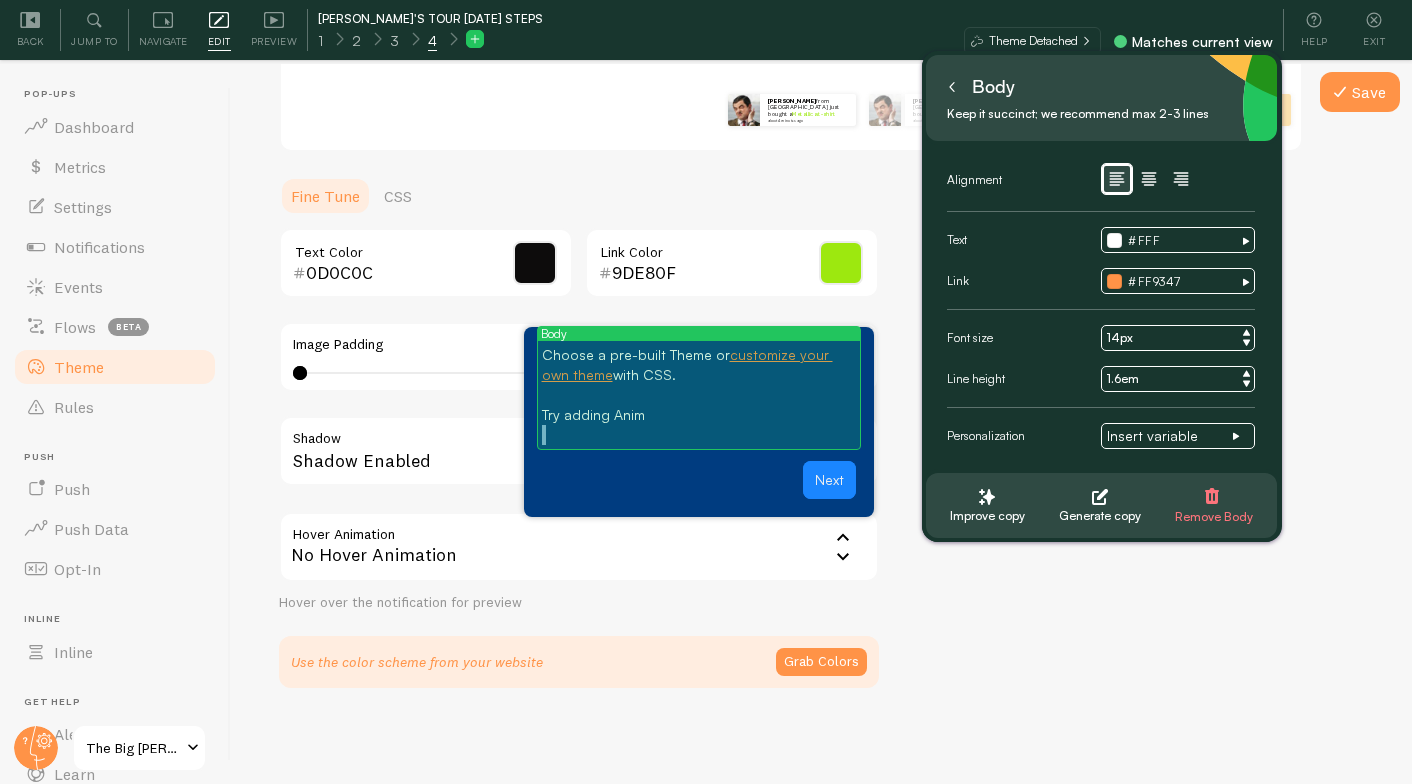 click on "Try adding Anim" at bounding box center (699, 415) 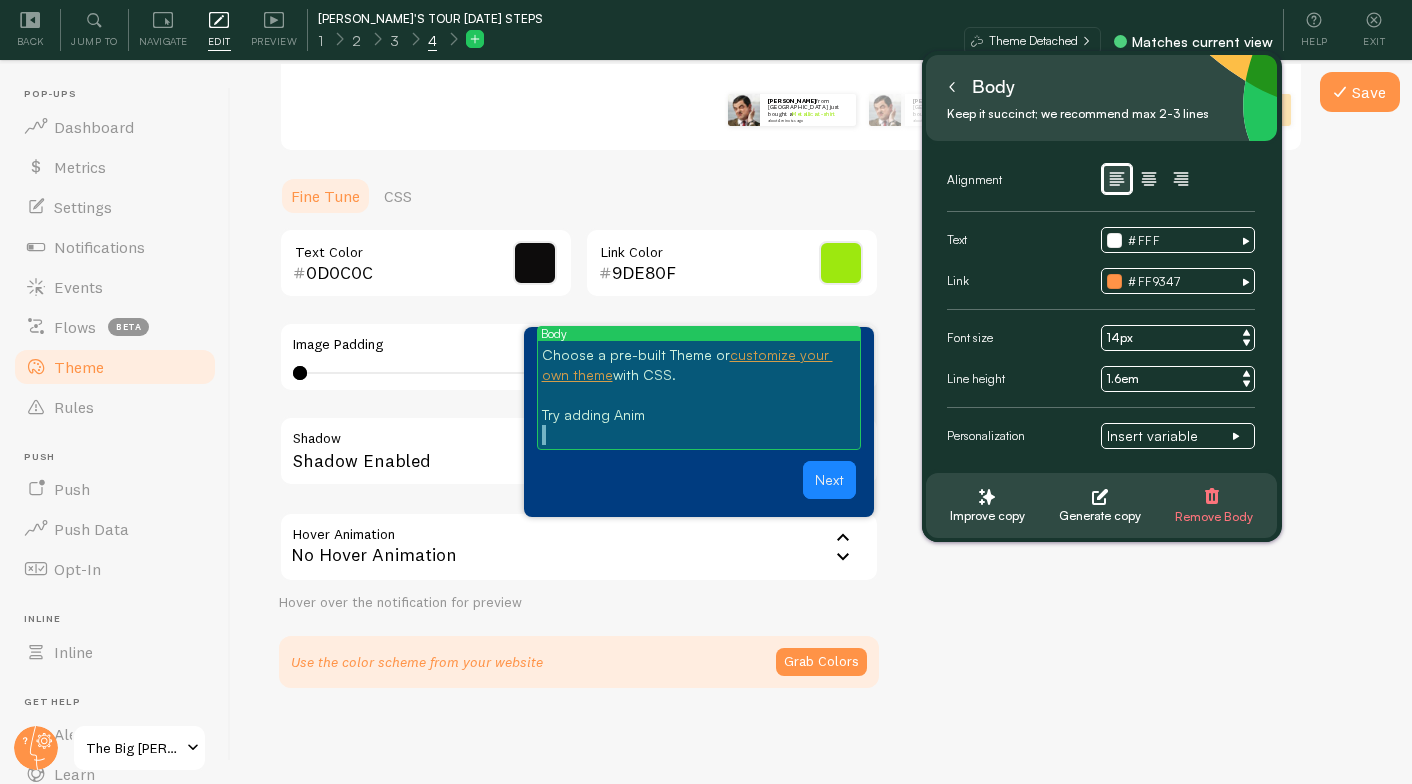click on "Try adding Anim" at bounding box center [699, 415] 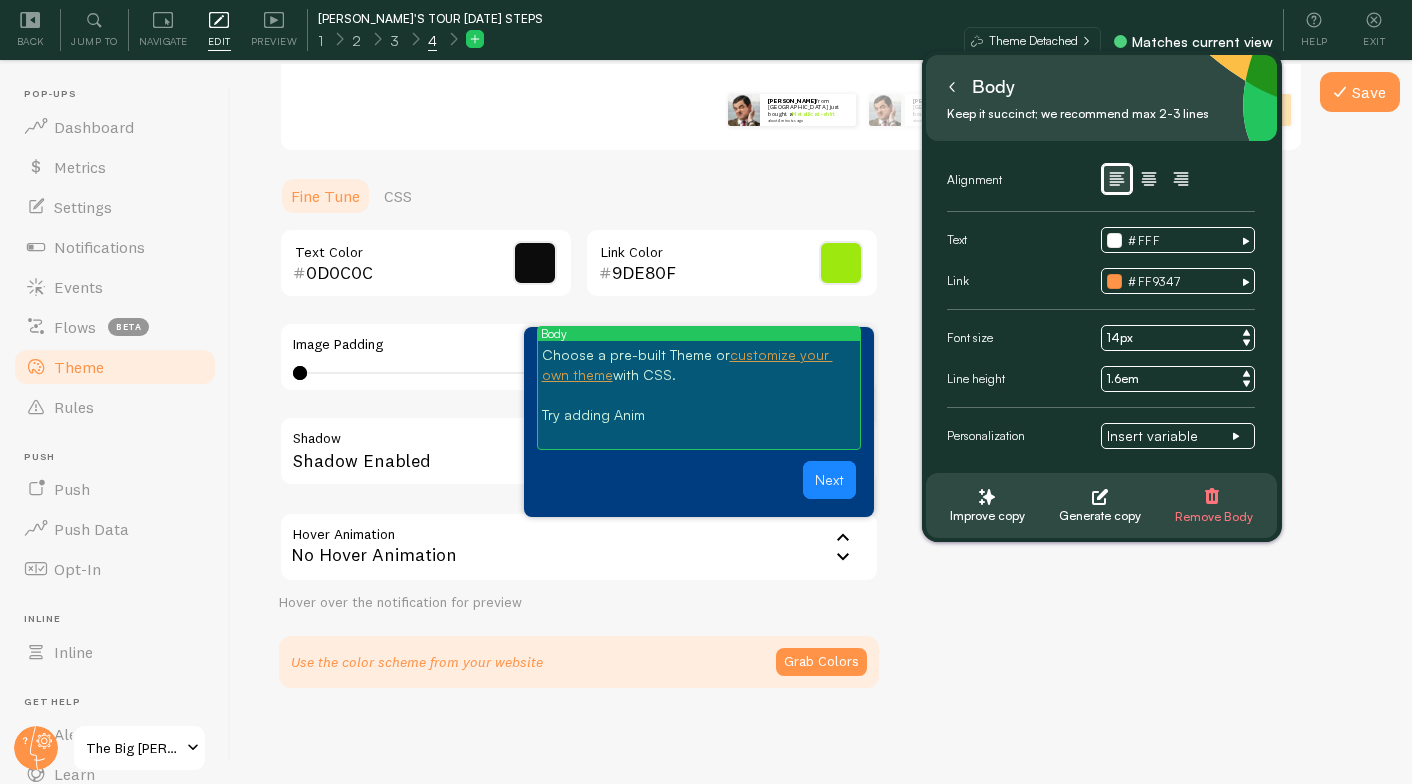 type 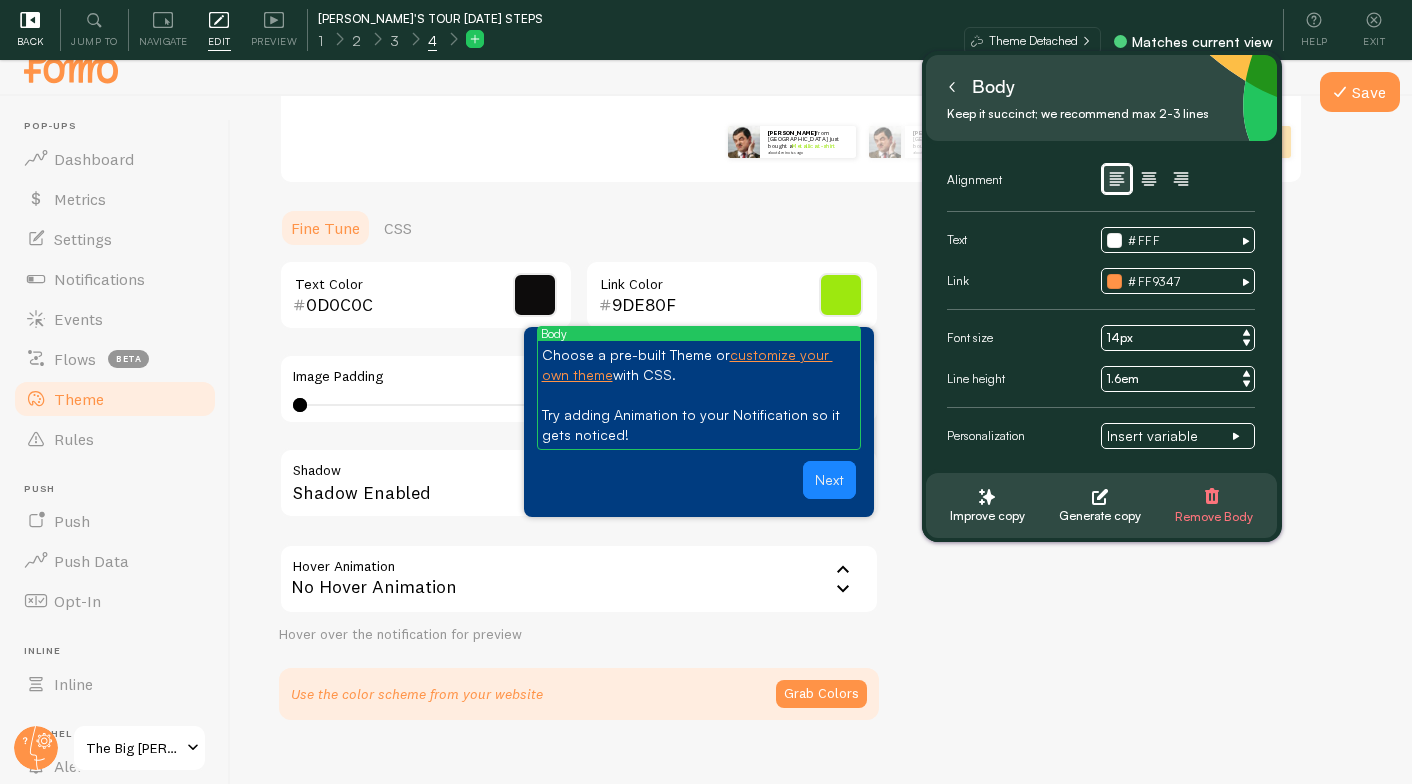 scroll, scrollTop: 27, scrollLeft: 0, axis: vertical 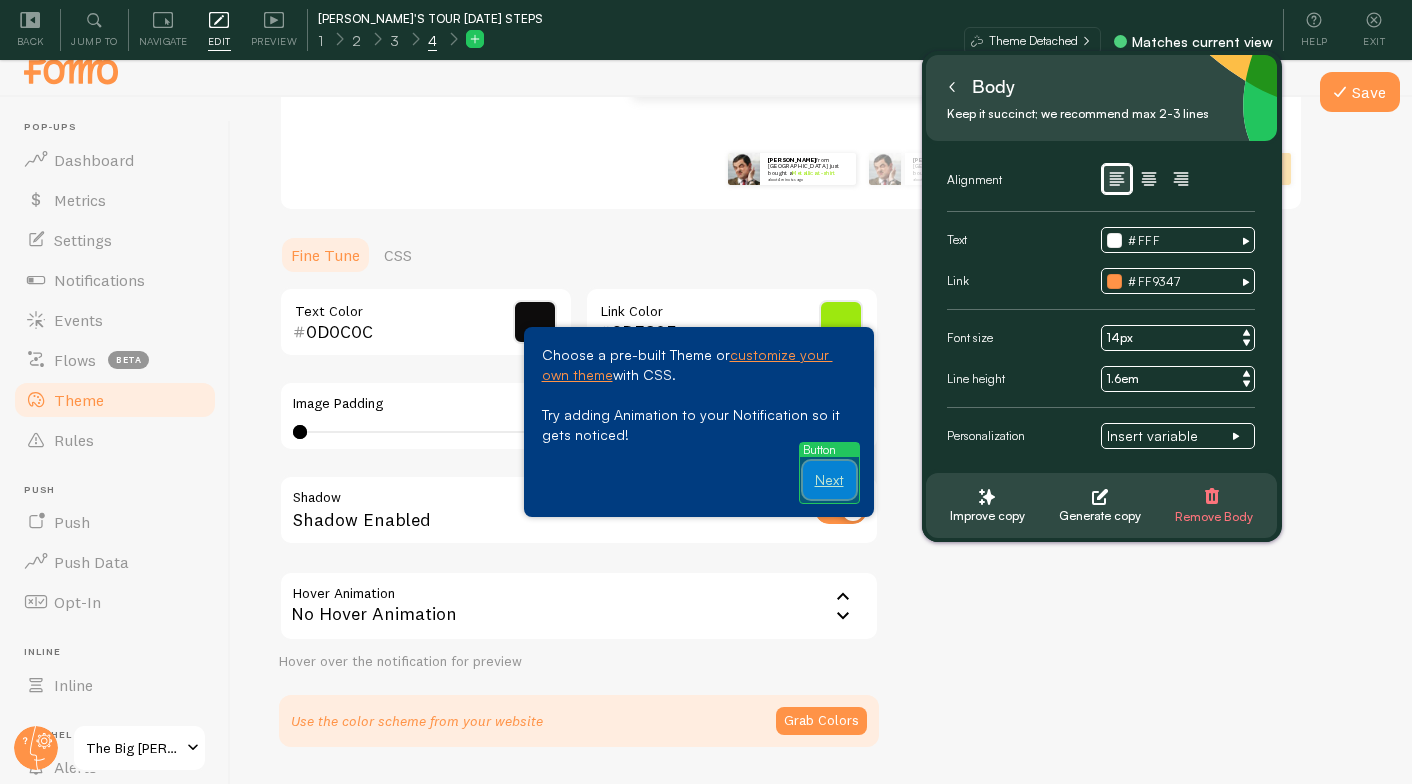 click on "Next" at bounding box center (829, 480) 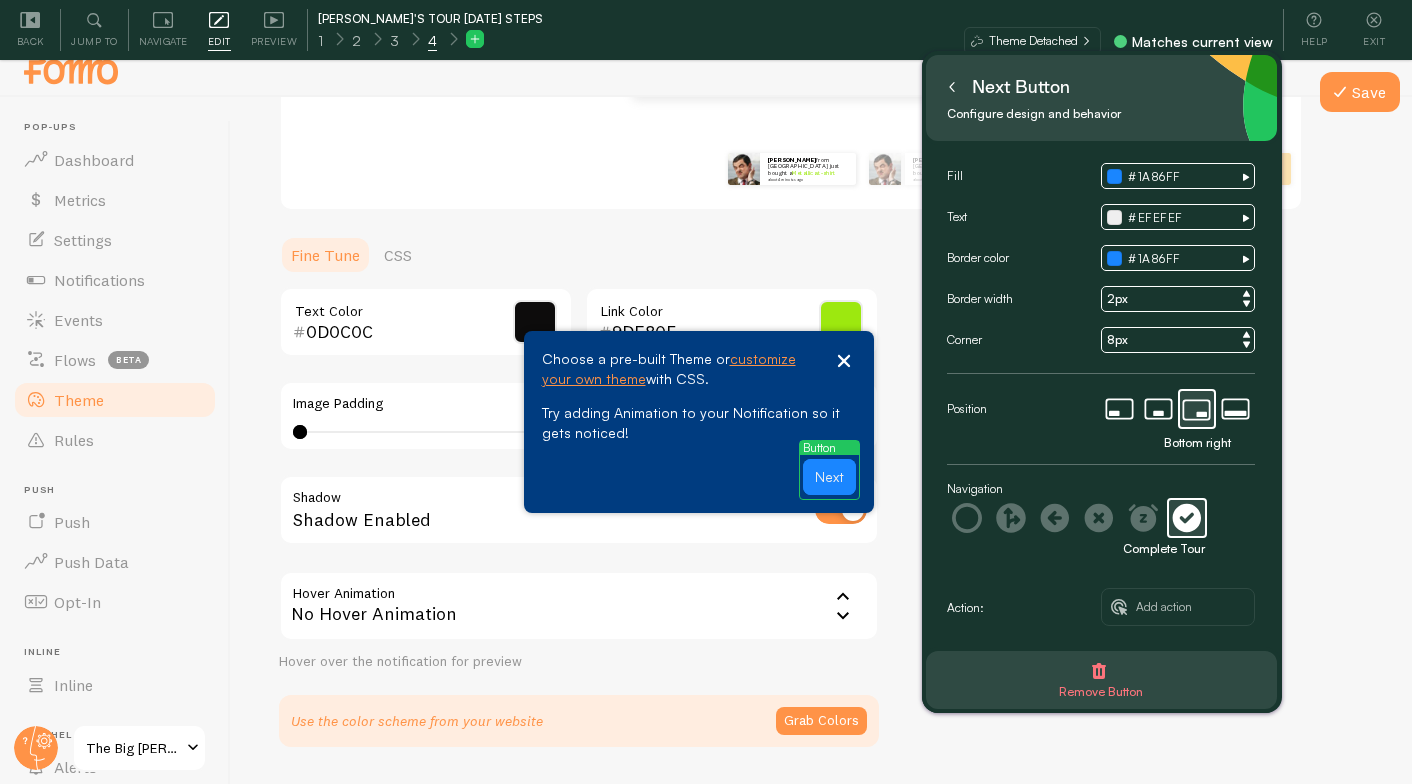 click on "Fine Tune
CSS" at bounding box center (579, 255) 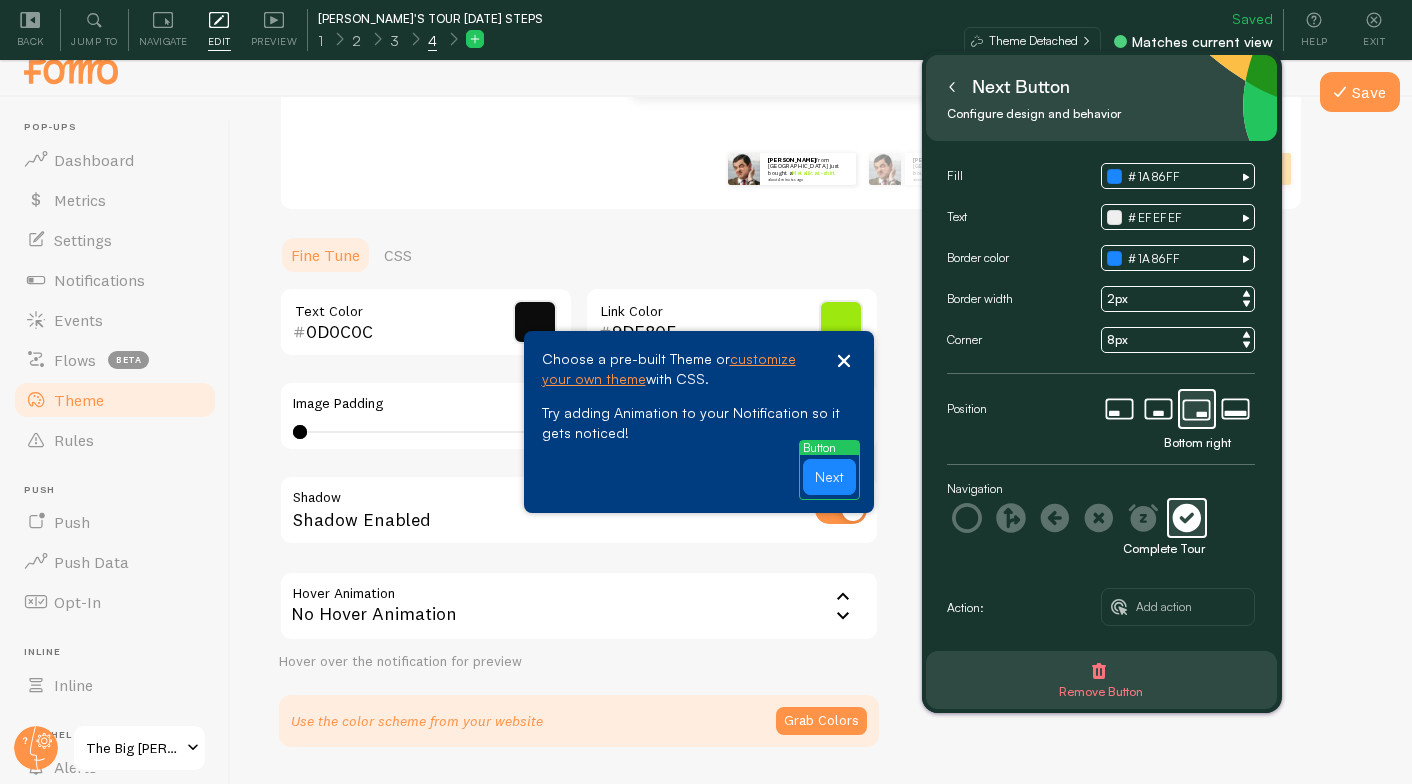 click 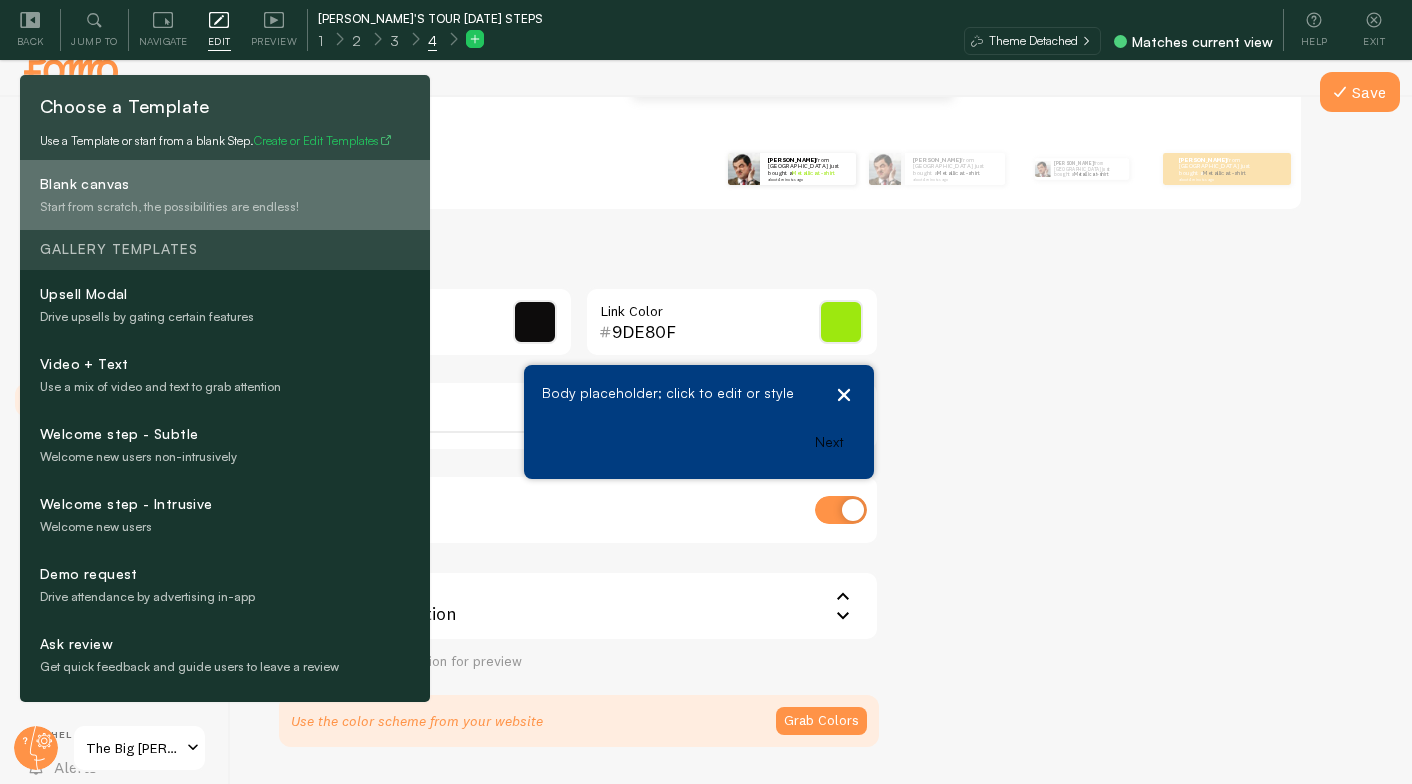 click on "Blank canvas" at bounding box center [258, 185] 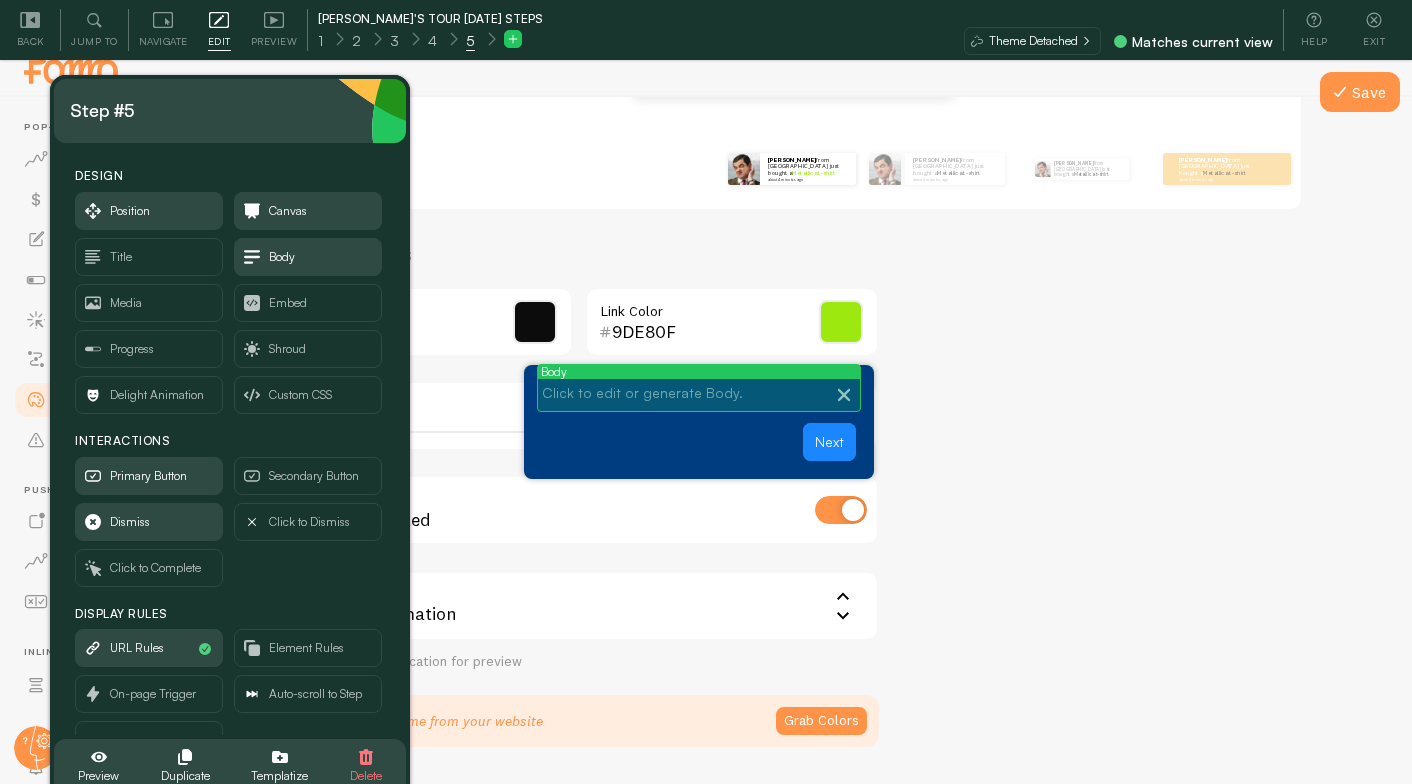 click on "Click to edit or generate Body." at bounding box center [699, 393] 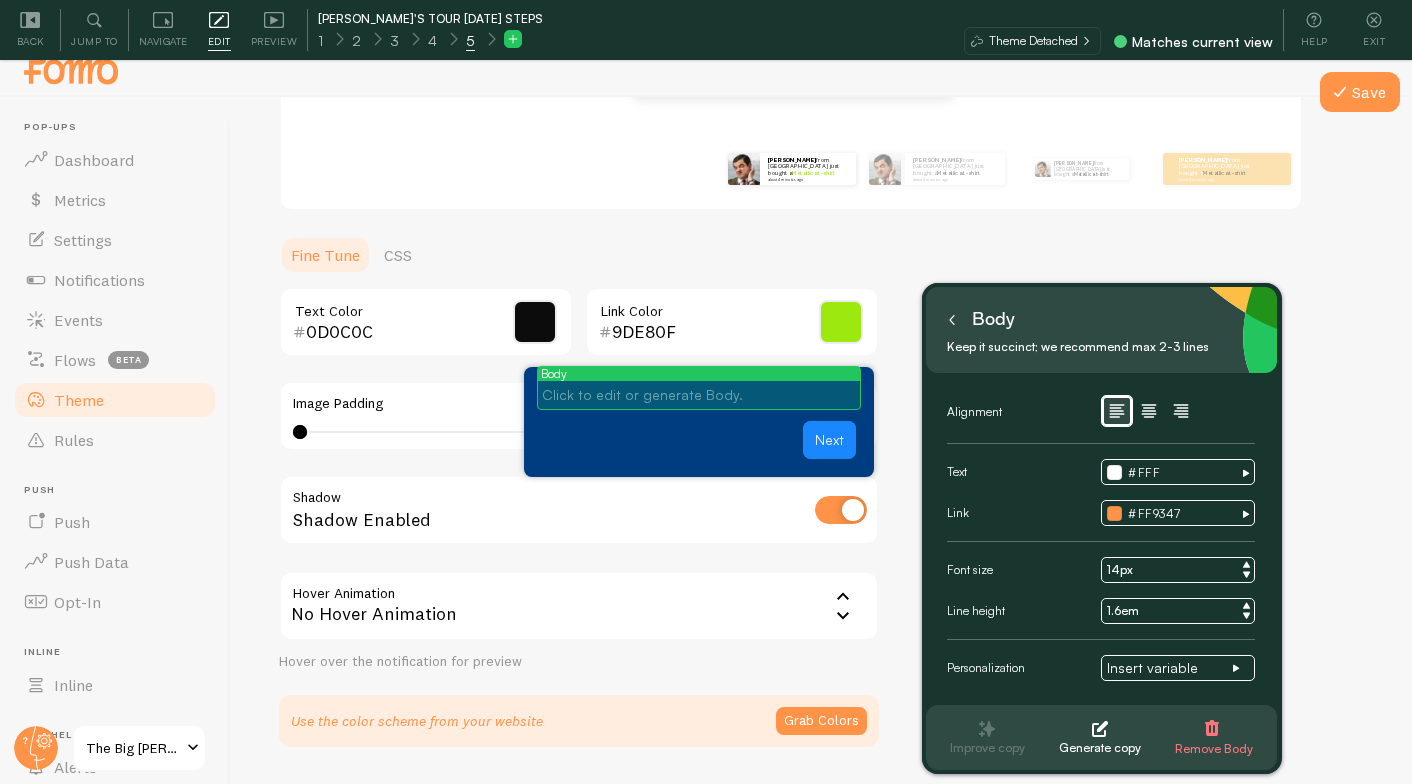 click at bounding box center (699, 395) 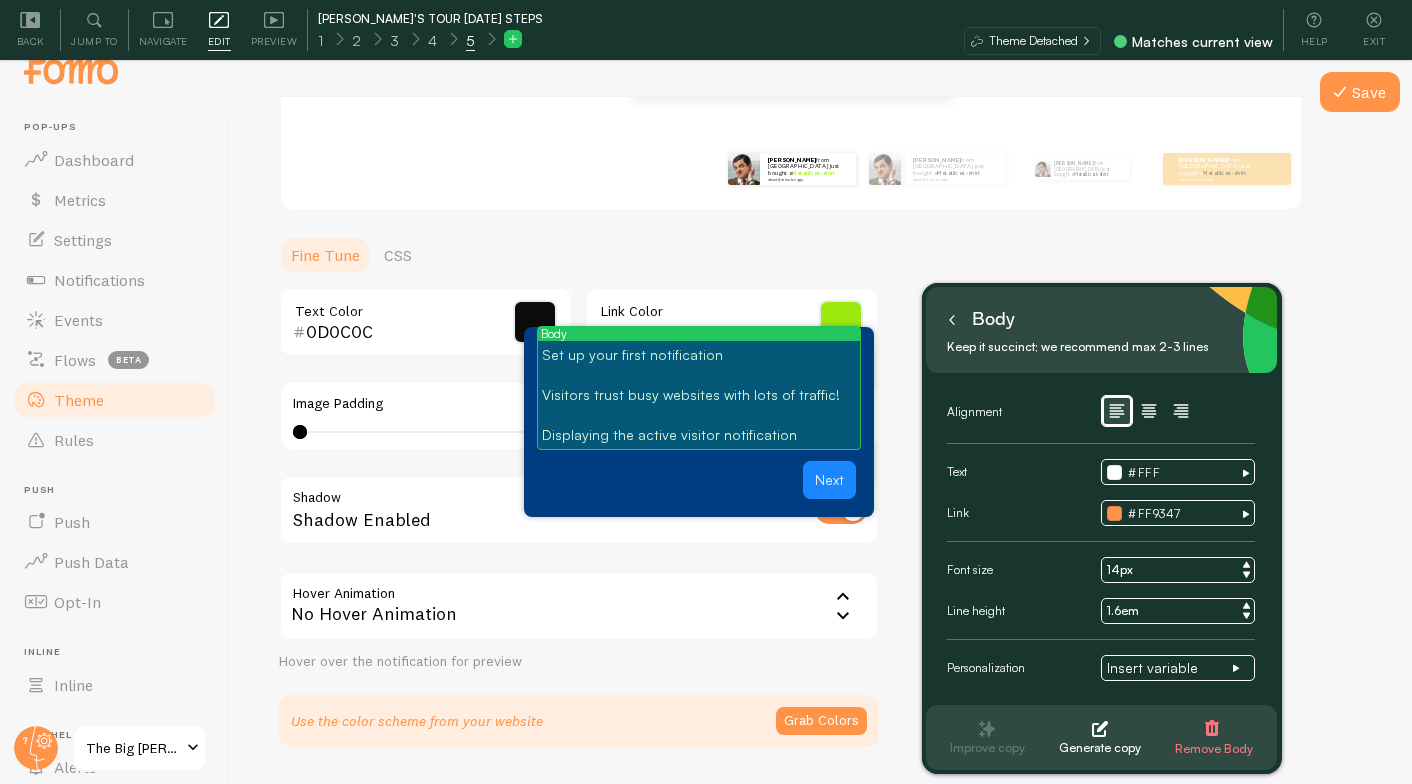 click on "Displaying the active visitor notification" at bounding box center (699, 435) 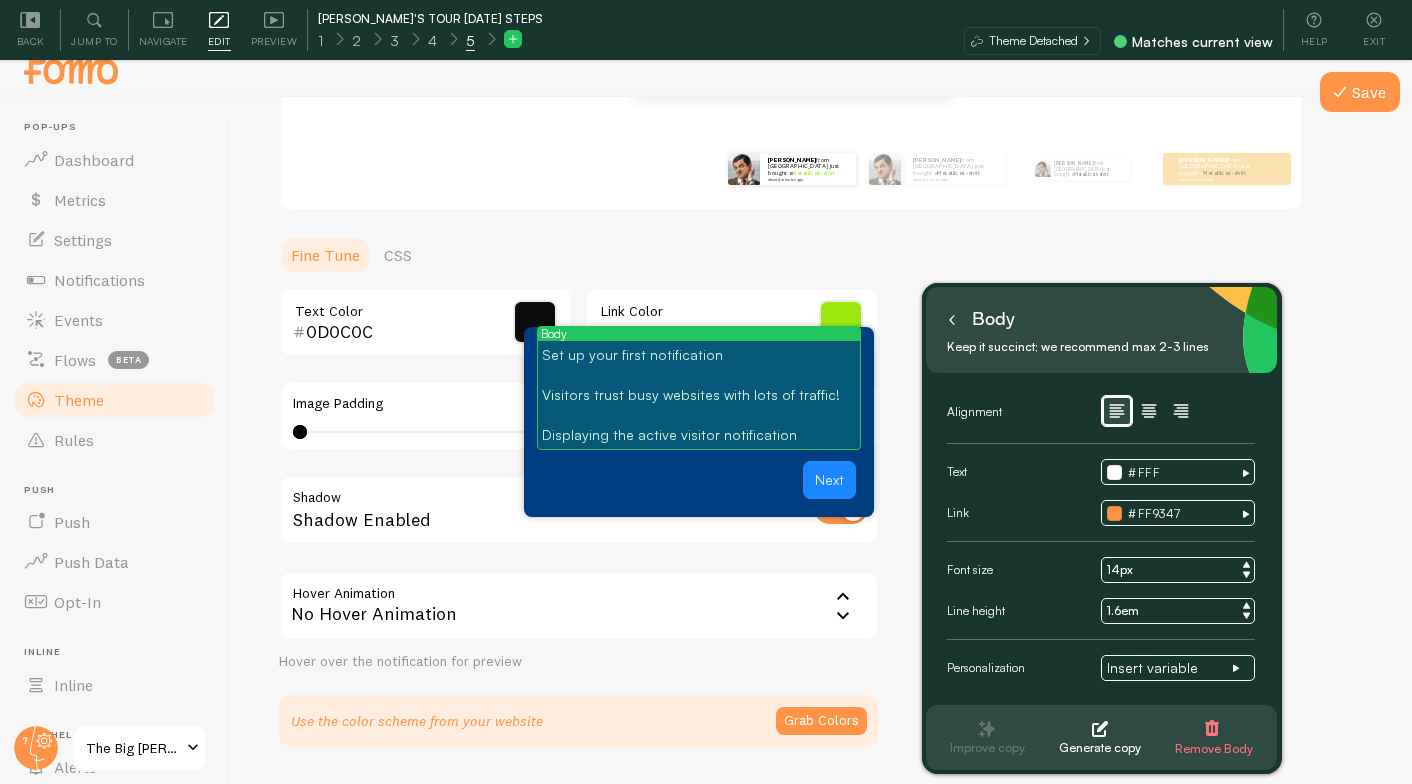 type 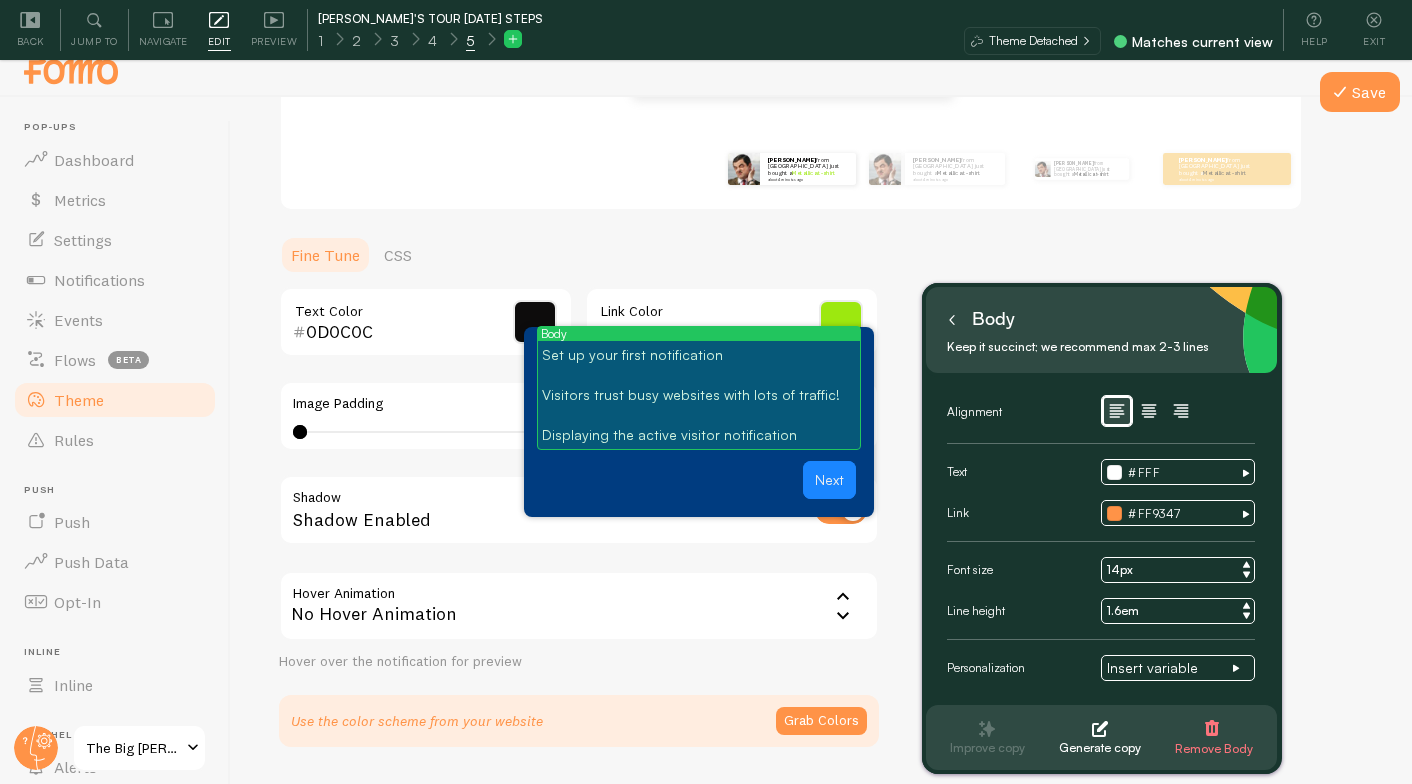 click on "Displaying the active visitor notification" at bounding box center (699, 435) 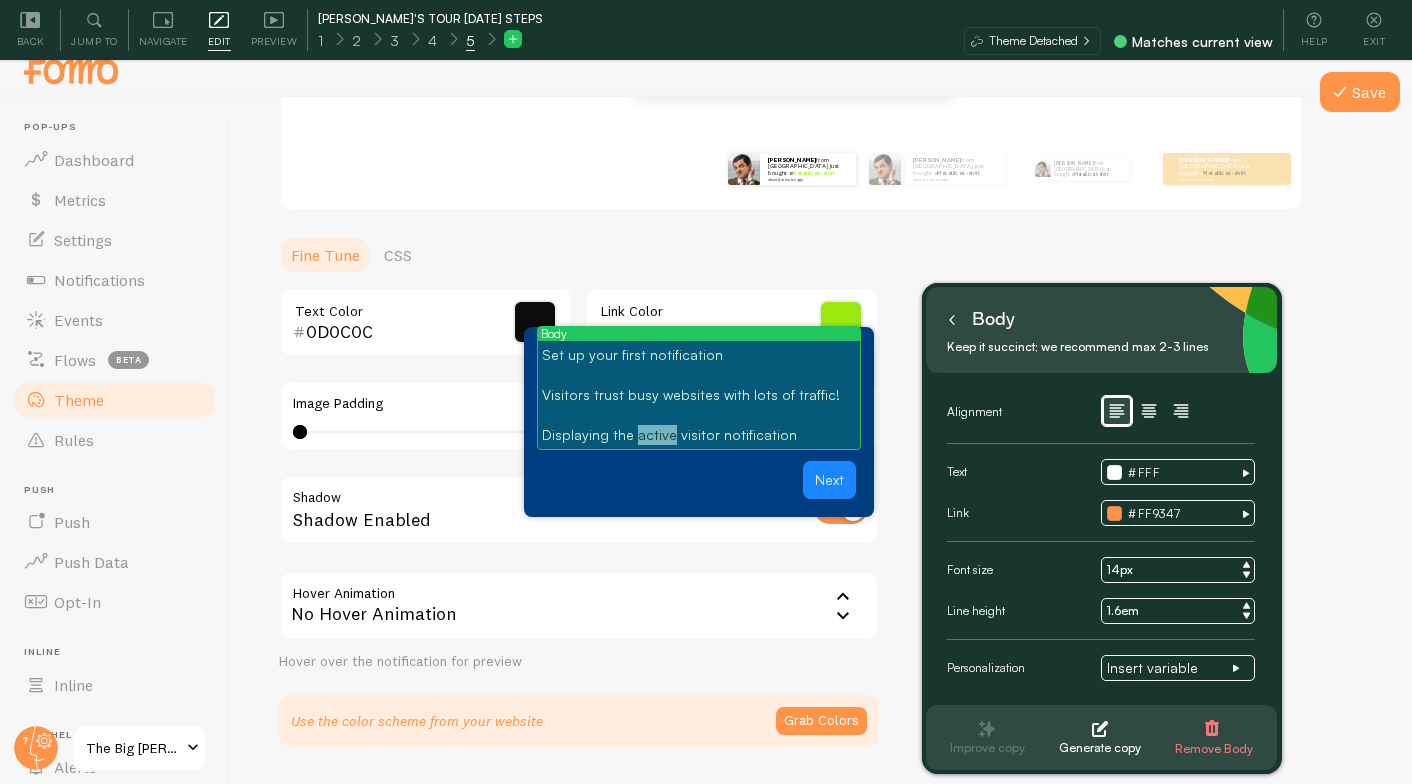 click on "Displaying the active visitor notification" at bounding box center (699, 435) 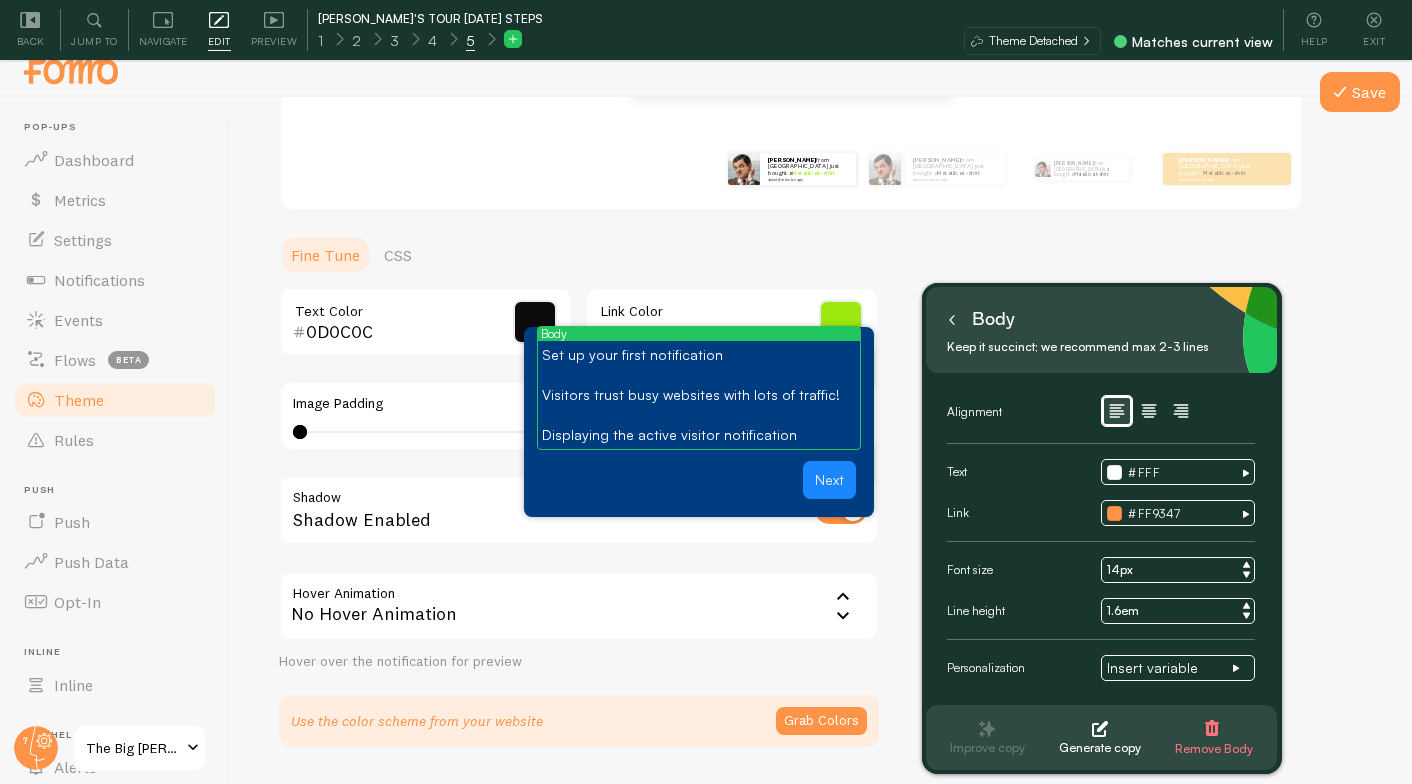 click on "Displaying the active visitor notification" at bounding box center (699, 435) 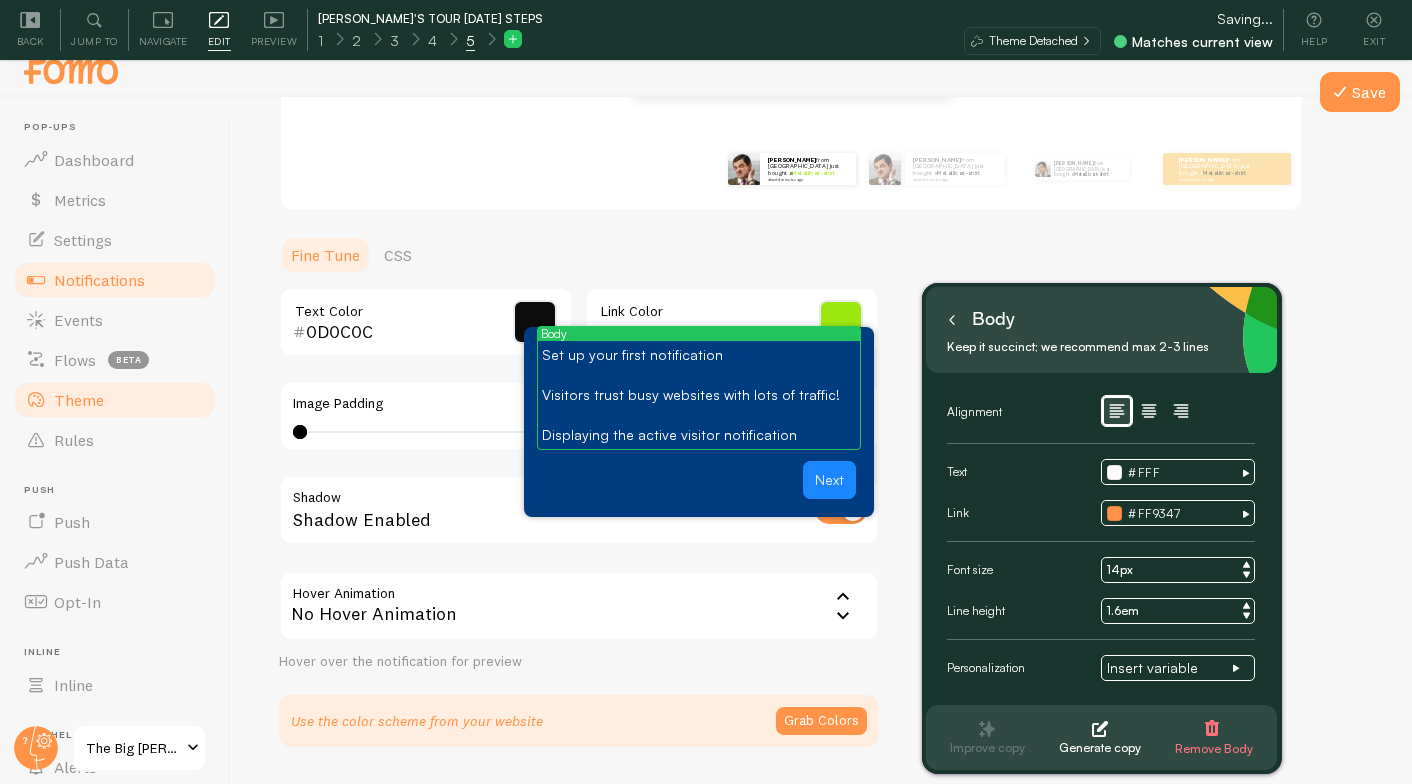 click on "Notifications" at bounding box center (99, 280) 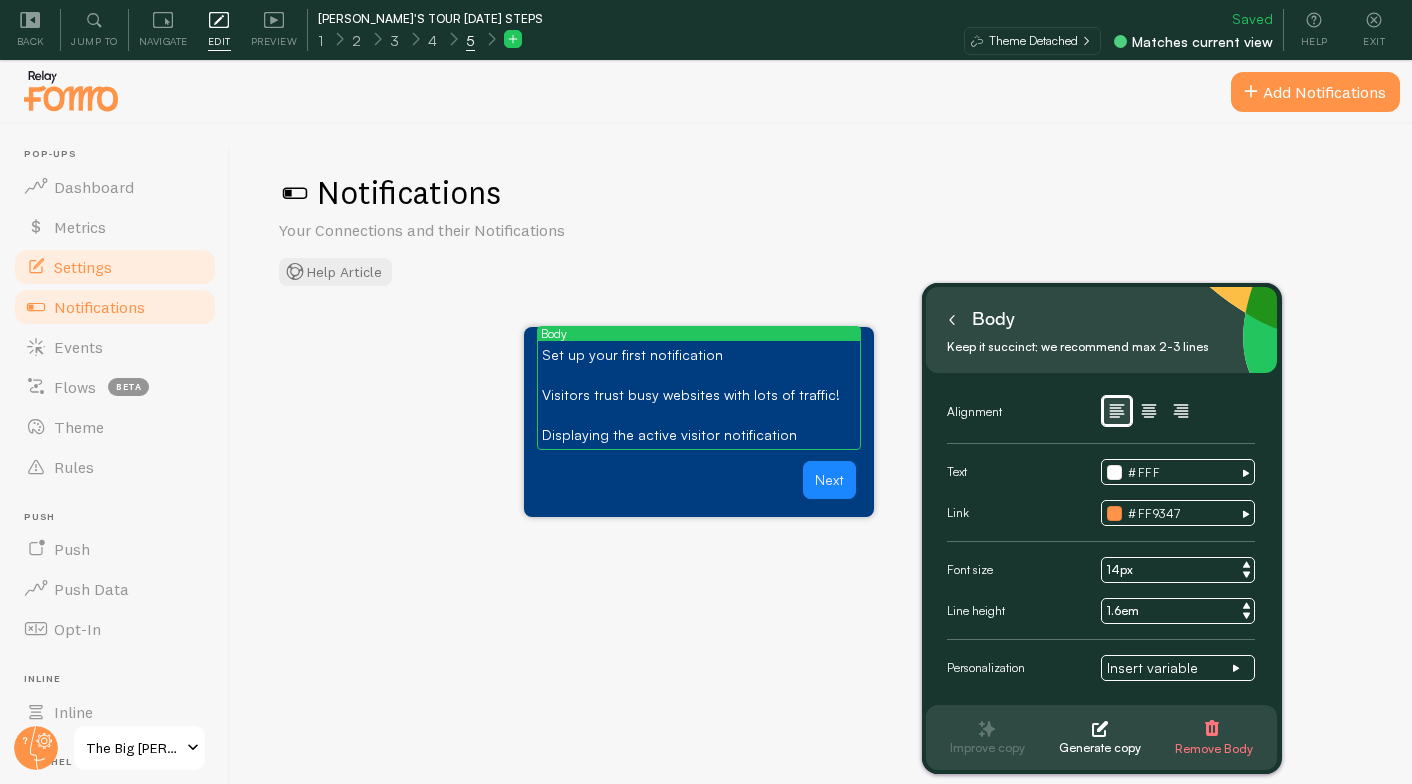 checkbox on "true" 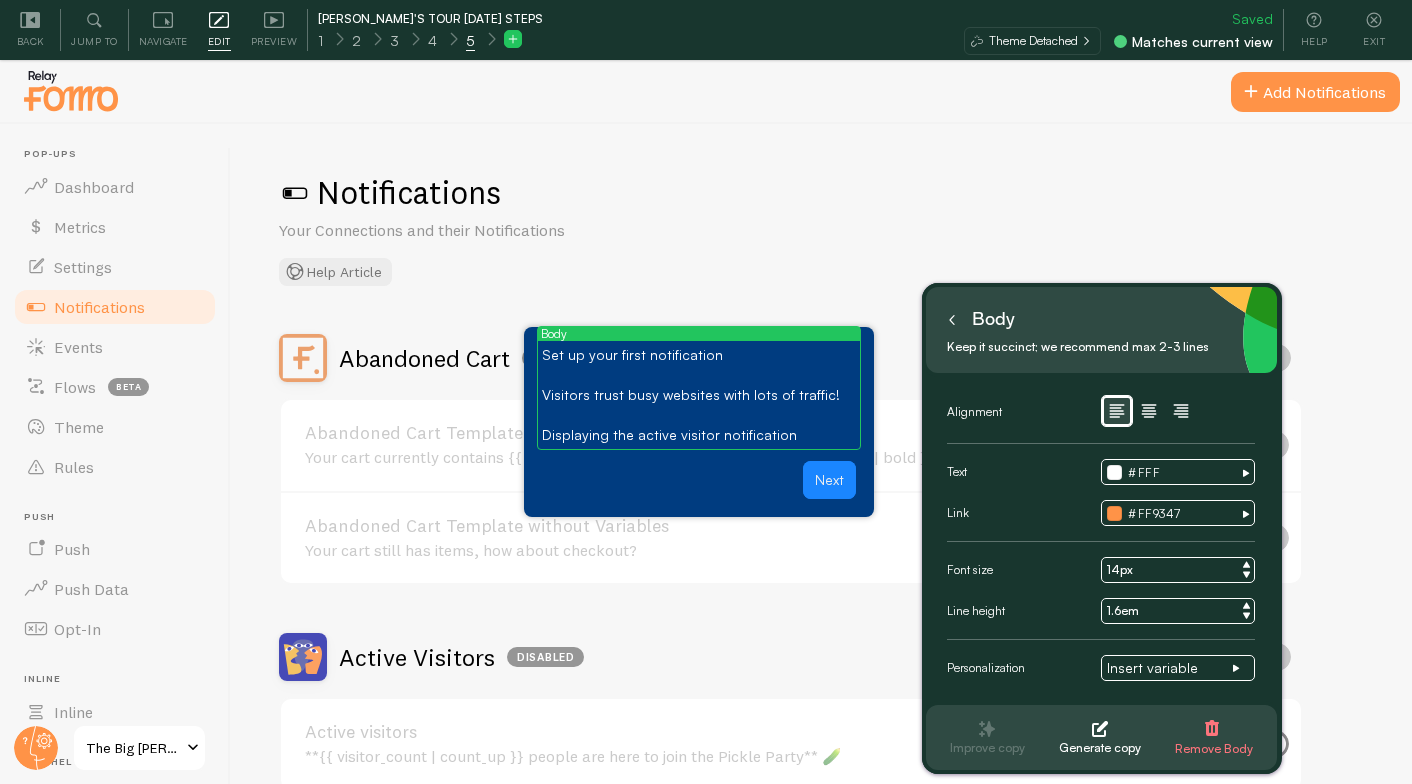 click on "Active Visitors
Disabled" at bounding box center [461, 657] 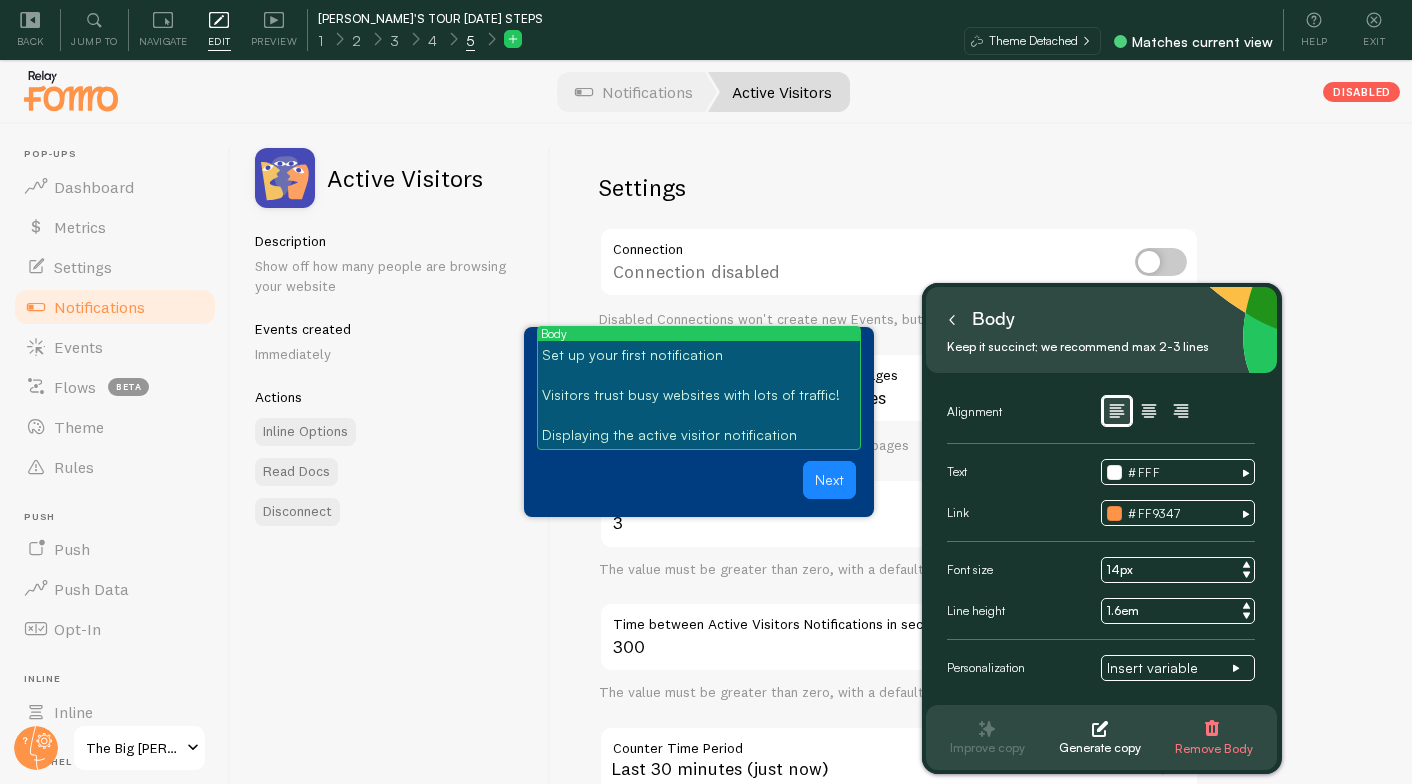 click on "Displaying the active visitor notification" at bounding box center (699, 435) 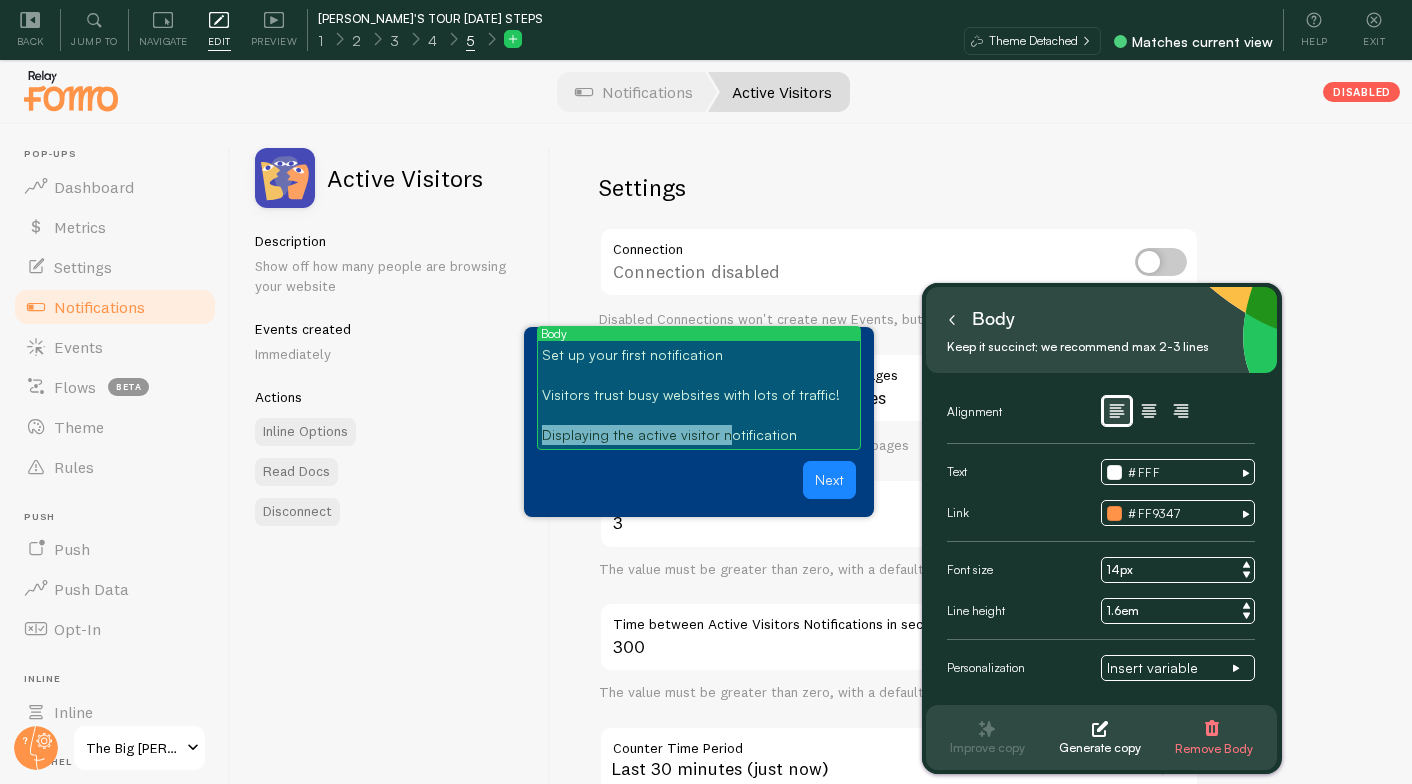 click on "Displaying the active visitor notification" at bounding box center (699, 435) 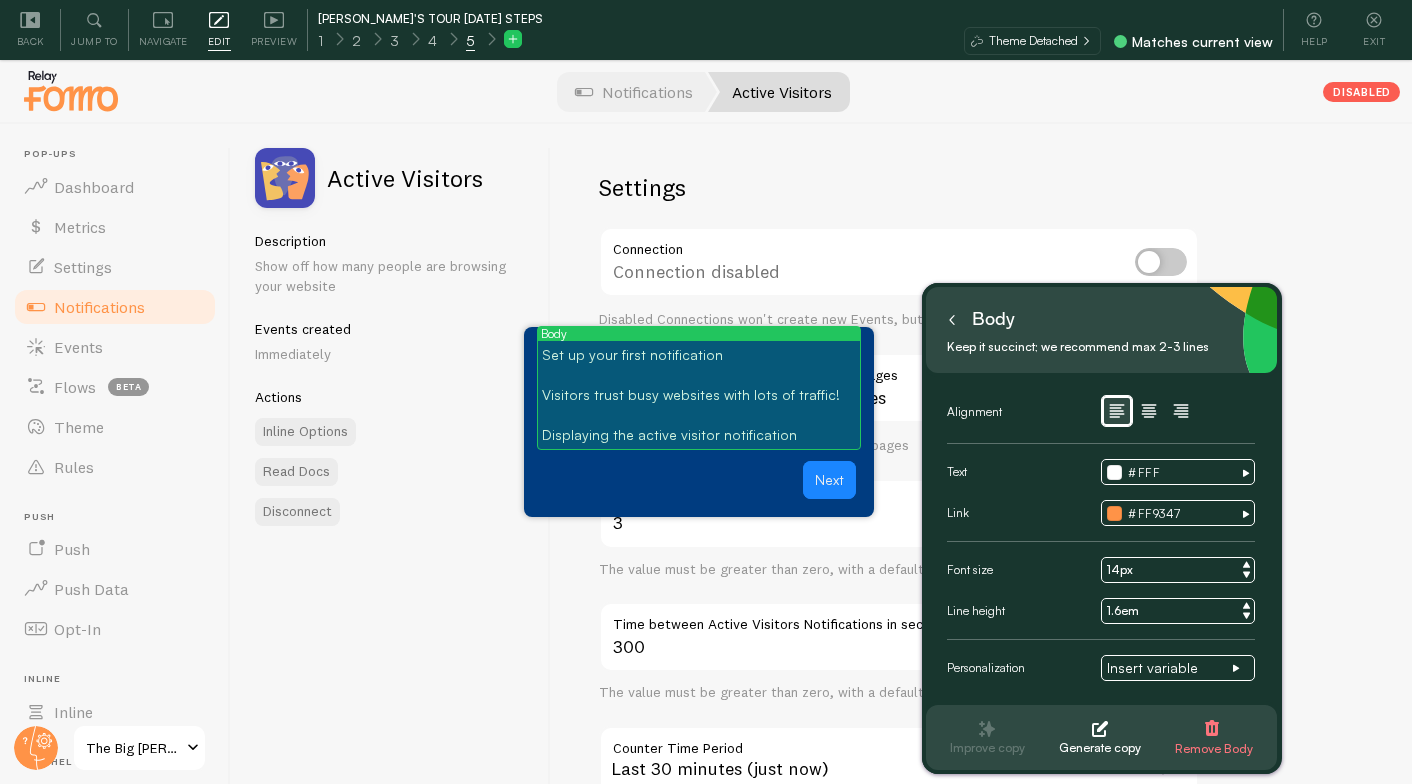 click on "Displaying the active visitor notification" at bounding box center (699, 435) 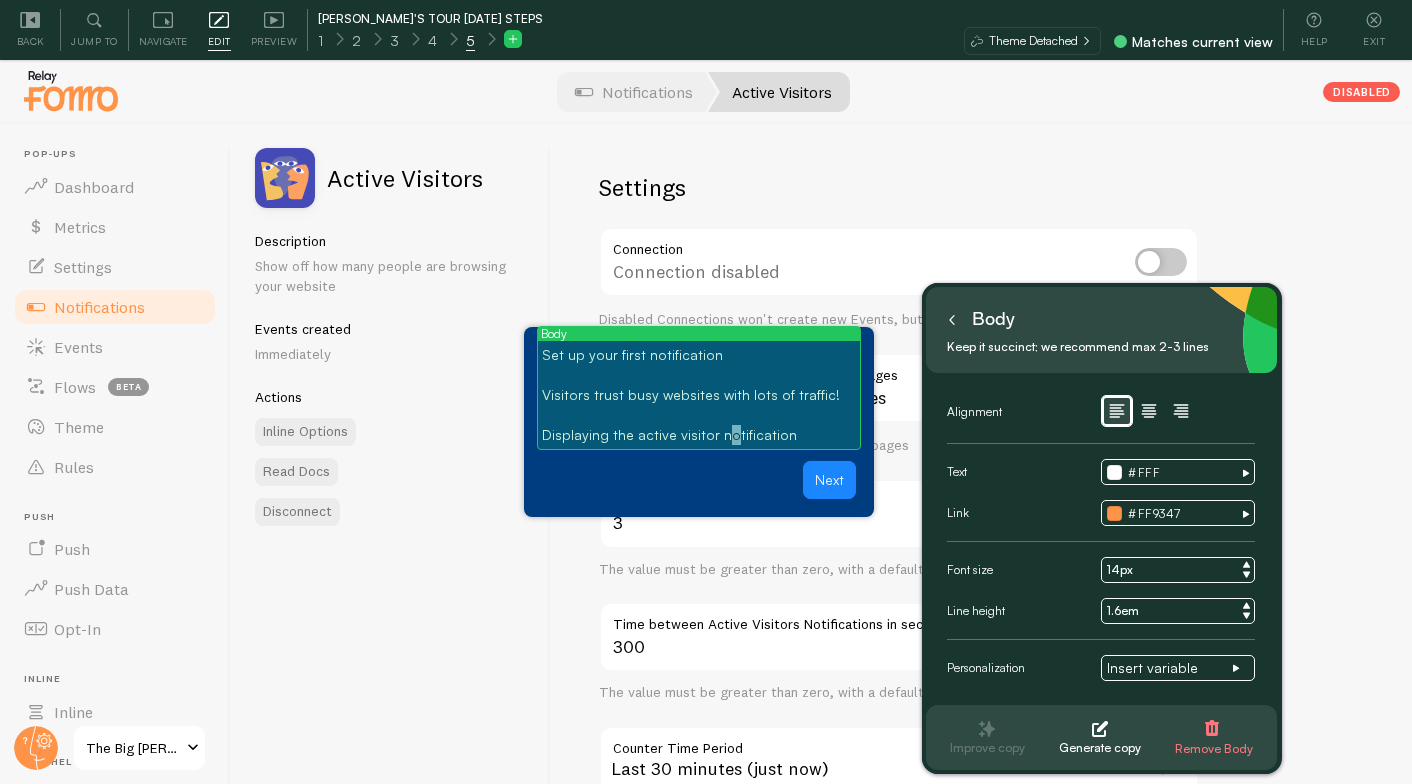 click on "Displaying the active visitor notification" at bounding box center (699, 435) 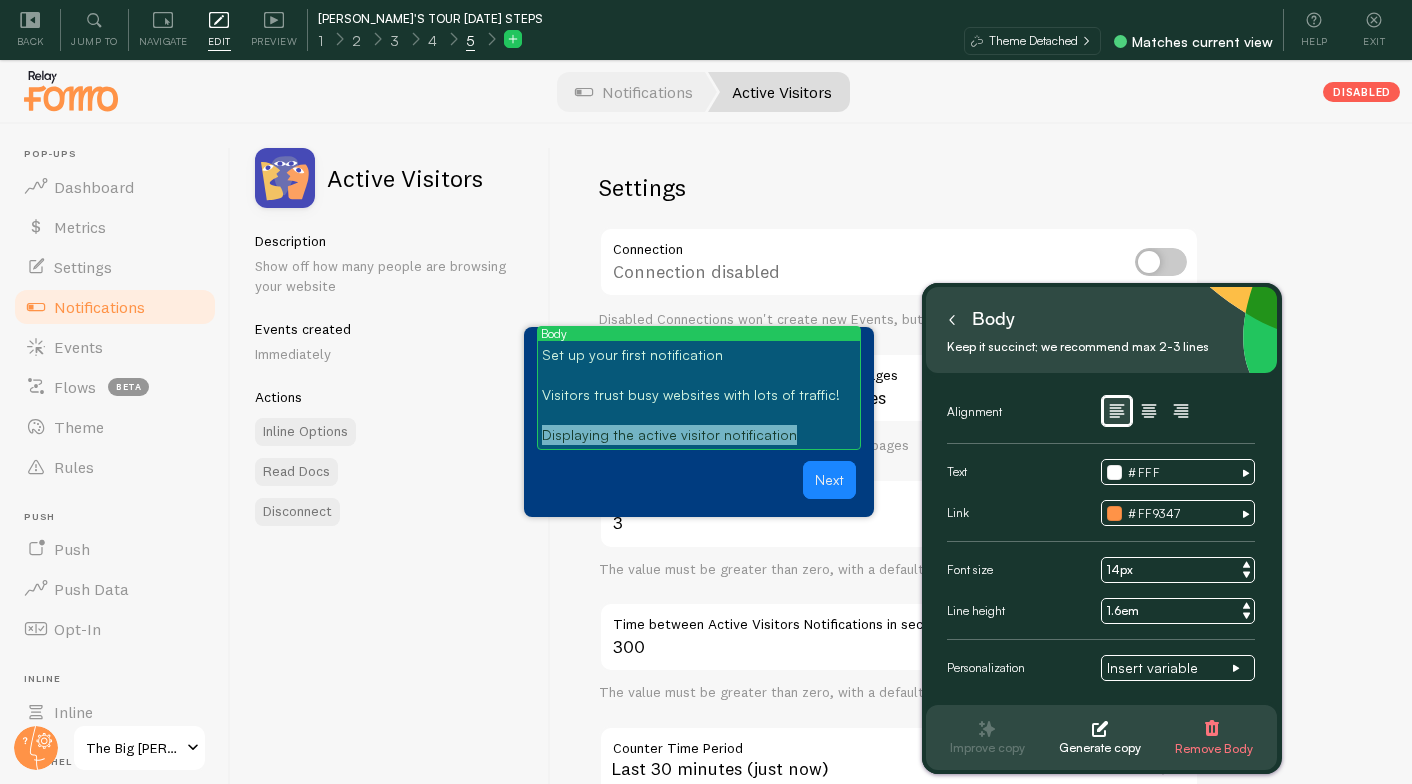 click on "Displaying the active visitor notification" at bounding box center (699, 435) 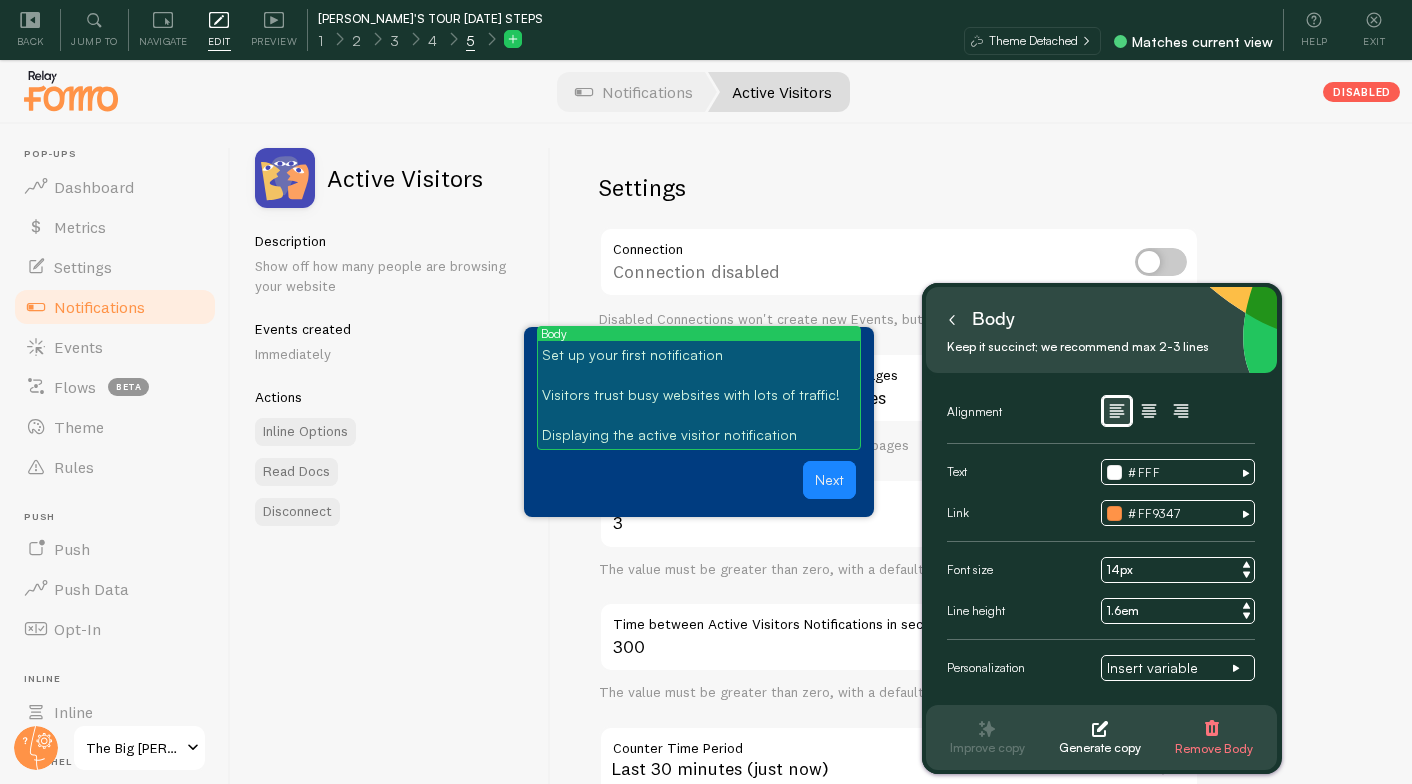 click on "Displaying the active visitor notification" at bounding box center [699, 435] 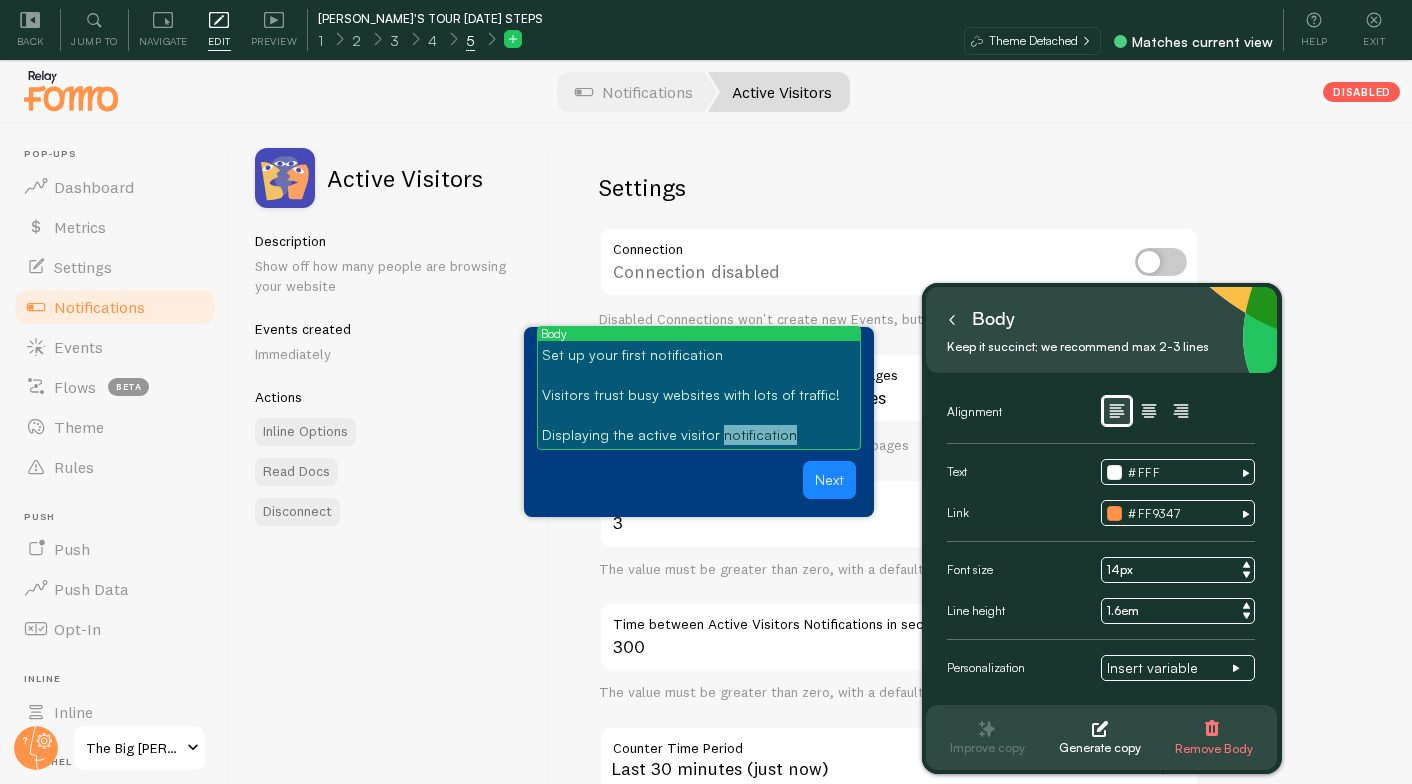 click on "Displaying the active visitor notification" at bounding box center (699, 435) 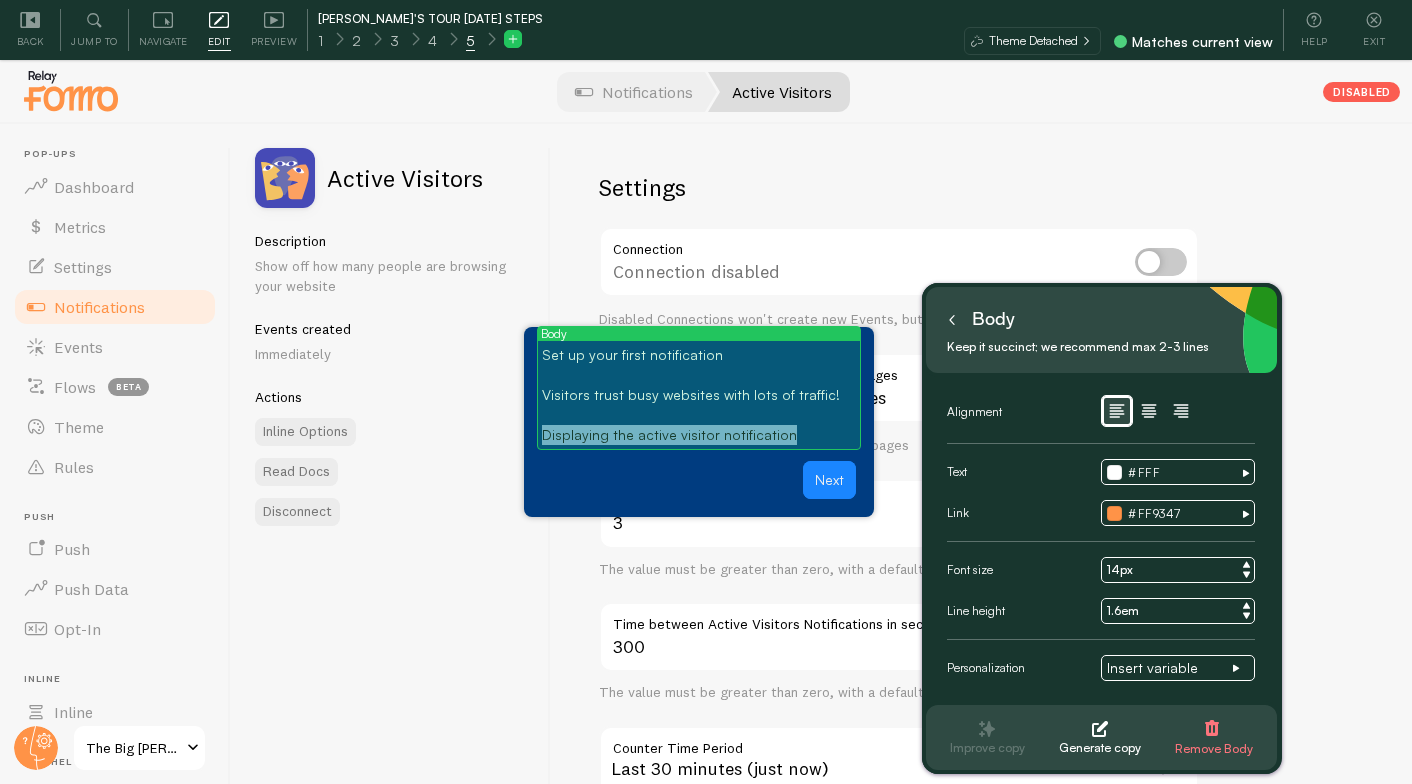 click on "Displaying the active visitor notification" at bounding box center [699, 435] 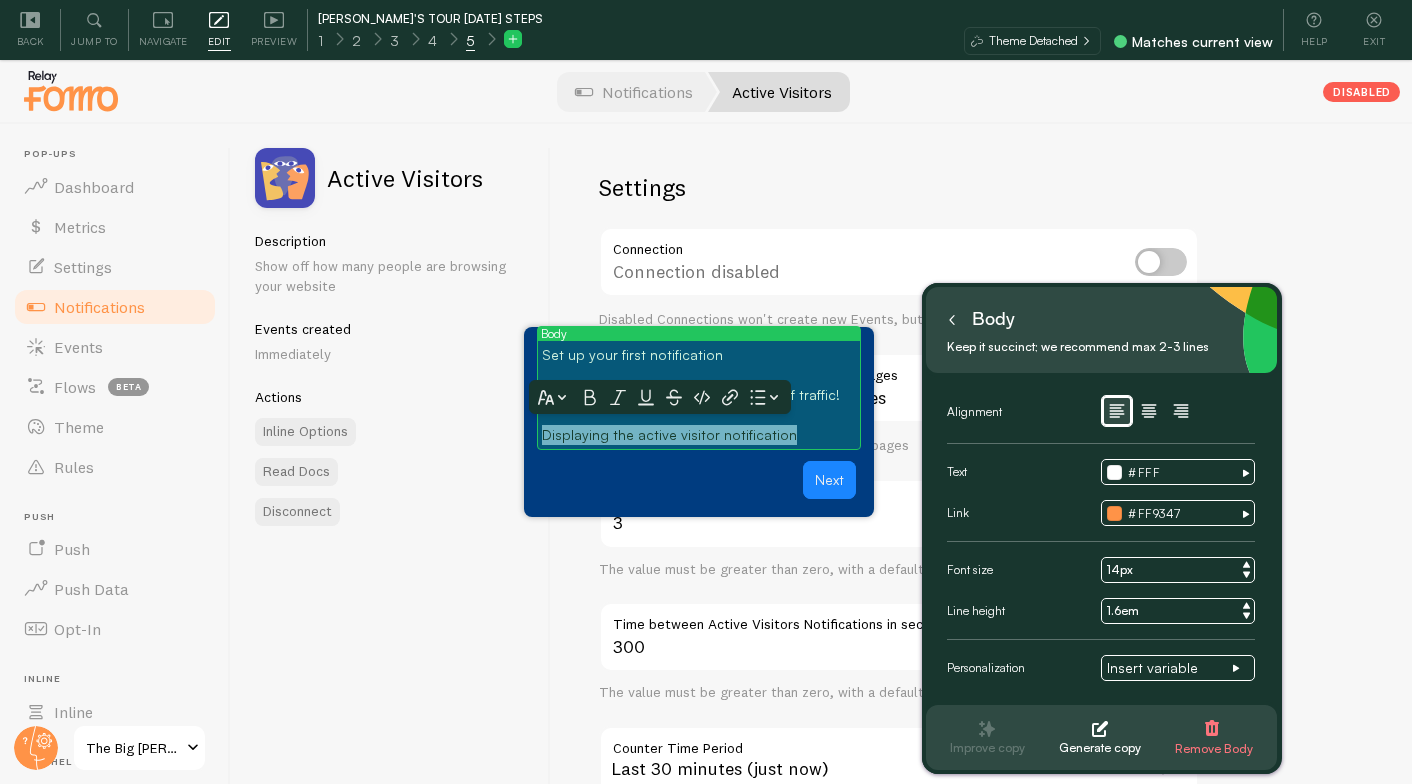 type 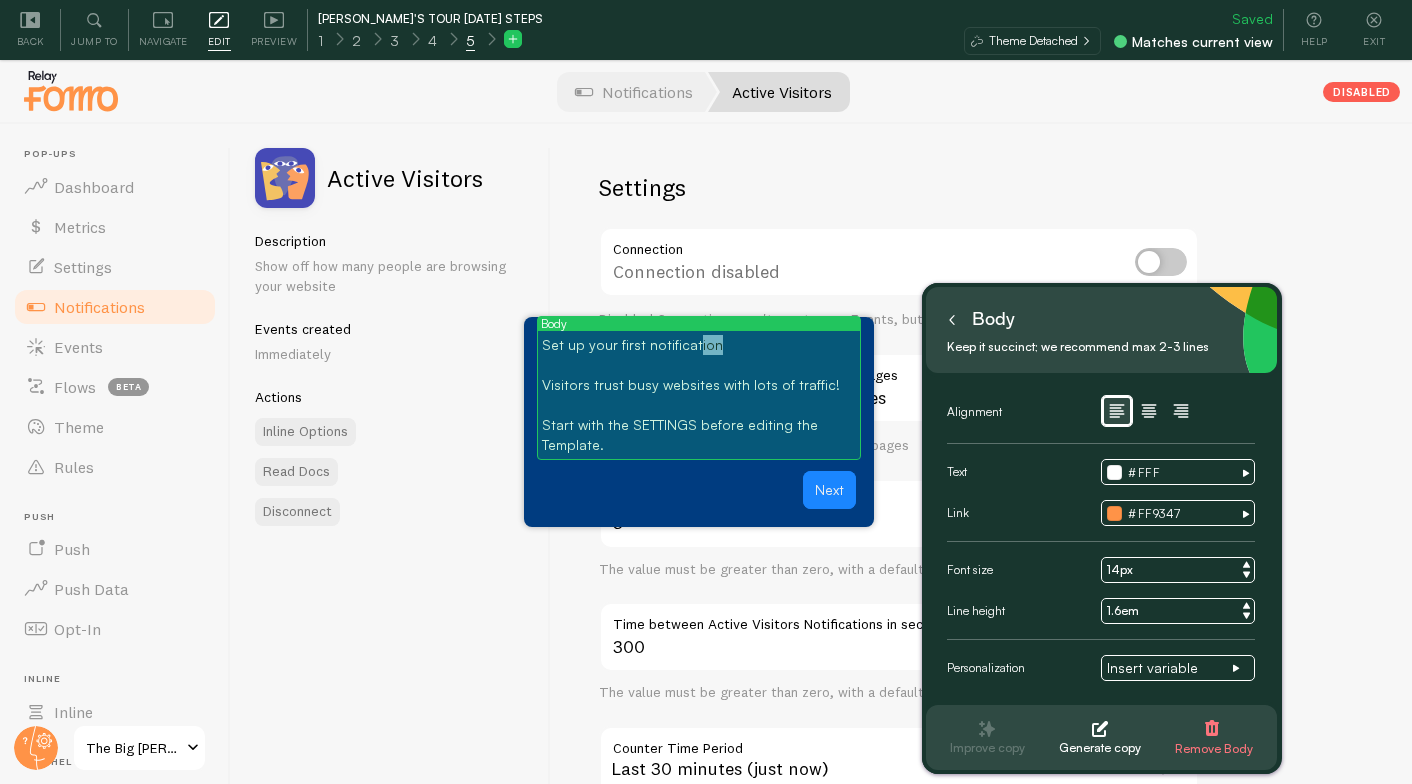 drag, startPoint x: 792, startPoint y: 345, endPoint x: 688, endPoint y: 335, distance: 104.47966 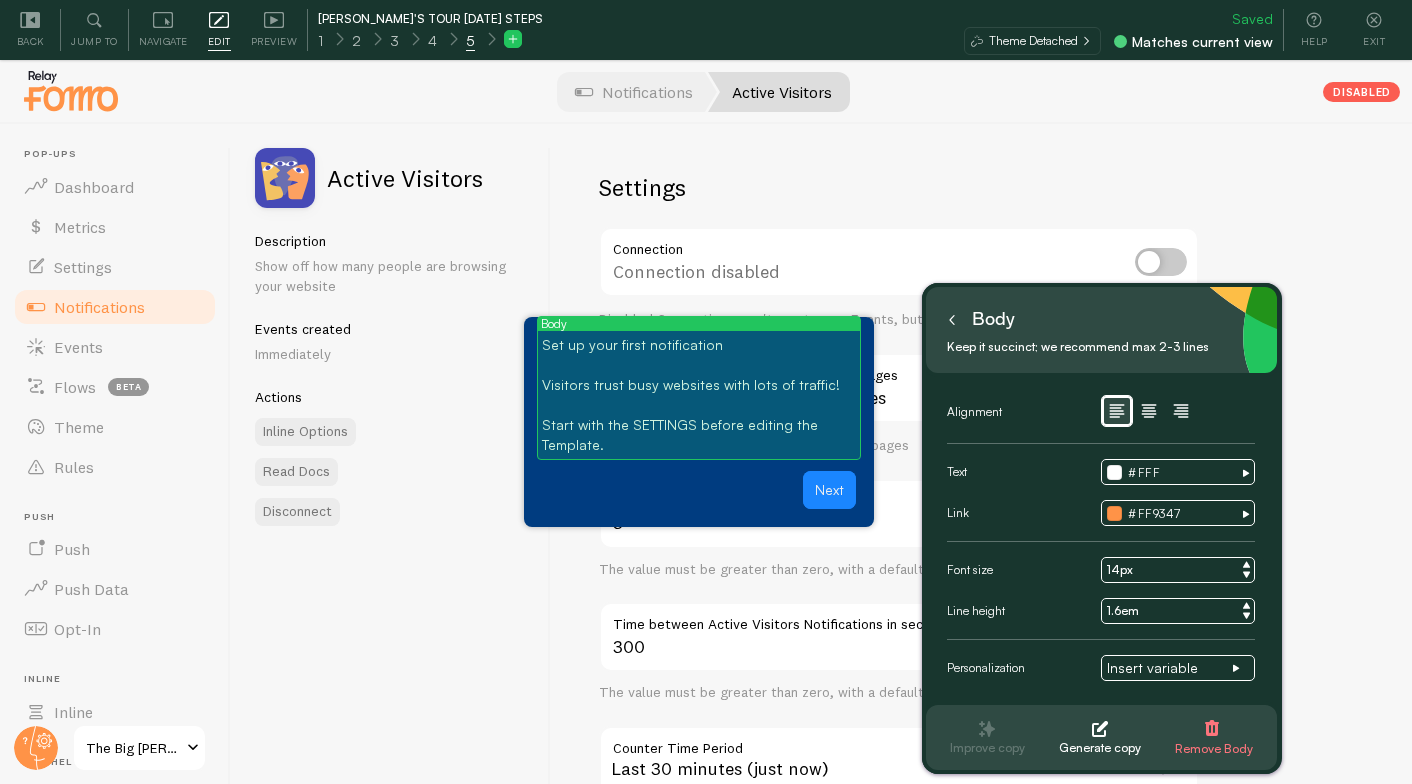 click on "Start with the SETTINGS before editing the Template." at bounding box center (699, 435) 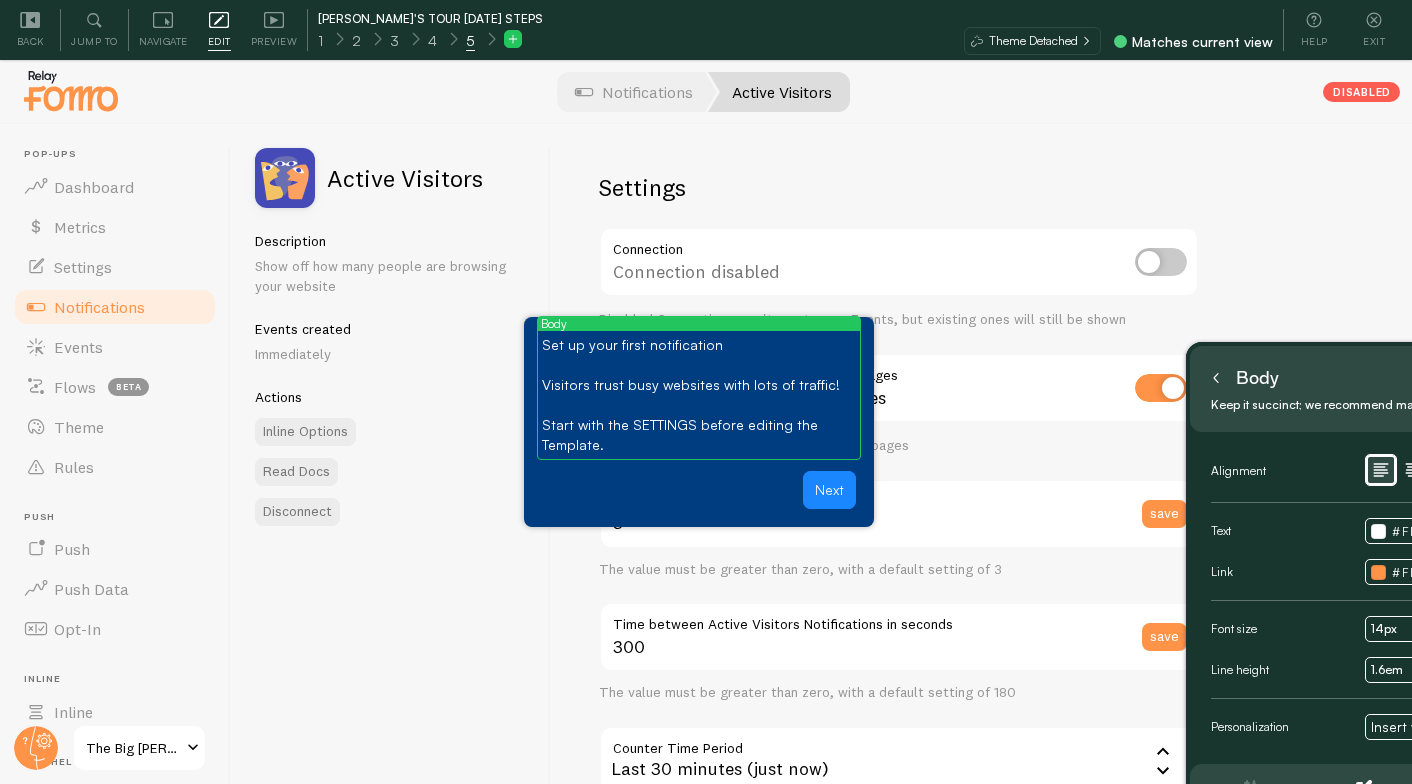 drag, startPoint x: 1140, startPoint y: 330, endPoint x: 1340, endPoint y: 379, distance: 205.91502 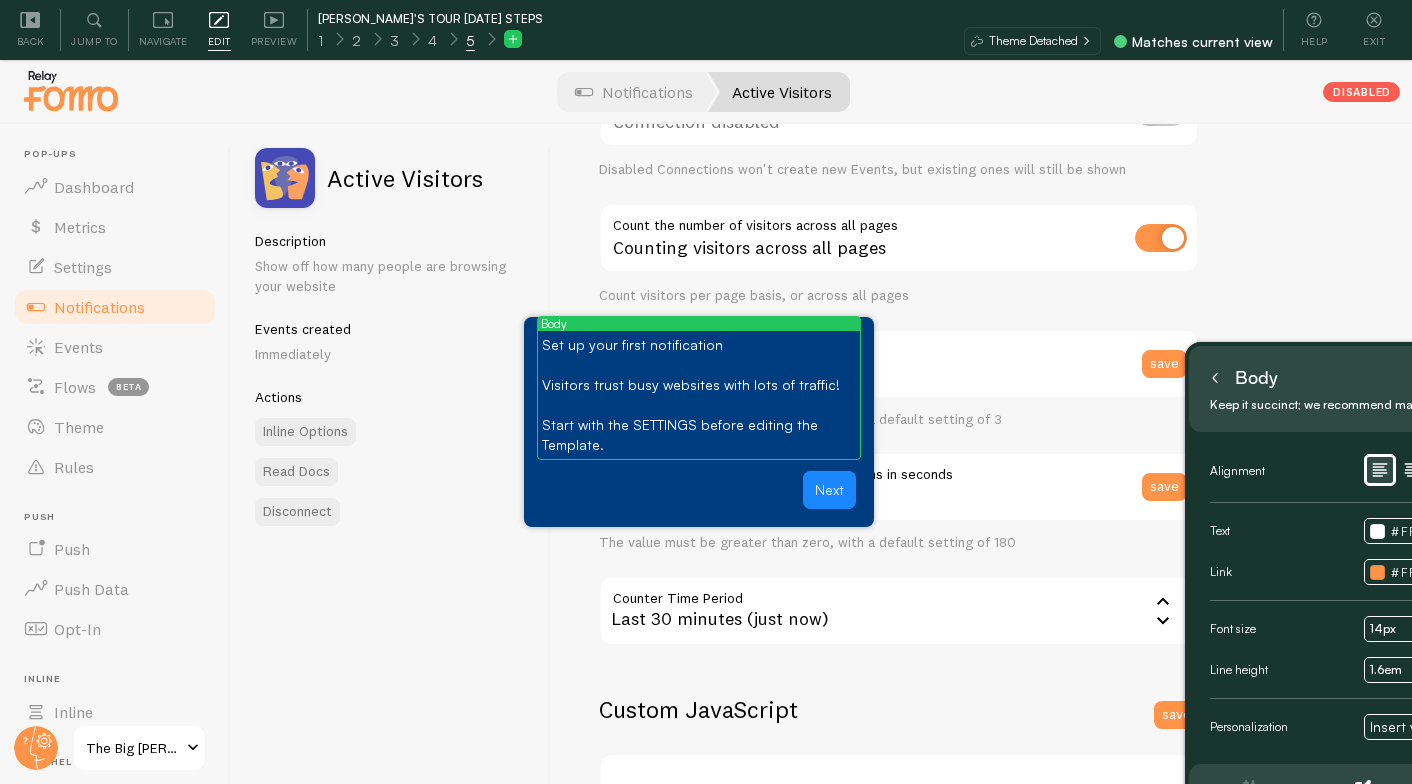 scroll, scrollTop: 168, scrollLeft: 0, axis: vertical 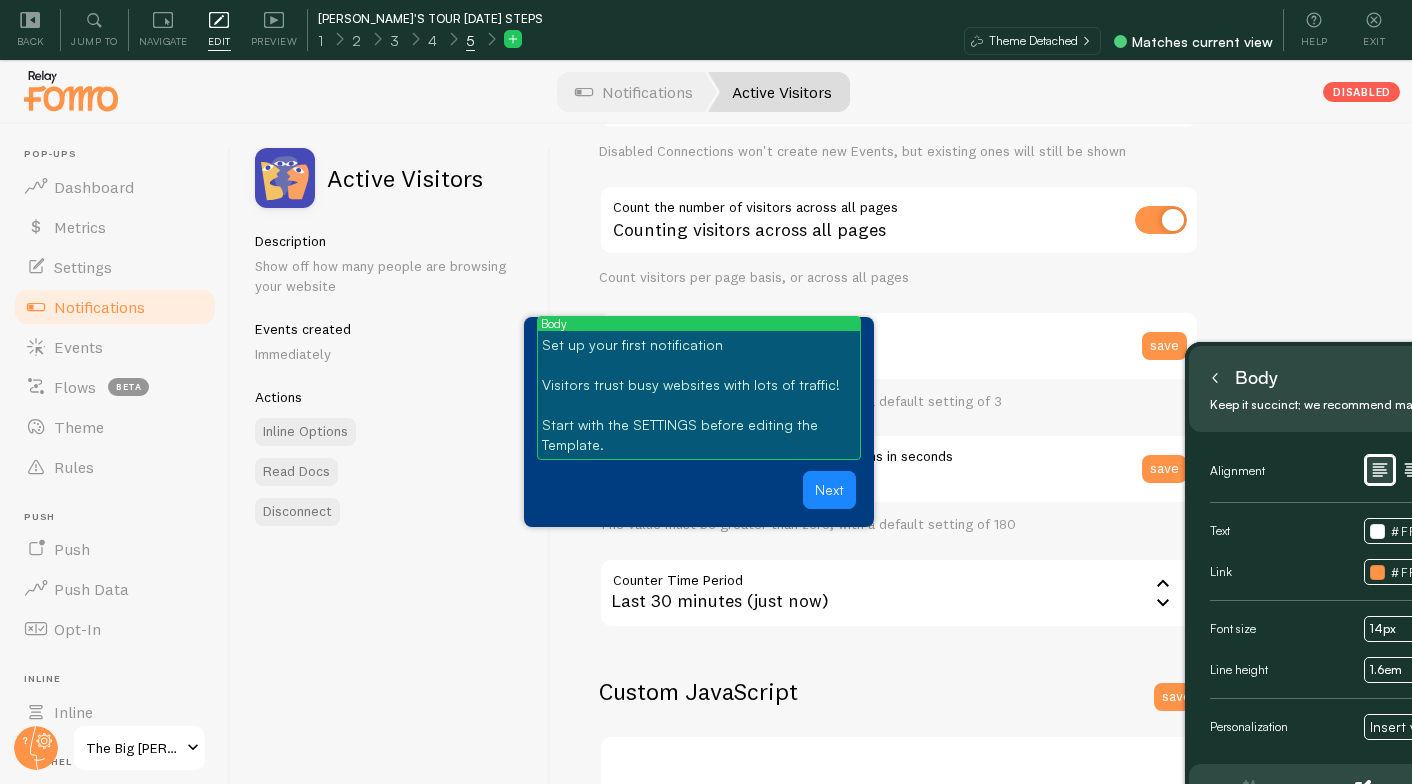 click on "Start with the SETTINGS before editing the Template." at bounding box center (699, 435) 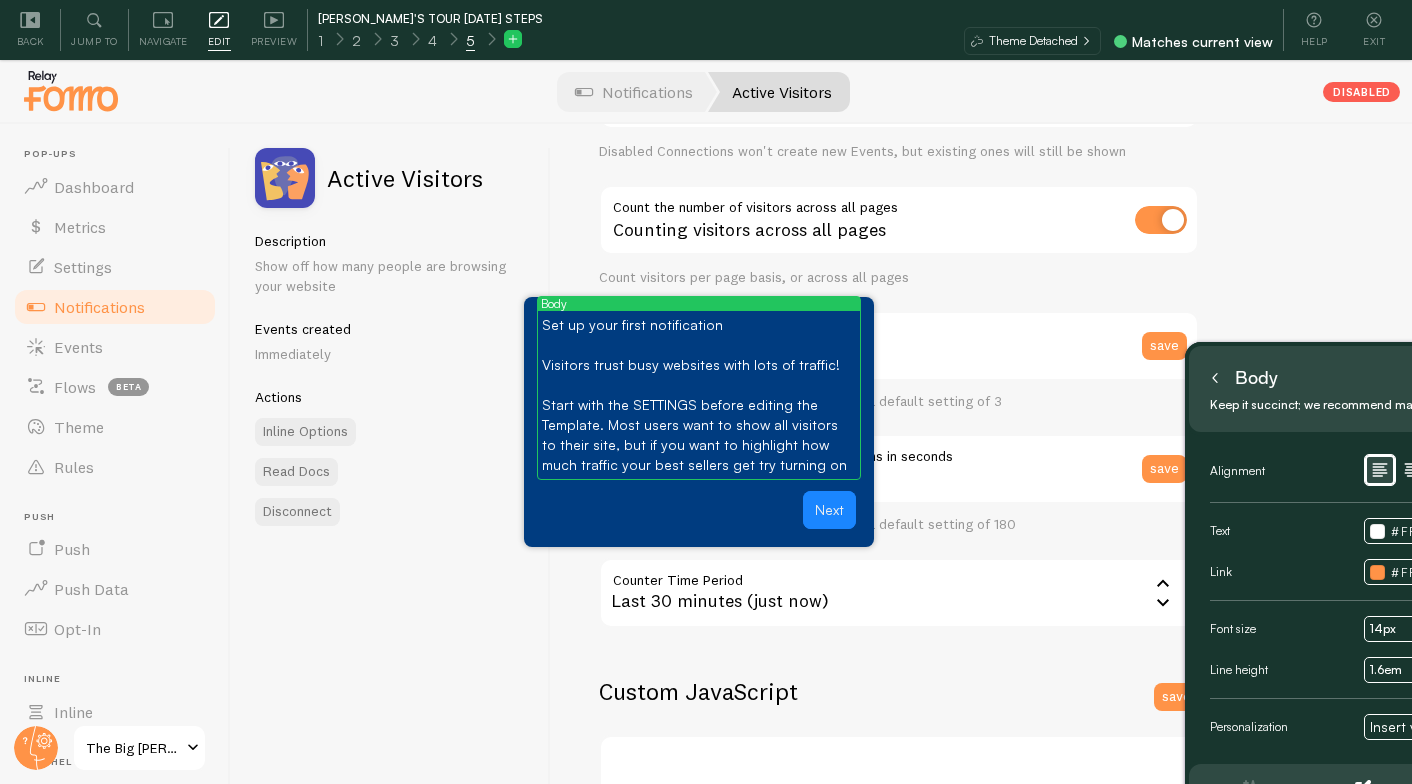 click at bounding box center [1161, 220] 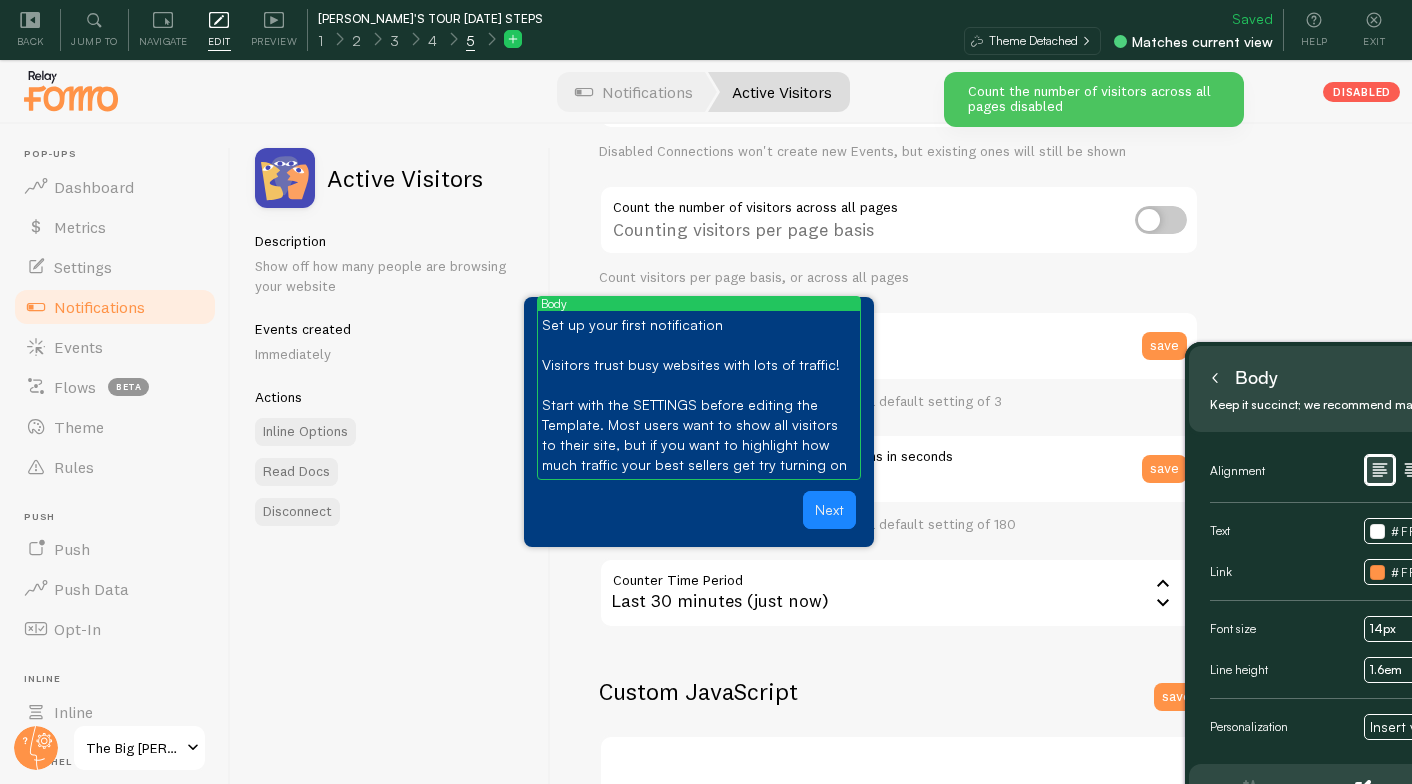 click at bounding box center (1161, 220) 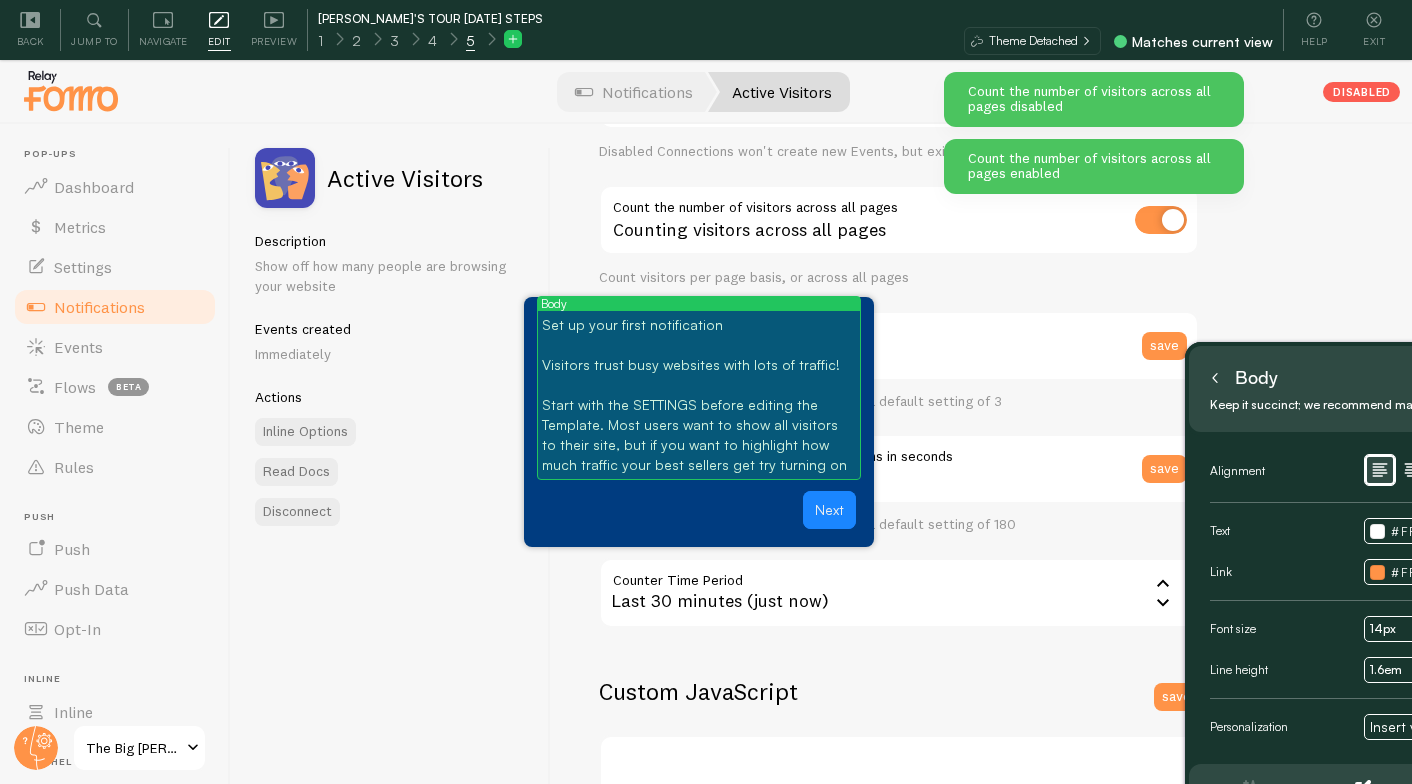 click on "Start with the SETTINGS before editing the Template. Most users want to show all visitors to their site, but if you want to highlight how much traffic your best sellers get try turning on" at bounding box center [699, 435] 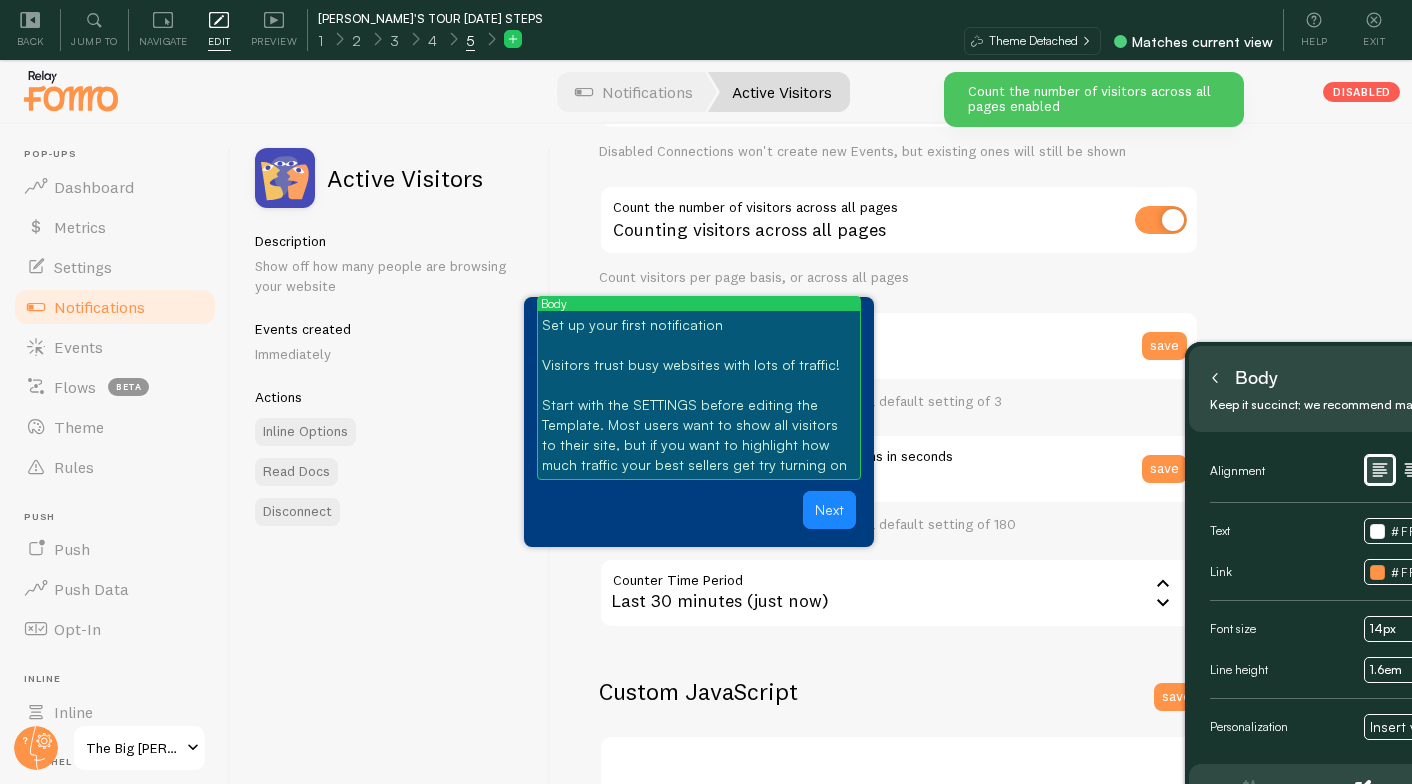 type 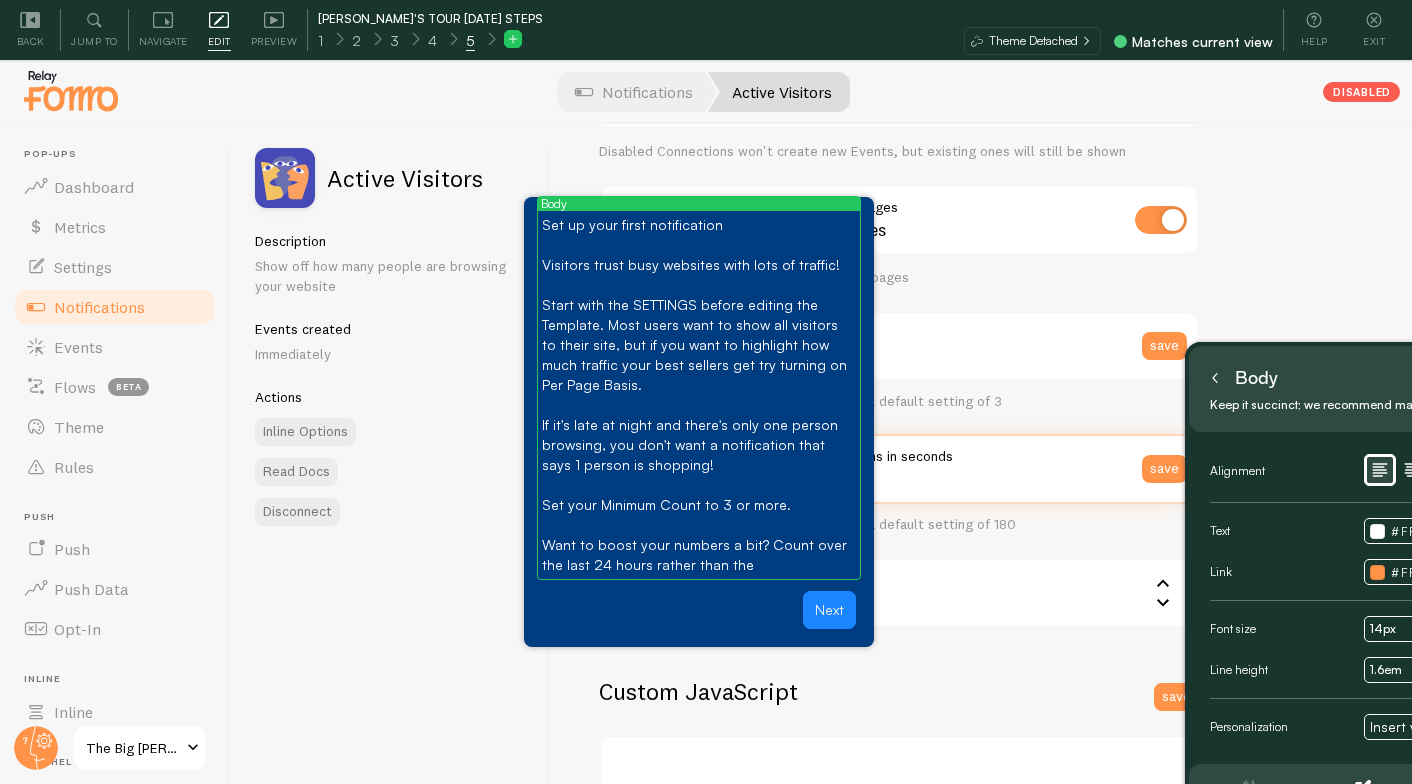 click on "Settings       Connection   Connection disabled   Disabled Connections won't create new Events, but existing ones will still be shown           Count the number of visitors across all pages   Counting visitors across all pages   Count visitors per page basis, or across all pages     3   Show only when visitor count is at least
save
The value must be greater than zero, with a default setting of 3     300   Time between Active Visitors Notifications in seconds
save
The value must be greater than zero, with a default setting of 180   Counter Time Period   1800   Last 30 minutes (just now)       Last 30 minutes (just now)  Last 24 hours
Custom JavaScript
save" at bounding box center [899, 433] 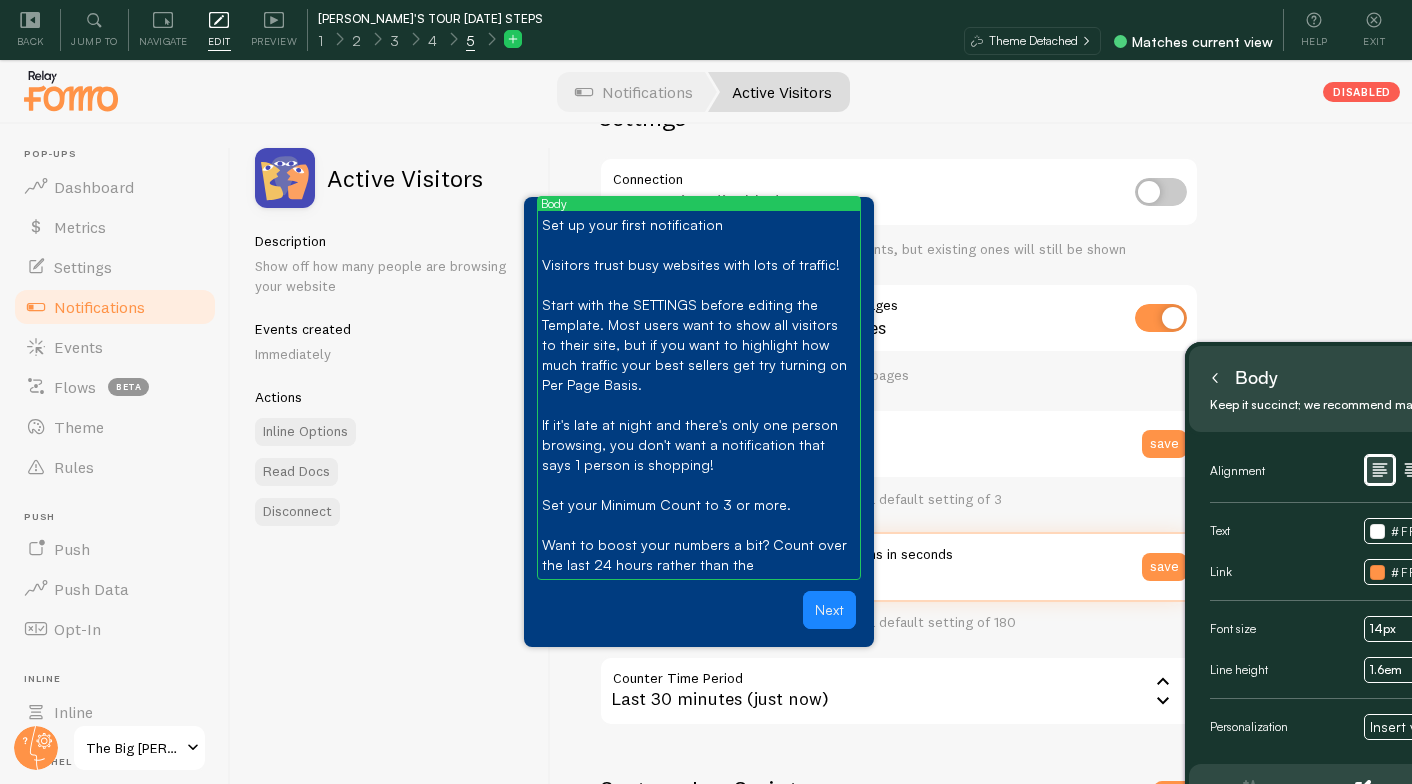 scroll, scrollTop: 95, scrollLeft: 0, axis: vertical 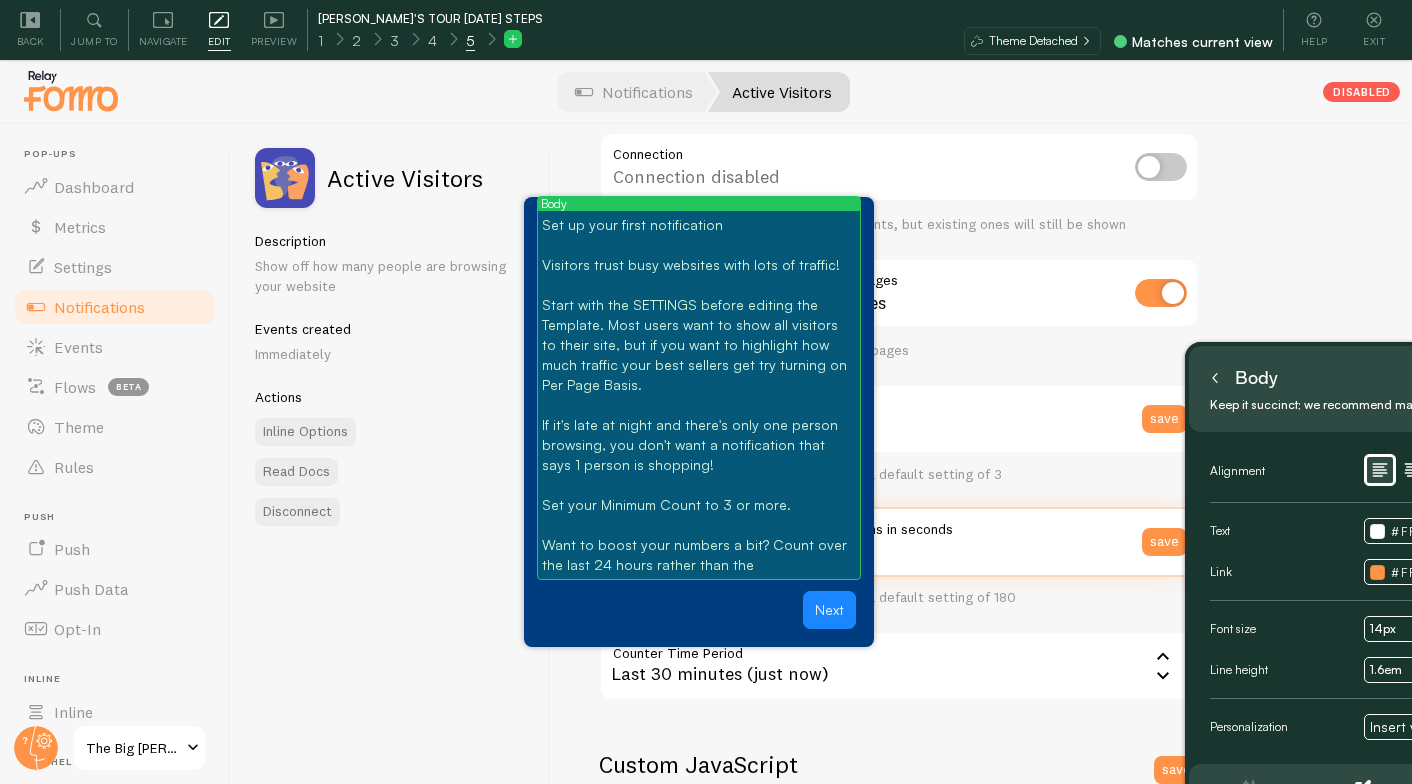 type on "301" 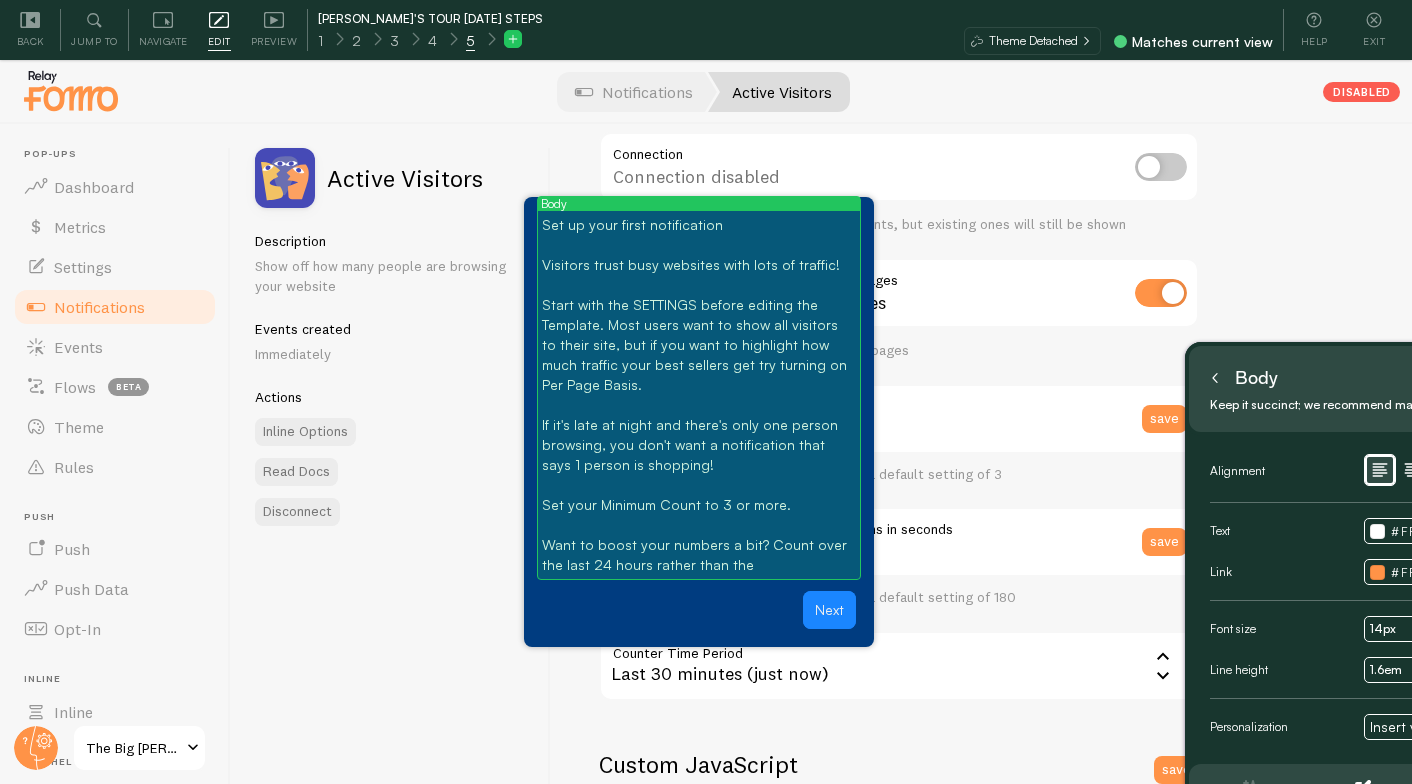 click on "Want to boost your numbers a bit? Count over the last 24 hours rather than the" at bounding box center (699, 555) 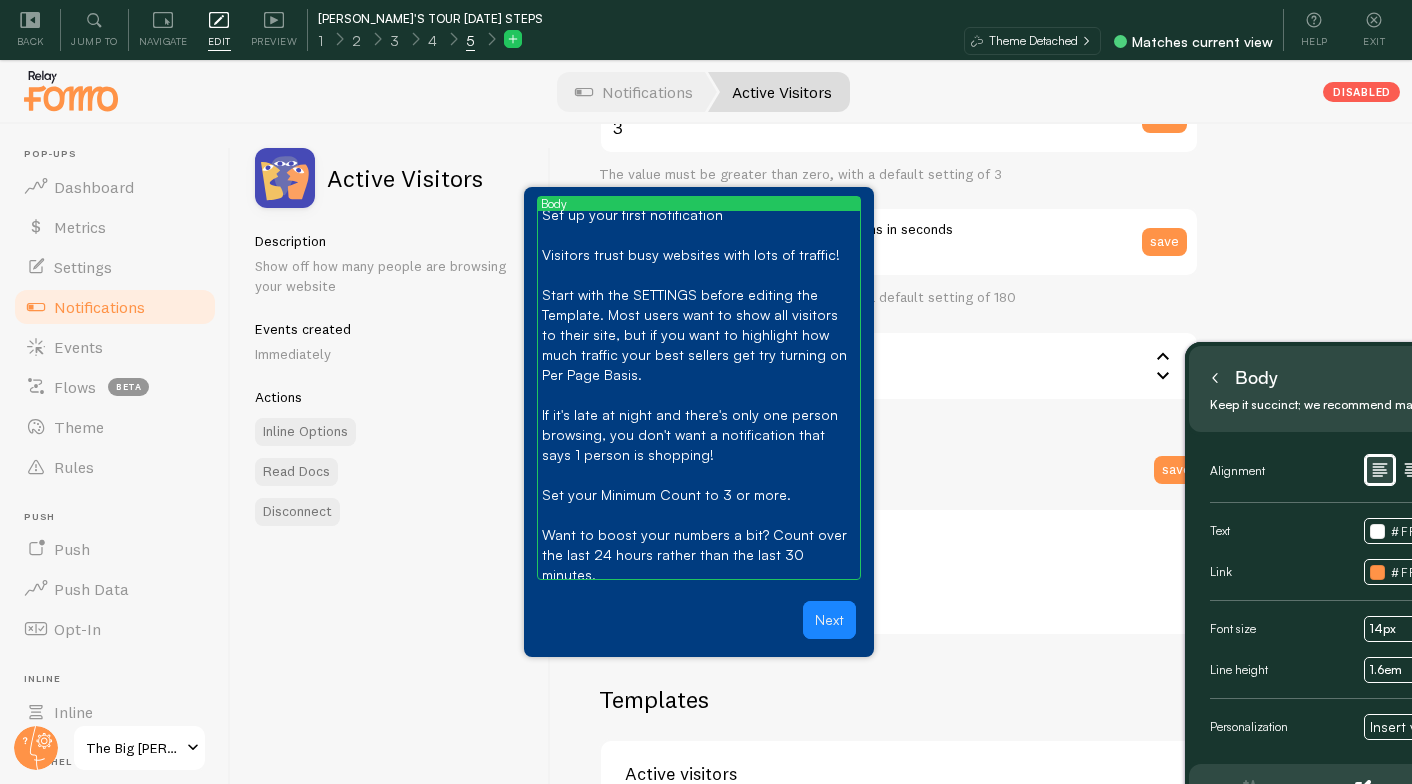 scroll, scrollTop: 474, scrollLeft: 0, axis: vertical 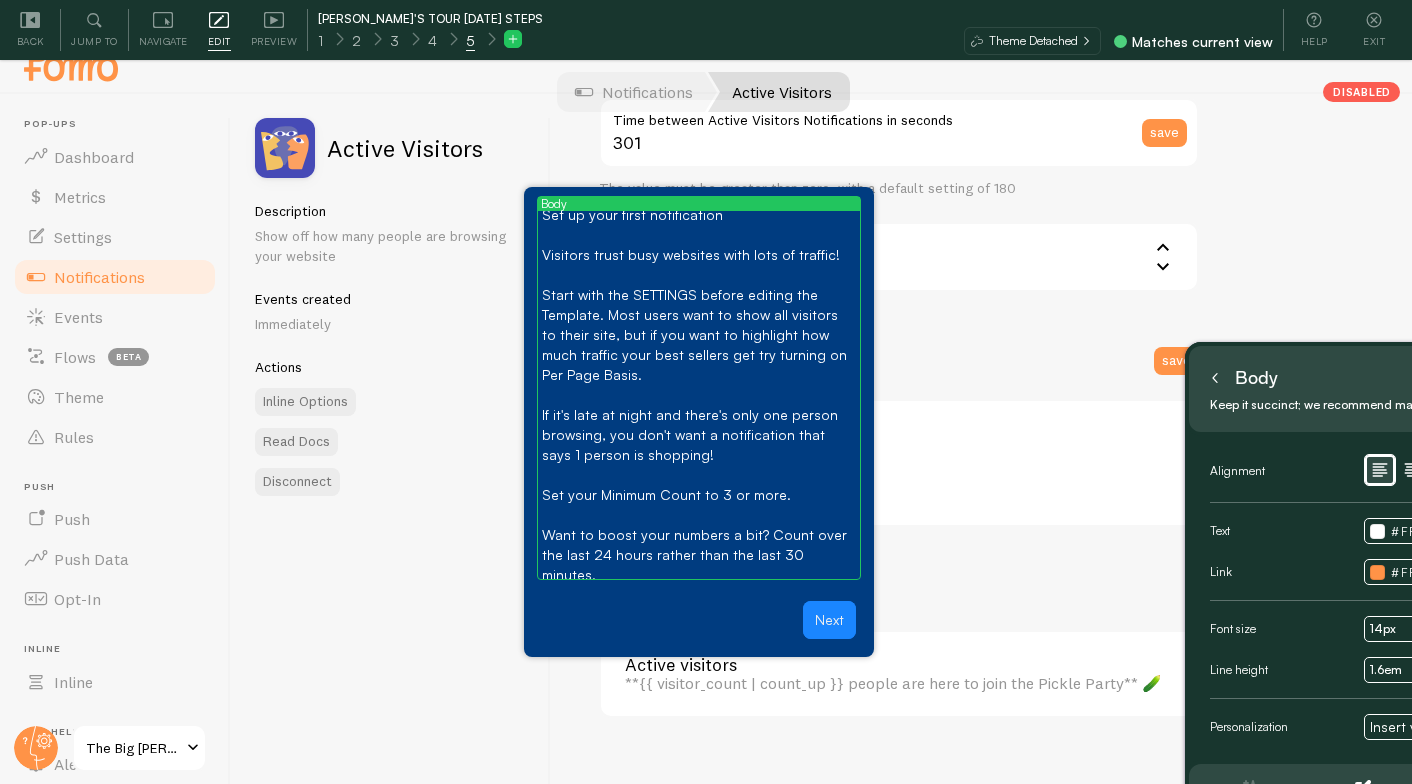click 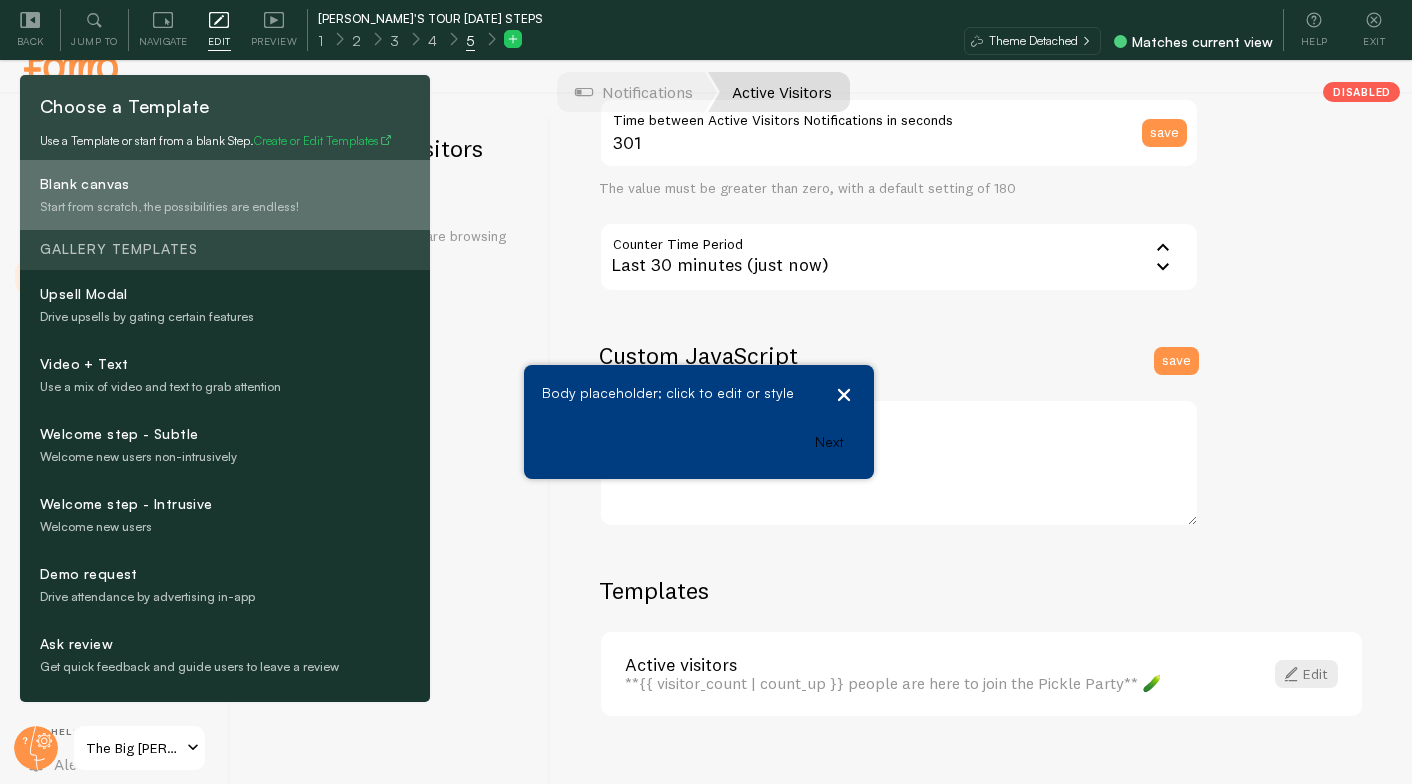click on "Blank canvas" at bounding box center [258, 185] 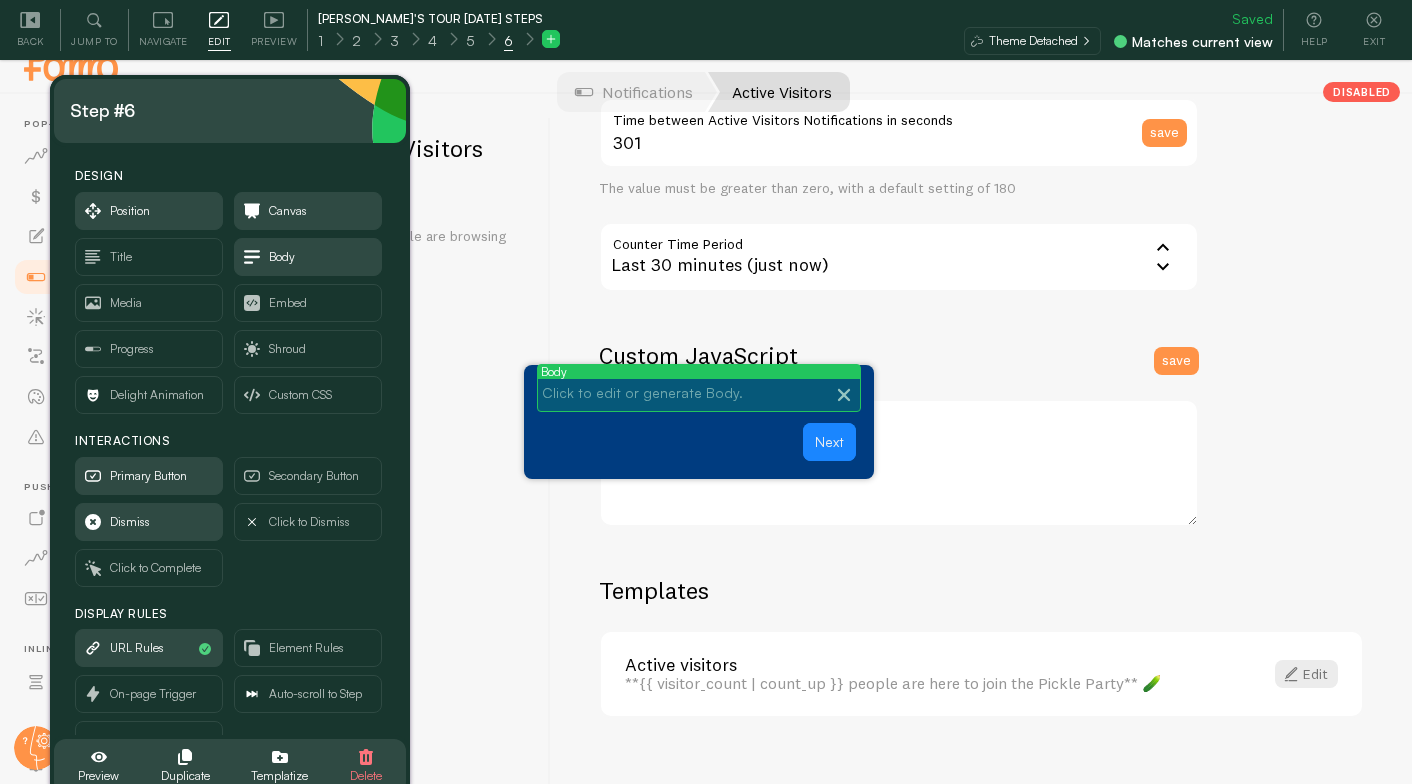 click on "Click to edit or generate Body." at bounding box center [699, 393] 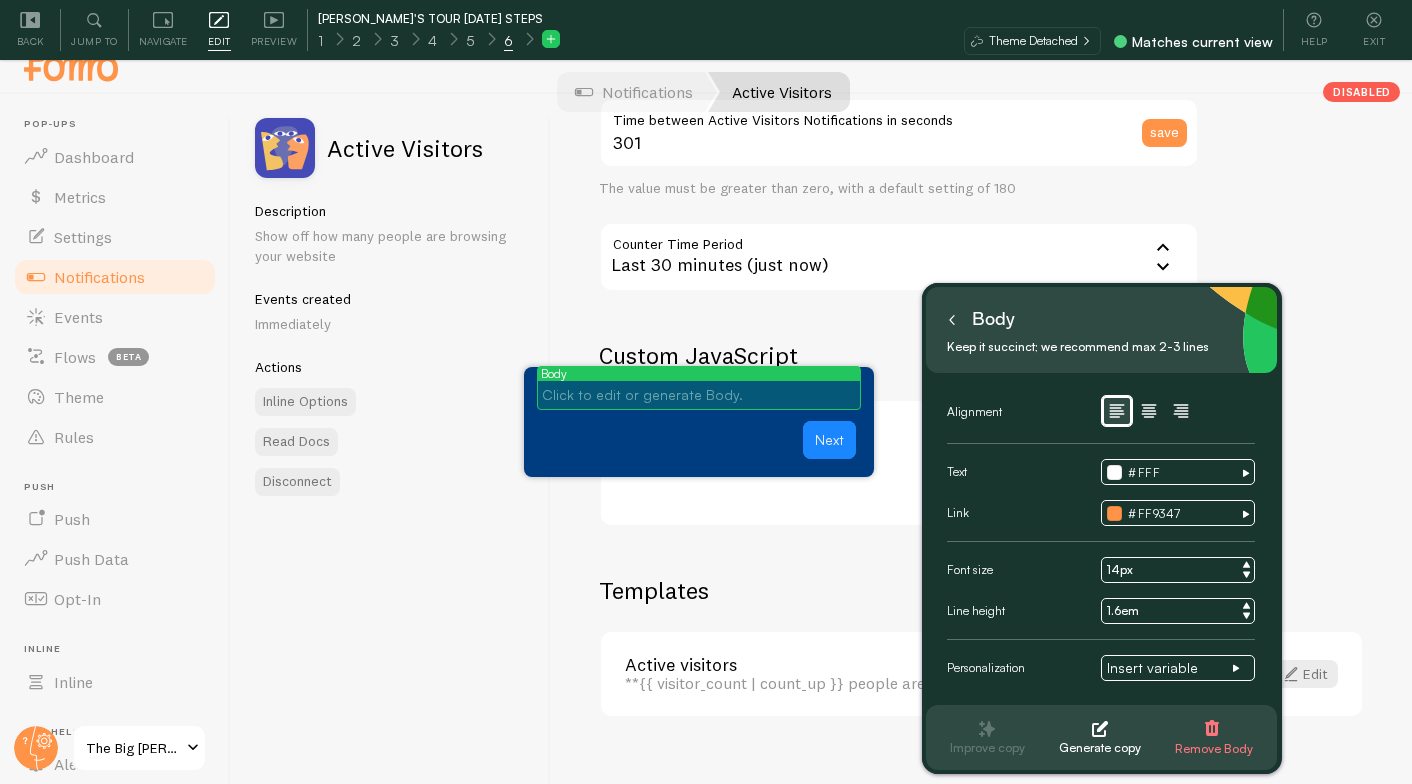 click at bounding box center (699, 395) 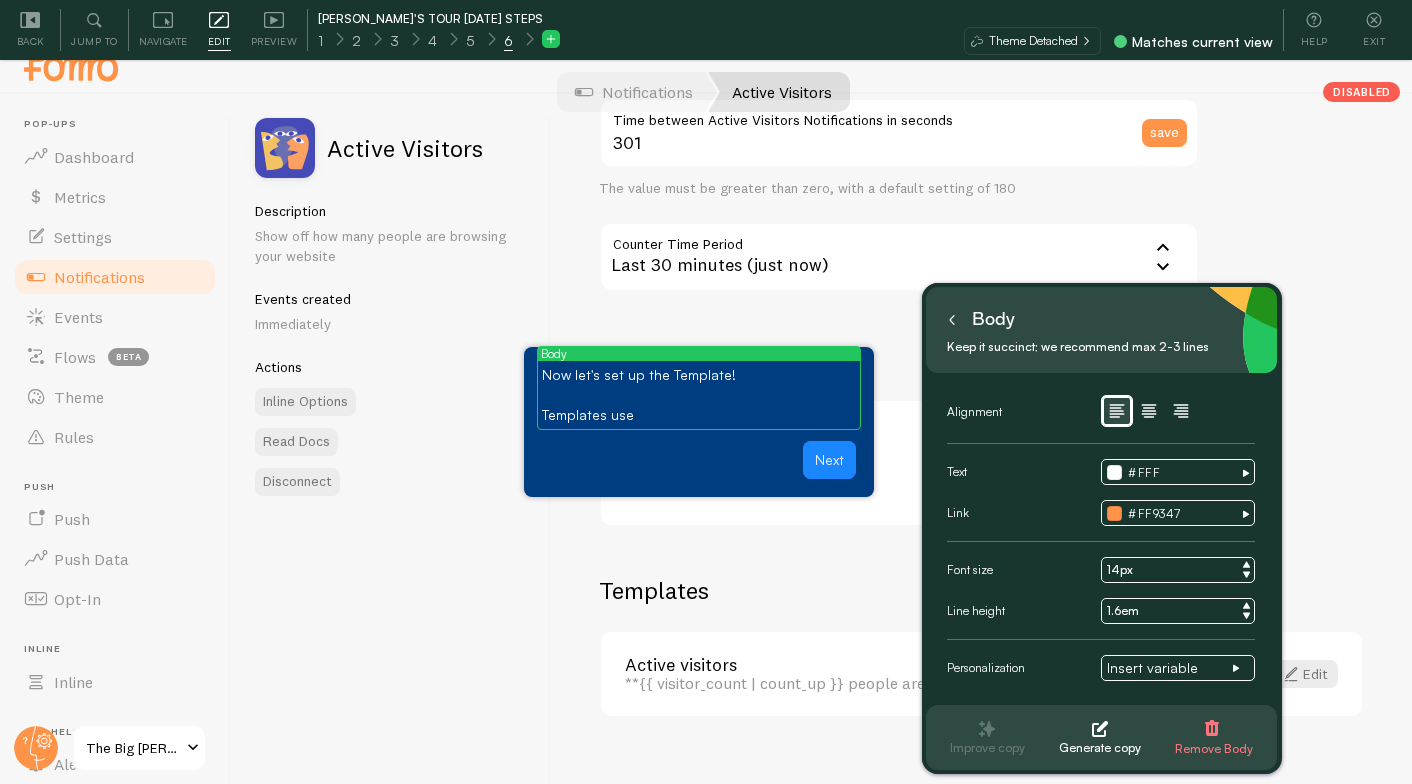 click on "Settings       Connection   Connection disabled   Disabled Connections won't create new Events, but existing ones will still be shown           Count the number of visitors across all pages   Counting visitors across all pages   Count visitors per page basis, or across all pages     3   Show only when visitor count is at least
save
The value must be greater than zero, with a default setting of 3     301   Time between Active Visitors Notifications in seconds
save
The value must be greater than zero, with a default setting of 180   Counter Time Period   1800   Last 30 minutes (just now)       Last 30 minutes (just now)  Last 24 hours
Custom JavaScript
save
Templates" at bounding box center (981, 454) 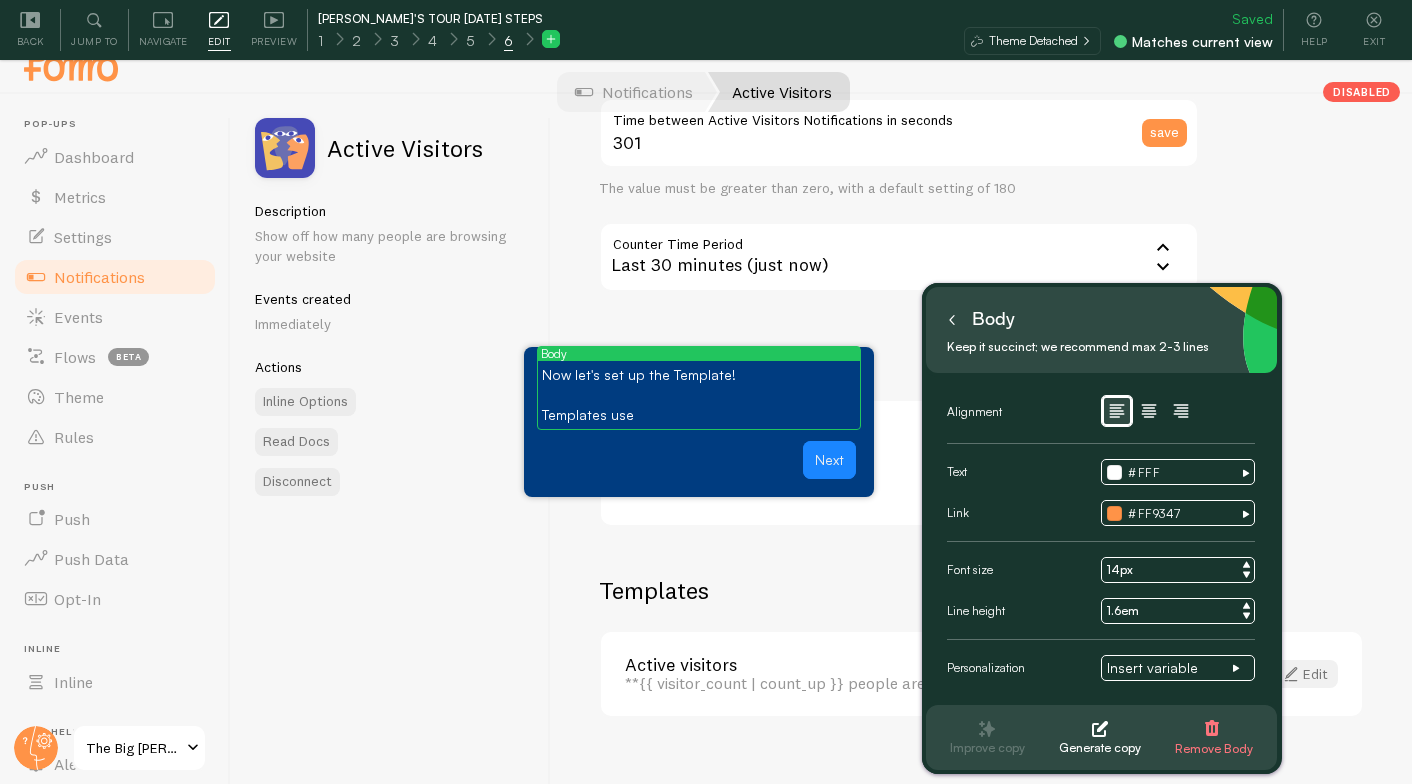 click on "Edit" at bounding box center (1306, 674) 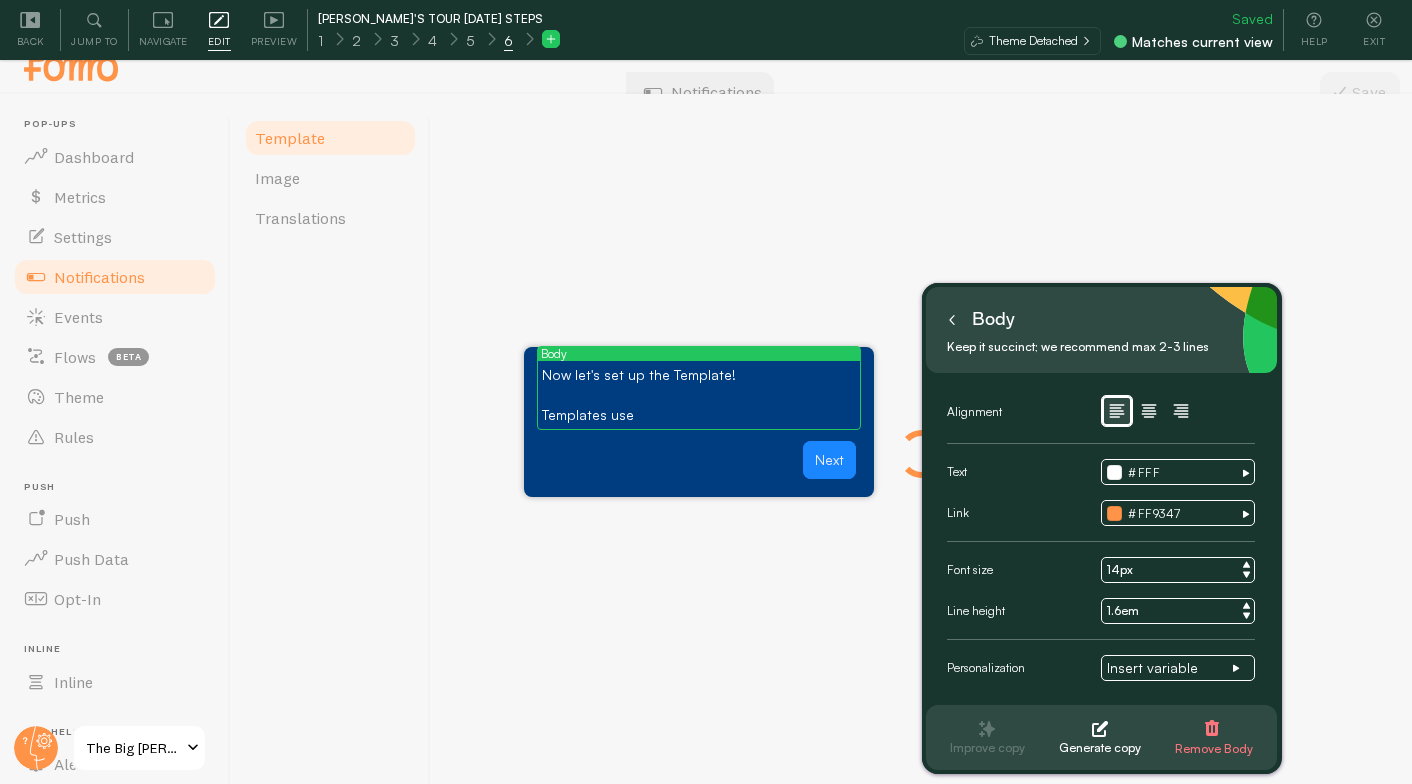 scroll, scrollTop: 0, scrollLeft: 0, axis: both 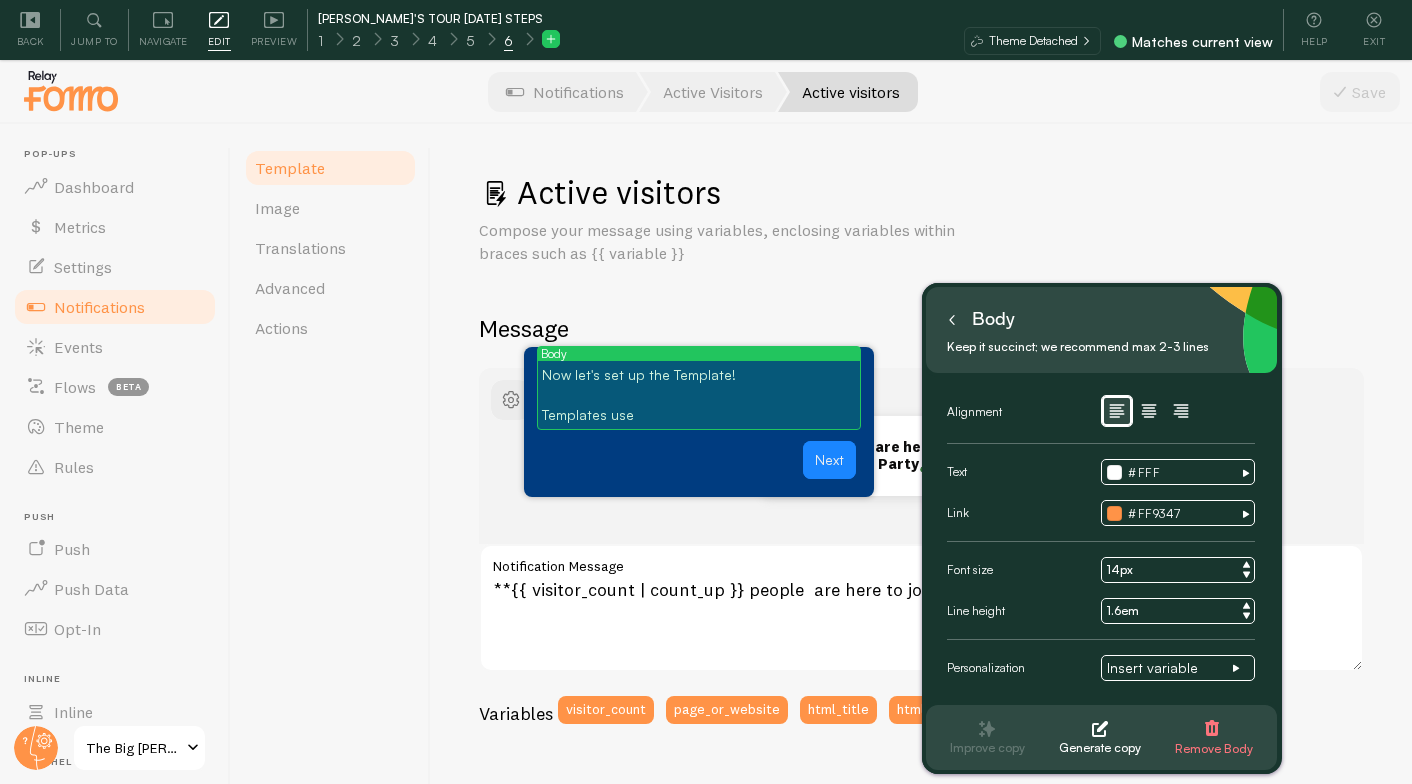 click on "Templates use" at bounding box center (699, 415) 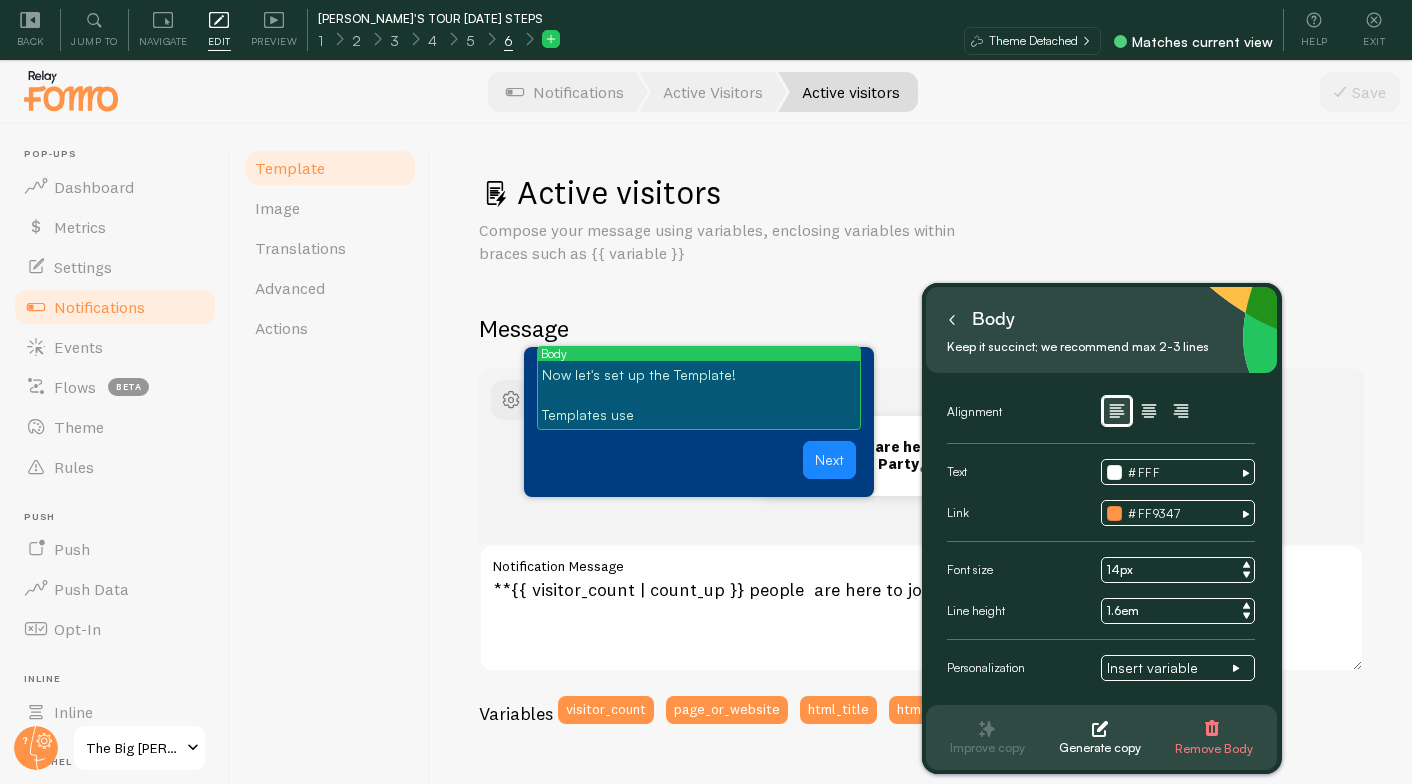 click on "Templates use" at bounding box center (699, 415) 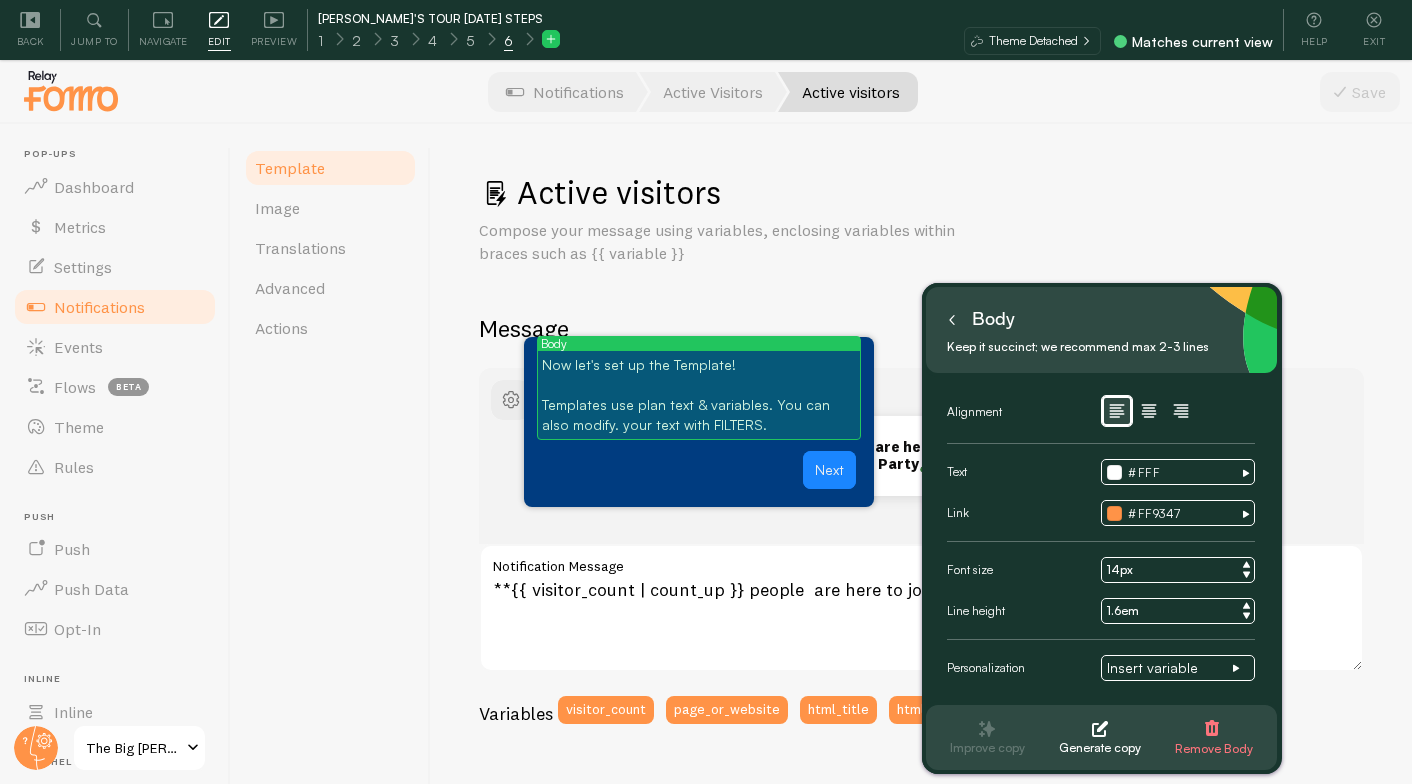 click on "Templates use plan text & variables. You can also modify. your text with FILTERS." at bounding box center [699, 415] 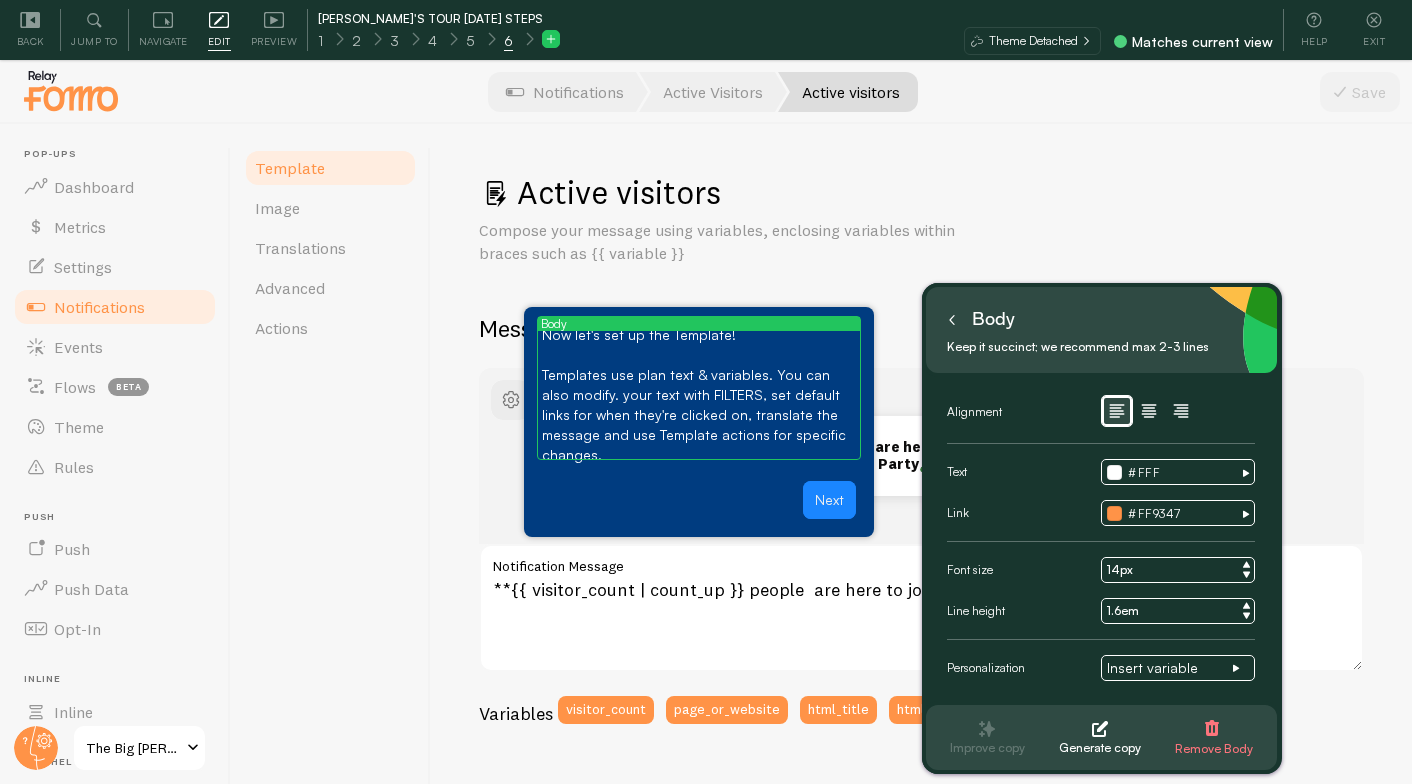 click on "Template
Image
Translations
Advanced
Actions" at bounding box center [331, 484] 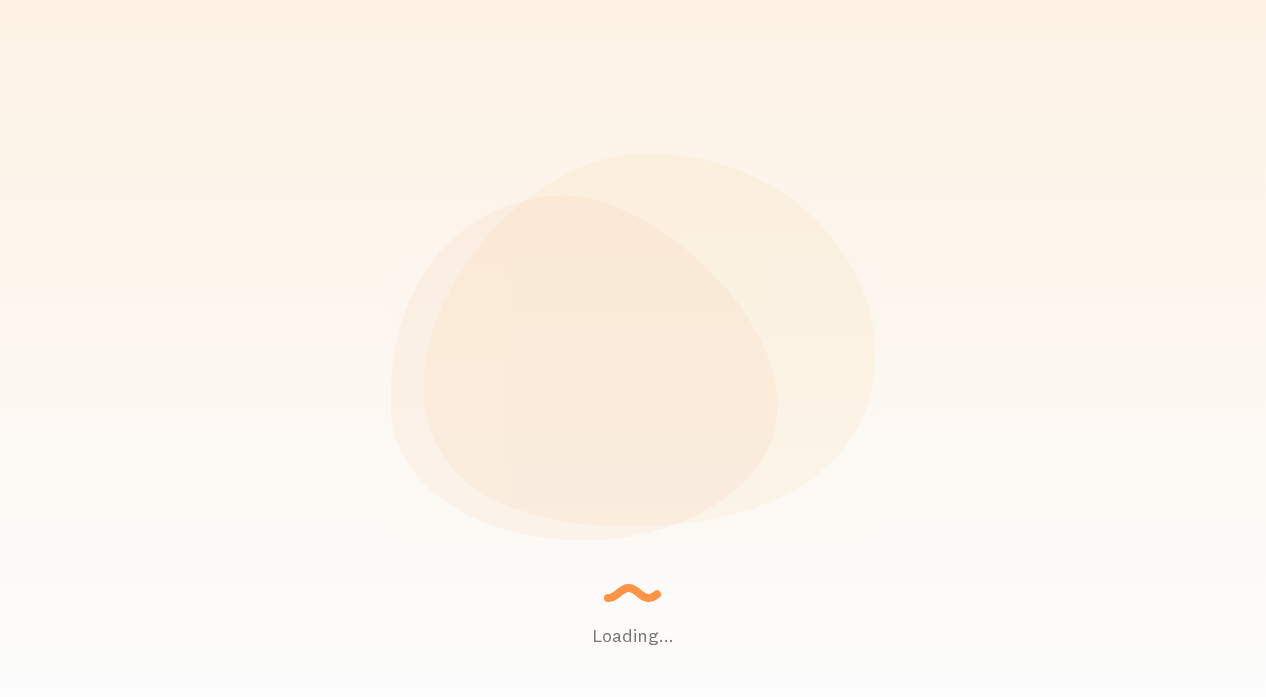 scroll, scrollTop: 0, scrollLeft: 0, axis: both 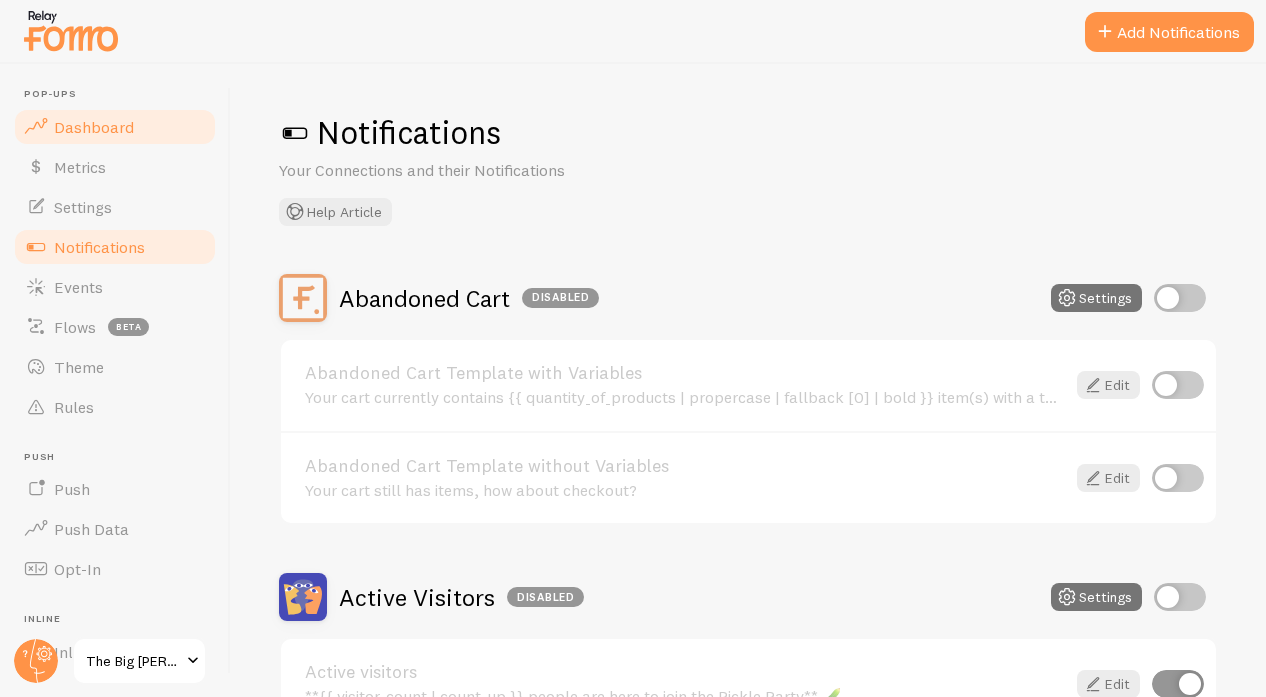 click on "Dashboard" at bounding box center (115, 127) 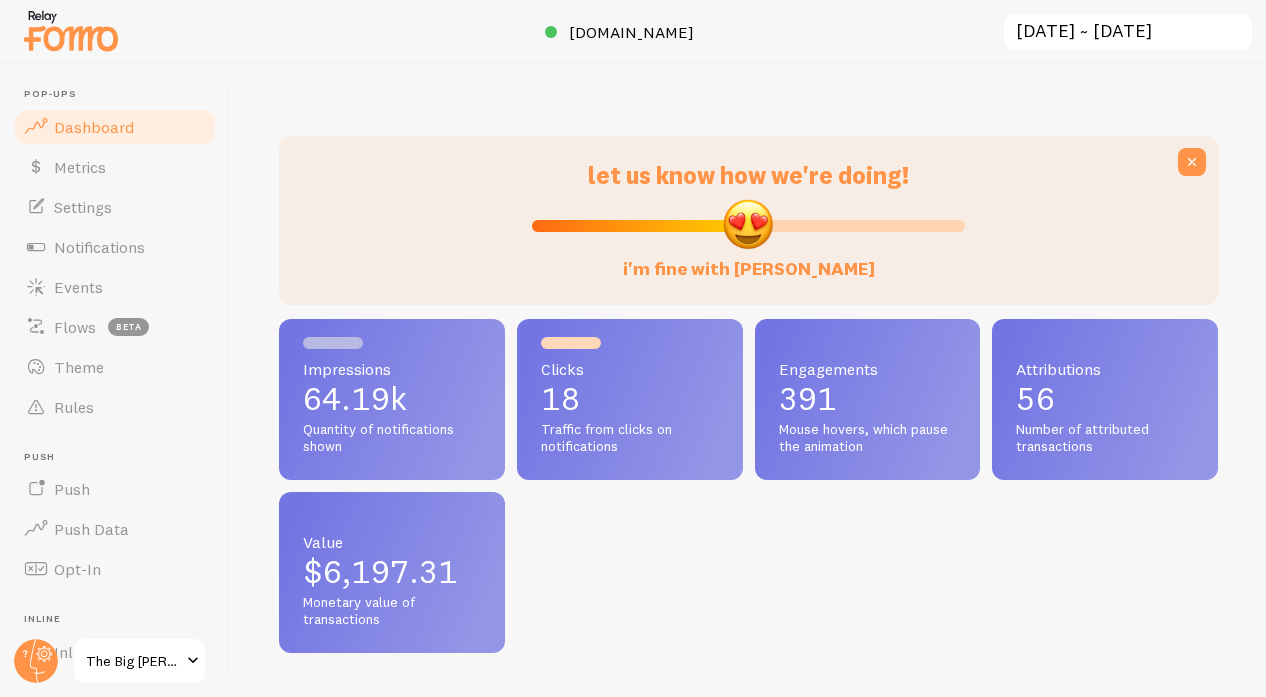scroll, scrollTop: 999474, scrollLeft: 999076, axis: both 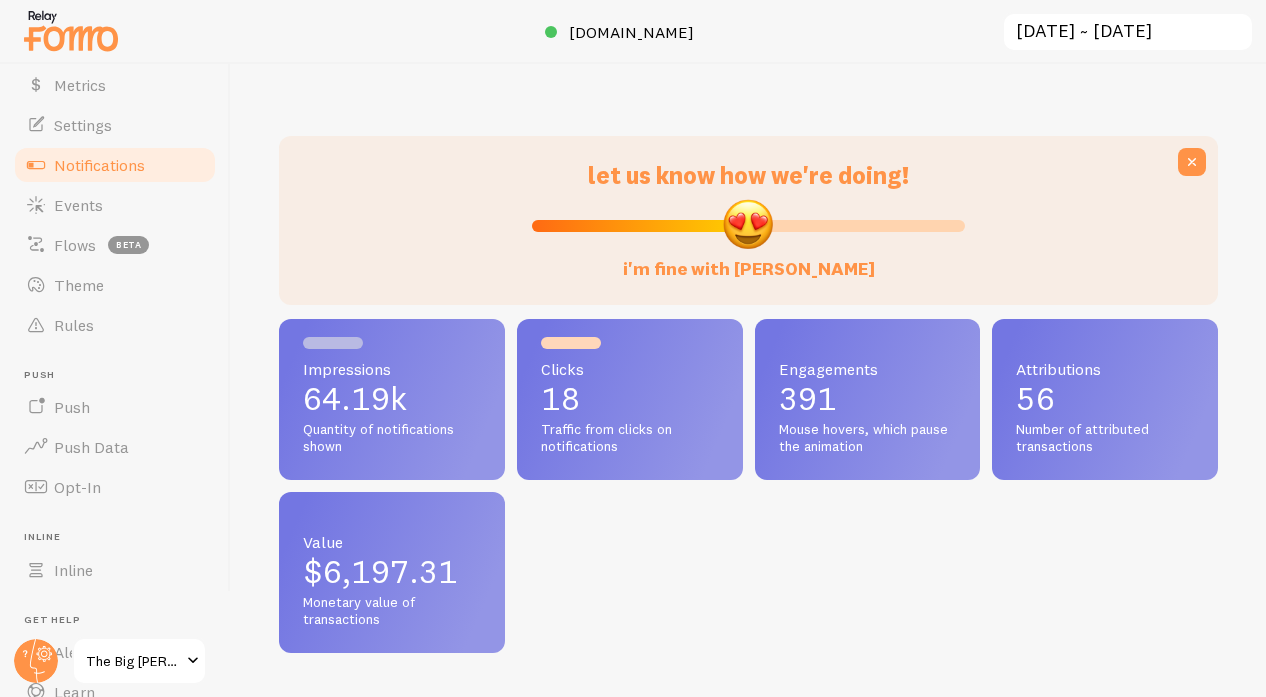 click on "Notifications" at bounding box center [99, 165] 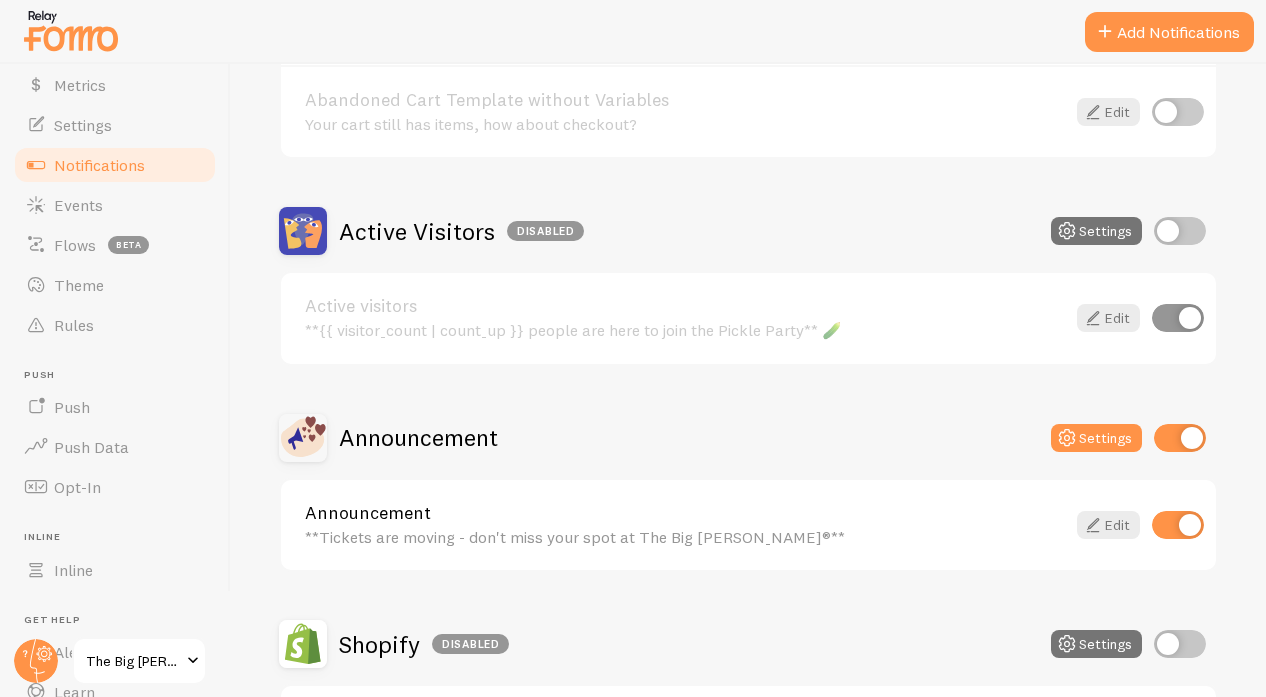 scroll, scrollTop: 528, scrollLeft: 0, axis: vertical 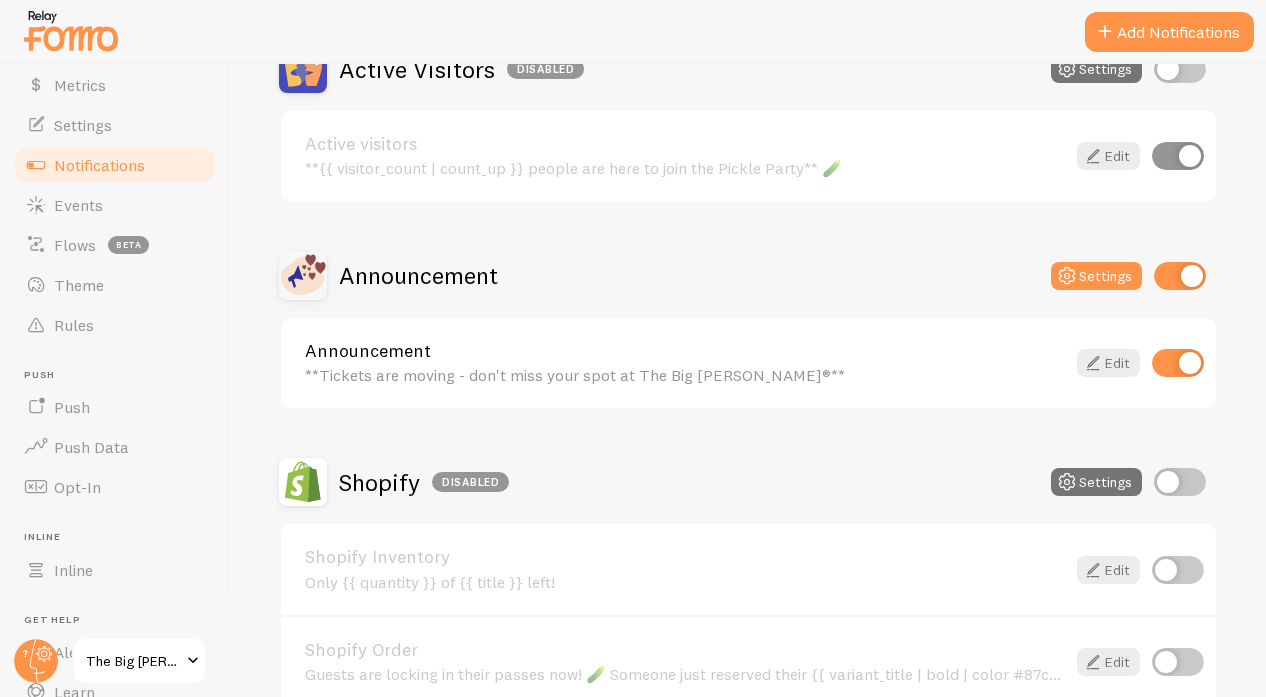 click on "Announcement
Settings" at bounding box center [748, 276] 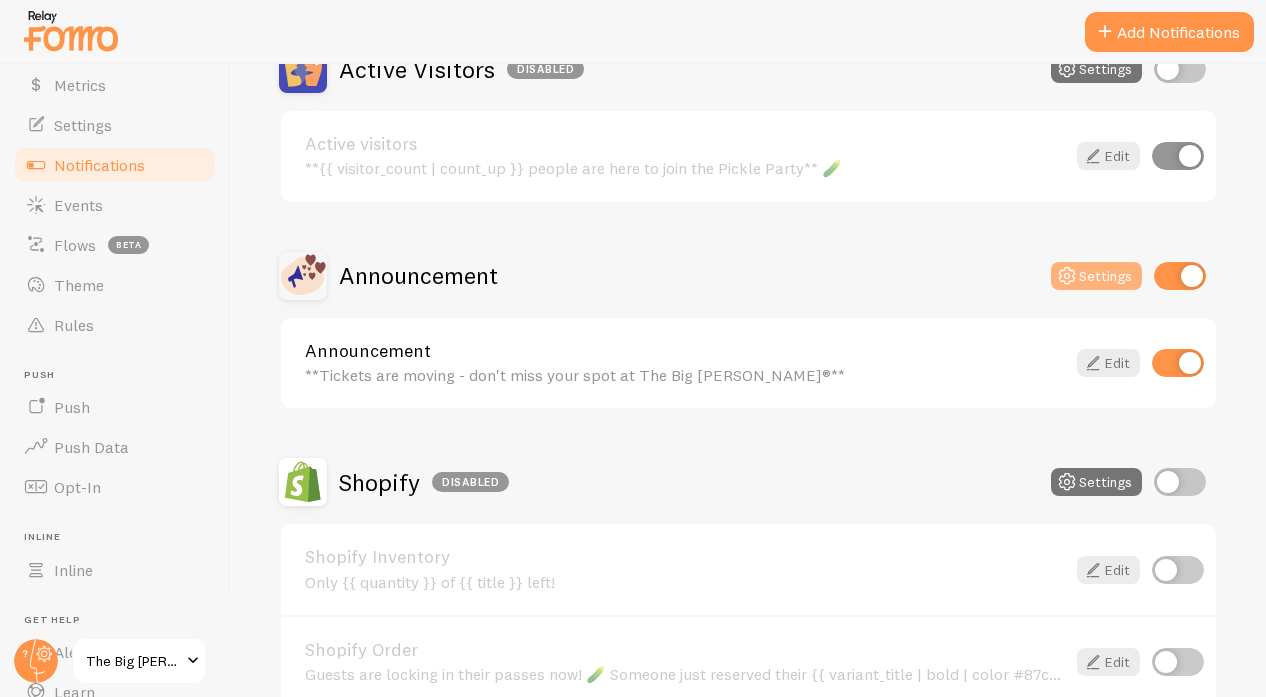 click on "Settings" at bounding box center [1096, 276] 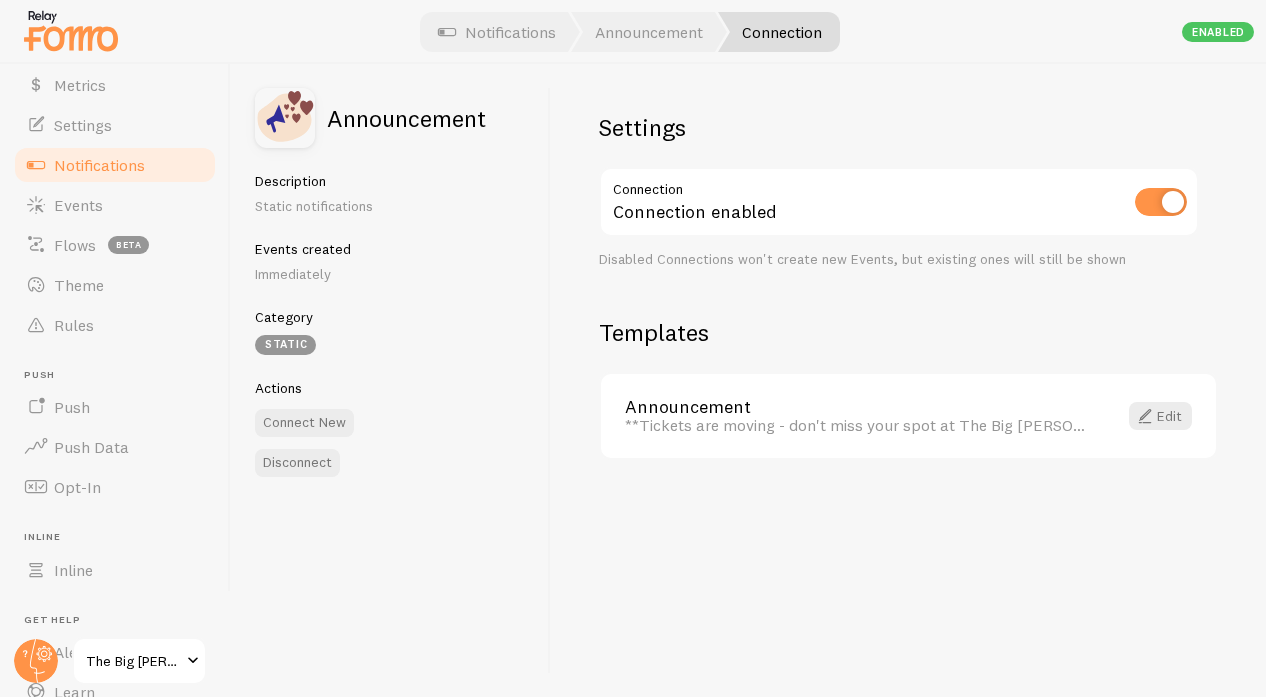 click on "Templates" at bounding box center [908, 332] 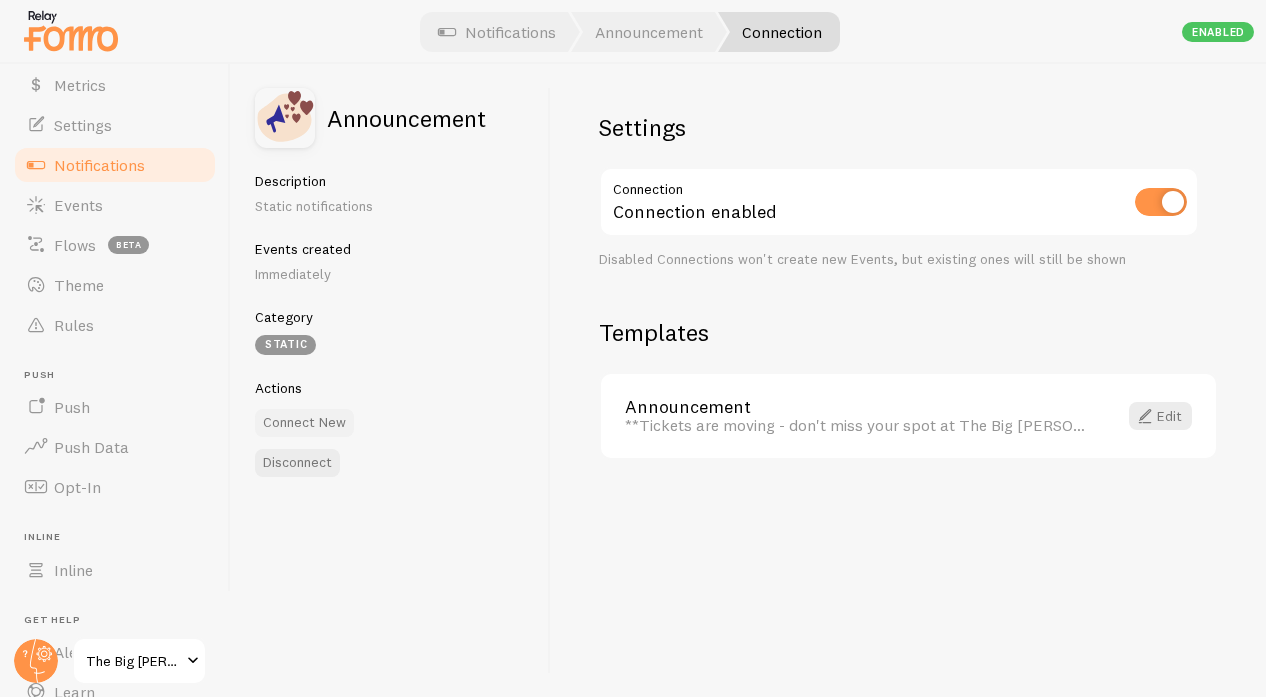 click on "Connect New" at bounding box center (304, 423) 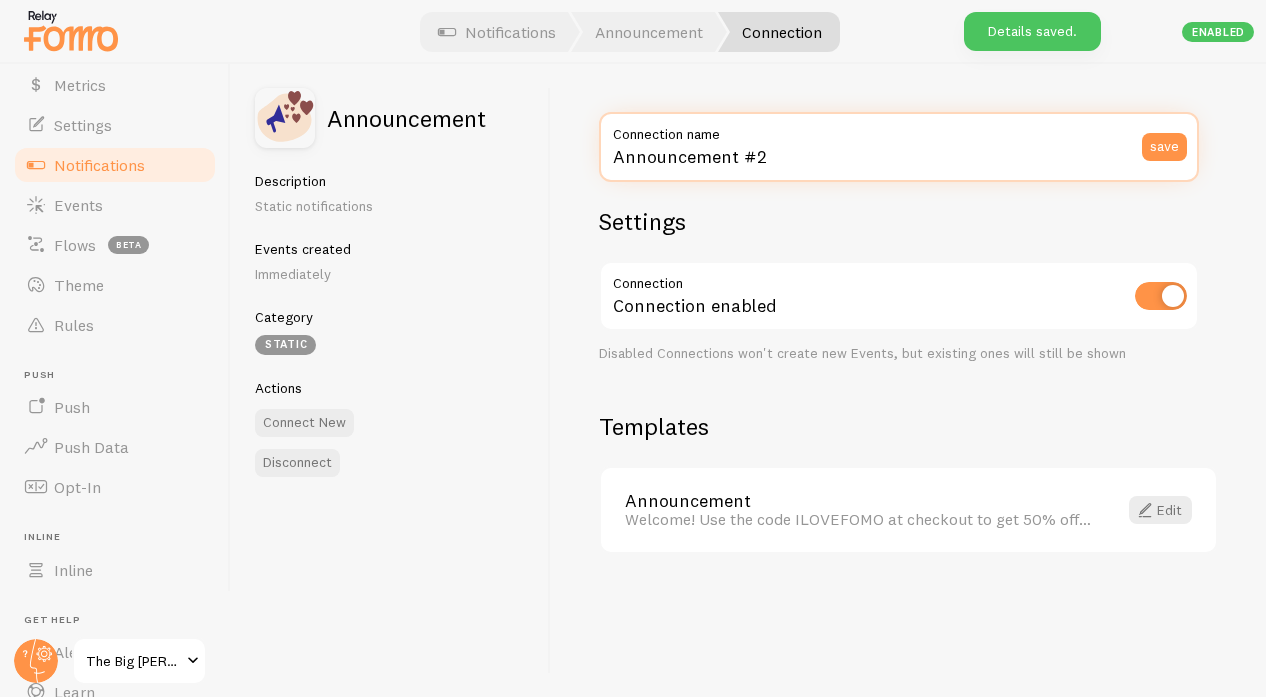 click on "Announcement #2" at bounding box center (899, 147) 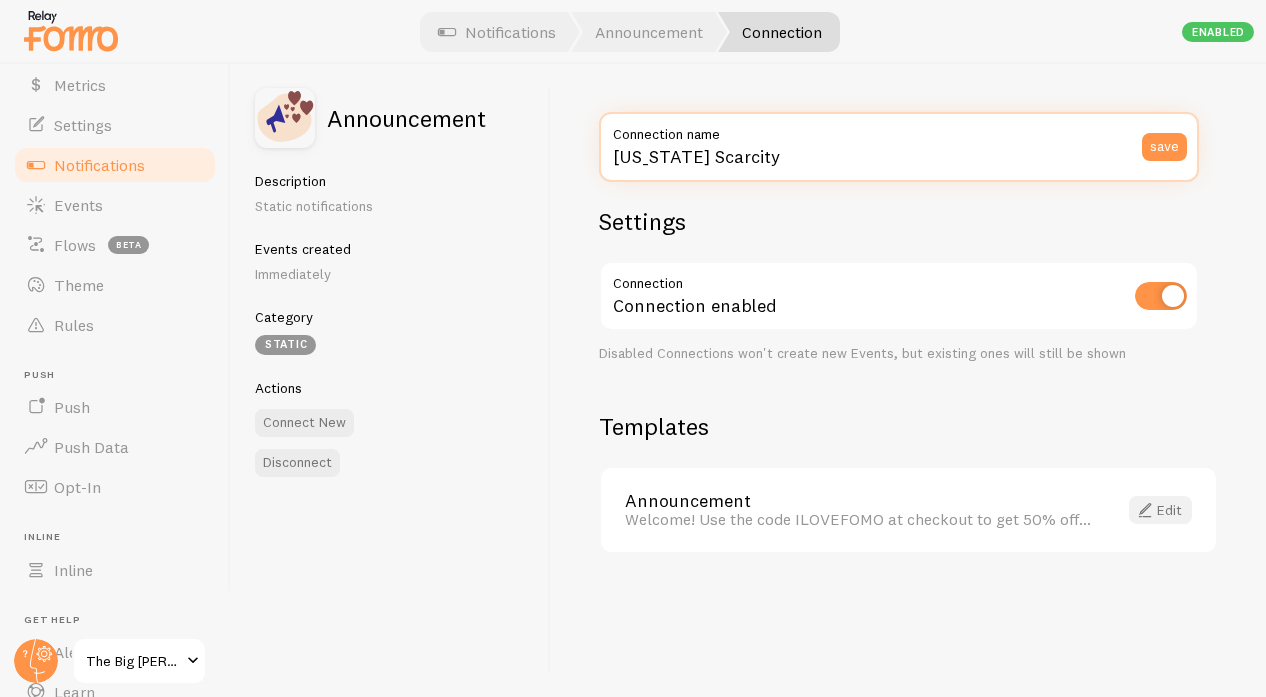 type on "Maryland Scarcity" 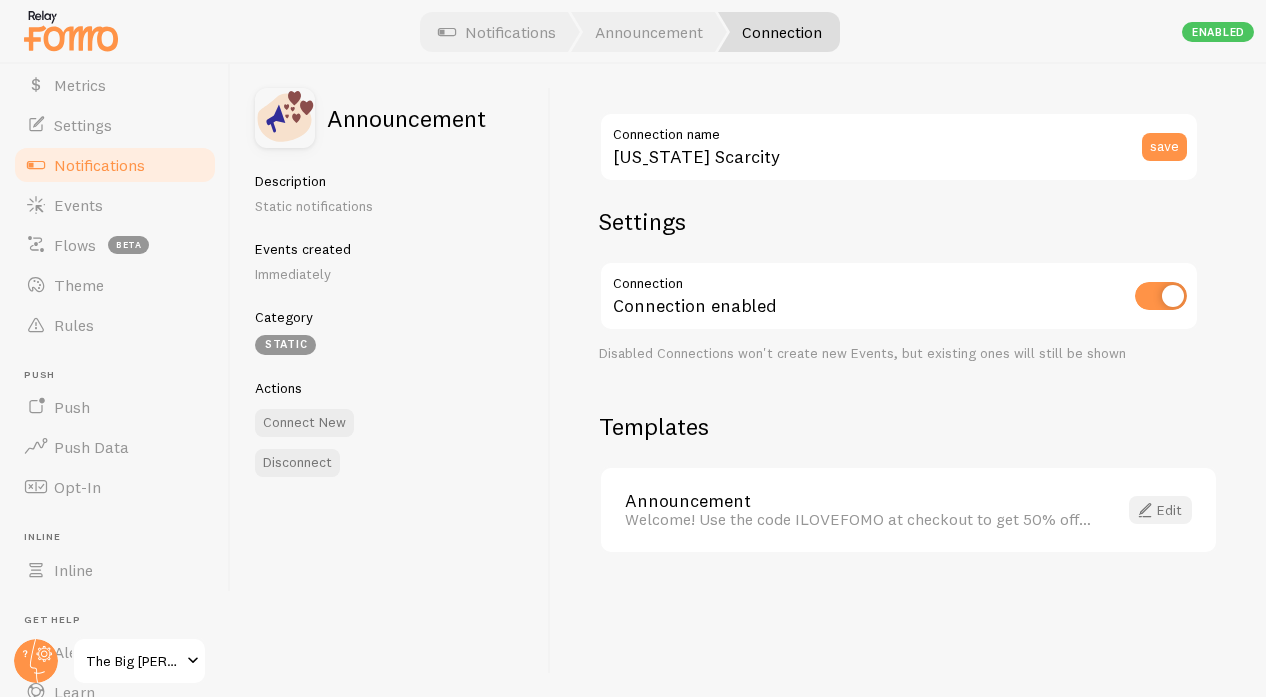 click at bounding box center (1145, 510) 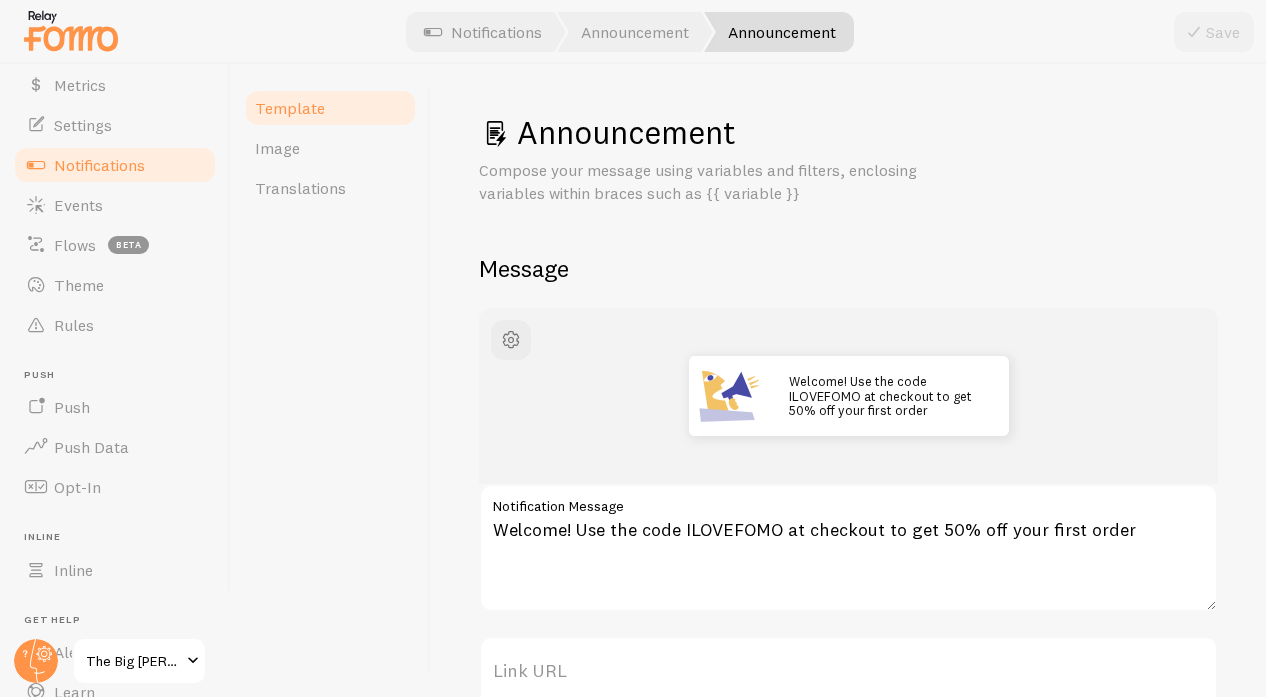 click on "Notification Message" at bounding box center [848, 501] 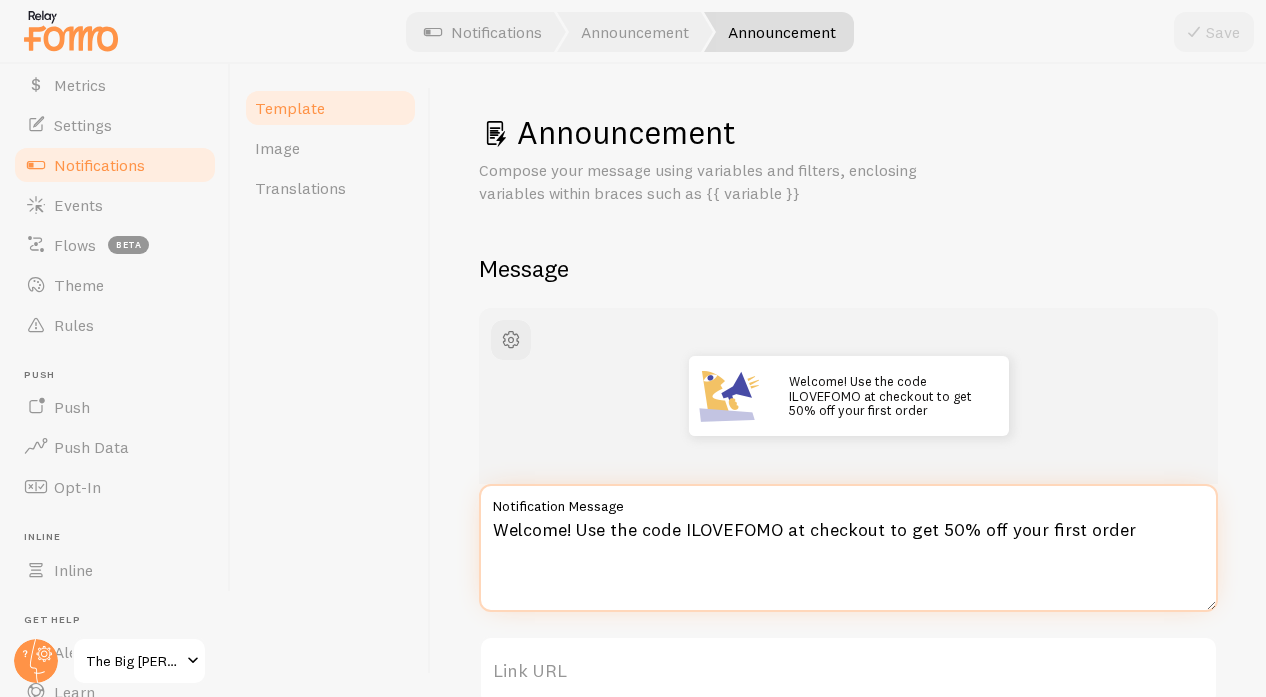 click on "Welcome! Use the code ILOVEFOMO at checkout to get 50% off your first order" at bounding box center [848, 548] 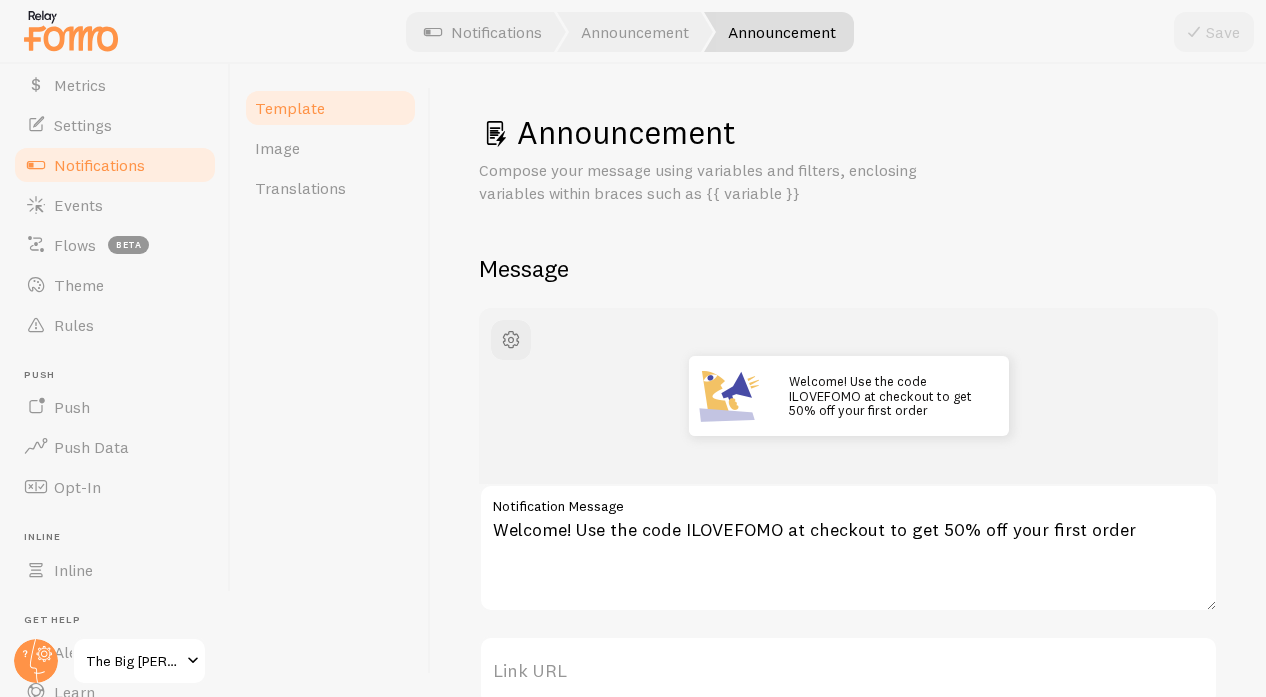 click on "Notification Message" at bounding box center [848, 501] 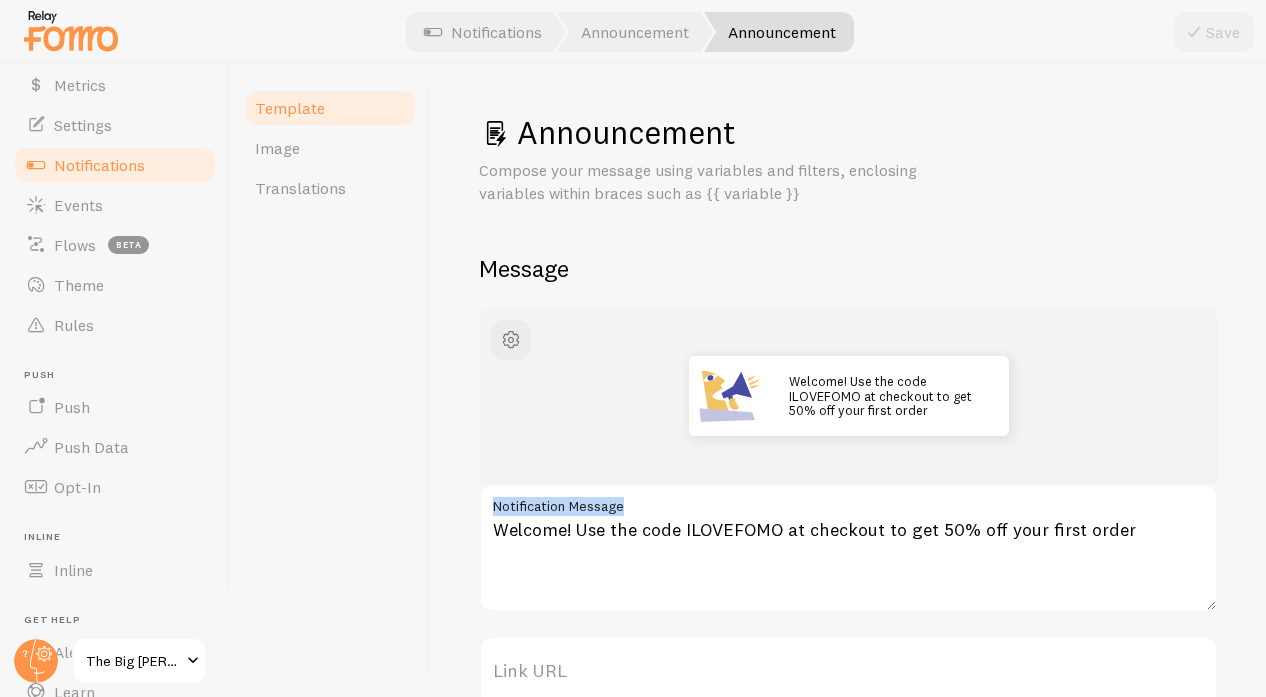 click on "Notification Message" at bounding box center (848, 501) 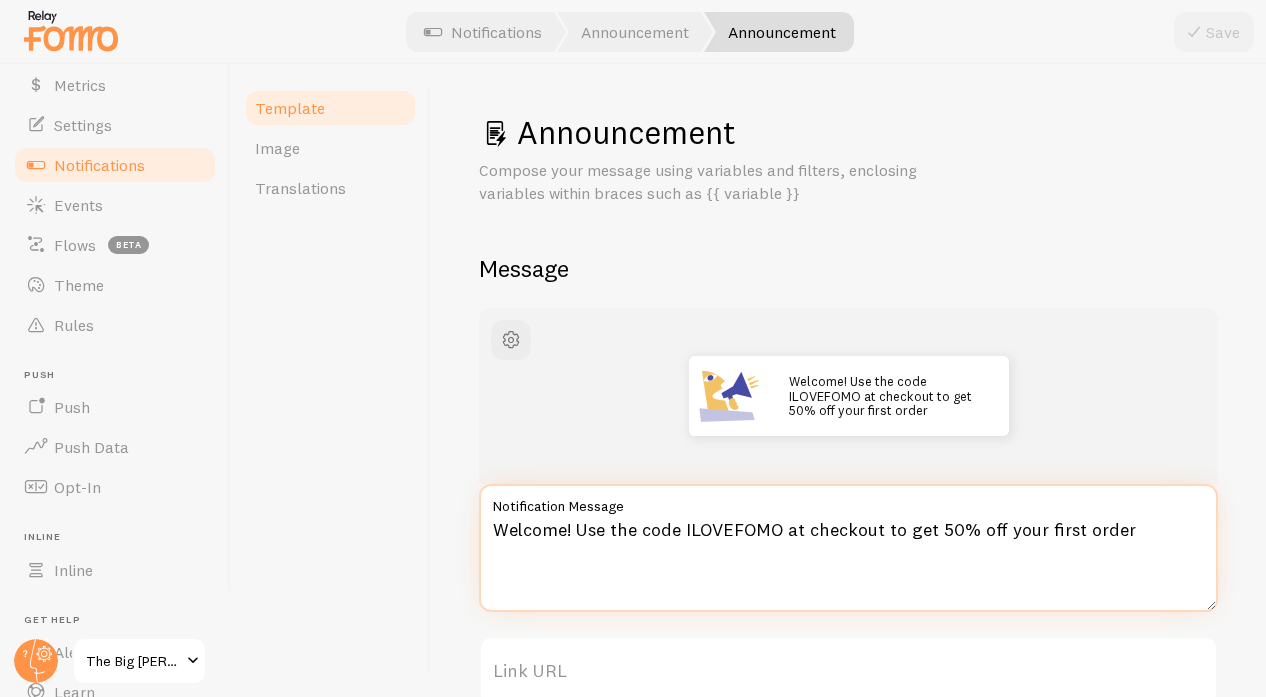 click on "Welcome! Use the code ILOVEFOMO at checkout to get 50% off your first order" at bounding box center [848, 548] 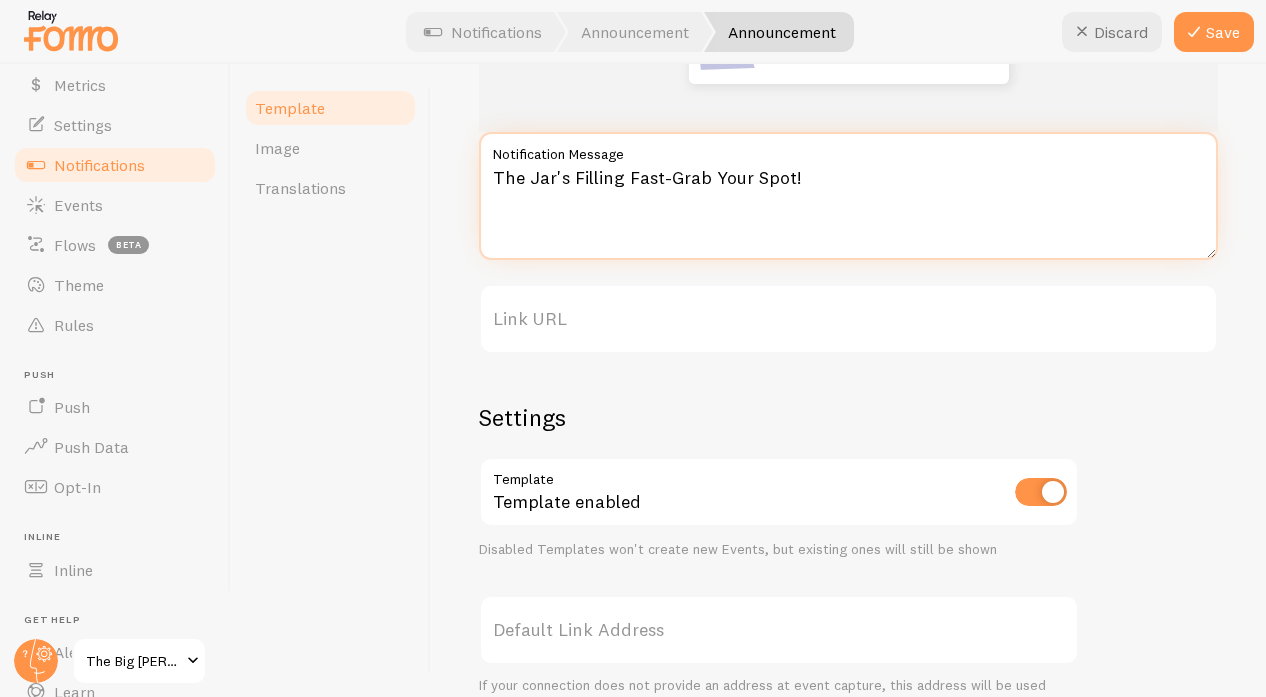 scroll, scrollTop: 468, scrollLeft: 0, axis: vertical 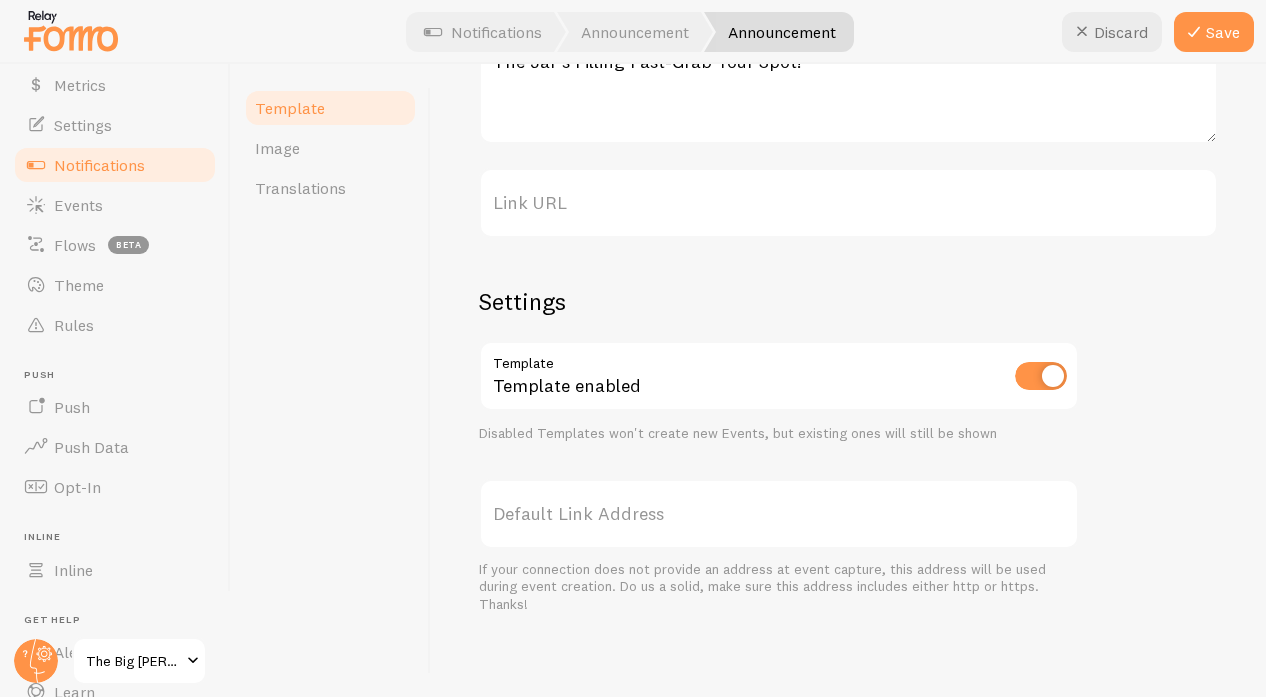 click on "Settings         Template   Template enabled   Disabled Templates won't create new Events, but existing ones will still be shown       Default Link Address       If your connection does not provide an address at event capture, this address will be used during event creation. Do us a solid, make sure this address includes either http or https. Thanks!" at bounding box center (779, 449) 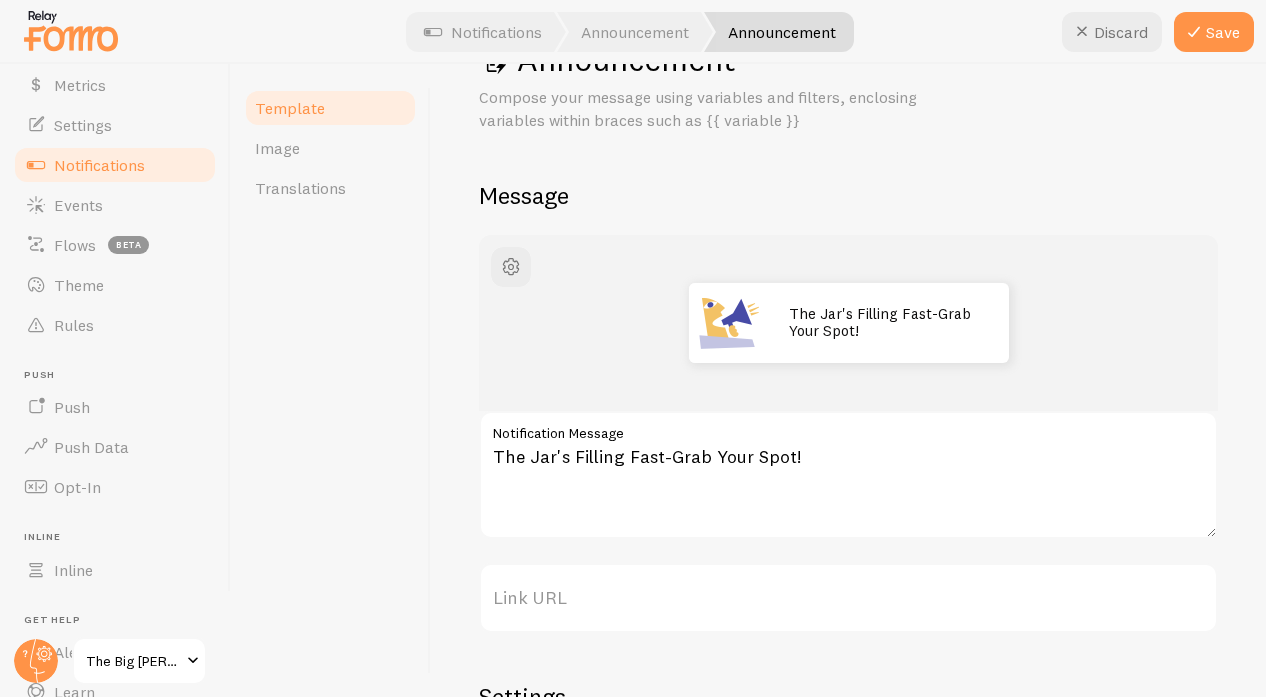 scroll, scrollTop: 111, scrollLeft: 0, axis: vertical 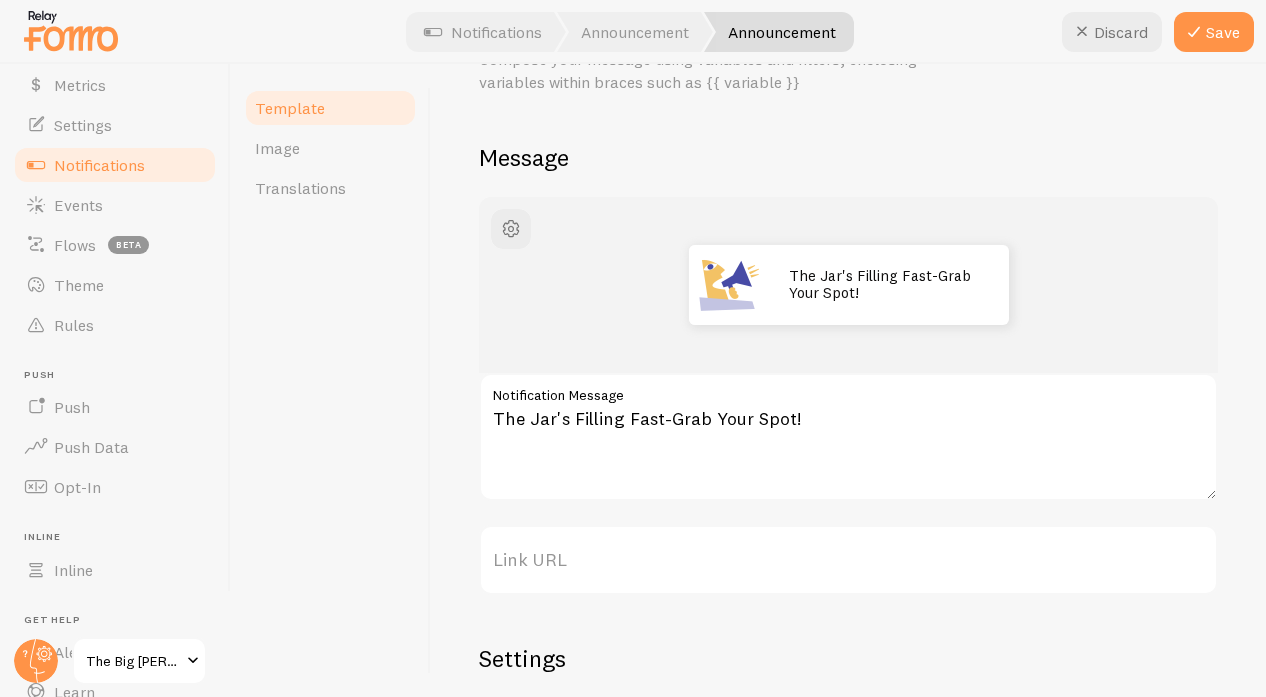 click on "Notification Message" at bounding box center (848, 390) 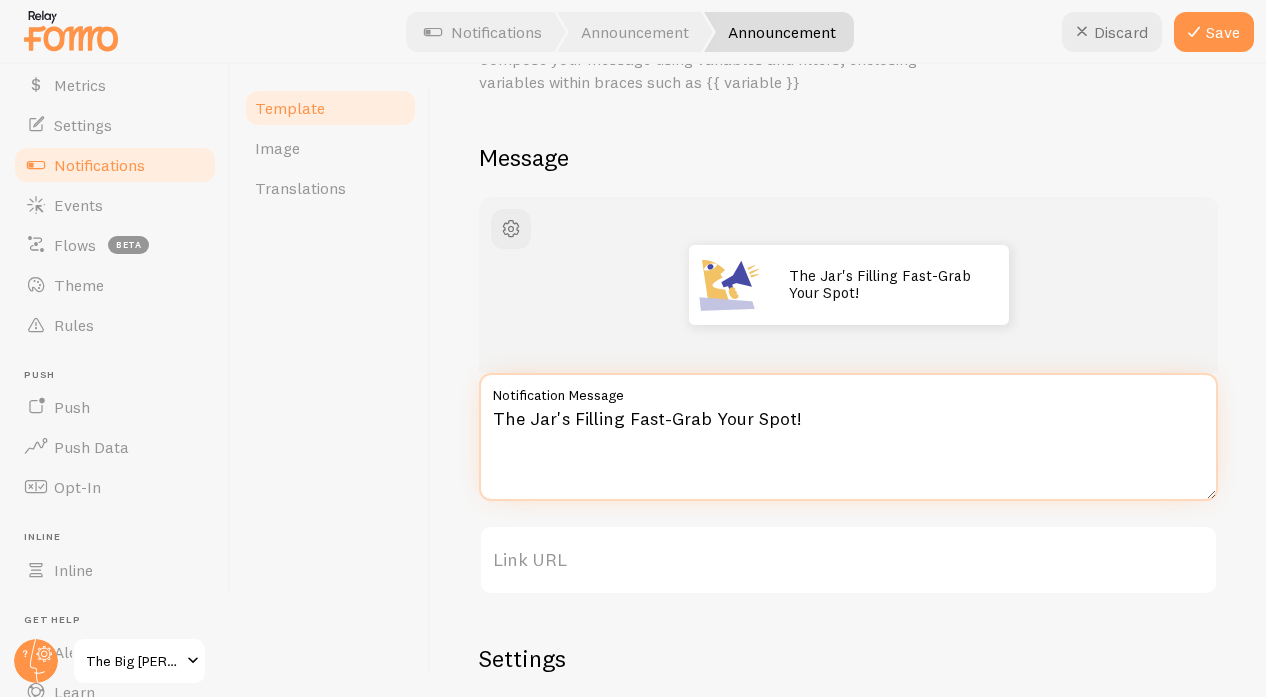 click on "The Jar's Filling Fast-Grab Your Spot!" at bounding box center [848, 437] 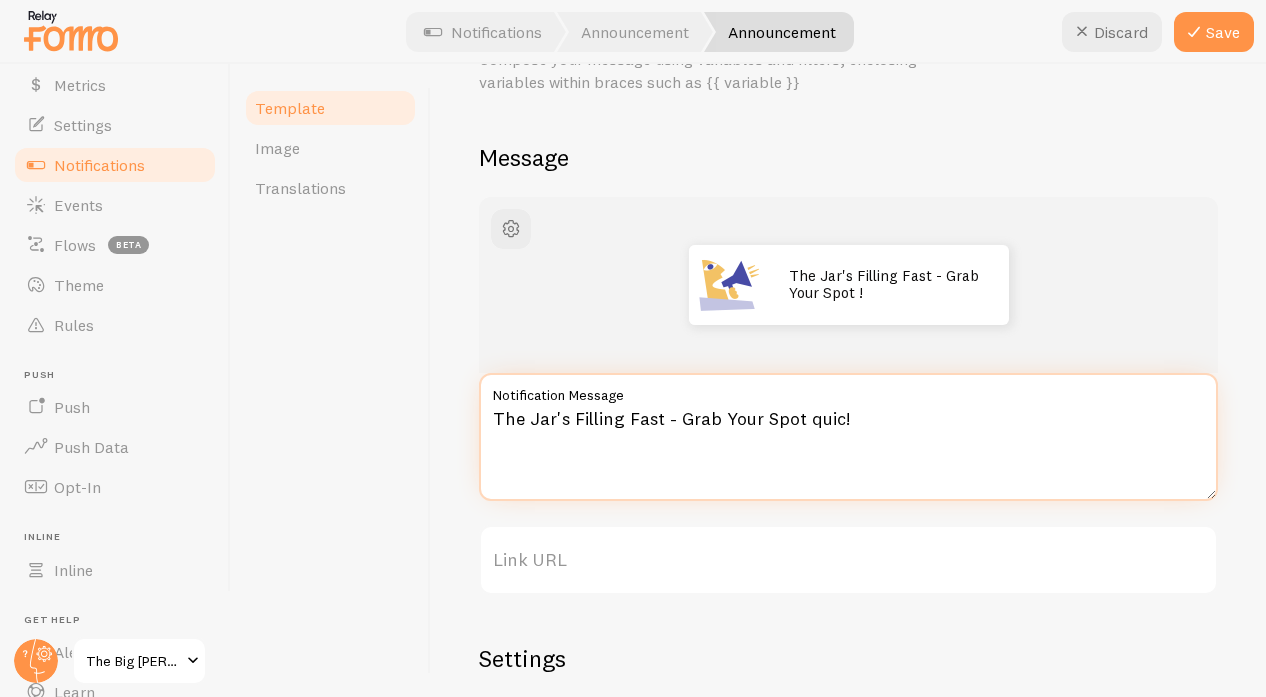 type on "The Jar's Filling Fast - Grab Your Spot quick!" 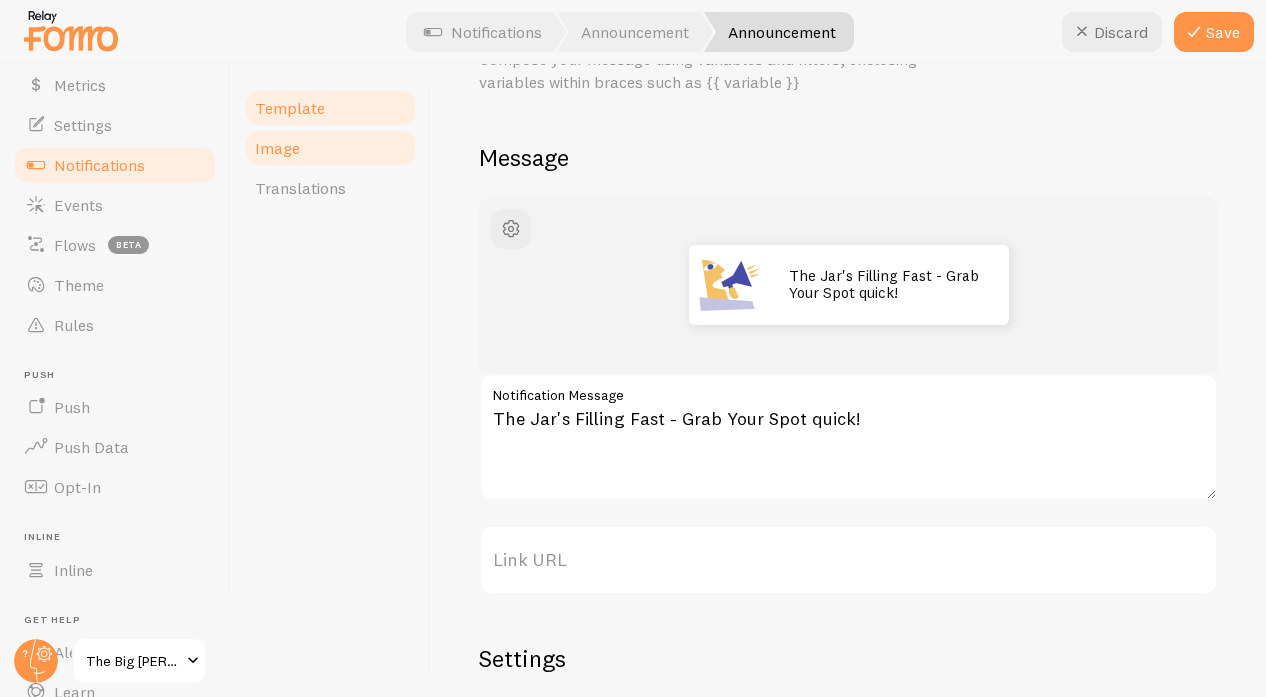 click on "Image" at bounding box center [330, 148] 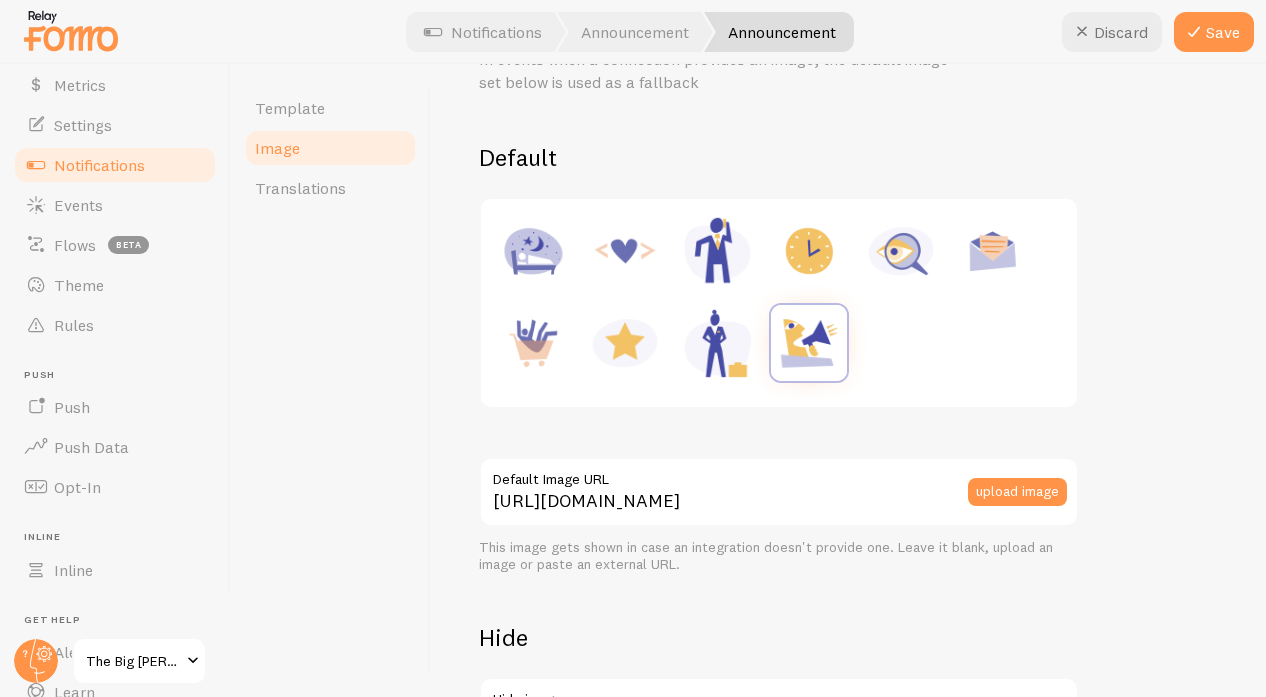 scroll, scrollTop: 0, scrollLeft: 0, axis: both 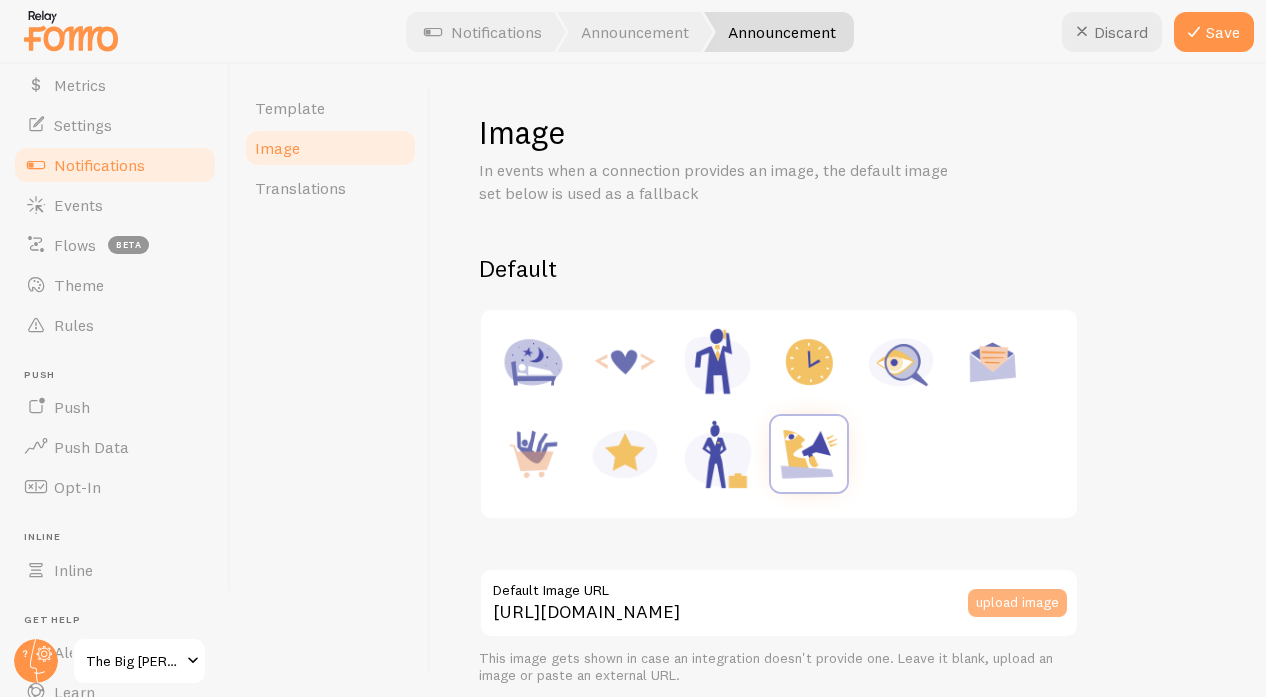 click on "upload image" at bounding box center (1017, 603) 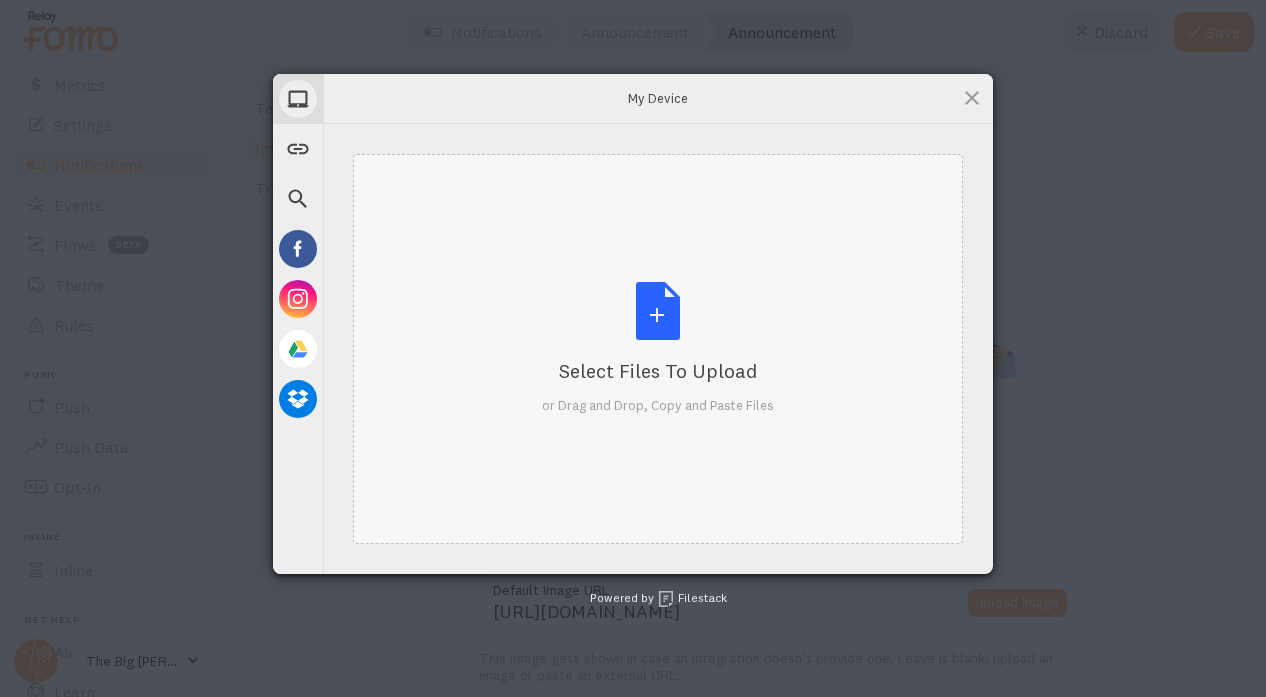 click on "Select Files to Upload     or Drag and Drop, Copy and Paste Files" at bounding box center [658, 348] 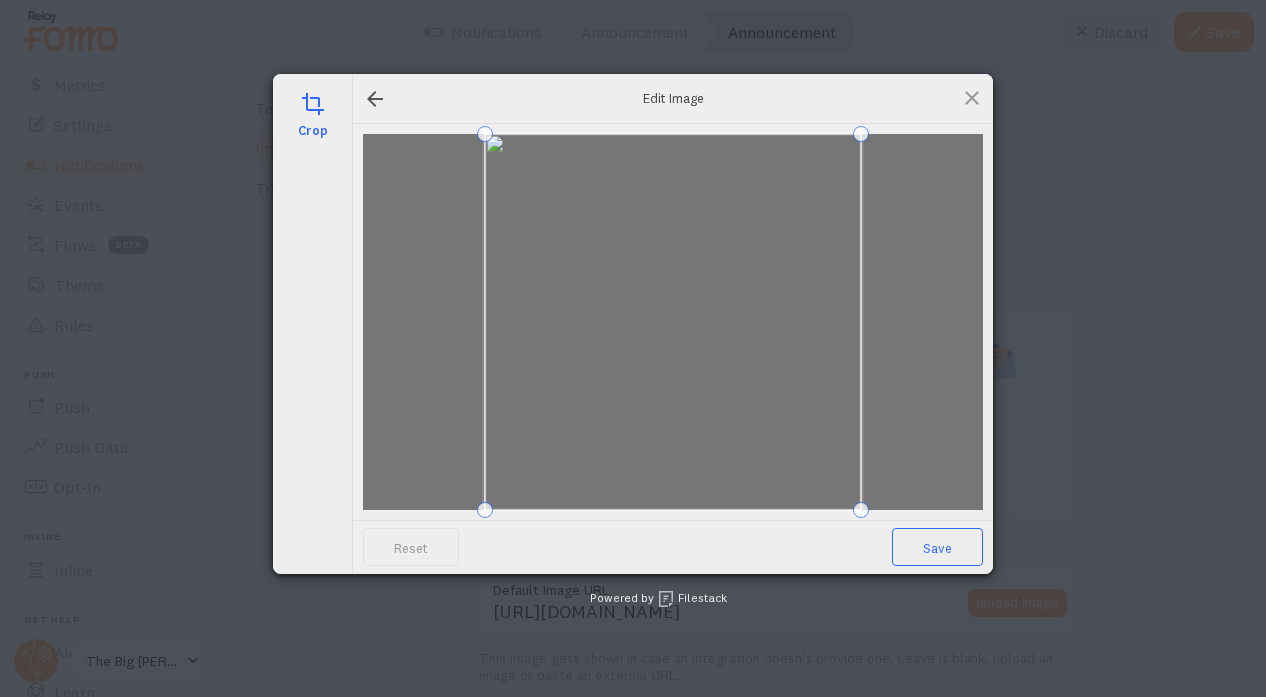 click on "Save" at bounding box center (937, 547) 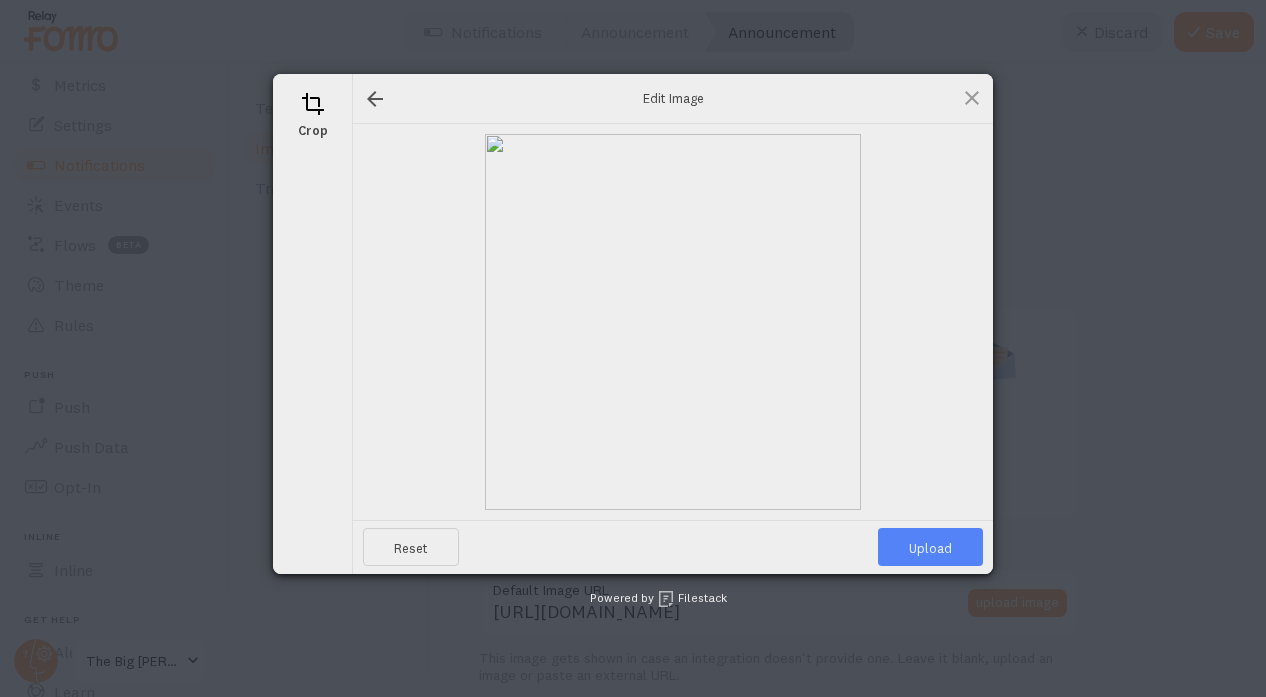 click on "Upload" at bounding box center [930, 547] 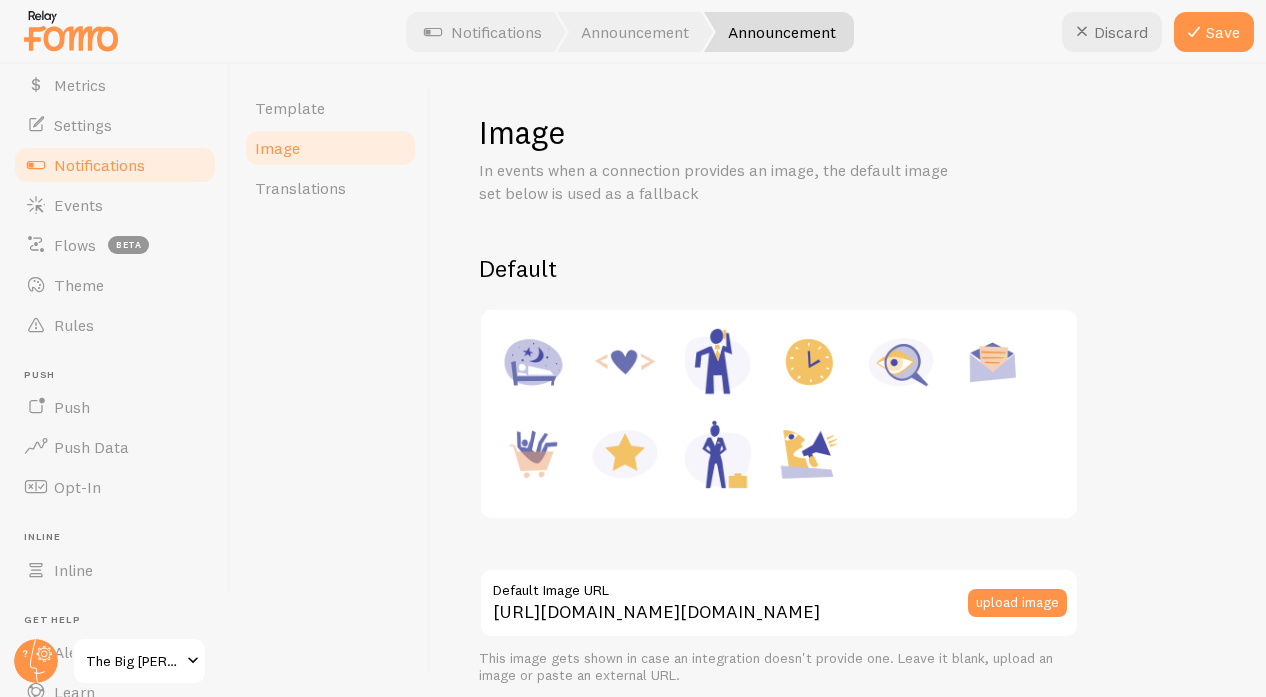 click at bounding box center [633, 32] 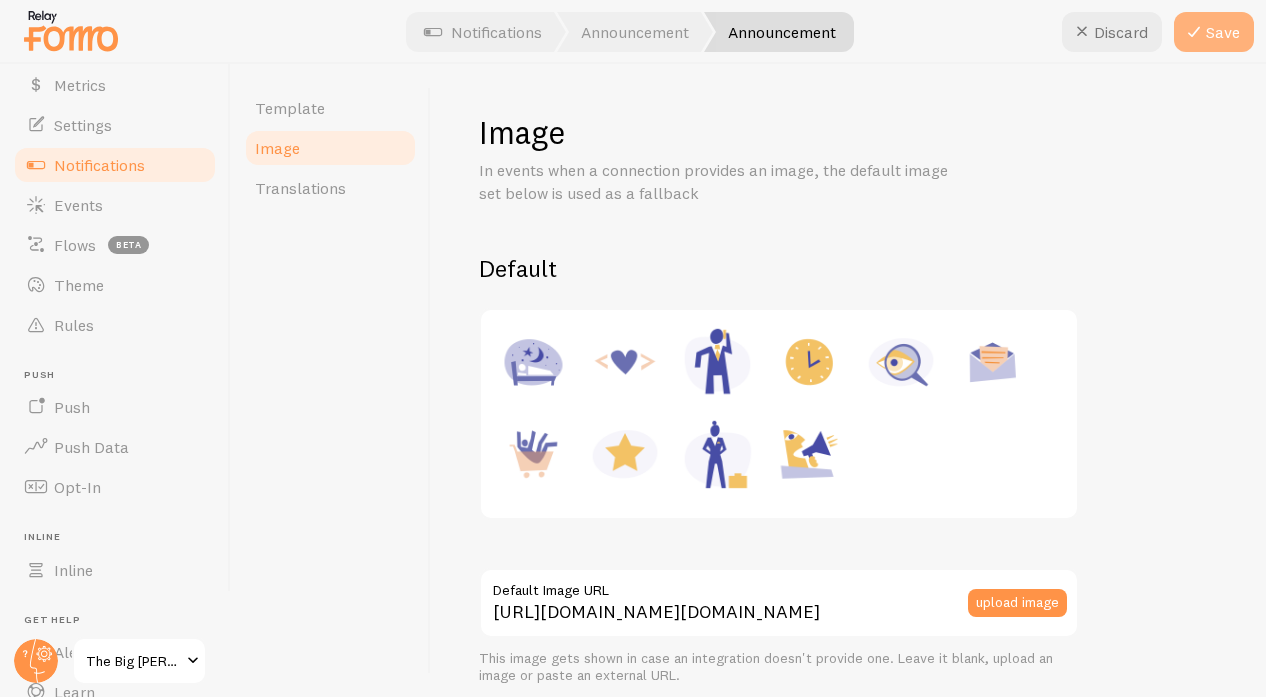 click at bounding box center (1194, 32) 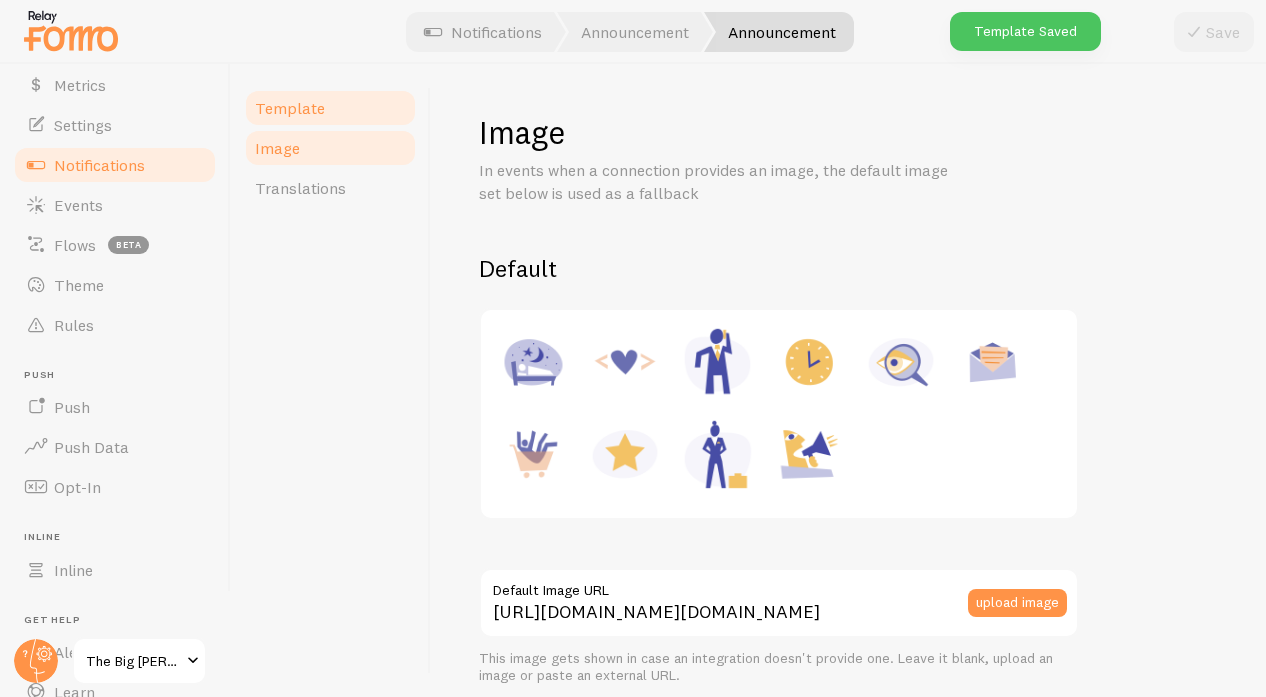 click on "Template" at bounding box center (330, 108) 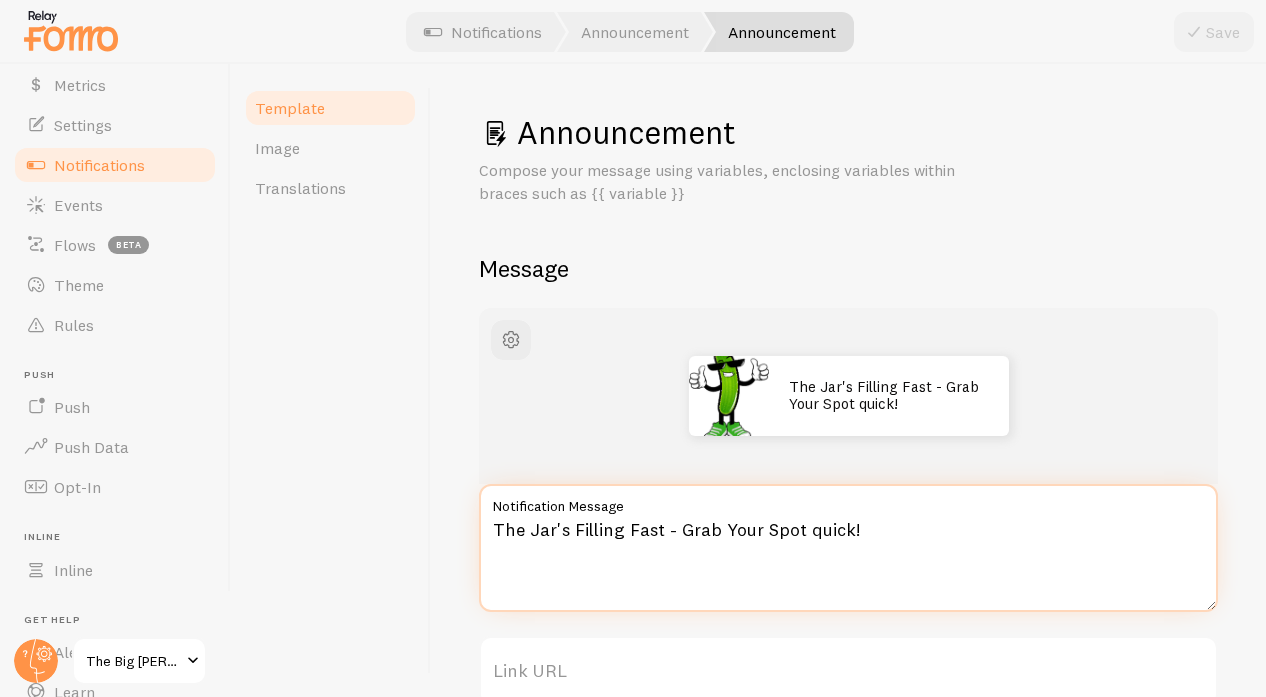 click on "The Jar's Filling Fast - Grab Your Spot quick!" at bounding box center [848, 548] 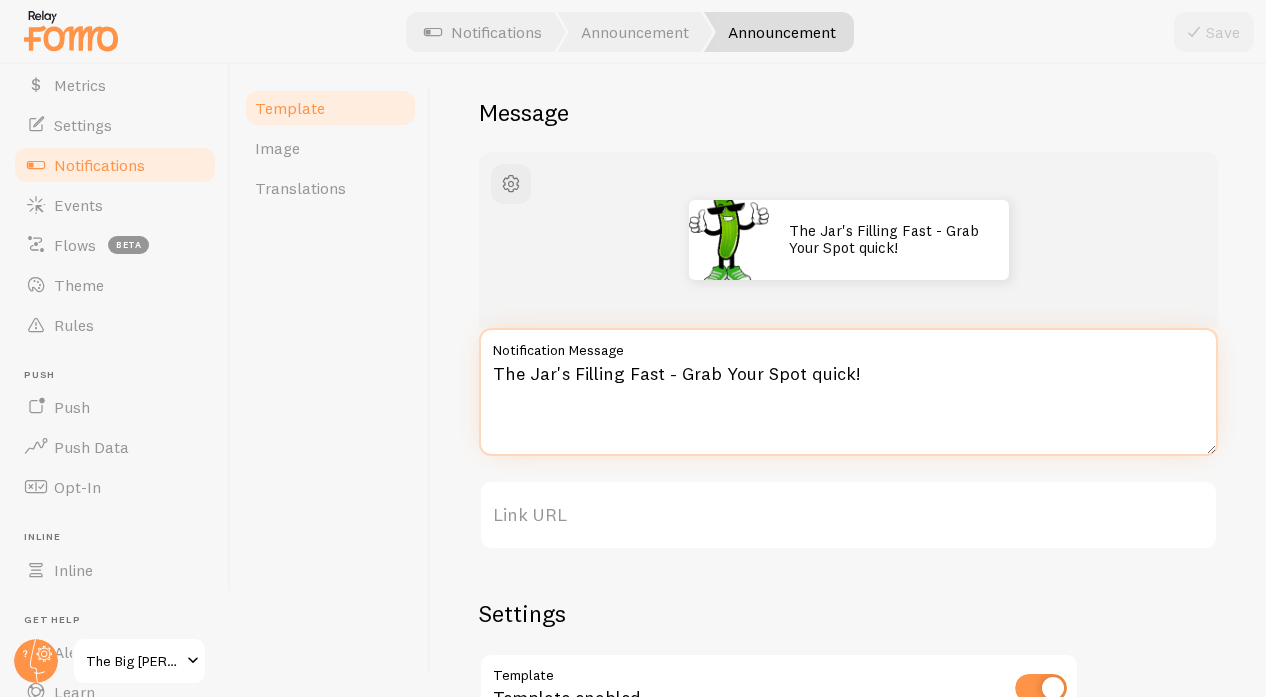 scroll, scrollTop: 163, scrollLeft: 0, axis: vertical 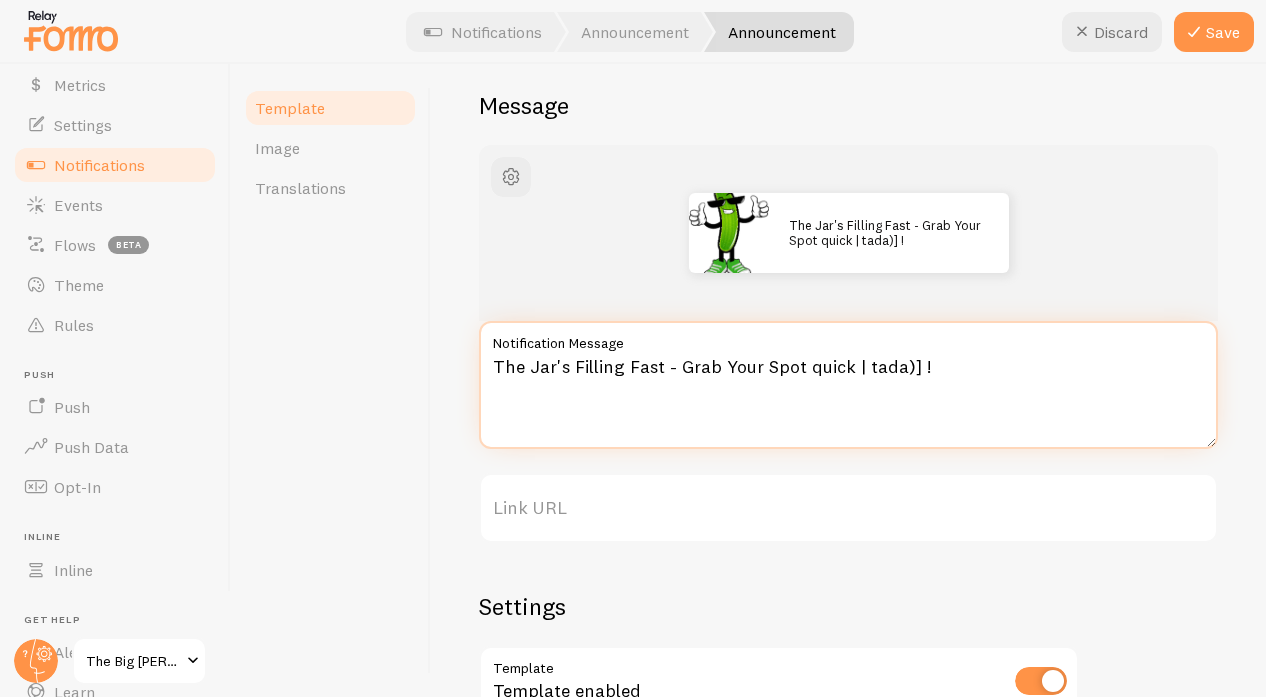 click on "The Jar's Filling Fast - Grab Your Spot quick | tada)] !" at bounding box center (848, 385) 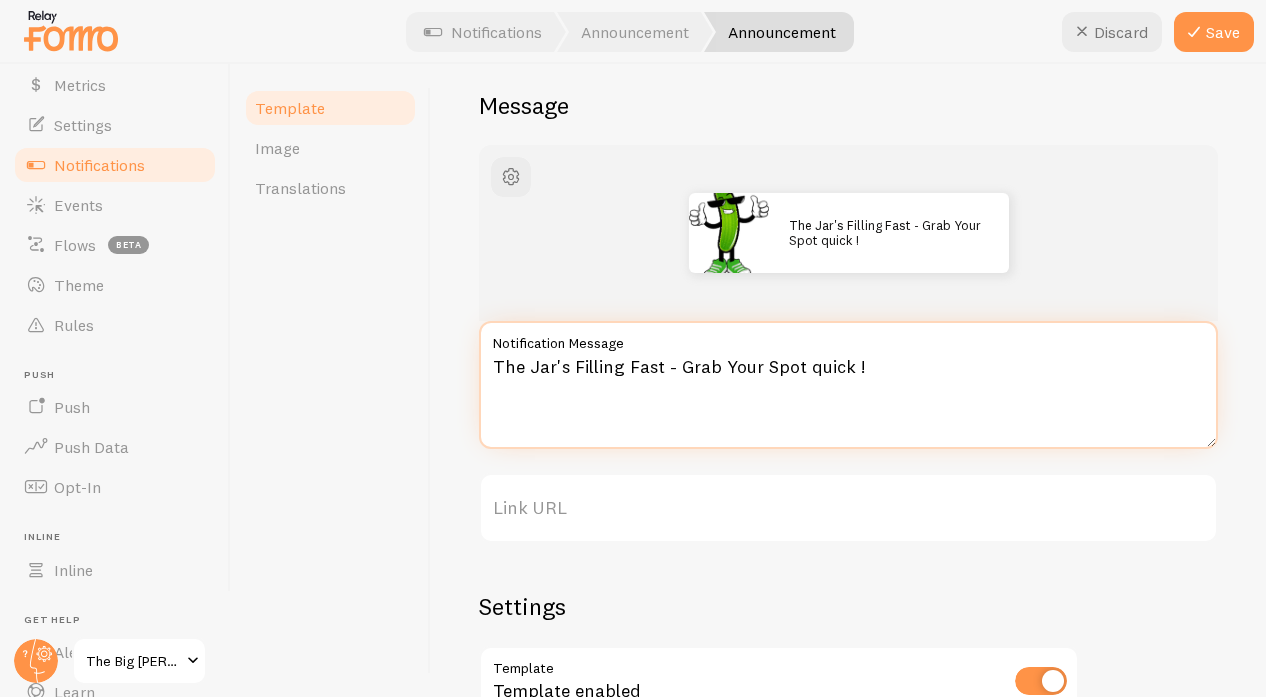 click on "The Jar's Filling Fast - Grab Your Spot quick !" at bounding box center (848, 385) 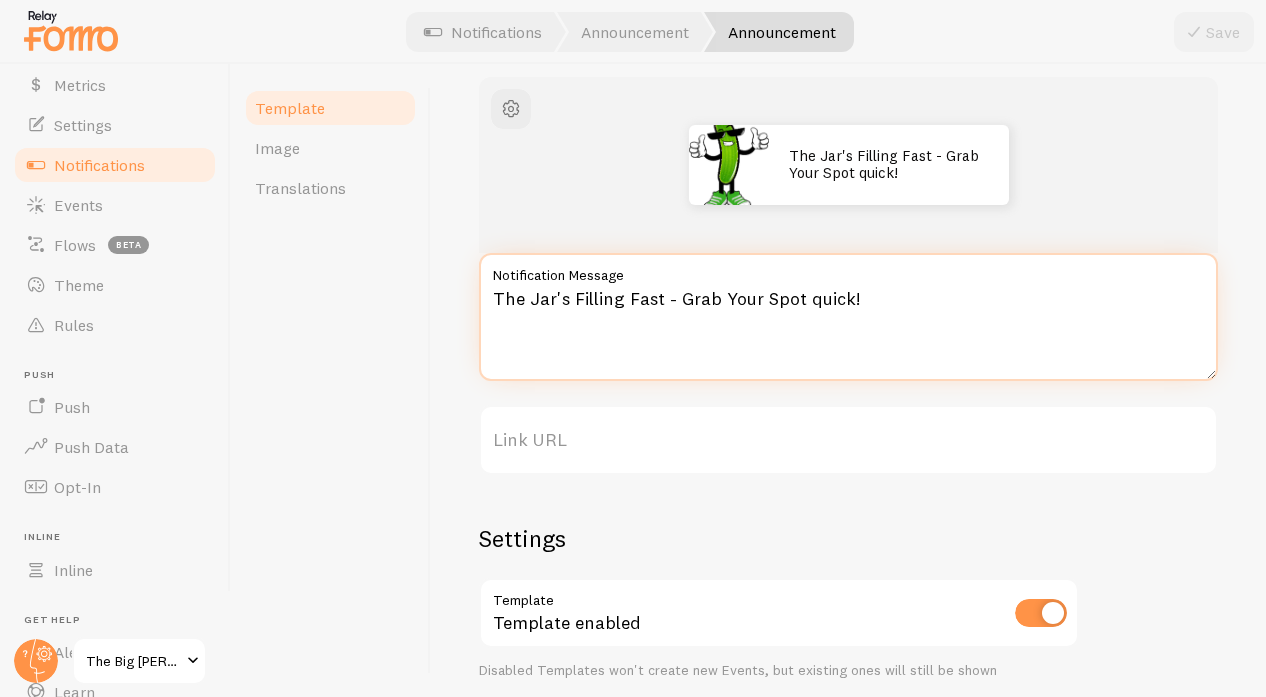 scroll, scrollTop: 391, scrollLeft: 0, axis: vertical 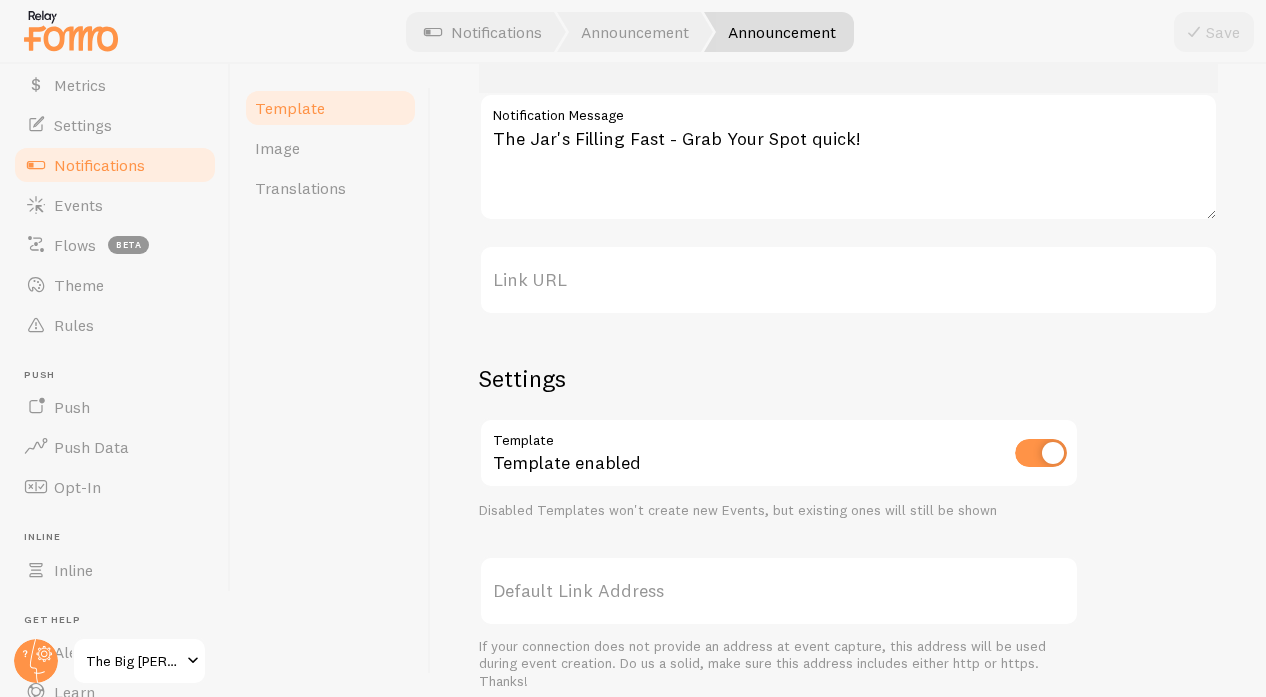 click on "Link URL" at bounding box center [848, 280] 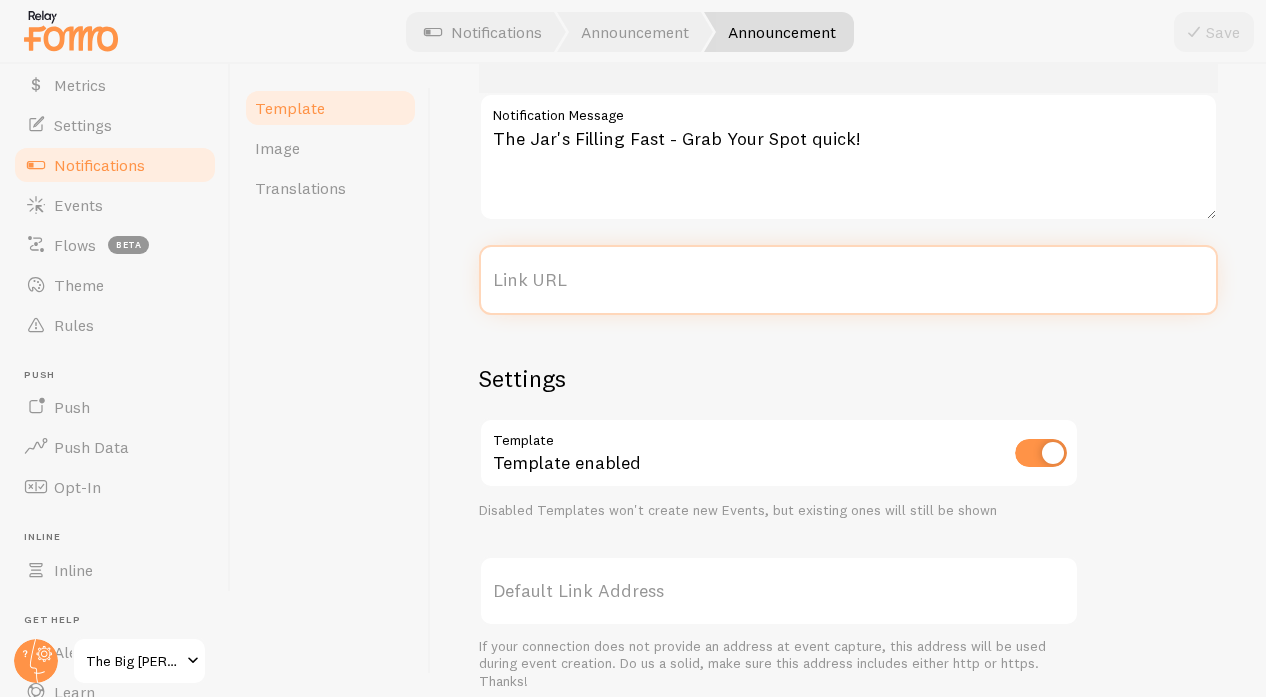 click on "Link URL" at bounding box center (848, 280) 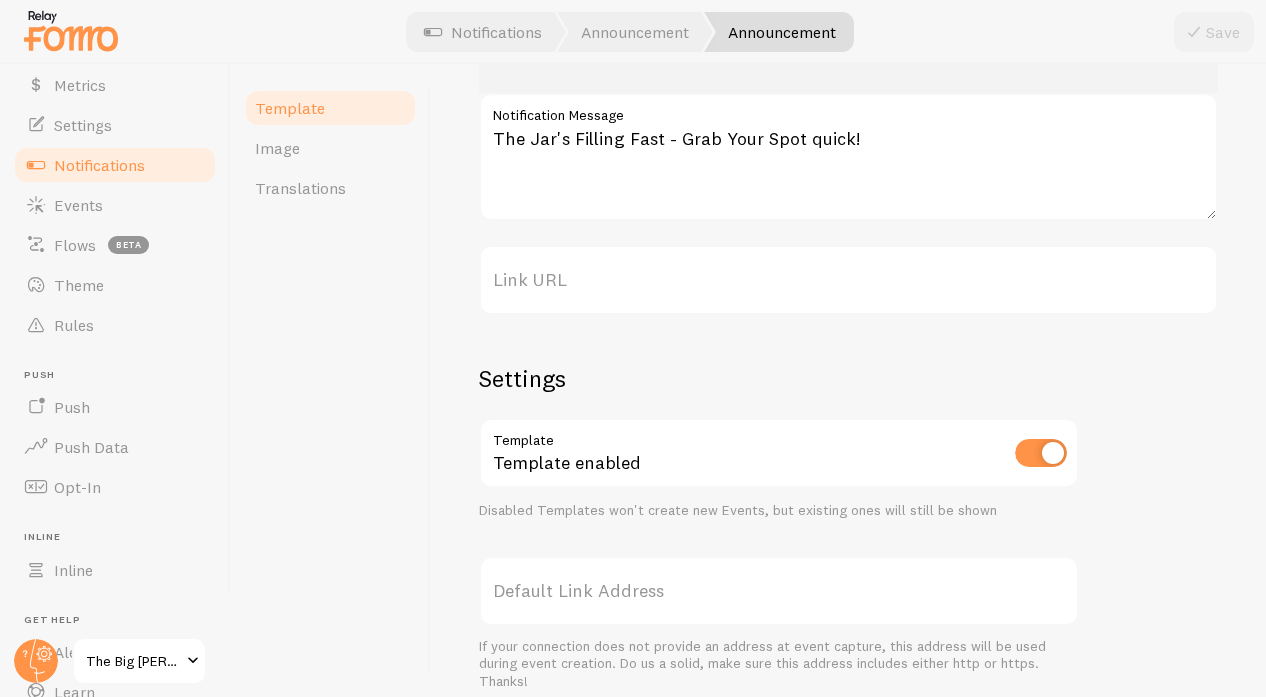 click on "Link URL" at bounding box center [848, 280] 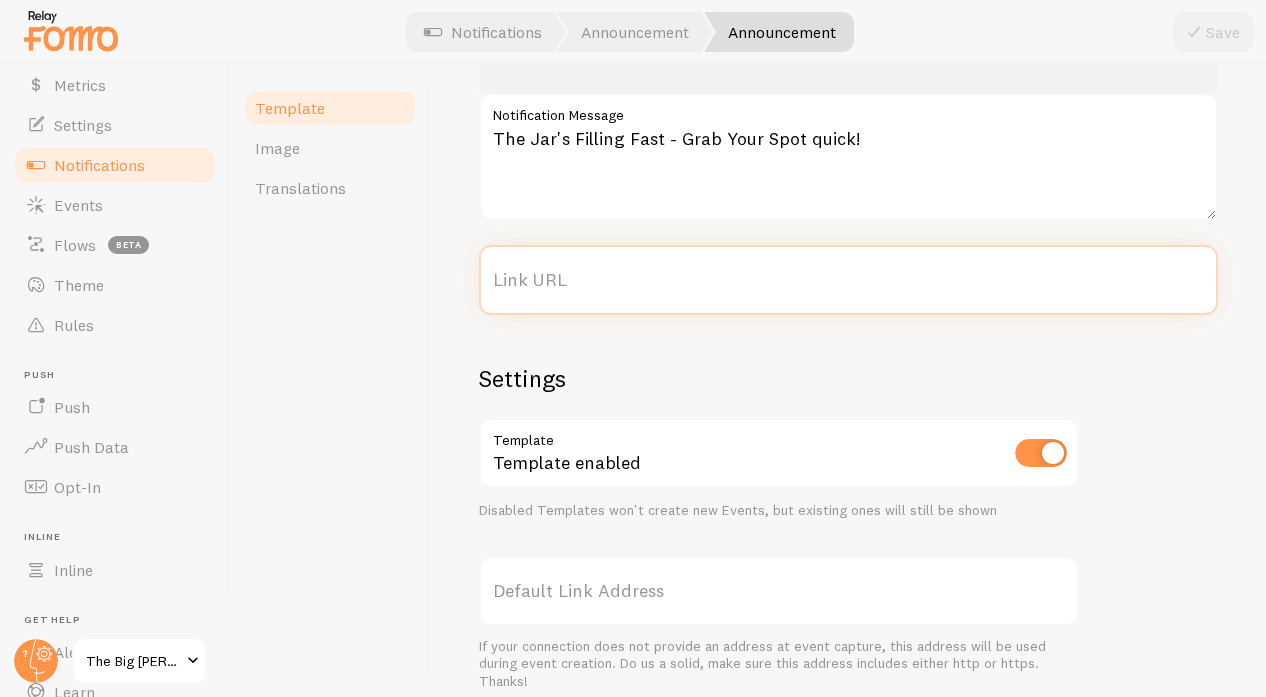 click on "Link URL" at bounding box center [848, 280] 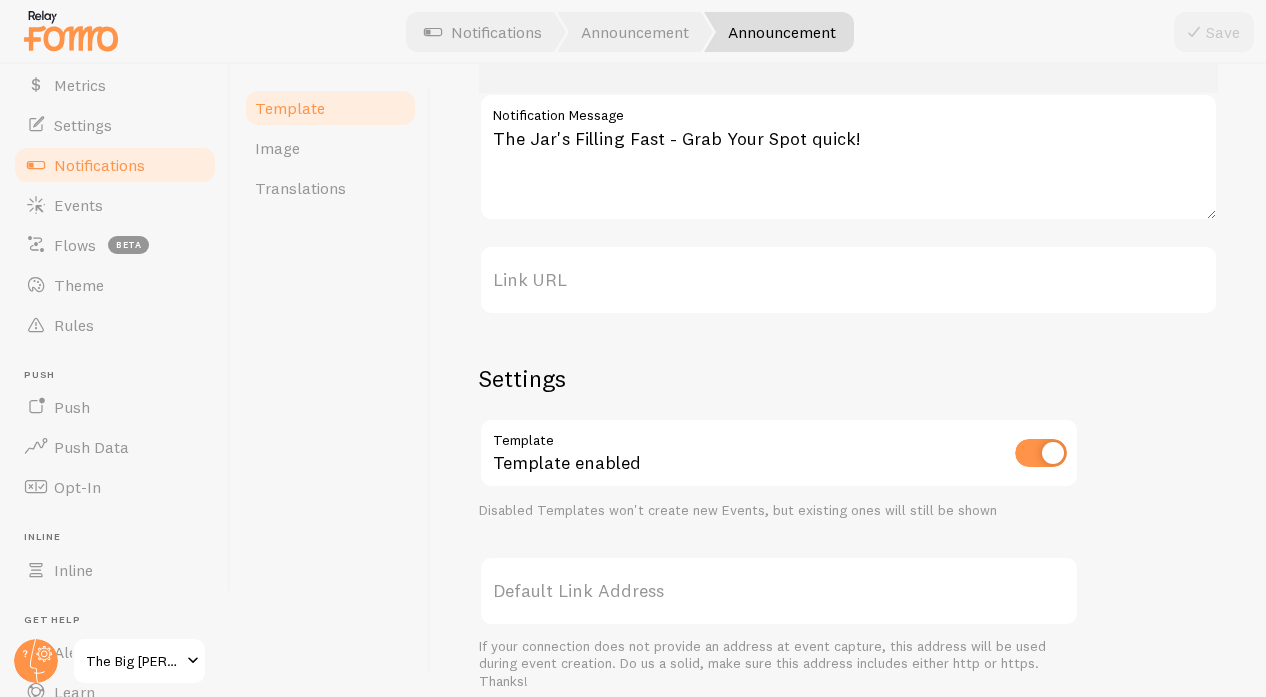 click on "Link URL" at bounding box center (848, 280) 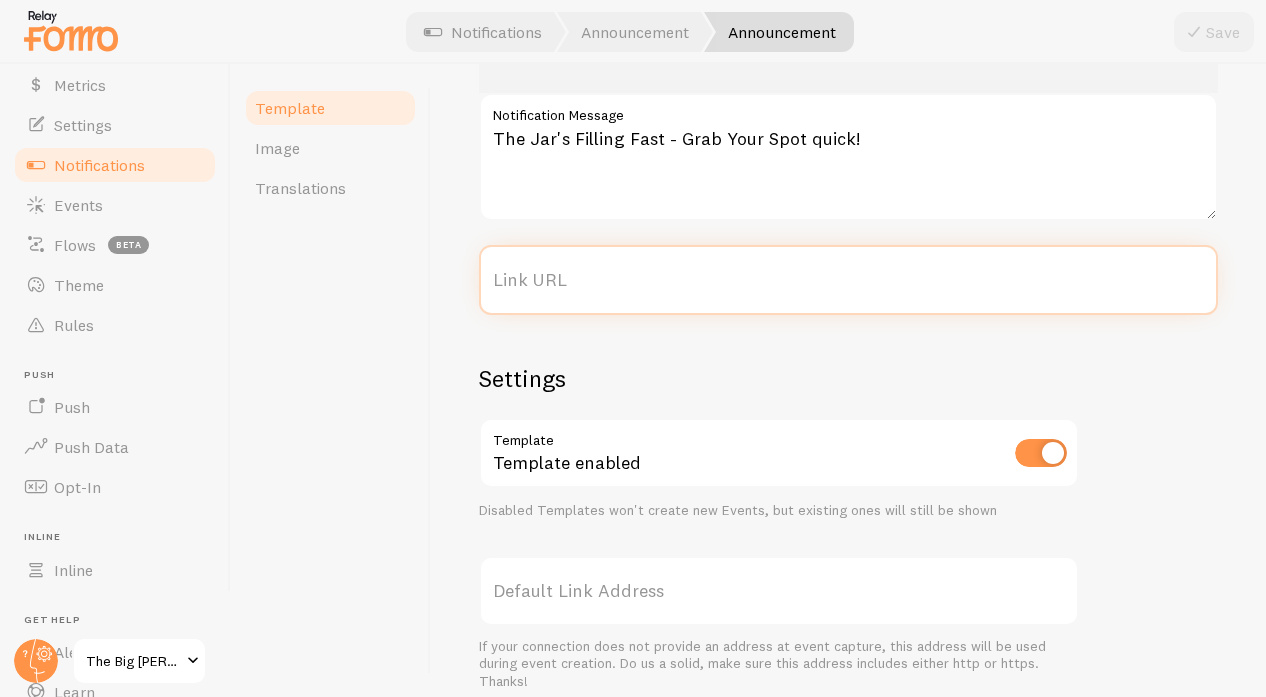 paste on "[URL][DOMAIN_NAME][US_STATE]" 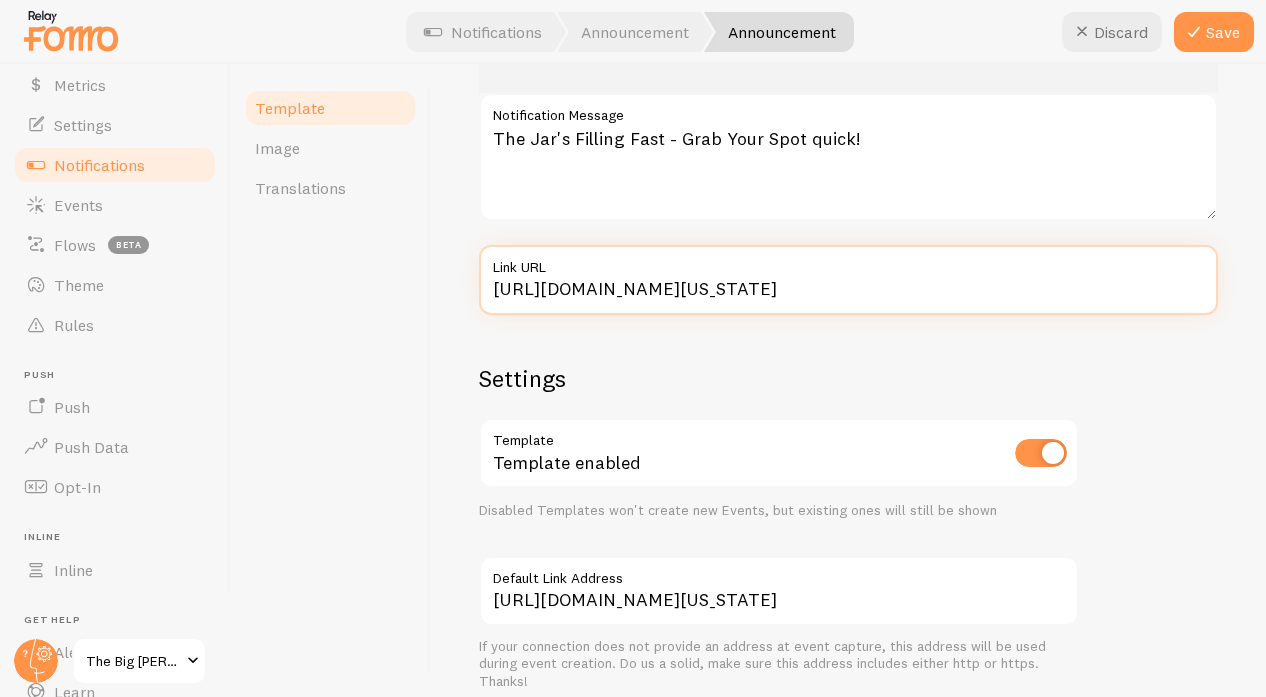 type on "[URL][DOMAIN_NAME][US_STATE]" 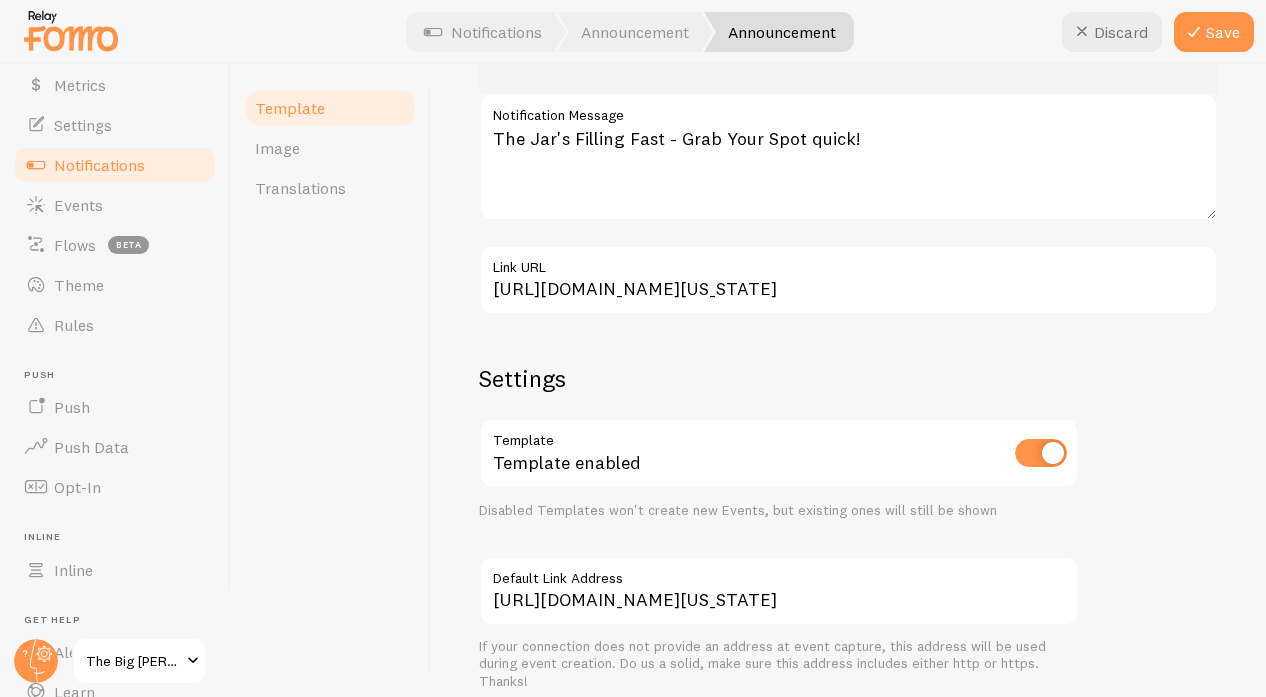 click on "The Jar's Filling Fast - Grab Your Spot quick!   The Jar's Filling Fast - Grab Your Spot quick!   Notification Message         https://bigdill.com/pages/maryland   Link URL             Settings         Template   Template enabled   Disabled Templates won't create new Events, but existing ones will still be shown     https://bigdill.com/pages/maryland   Default Link Address       If your connection does not provide an address at event capture, this address will be used during event creation. Do us a solid, make sure this address includes either http or https. Thanks!" at bounding box center [848, 303] 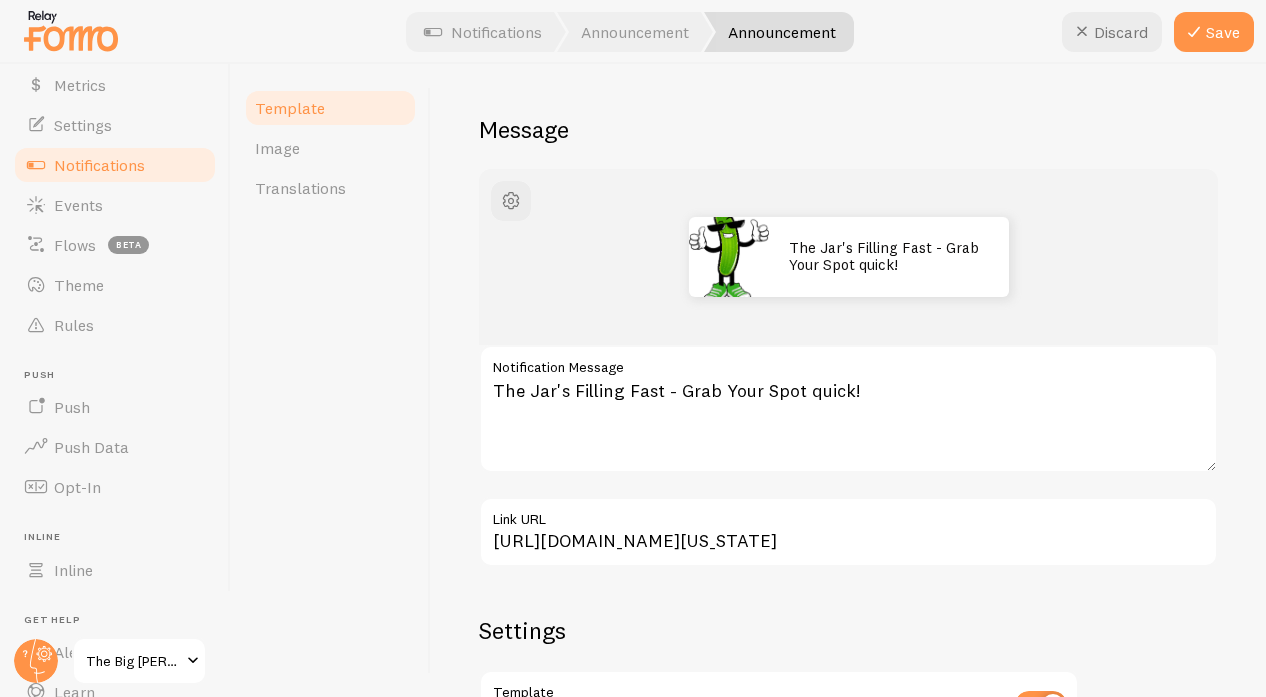 scroll, scrollTop: 103, scrollLeft: 0, axis: vertical 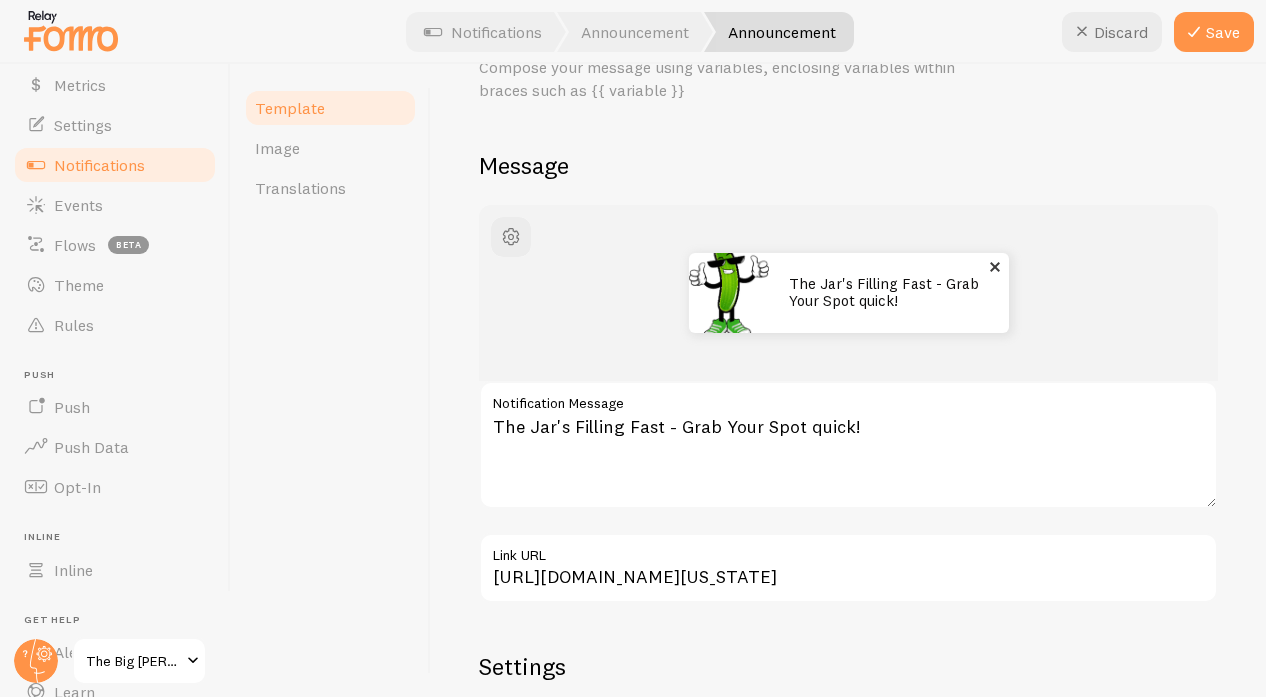 click on "The Jar's Filling Fast - Grab Your Spot quick!" at bounding box center [889, 292] 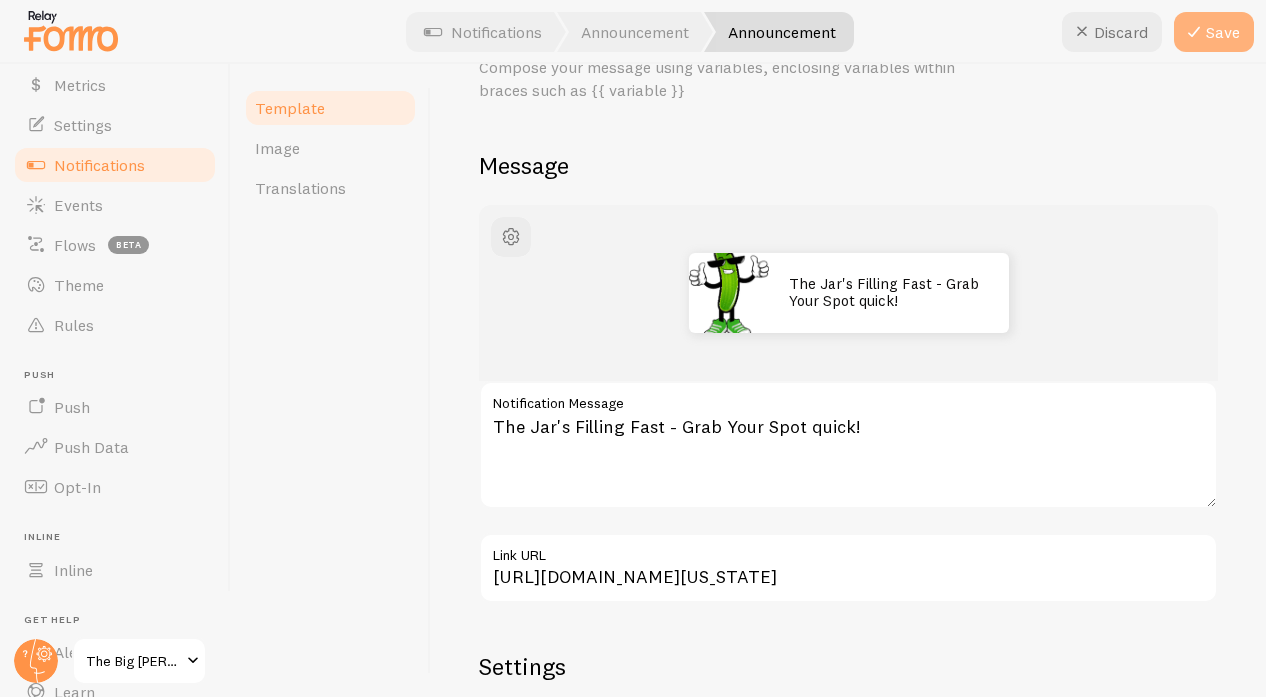 click on "Save" at bounding box center [1214, 32] 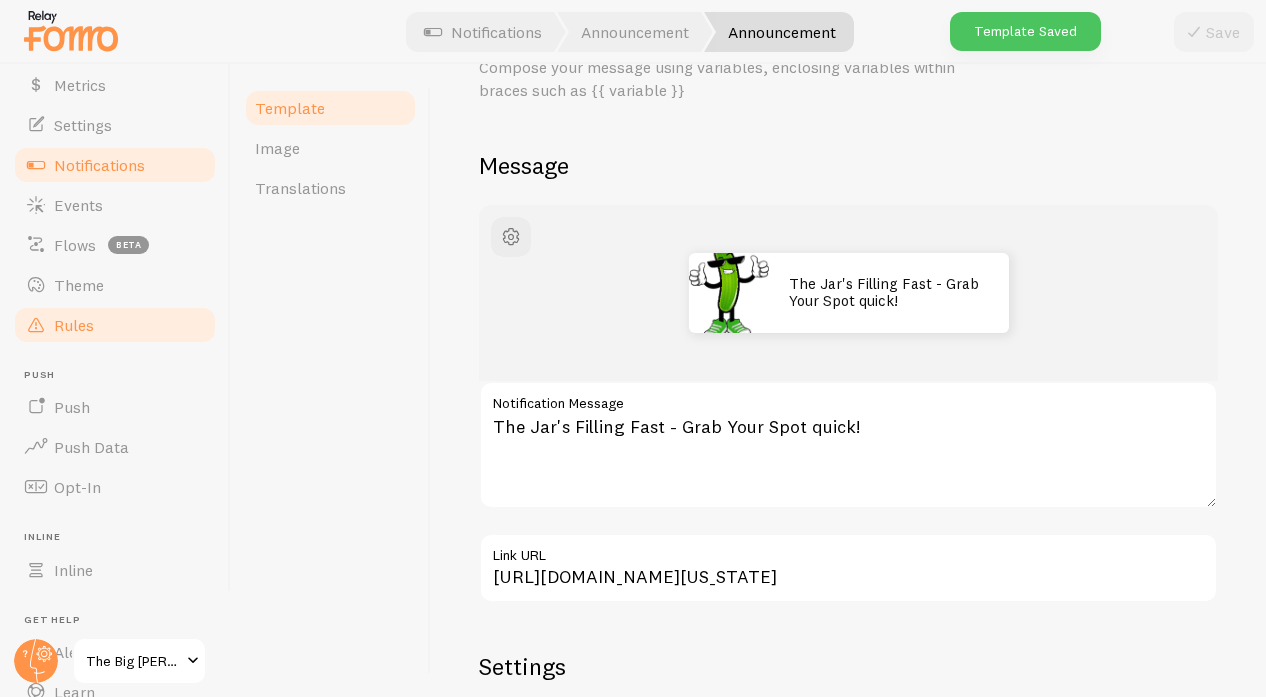 click on "Rules" at bounding box center (74, 325) 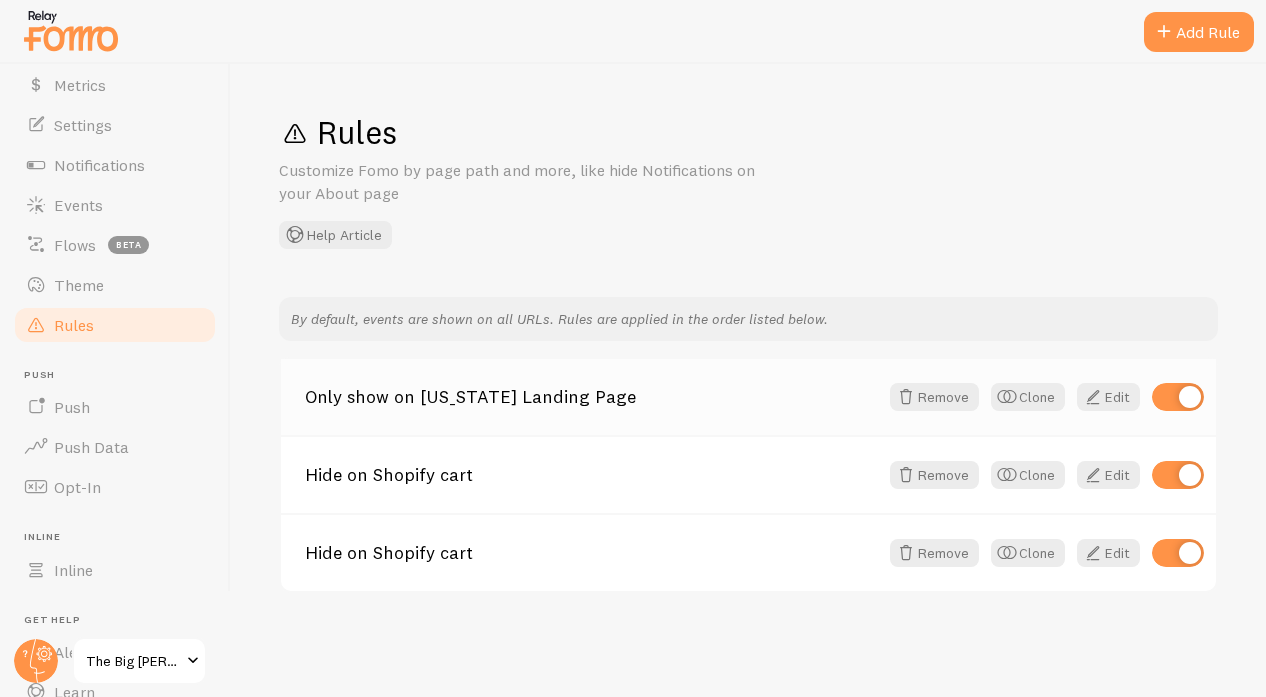 click on "Only show on Maryland Landing Page" at bounding box center [591, 397] 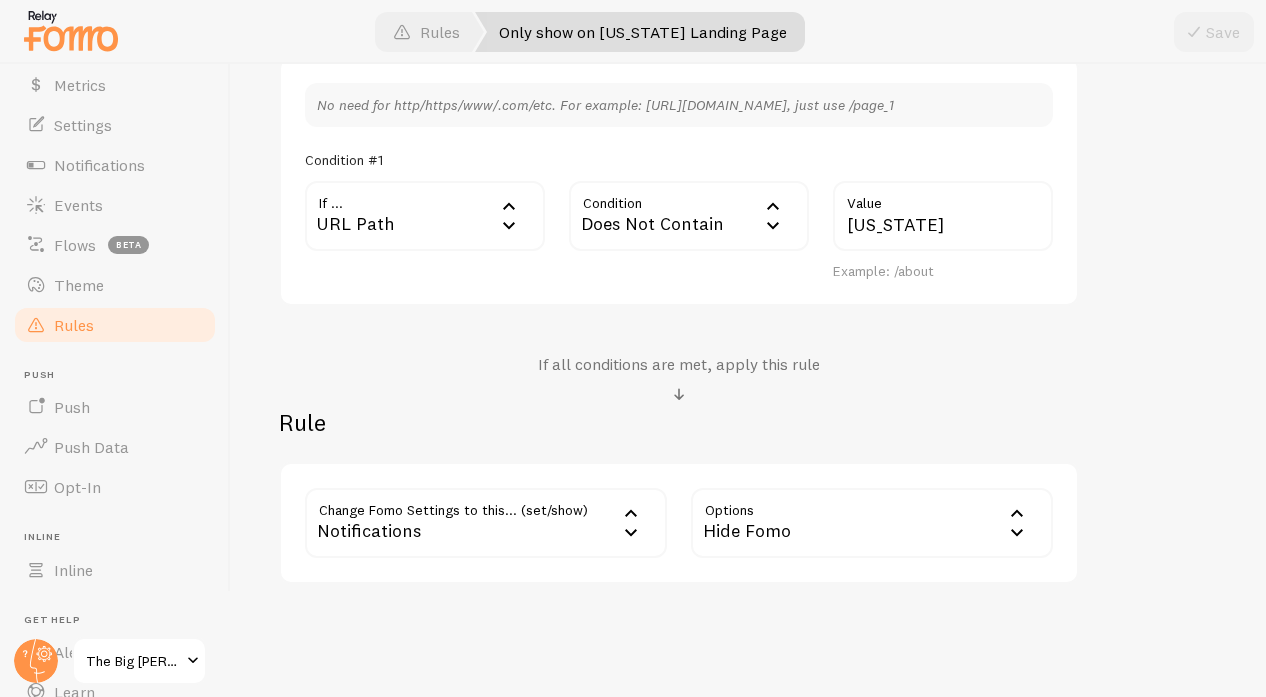 scroll, scrollTop: 567, scrollLeft: 0, axis: vertical 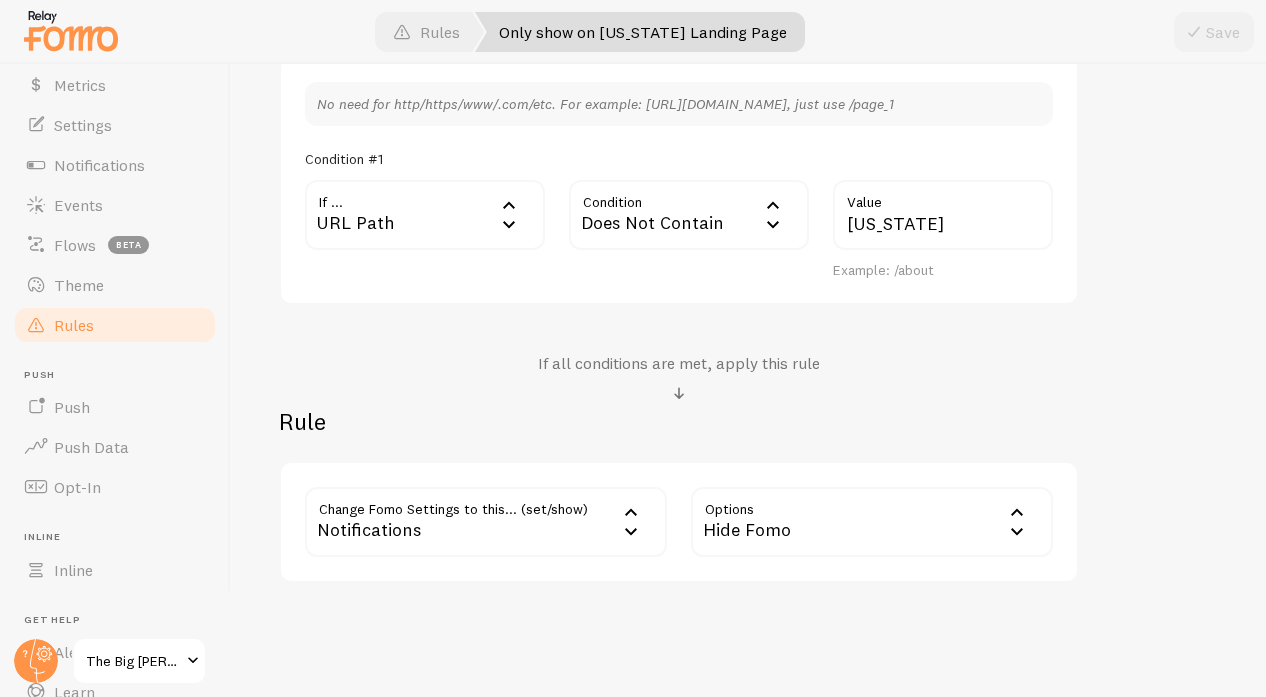 click on "Notifications" at bounding box center (486, 522) 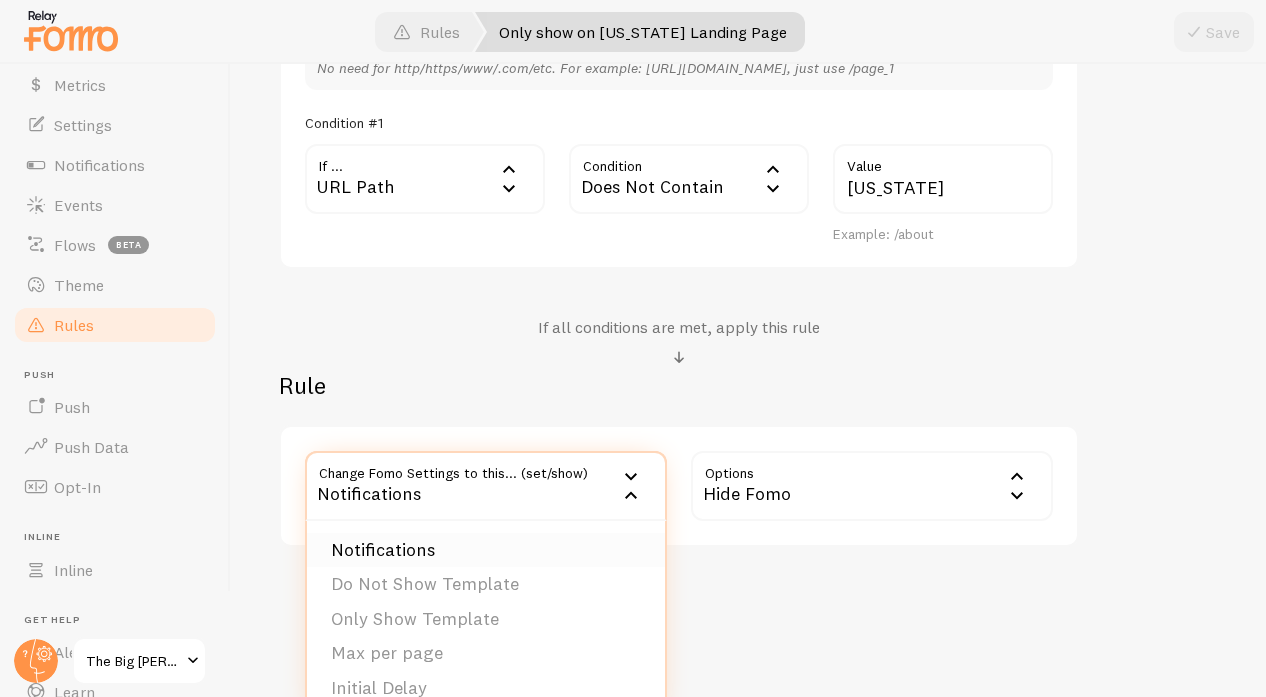scroll, scrollTop: 603, scrollLeft: 0, axis: vertical 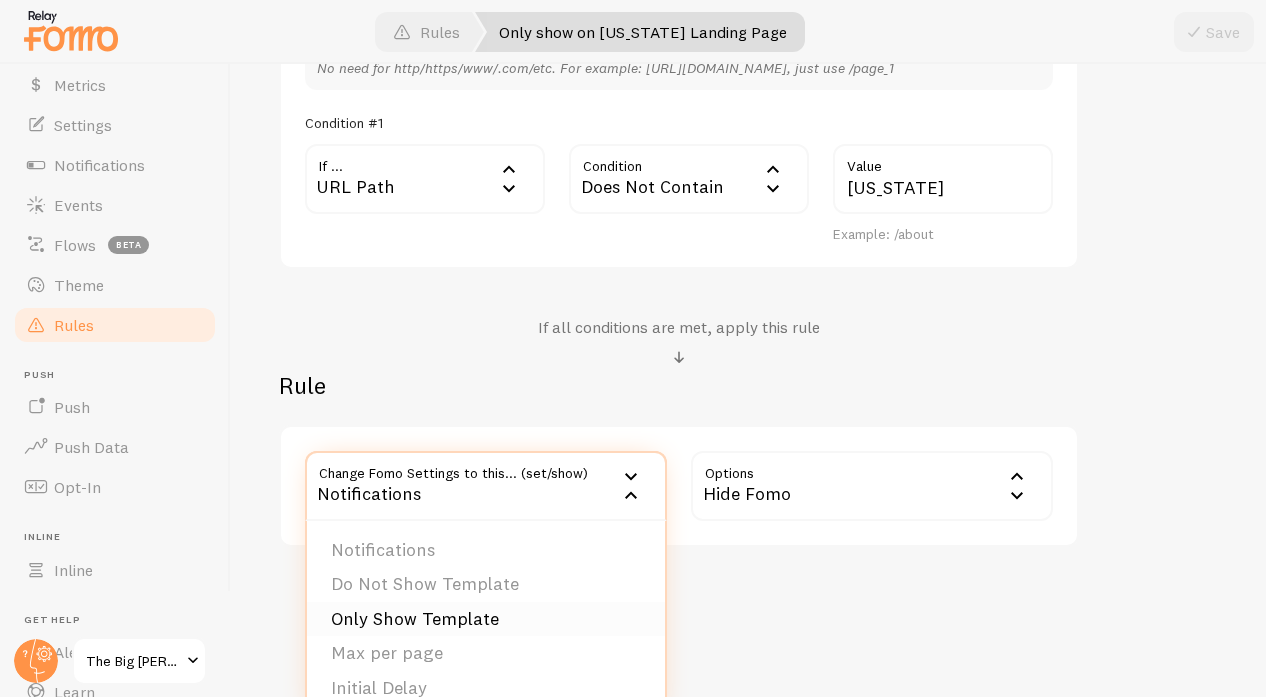 click on "Only Show Template" at bounding box center [486, 619] 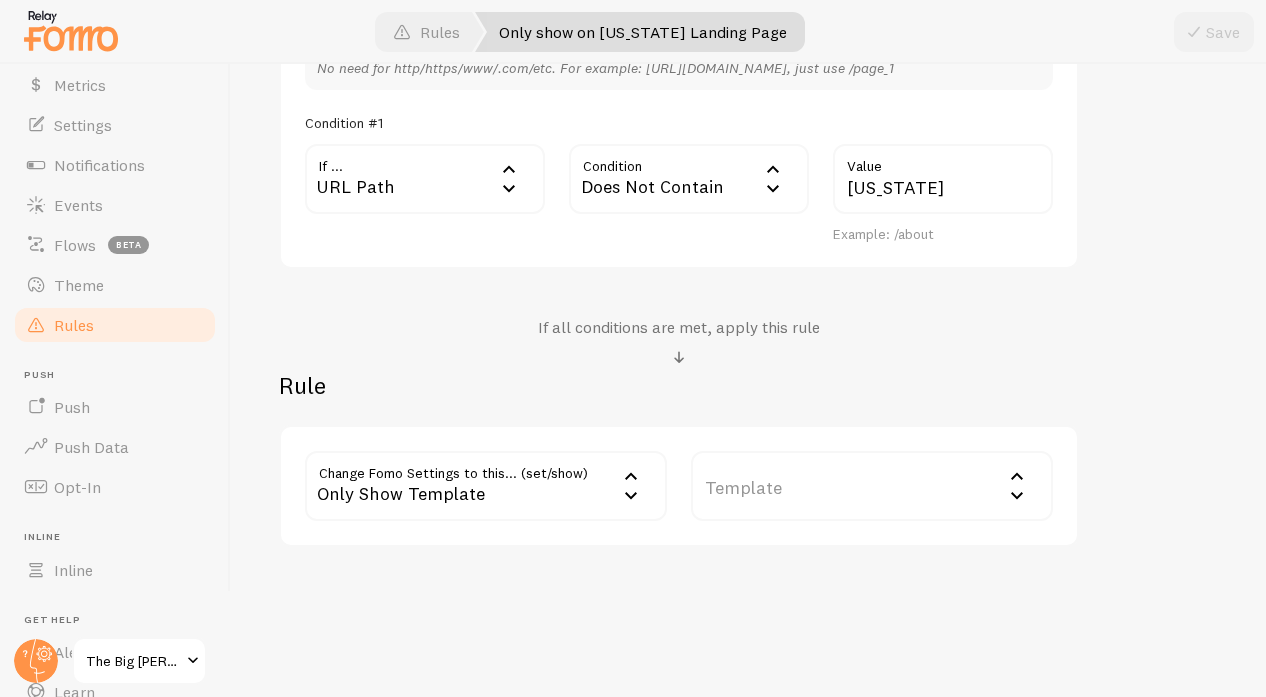 click on "Template" at bounding box center (872, 486) 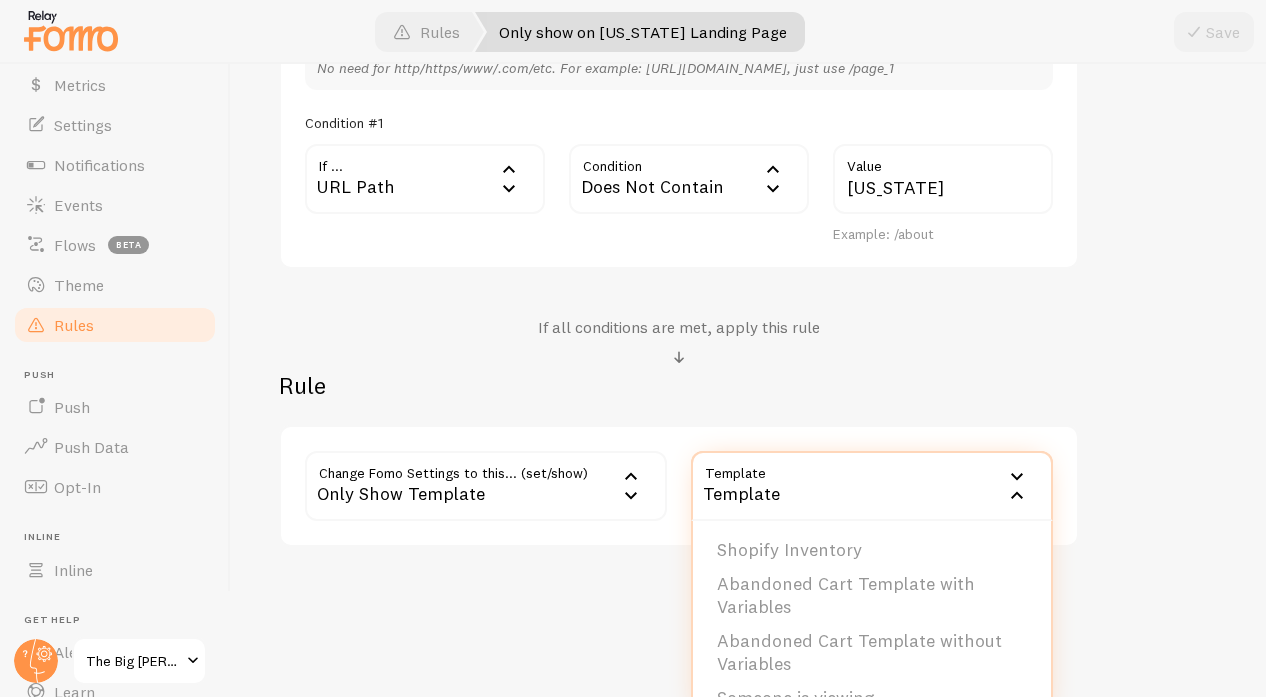 scroll, scrollTop: 628, scrollLeft: 0, axis: vertical 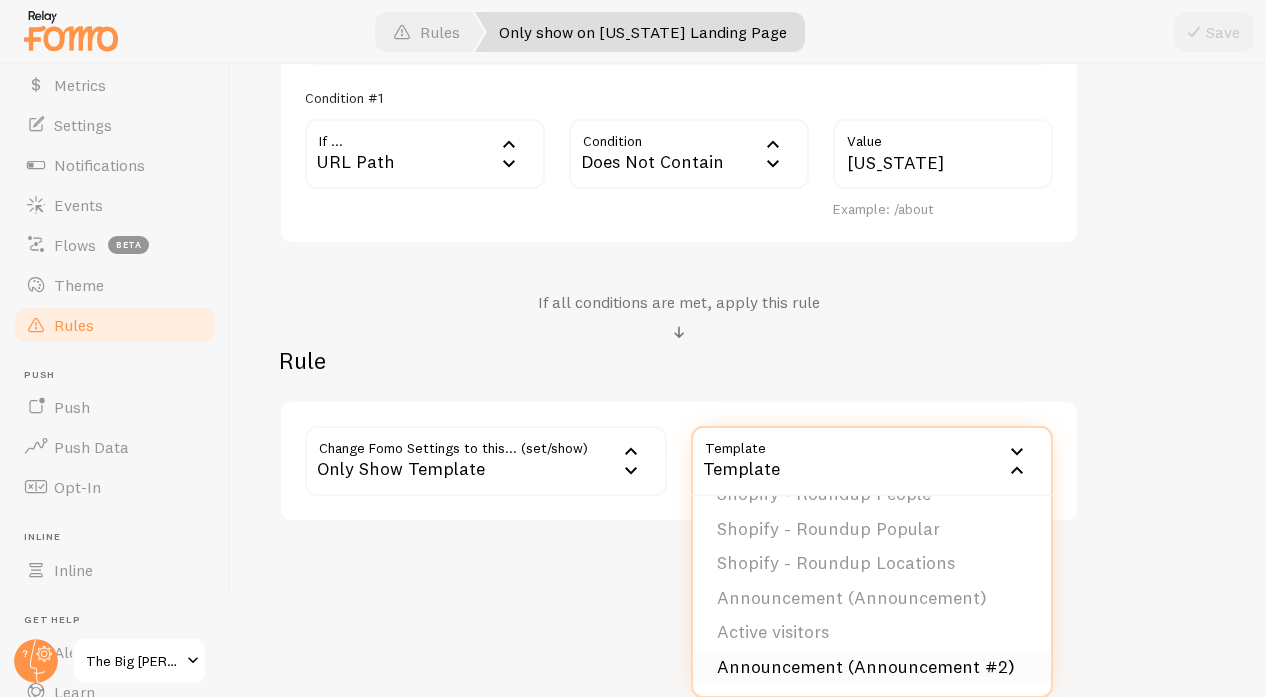 click on "Announcement (Announcement #2)" at bounding box center (872, 667) 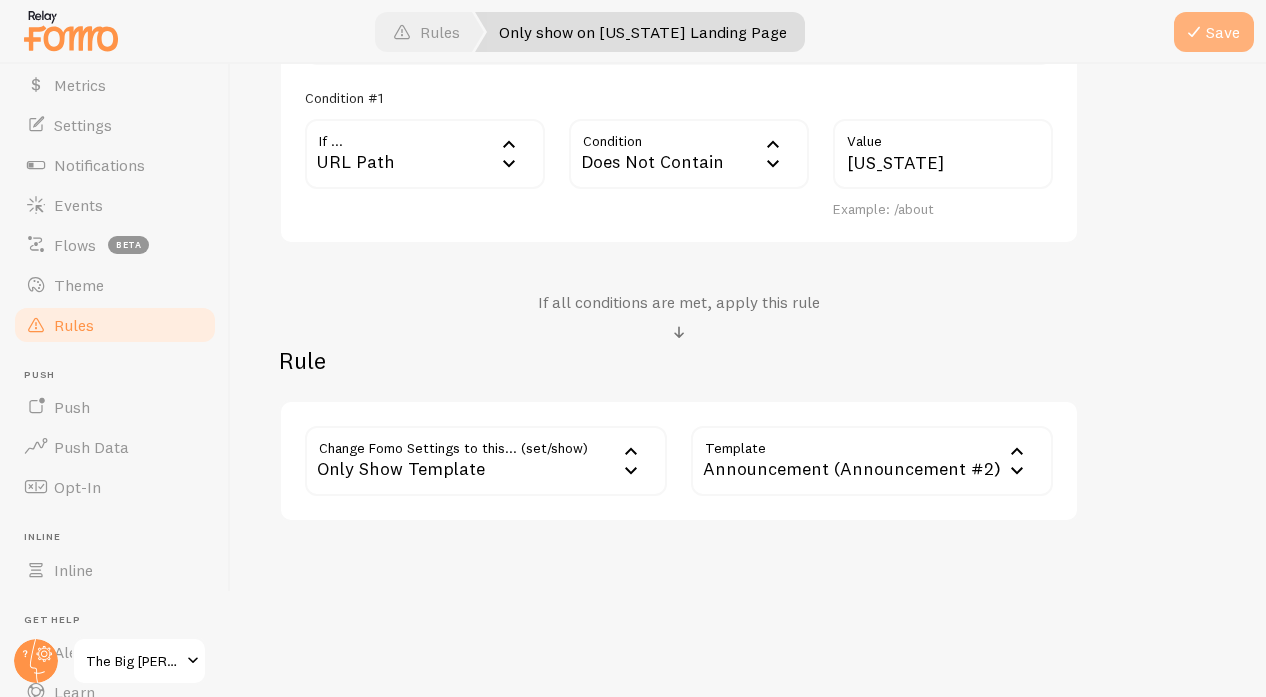 click at bounding box center (1194, 32) 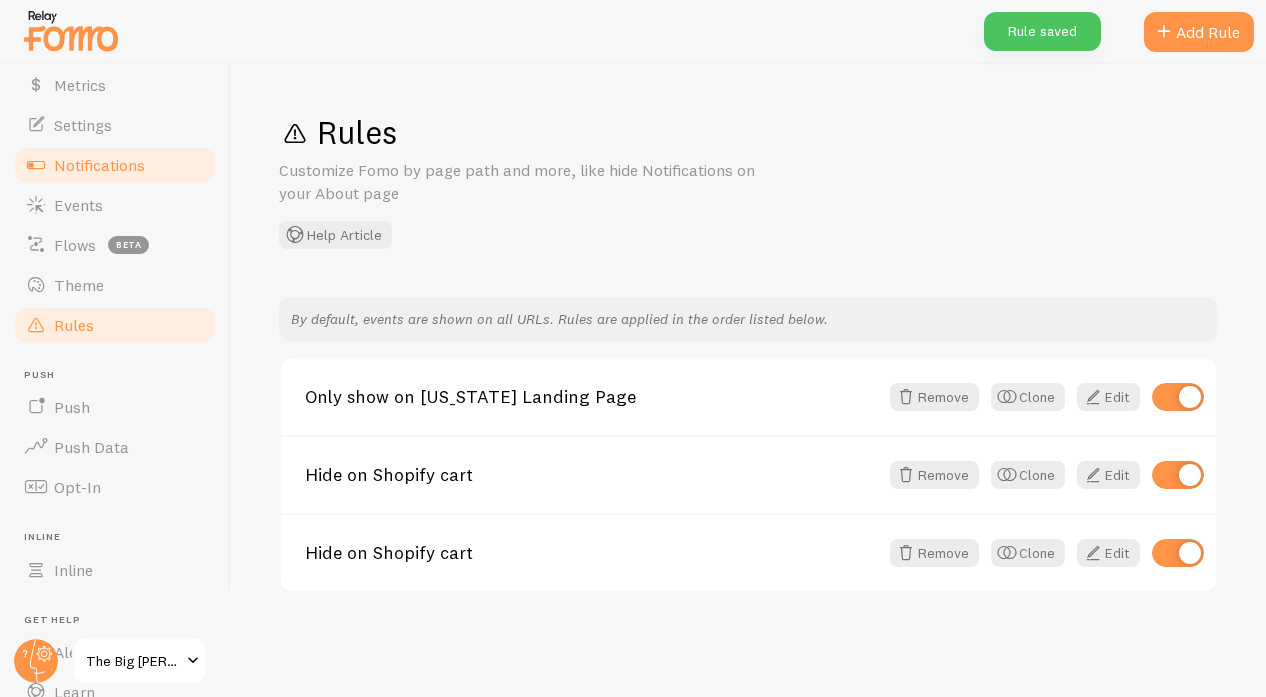 click on "Notifications" at bounding box center (115, 165) 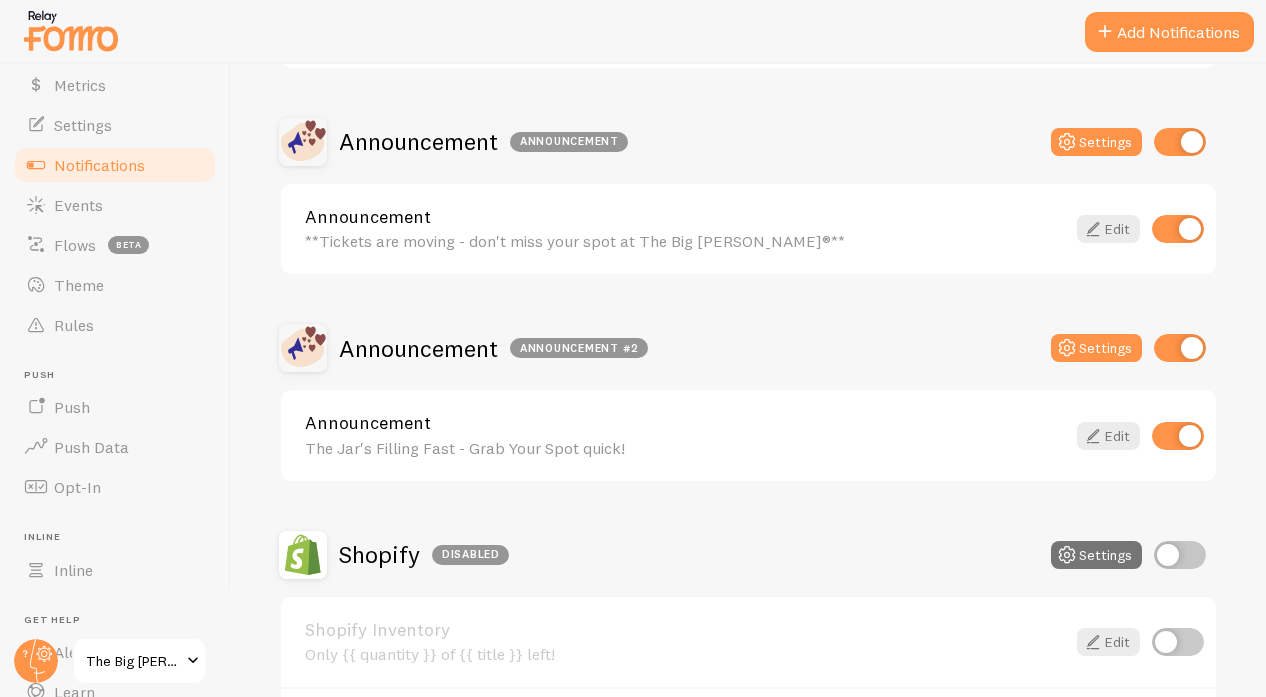 scroll, scrollTop: 666, scrollLeft: 0, axis: vertical 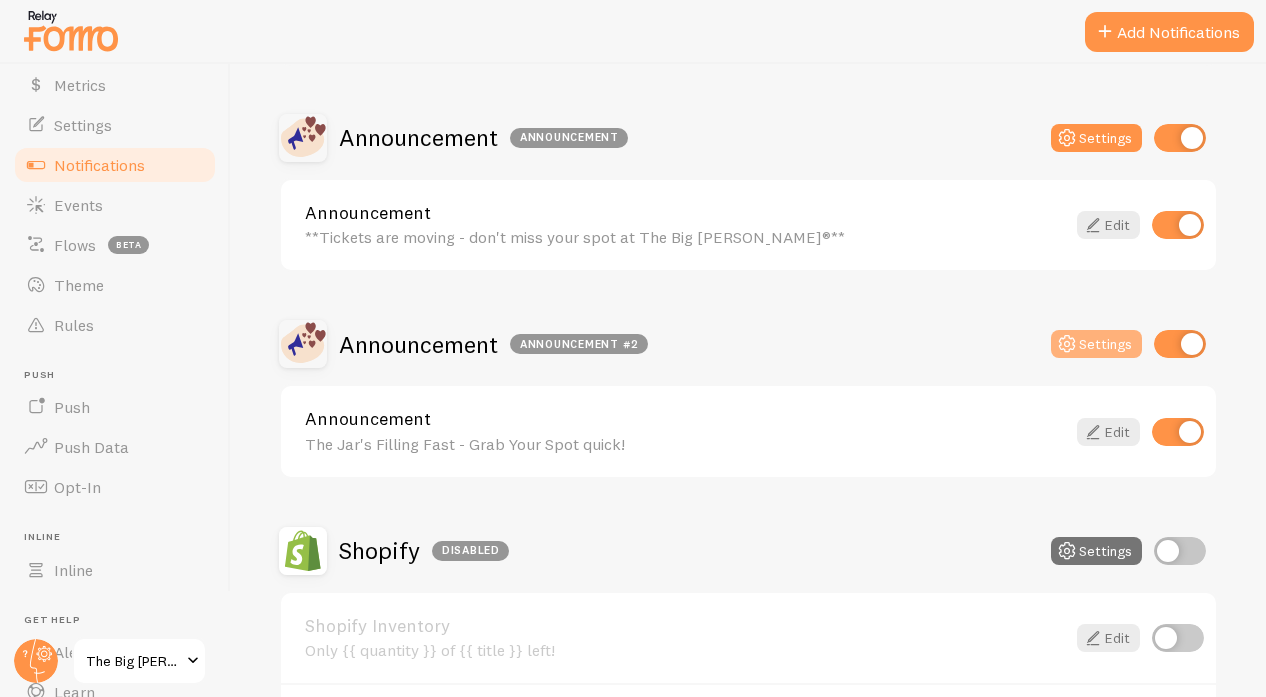 click at bounding box center (1067, 138) 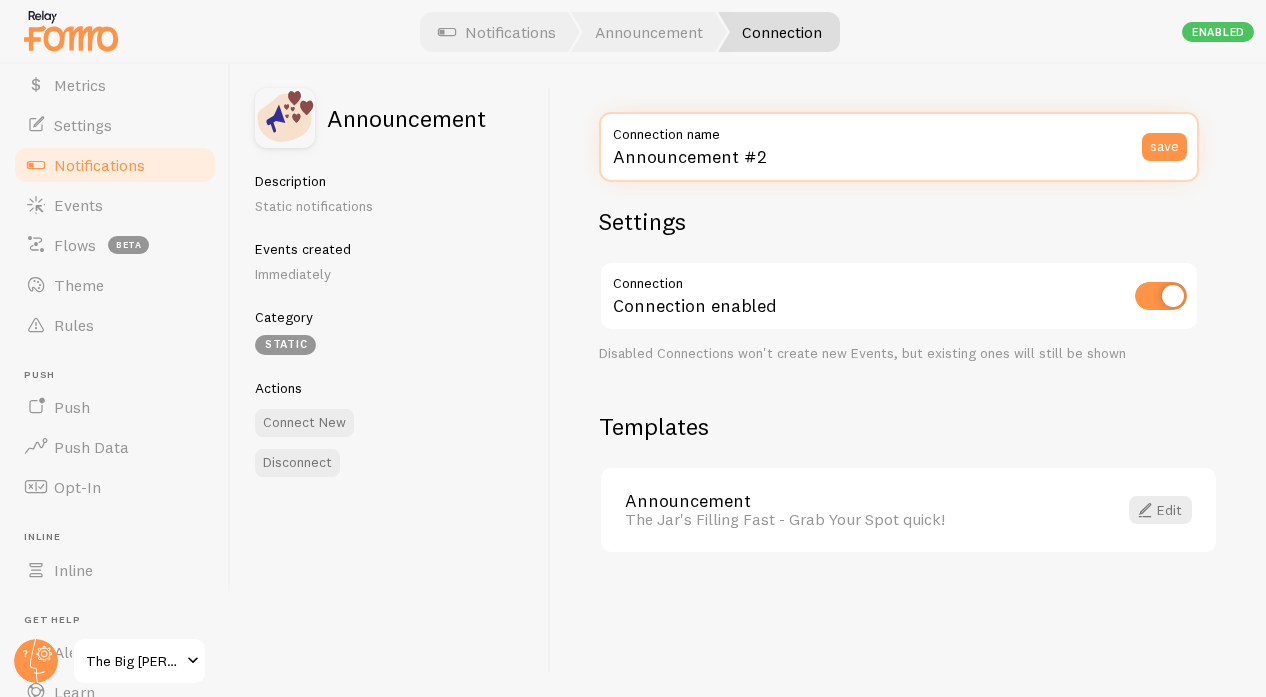 click on "Announcement #2" at bounding box center [899, 147] 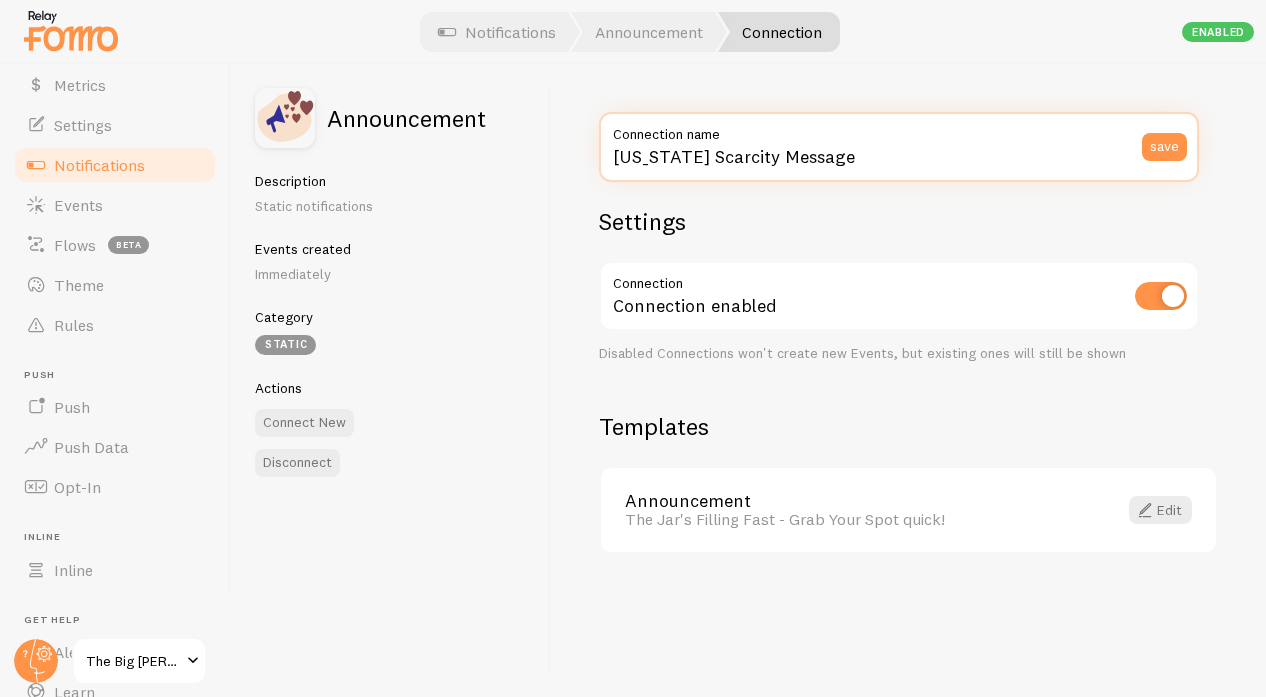 type on "[US_STATE] Scarcity Message" 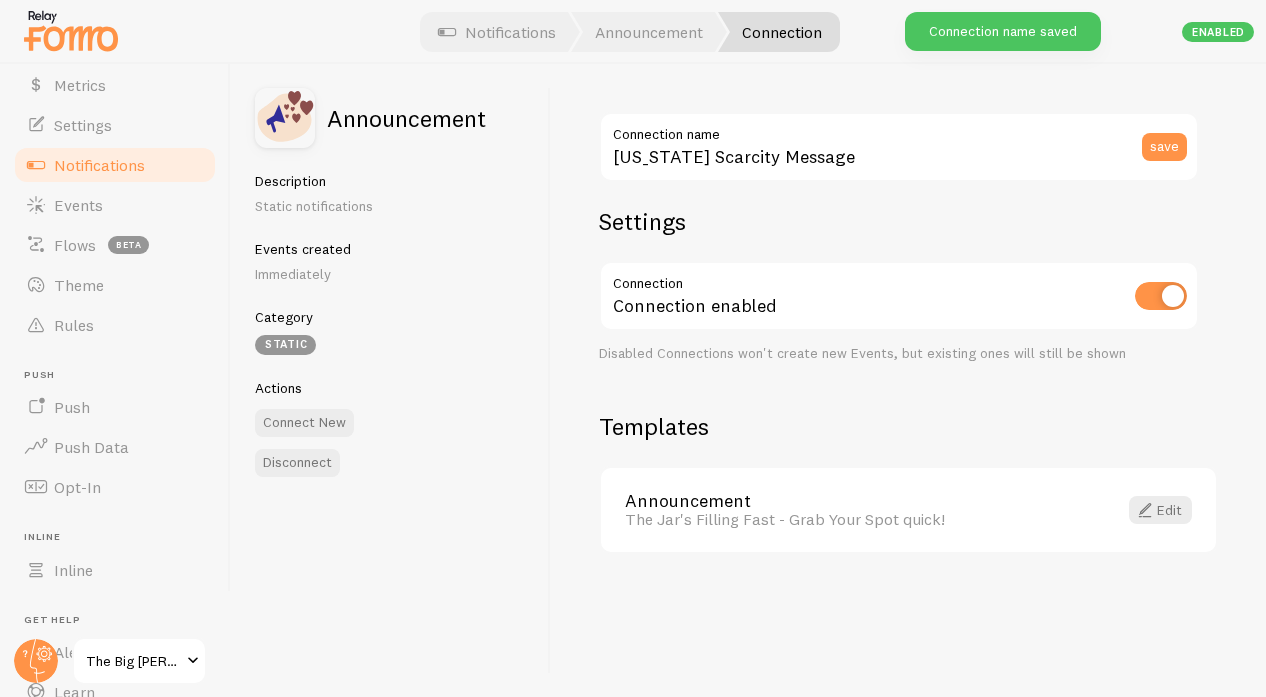 click on "Events created
Immediately" at bounding box center (390, 262) 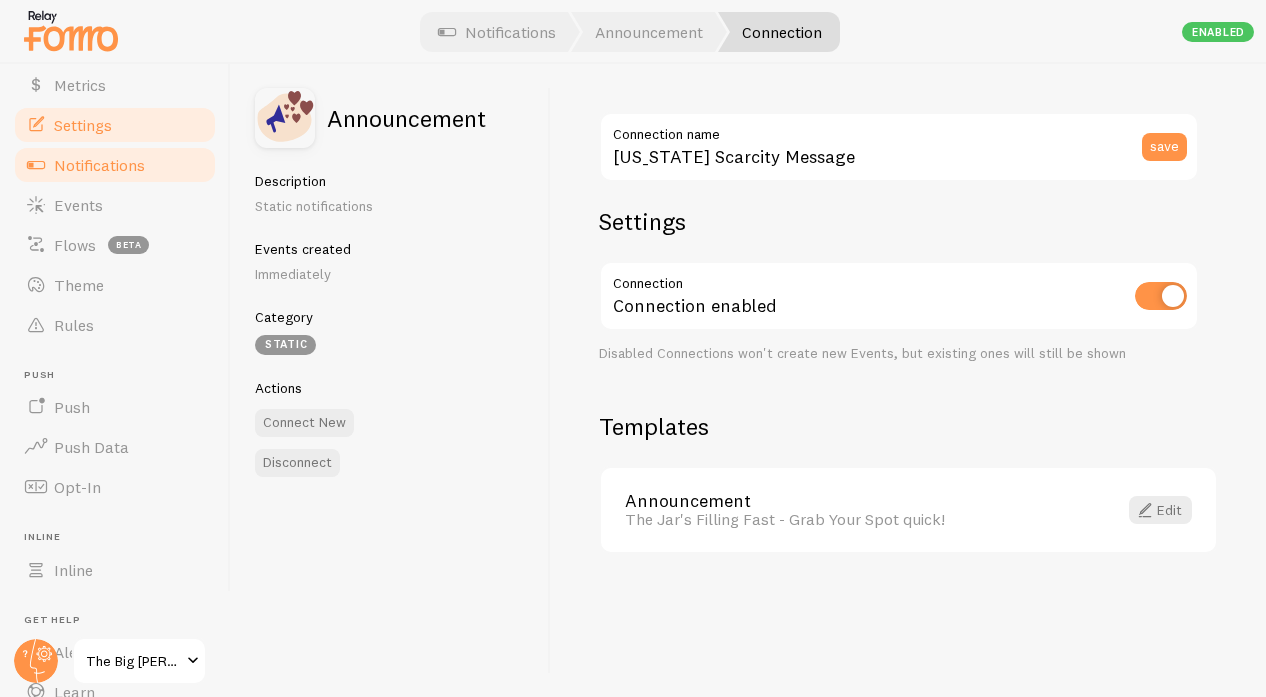 click on "Settings" at bounding box center [83, 125] 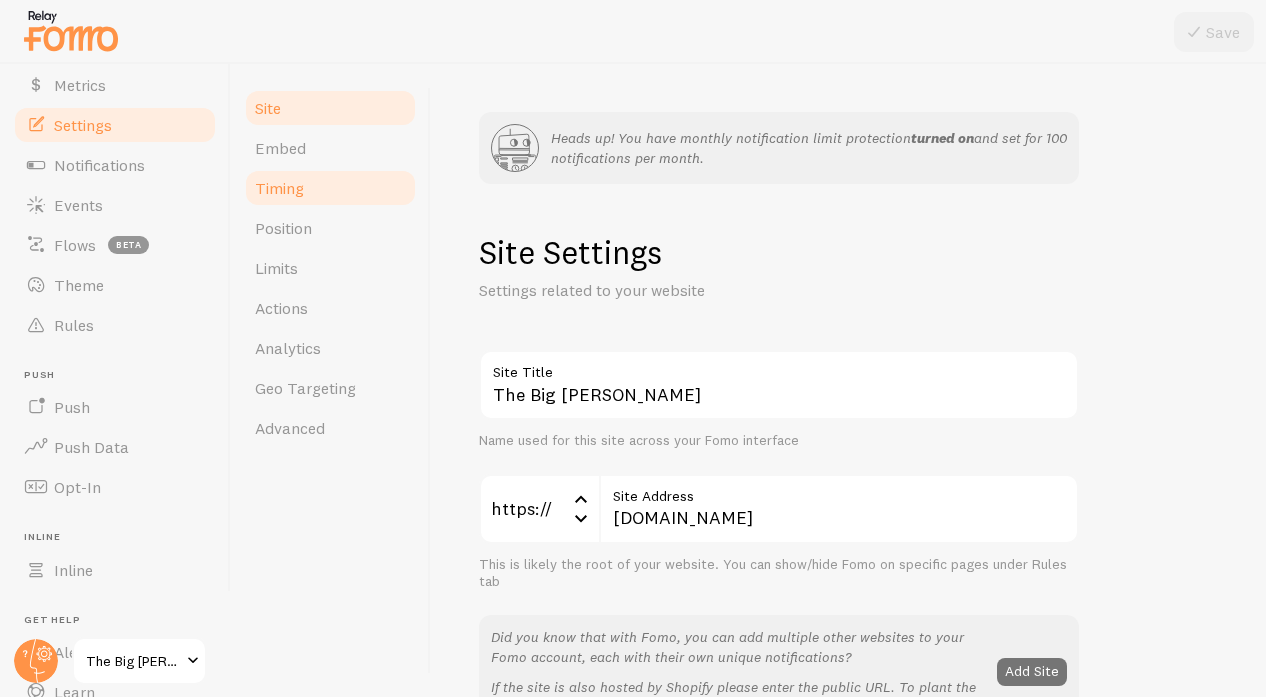click on "Timing" at bounding box center [330, 188] 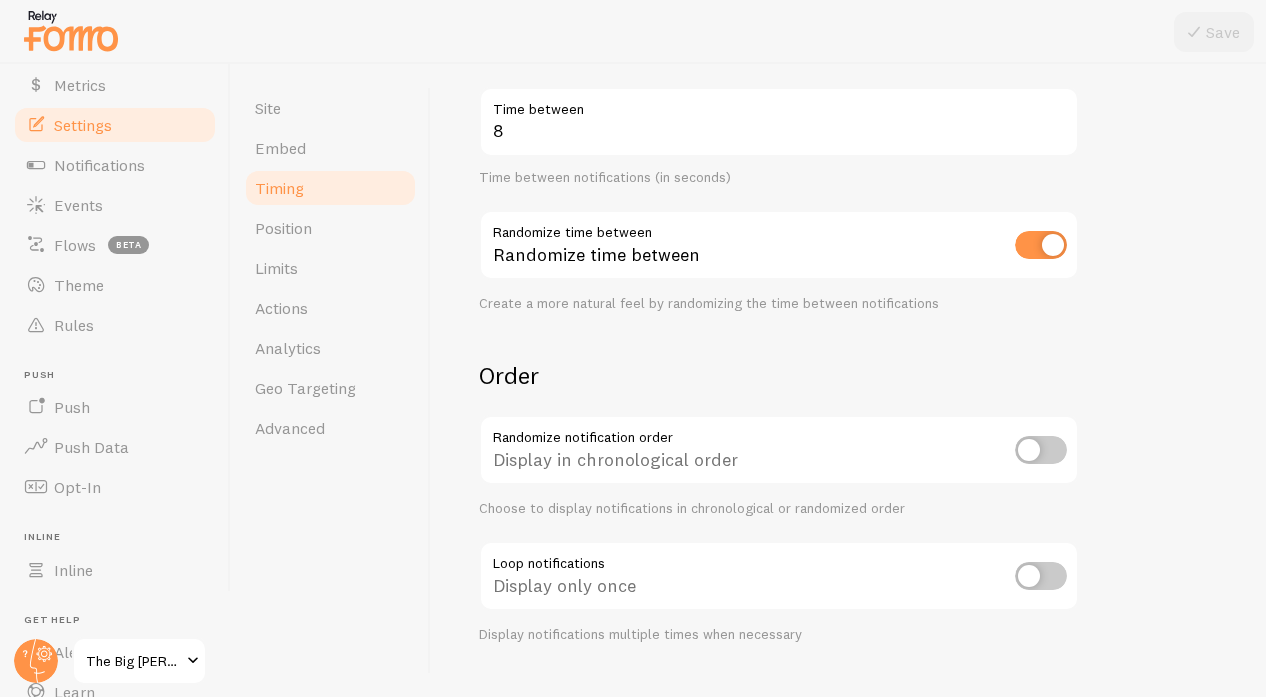 scroll, scrollTop: 607, scrollLeft: 0, axis: vertical 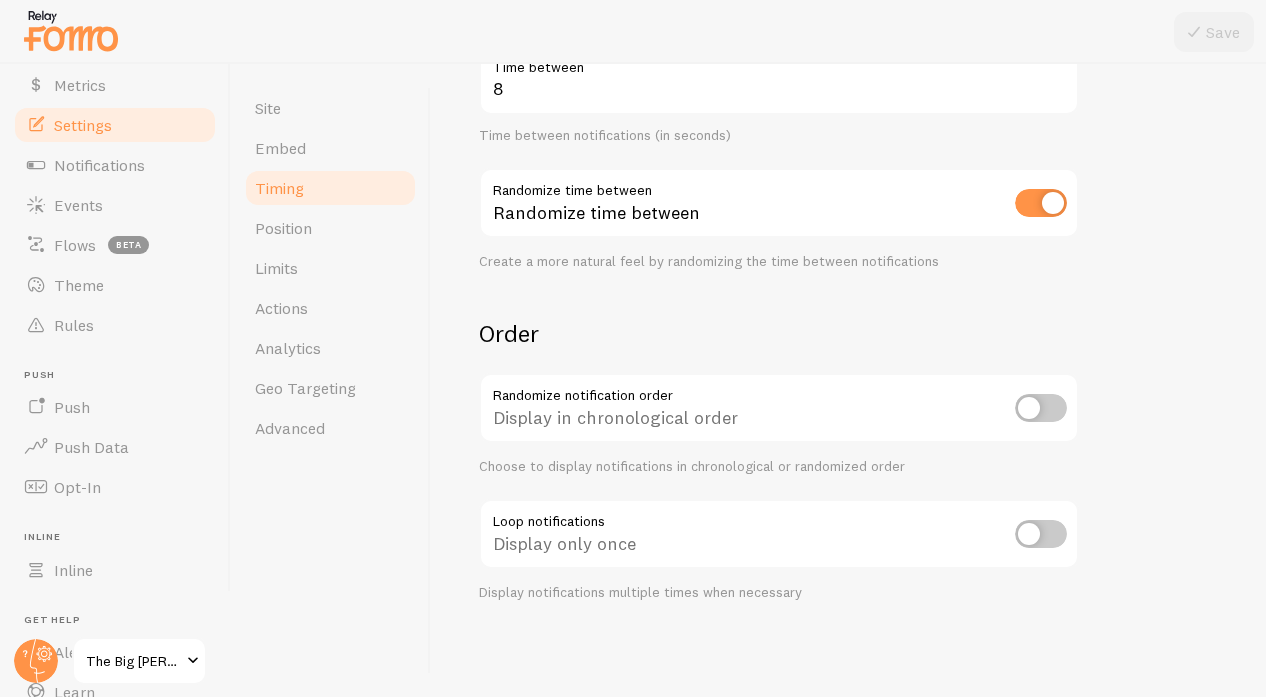 click at bounding box center [1041, 534] 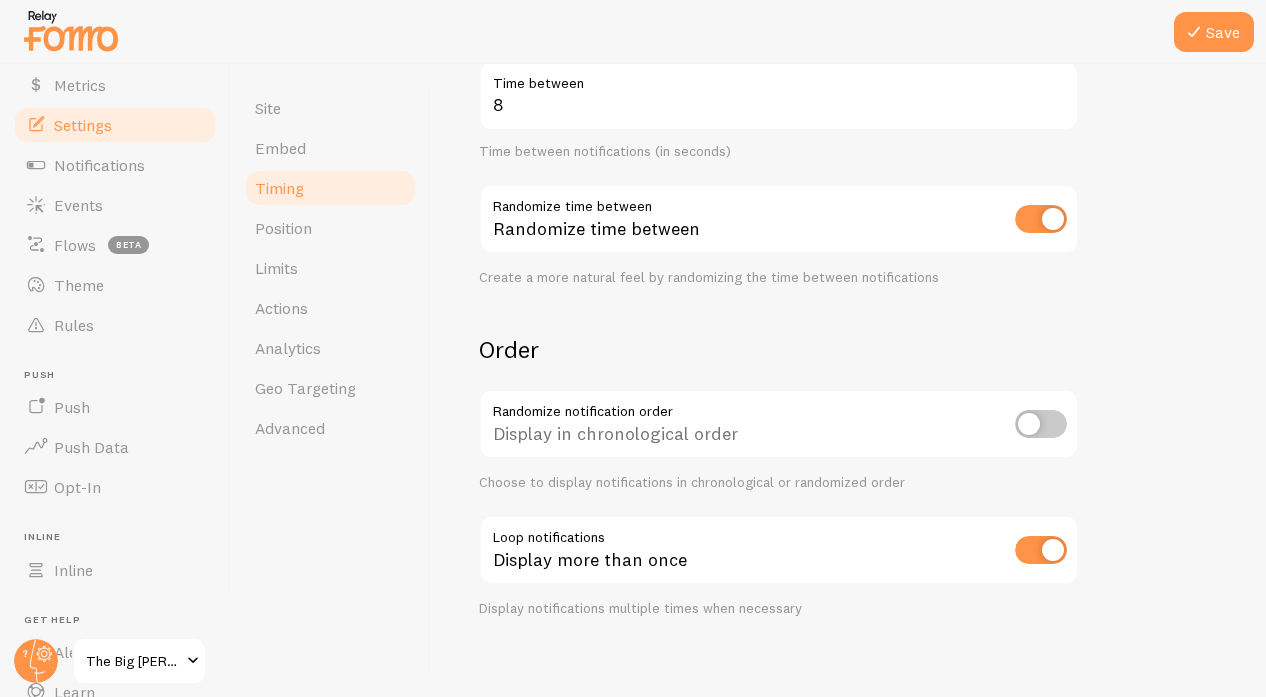 scroll, scrollTop: 570, scrollLeft: 0, axis: vertical 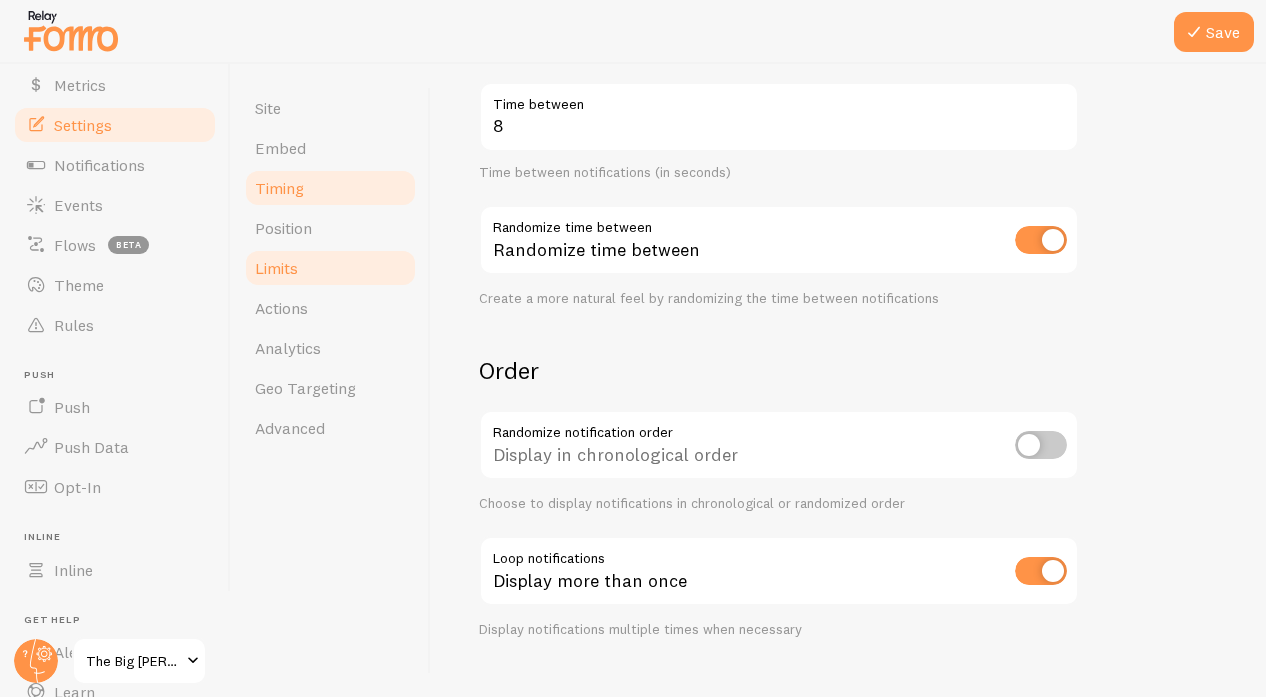 click on "Limits" at bounding box center (276, 268) 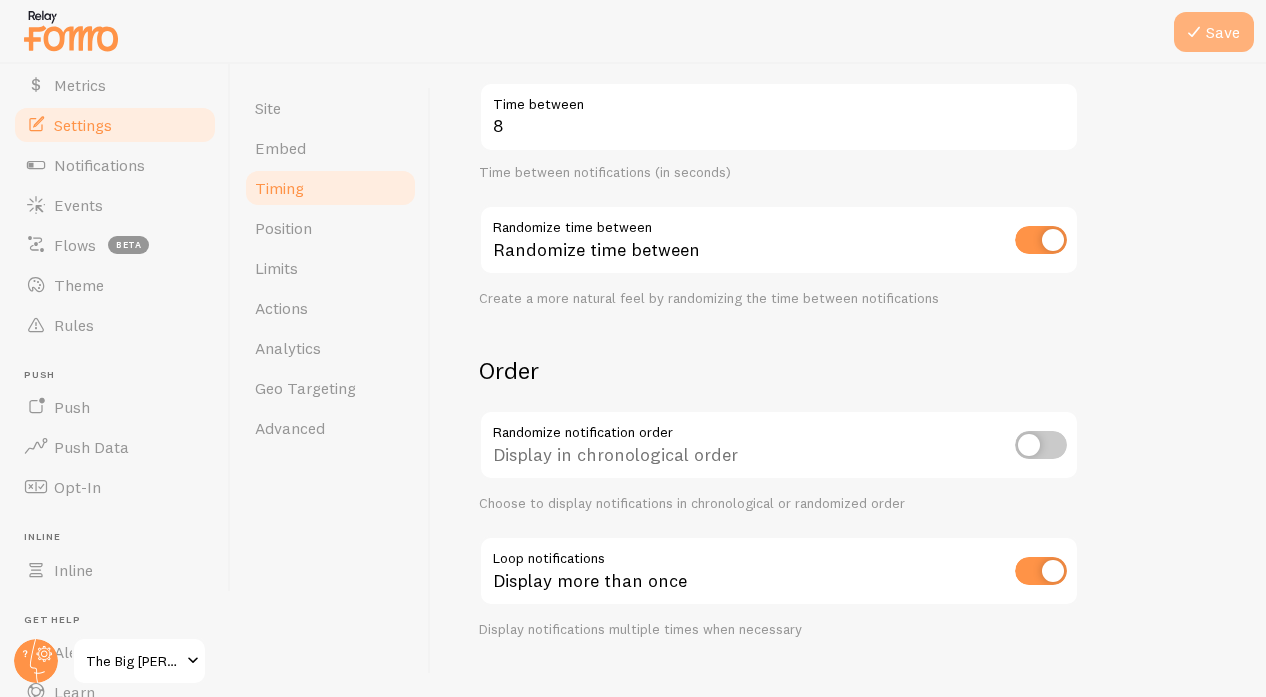 click on "Save" at bounding box center (1214, 32) 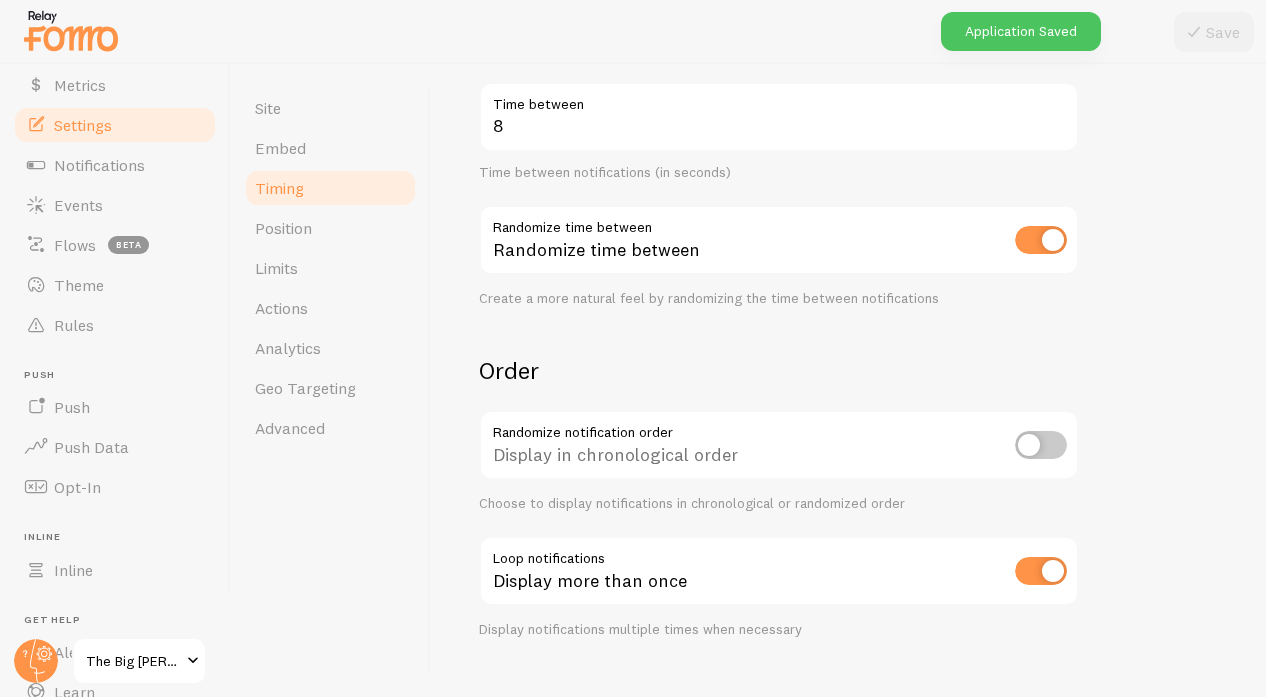 click on "Timing" at bounding box center (279, 188) 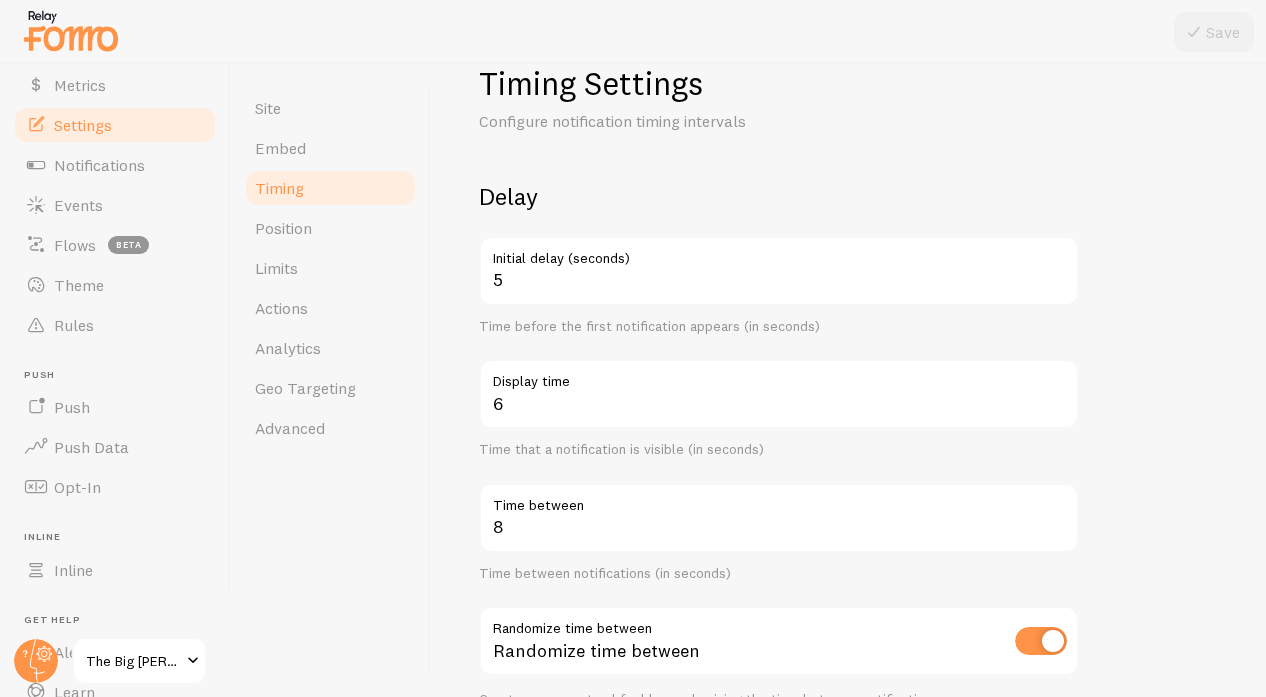scroll, scrollTop: 171, scrollLeft: 0, axis: vertical 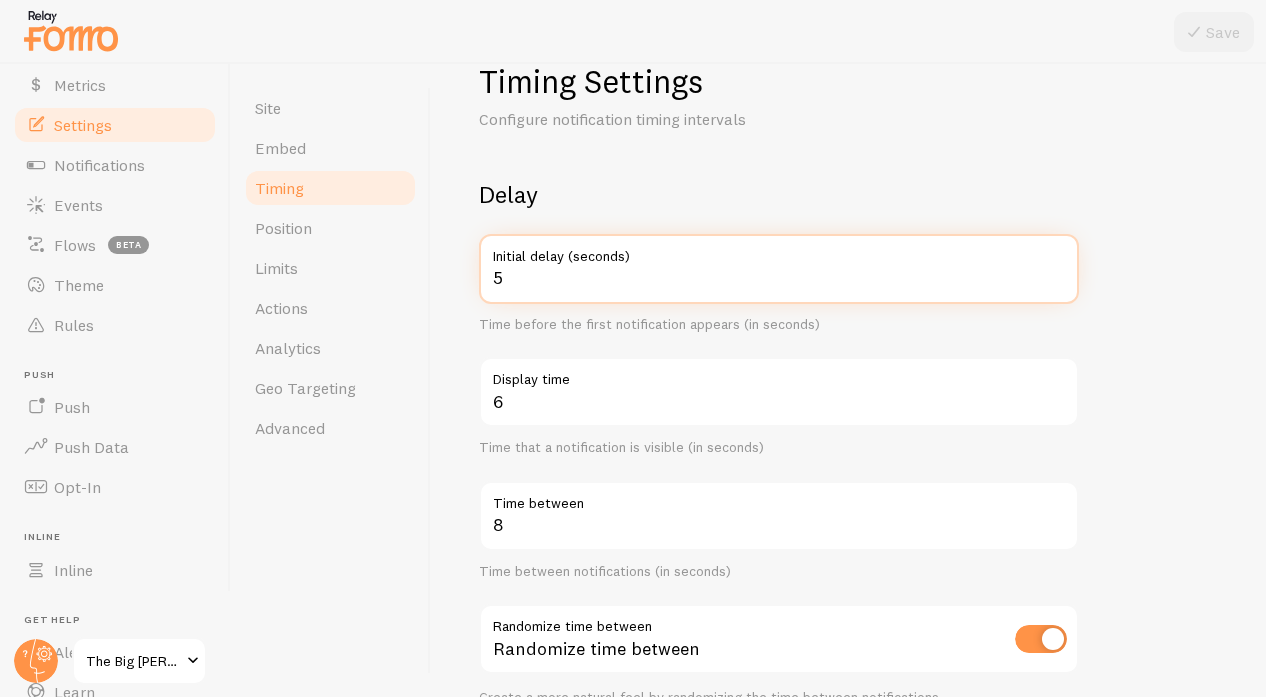 click on "5" at bounding box center (779, 269) 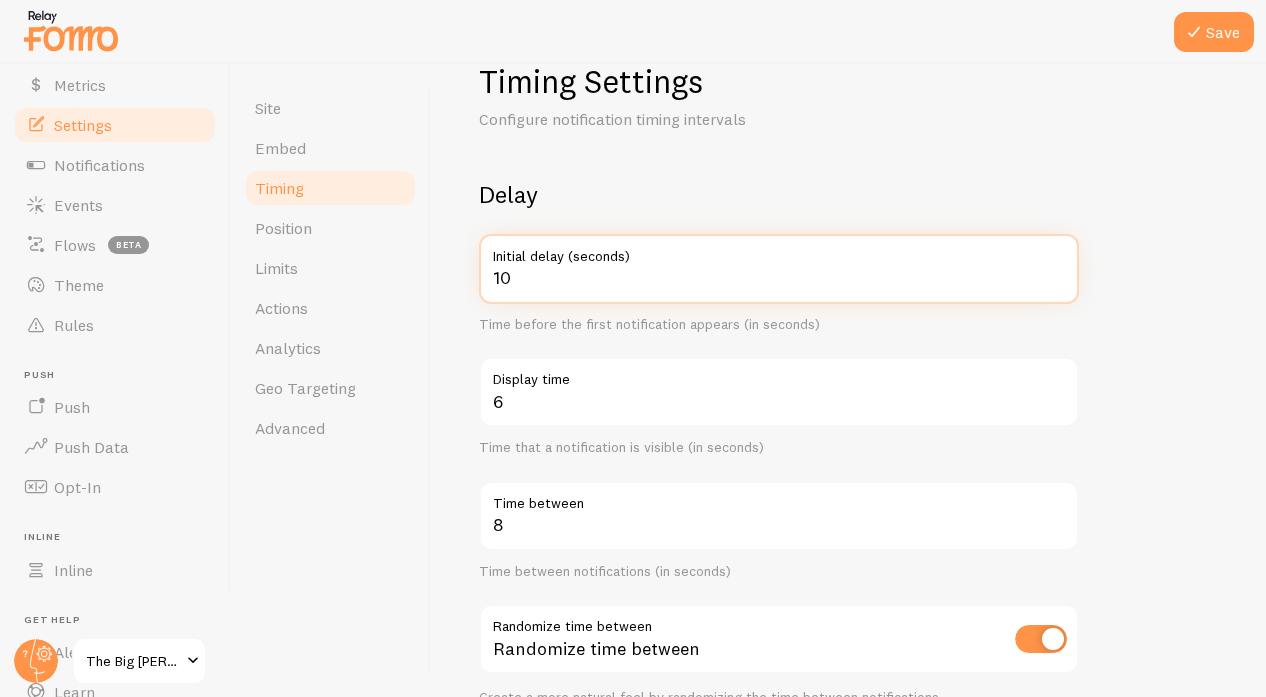 type on "10" 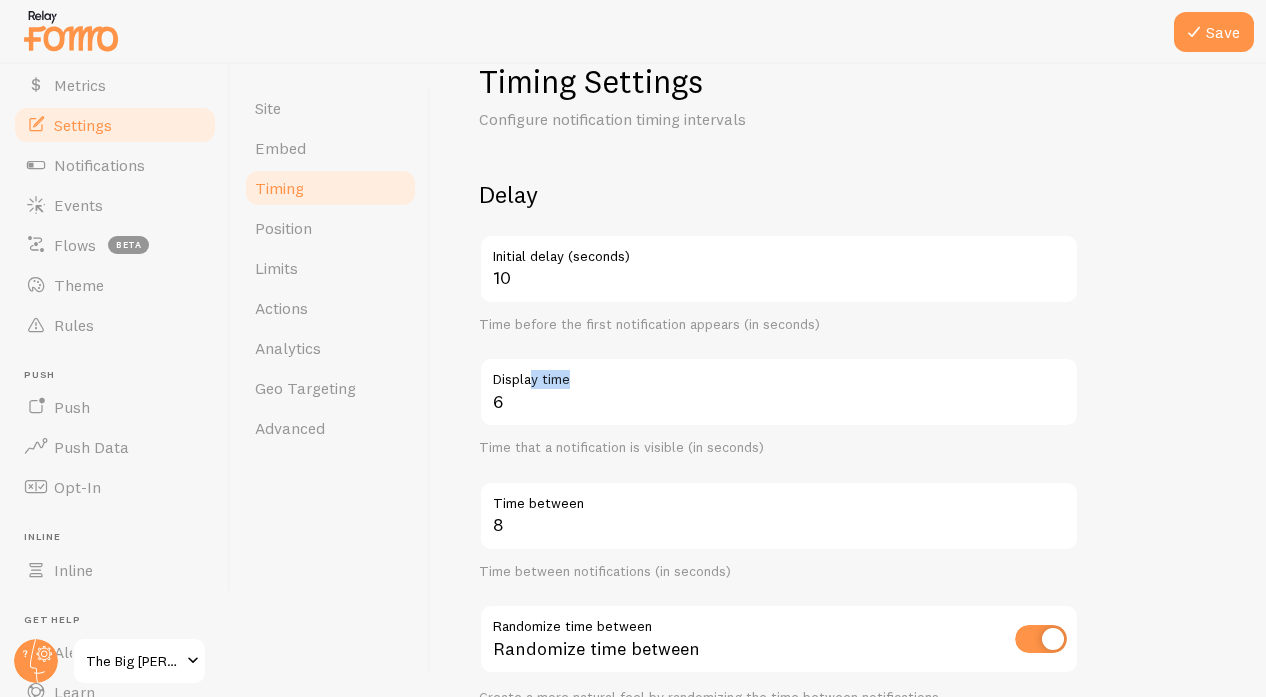drag, startPoint x: 535, startPoint y: 384, endPoint x: 541, endPoint y: 399, distance: 16.155495 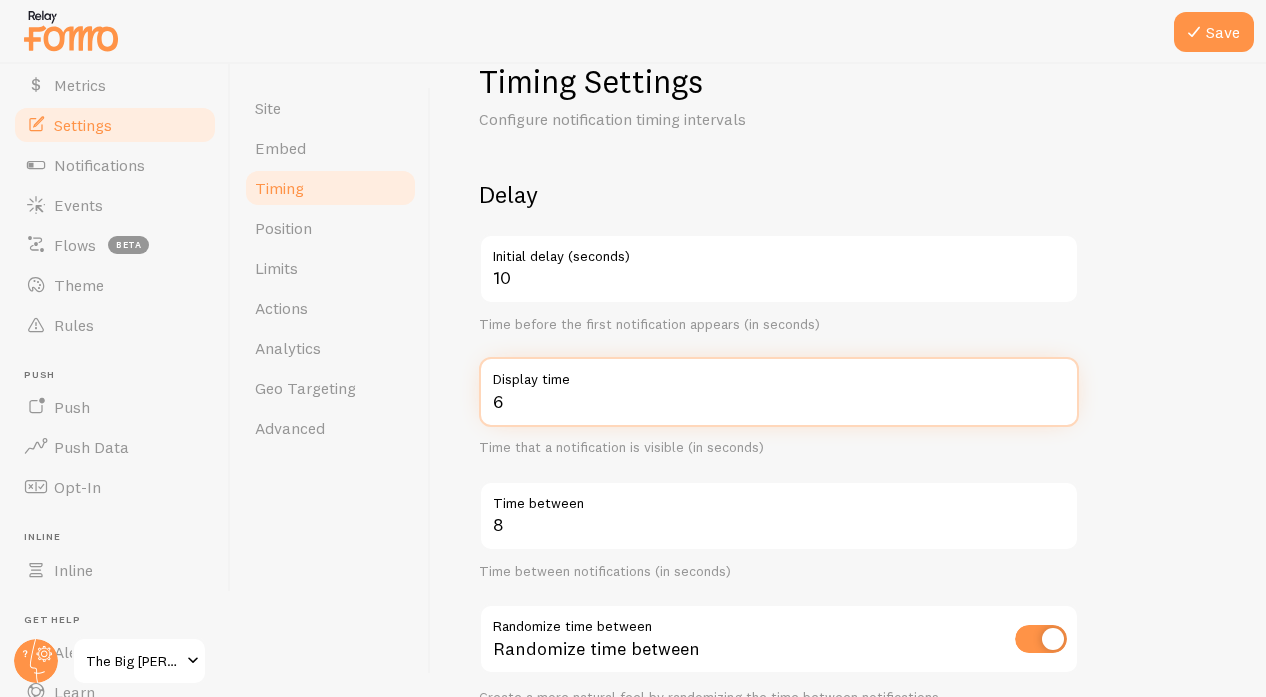 click on "6" at bounding box center (779, 392) 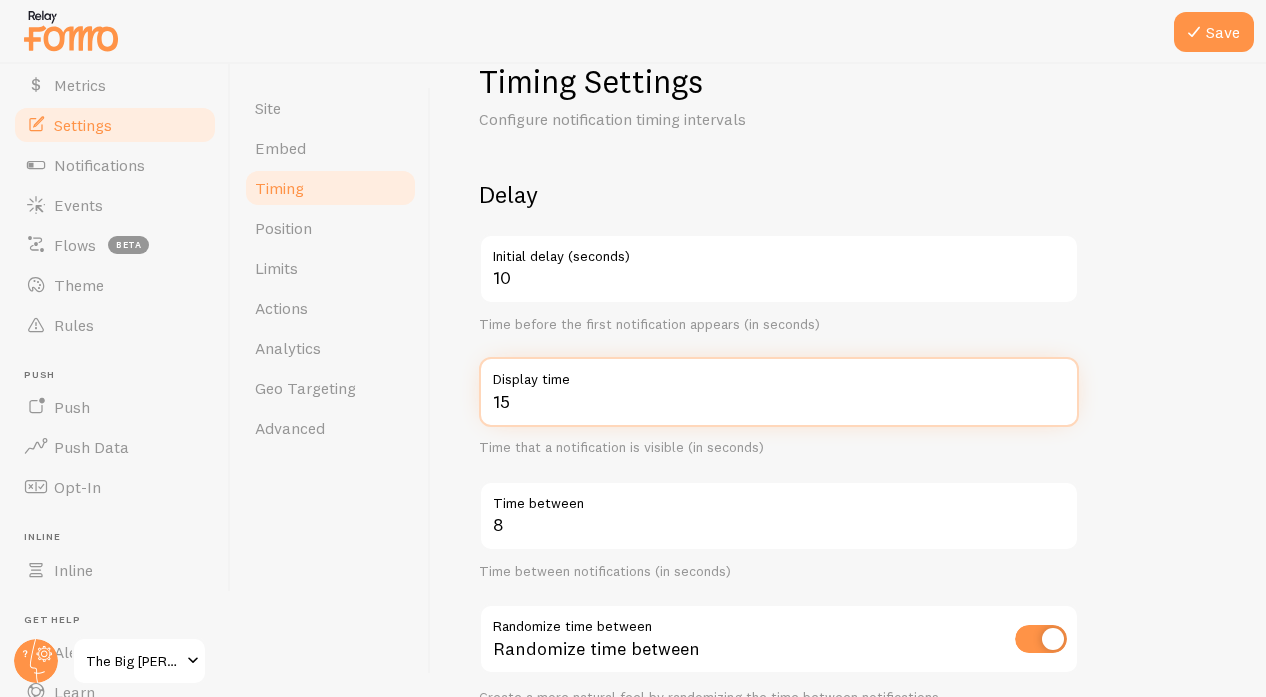 type on "15" 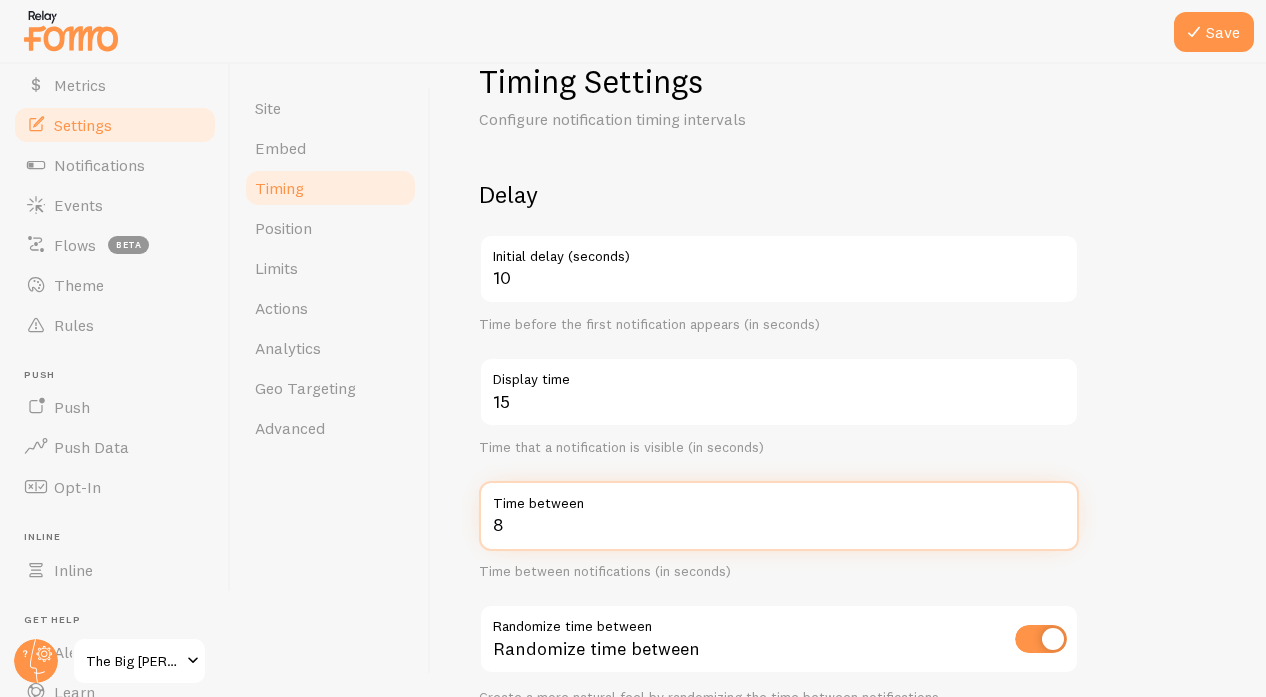 click on "8" at bounding box center [779, 516] 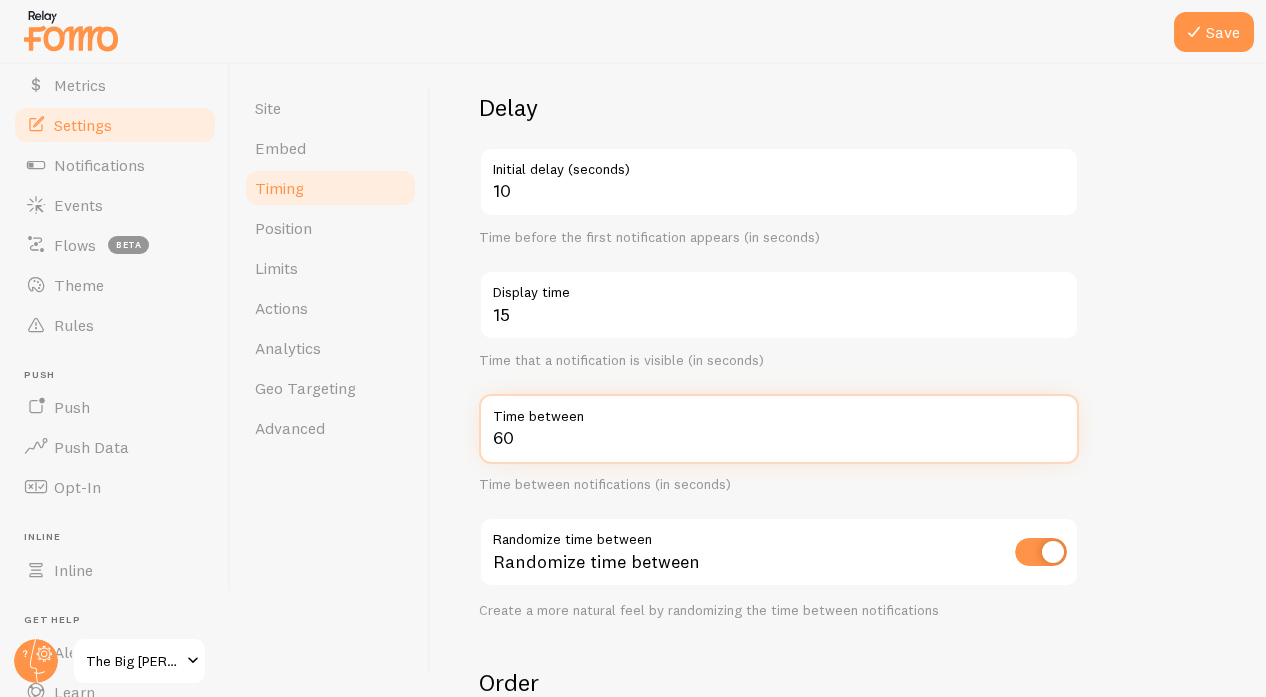 scroll, scrollTop: 194, scrollLeft: 0, axis: vertical 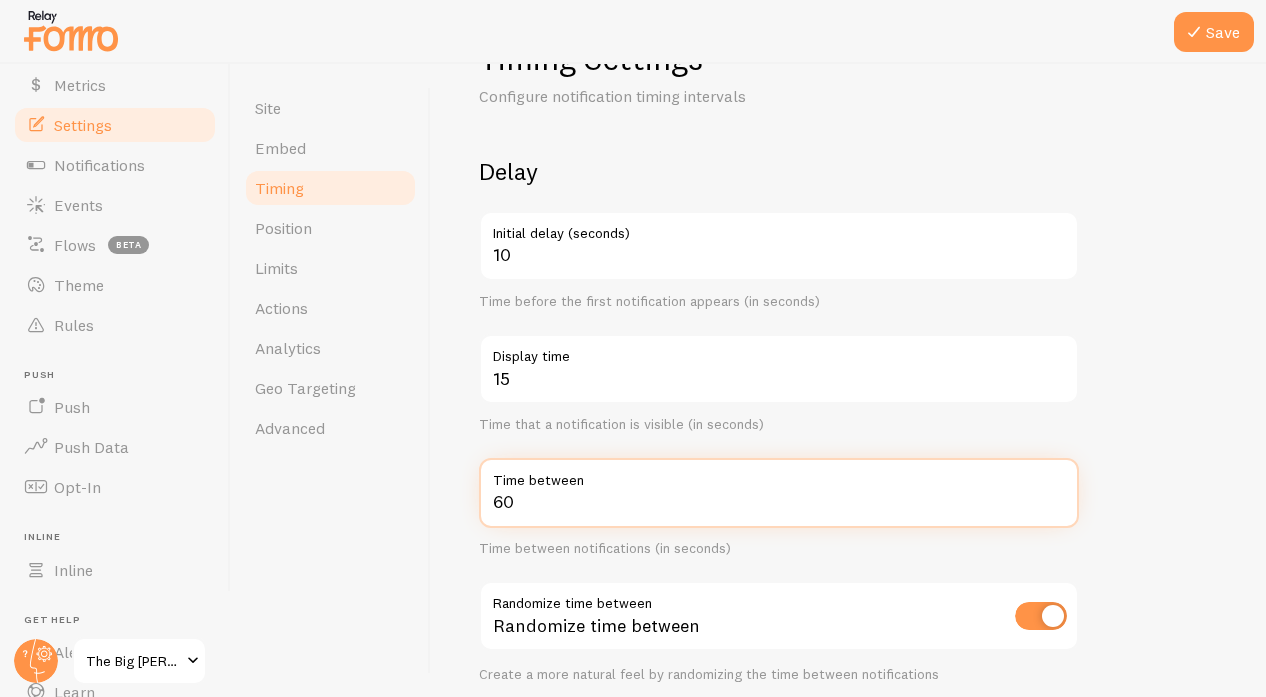 click on "60" at bounding box center [779, 493] 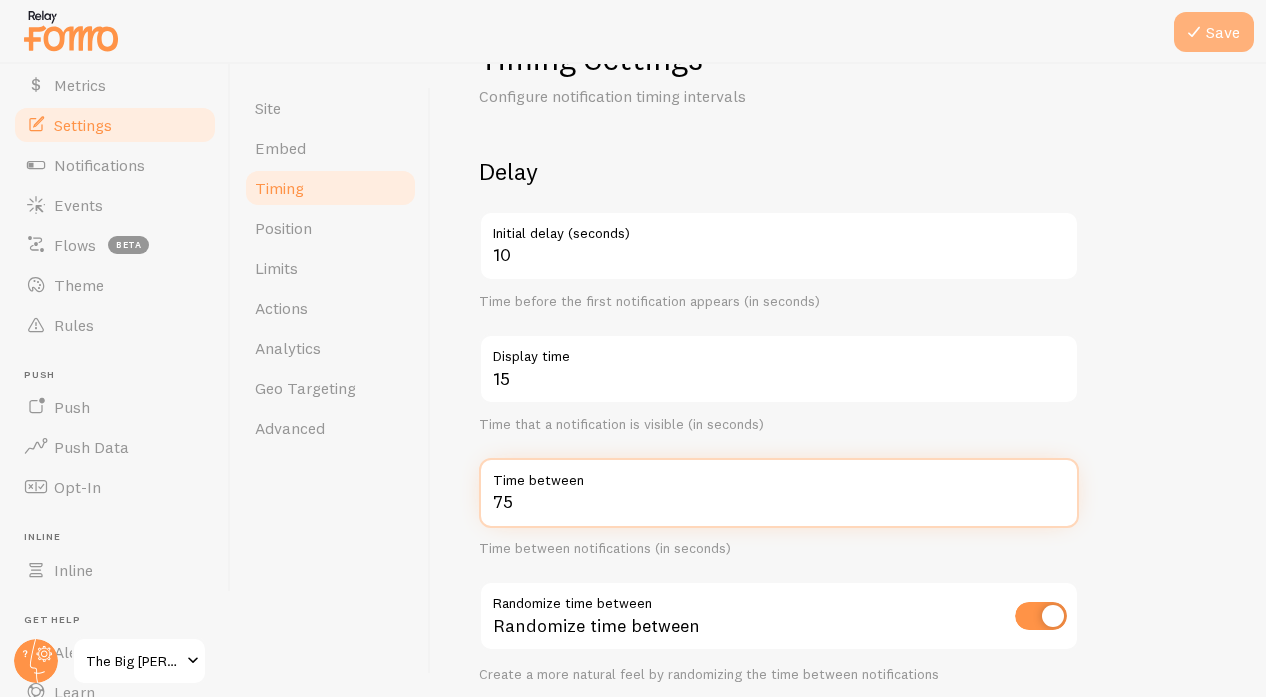 type on "75" 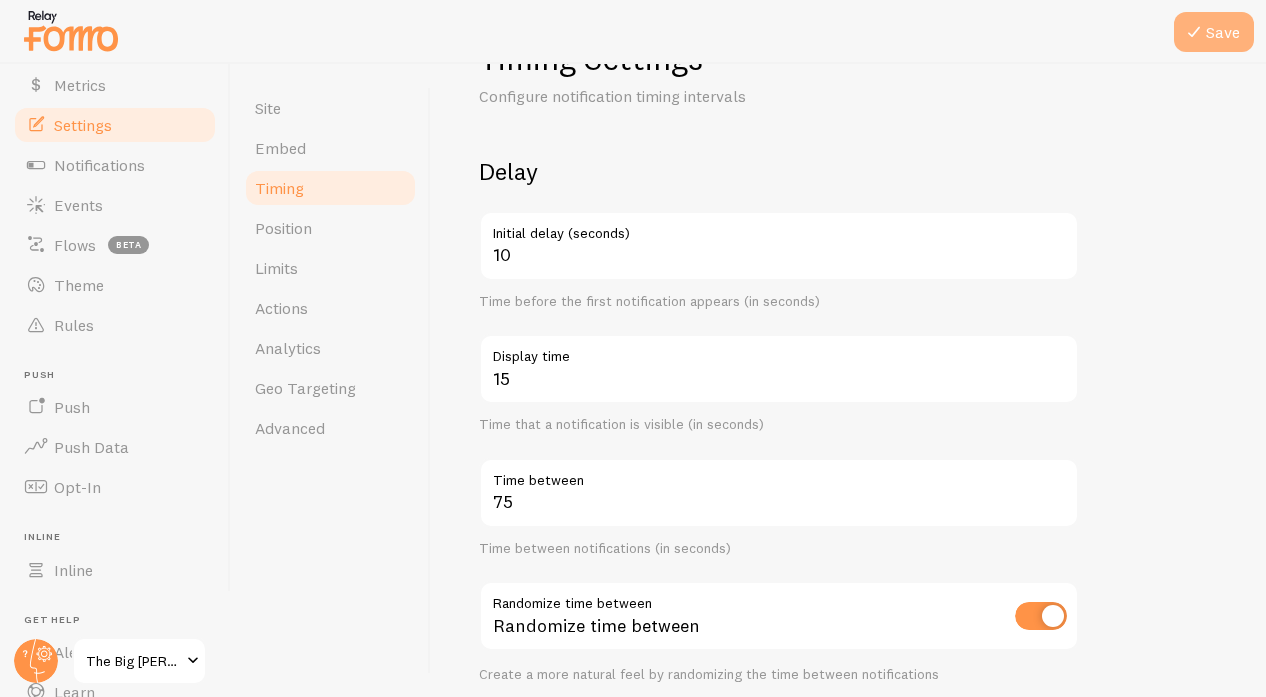 click on "Save" at bounding box center [1214, 32] 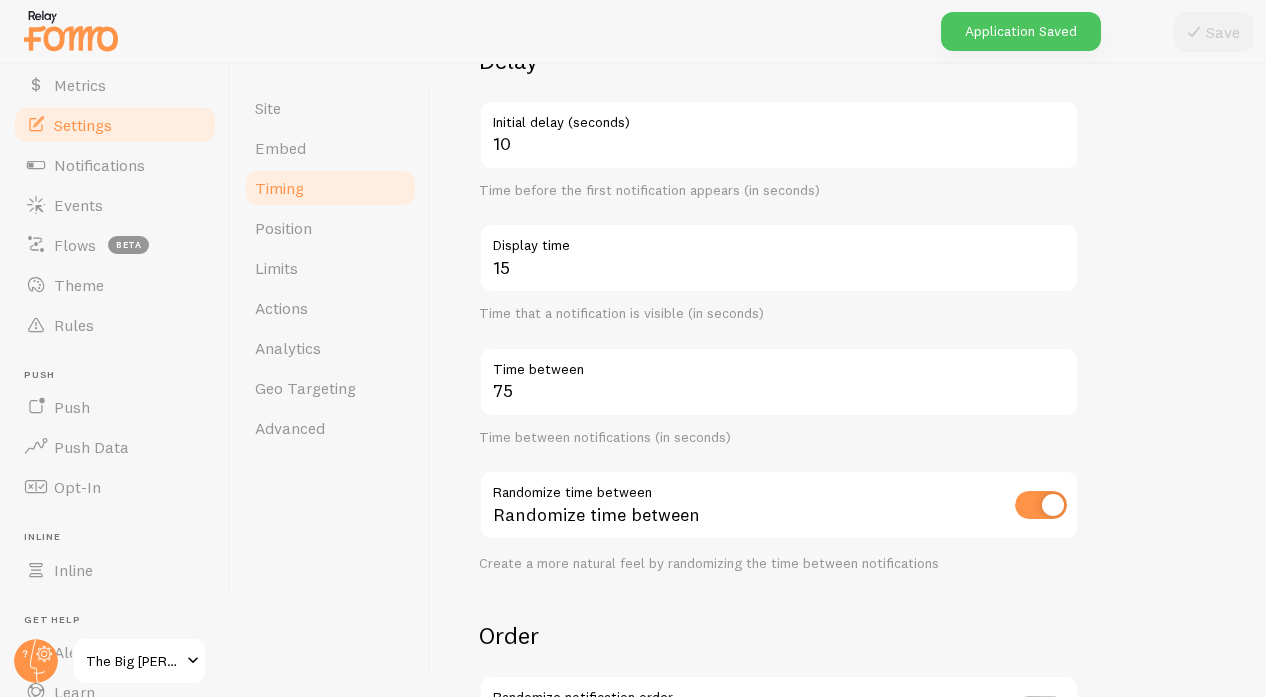 scroll, scrollTop: 330, scrollLeft: 0, axis: vertical 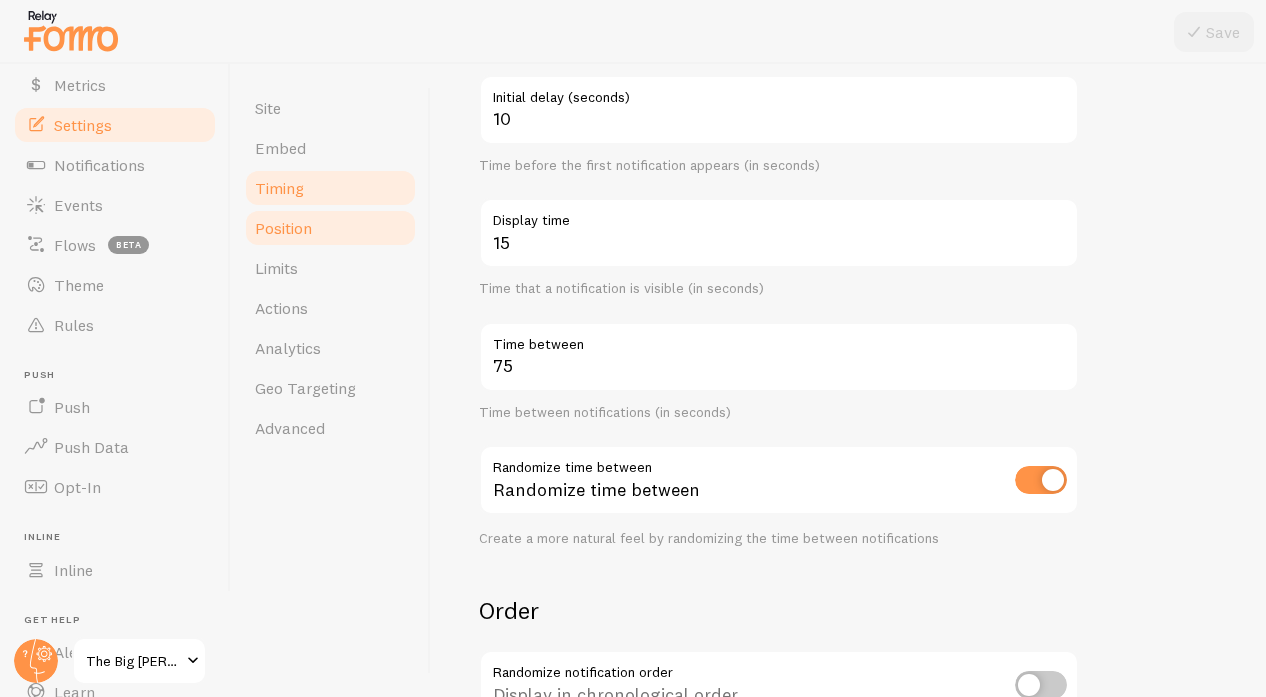 click on "Position" at bounding box center [330, 228] 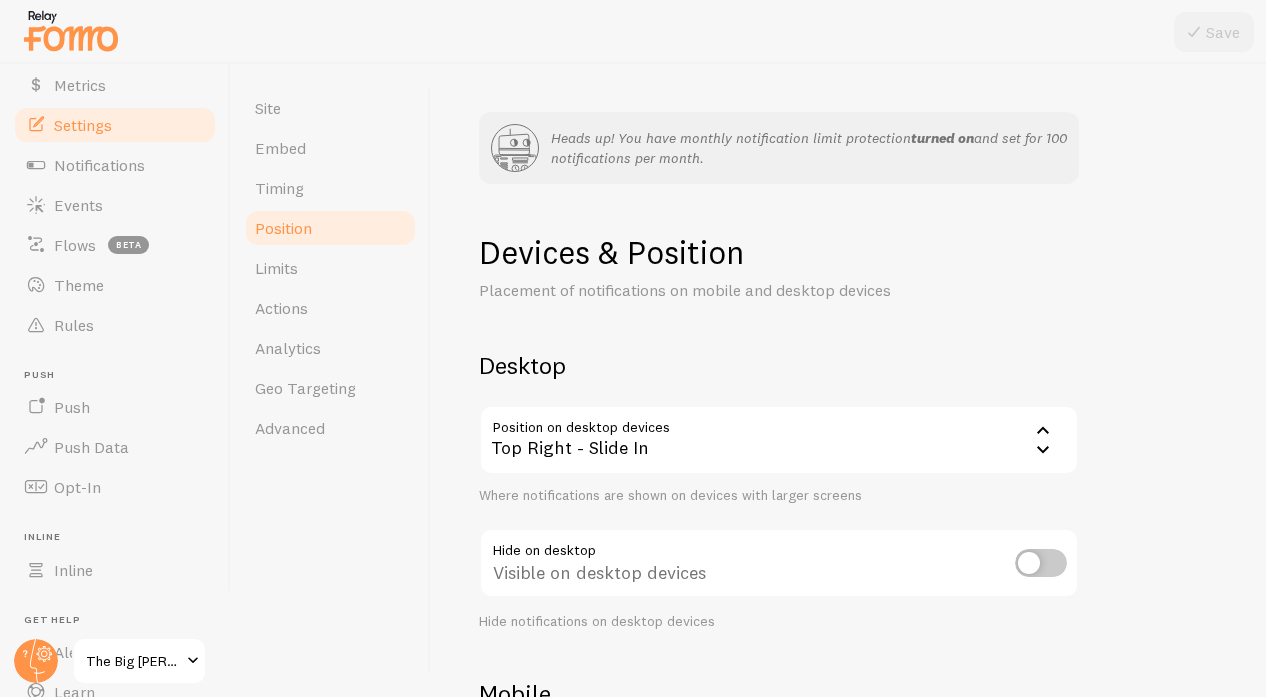 scroll, scrollTop: 172, scrollLeft: 0, axis: vertical 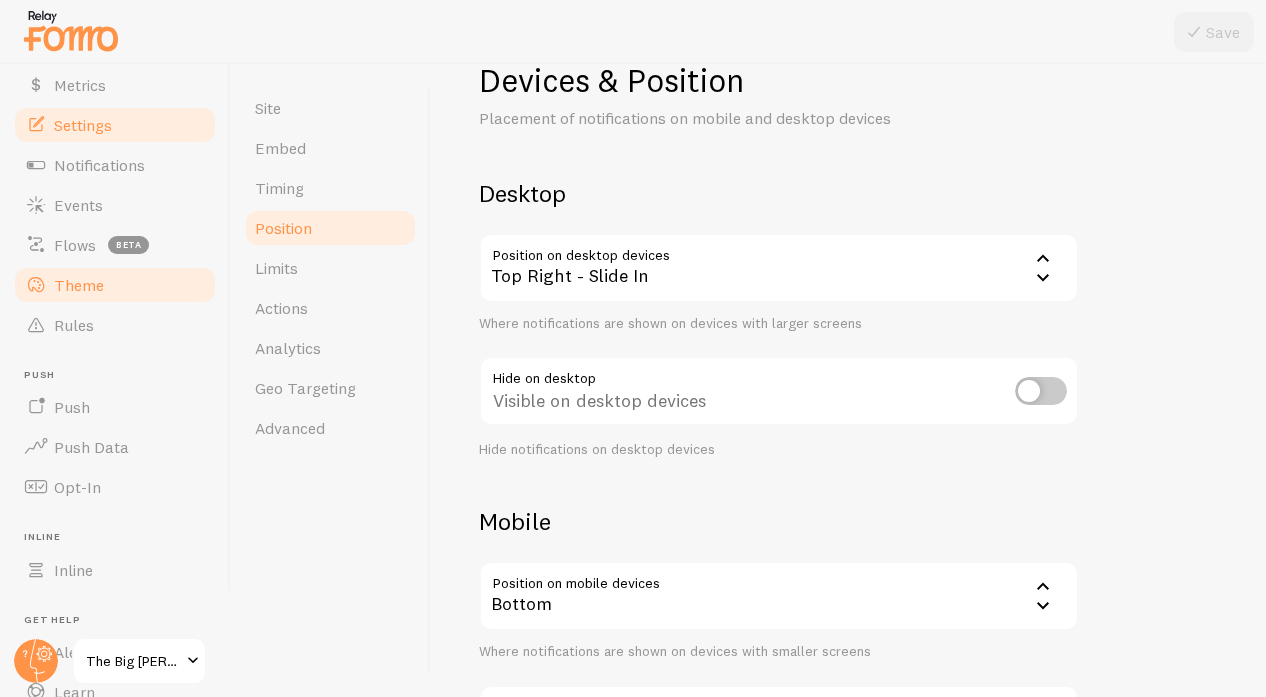 click on "Theme" at bounding box center [115, 285] 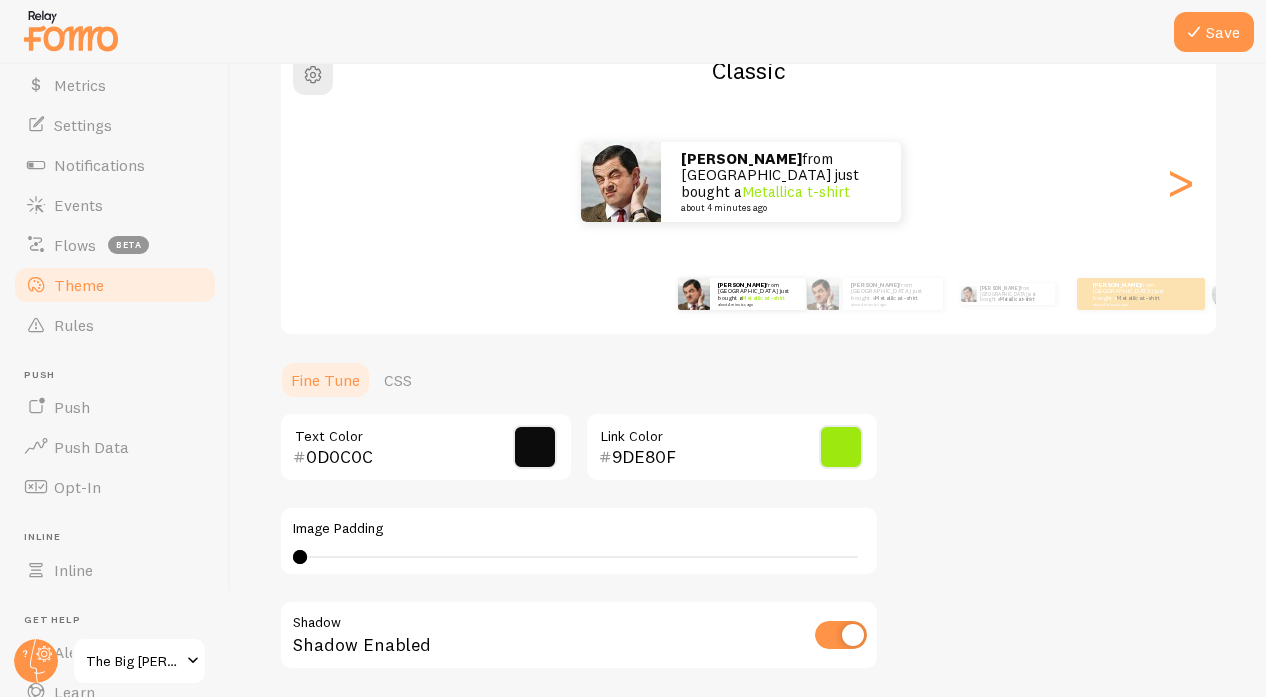 scroll, scrollTop: 409, scrollLeft: 0, axis: vertical 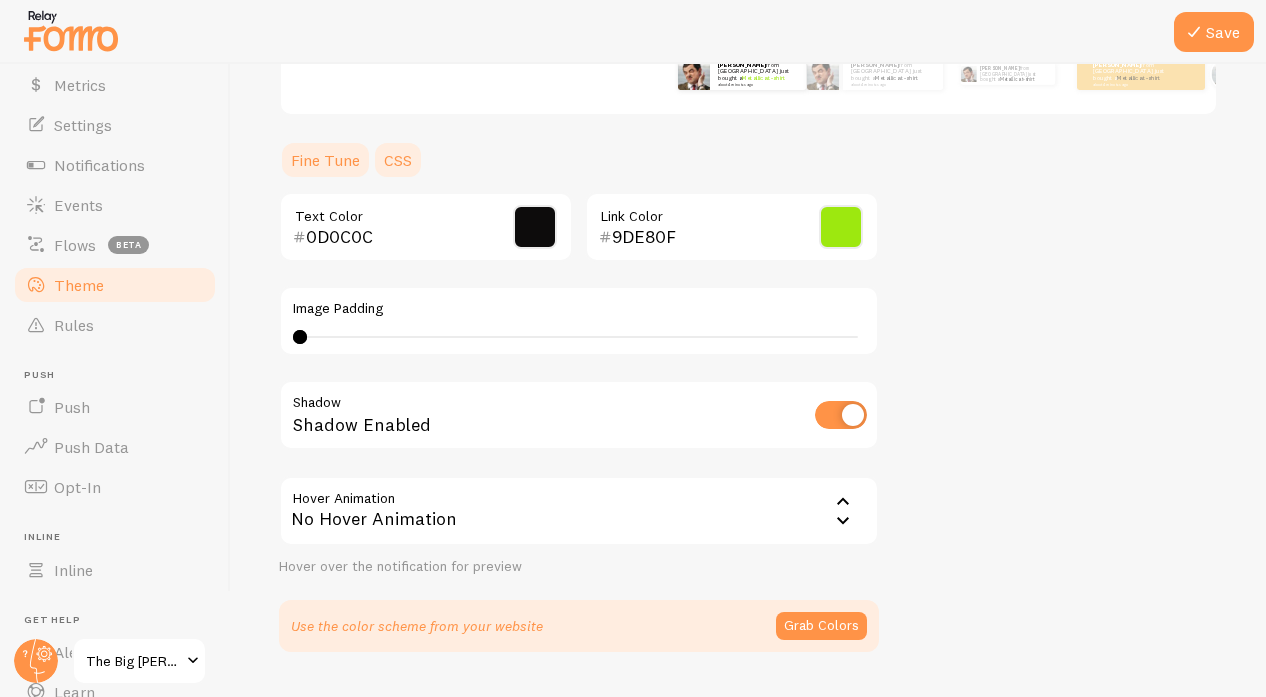 click on "CSS" at bounding box center [398, 160] 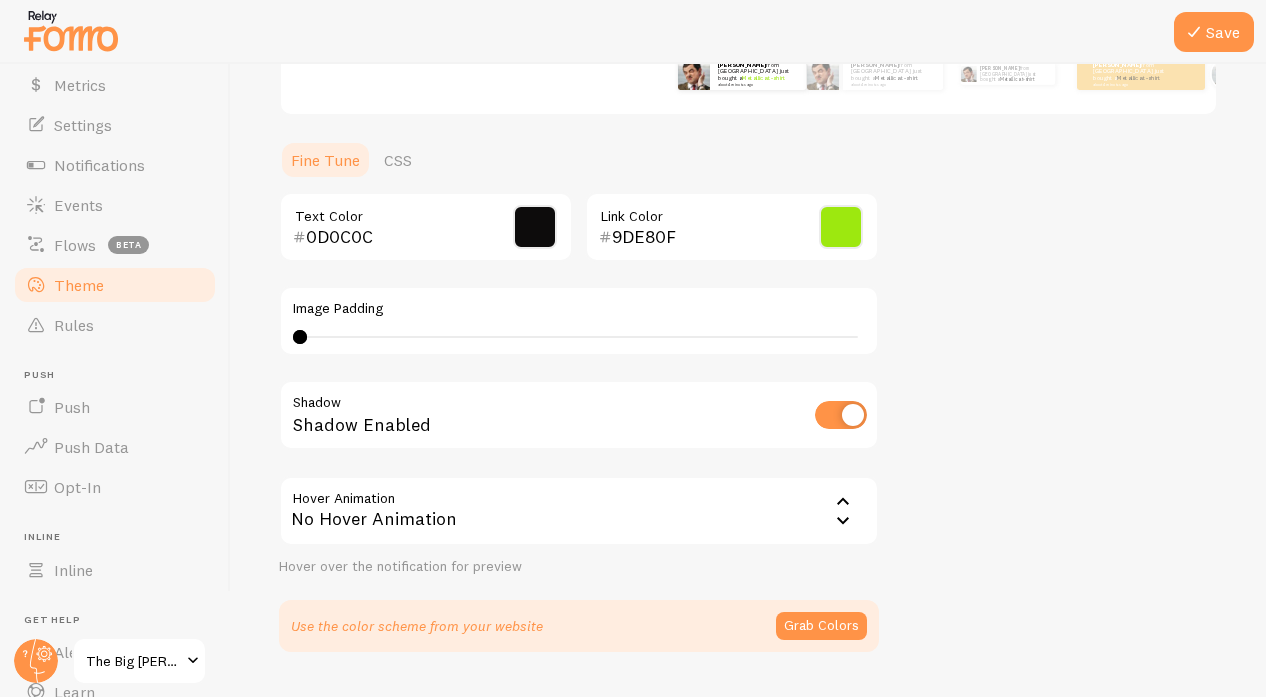 scroll, scrollTop: 300, scrollLeft: 0, axis: vertical 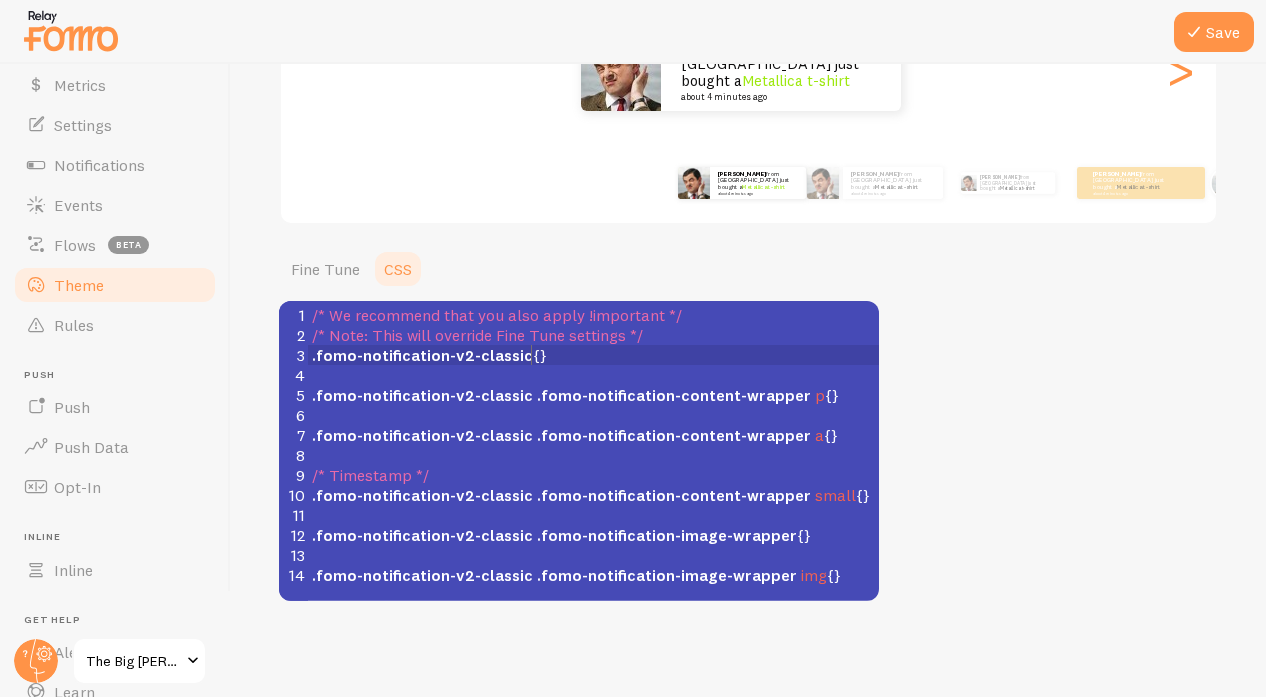 click on ".fomo-notification-v2-classic  {}" at bounding box center [429, 355] 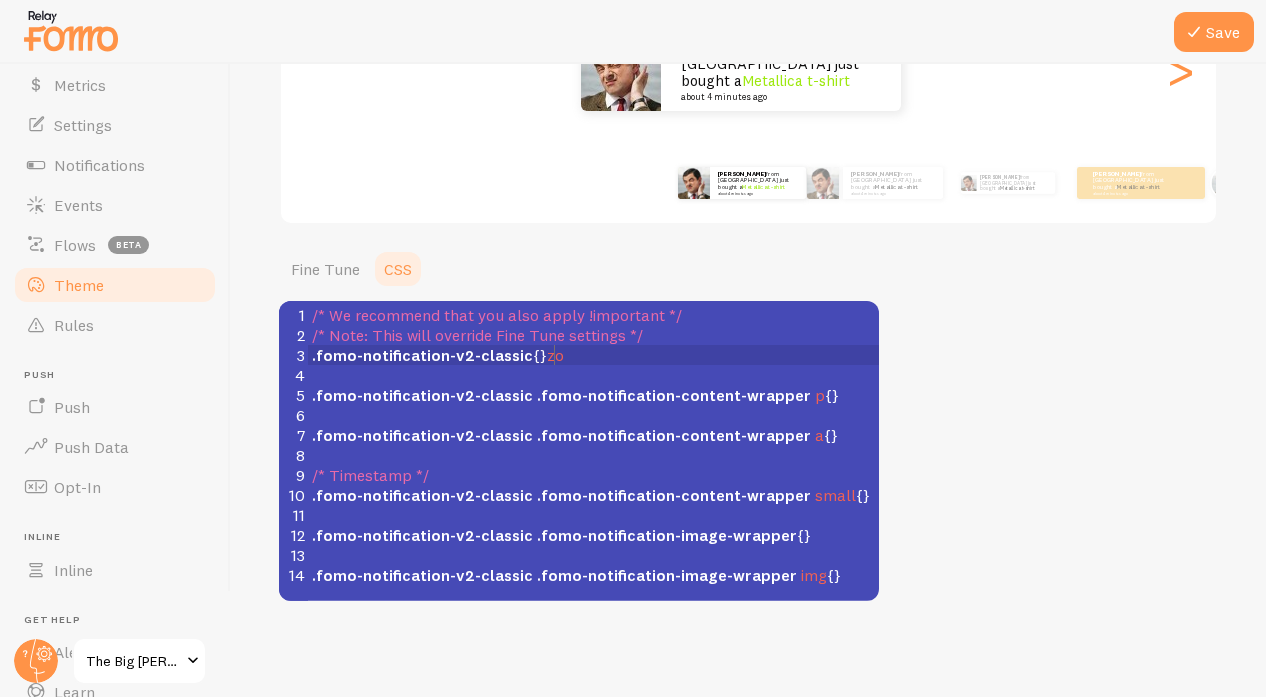 type on "zoom" 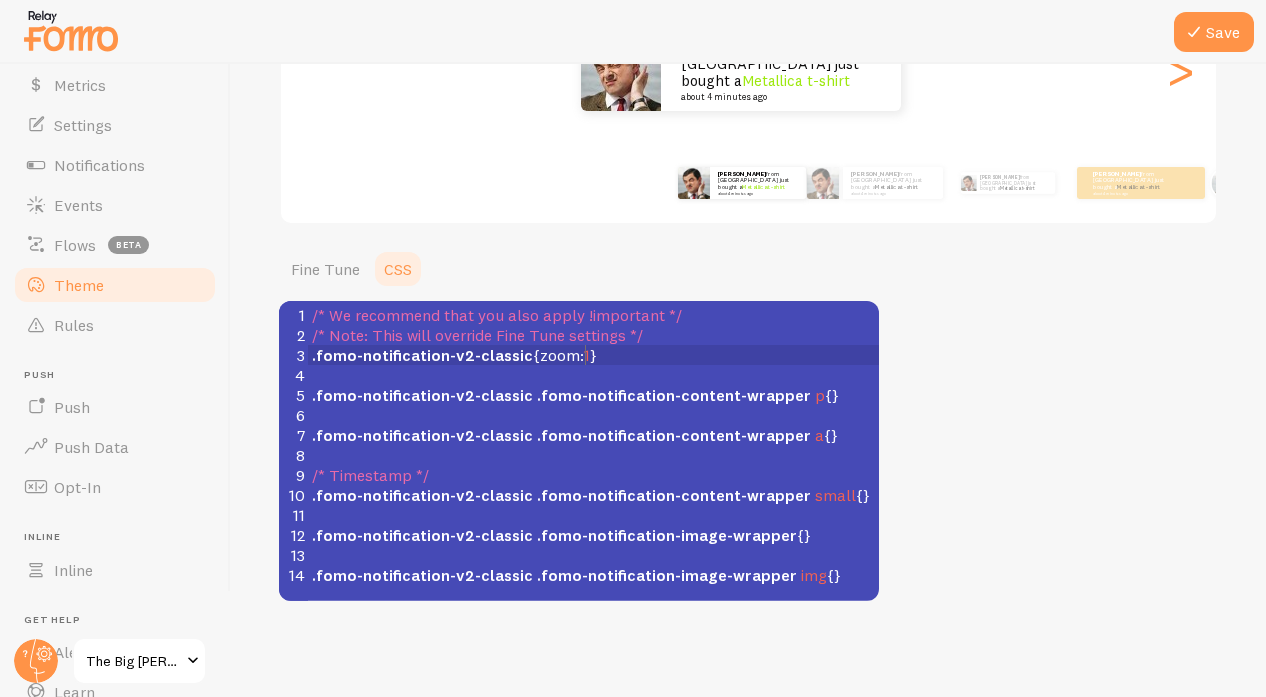 scroll, scrollTop: 8, scrollLeft: 64, axis: both 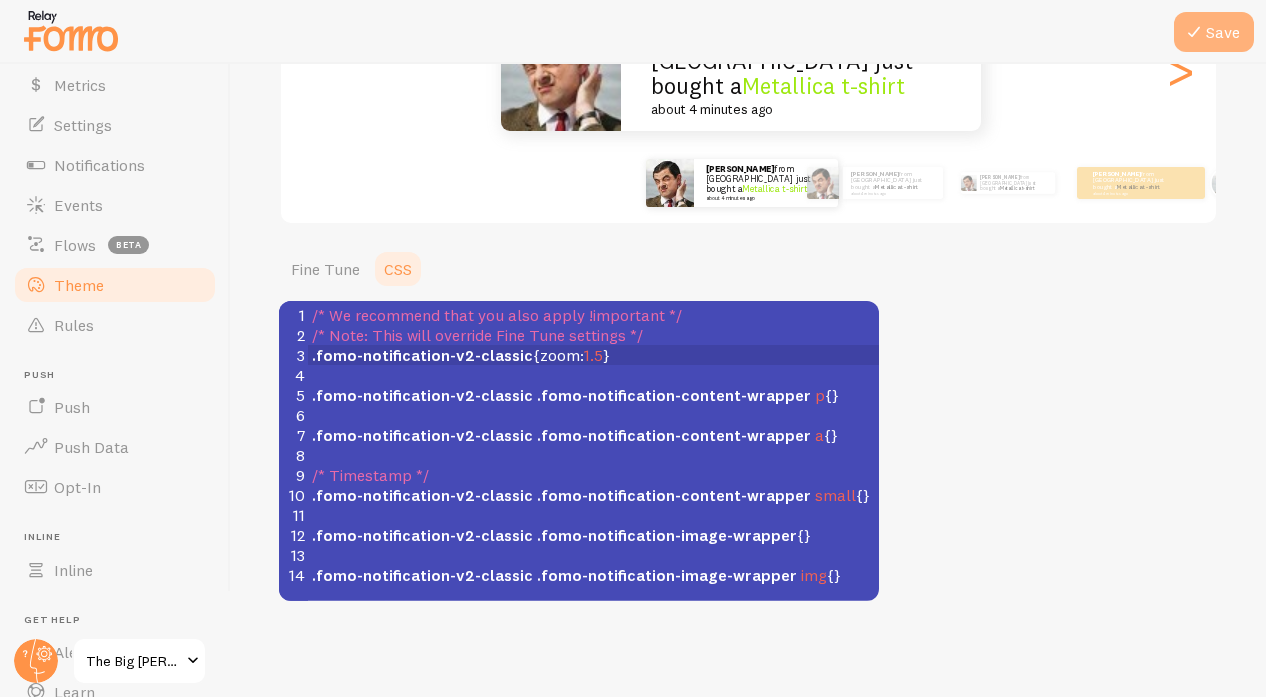 type on "zoom: 1.5" 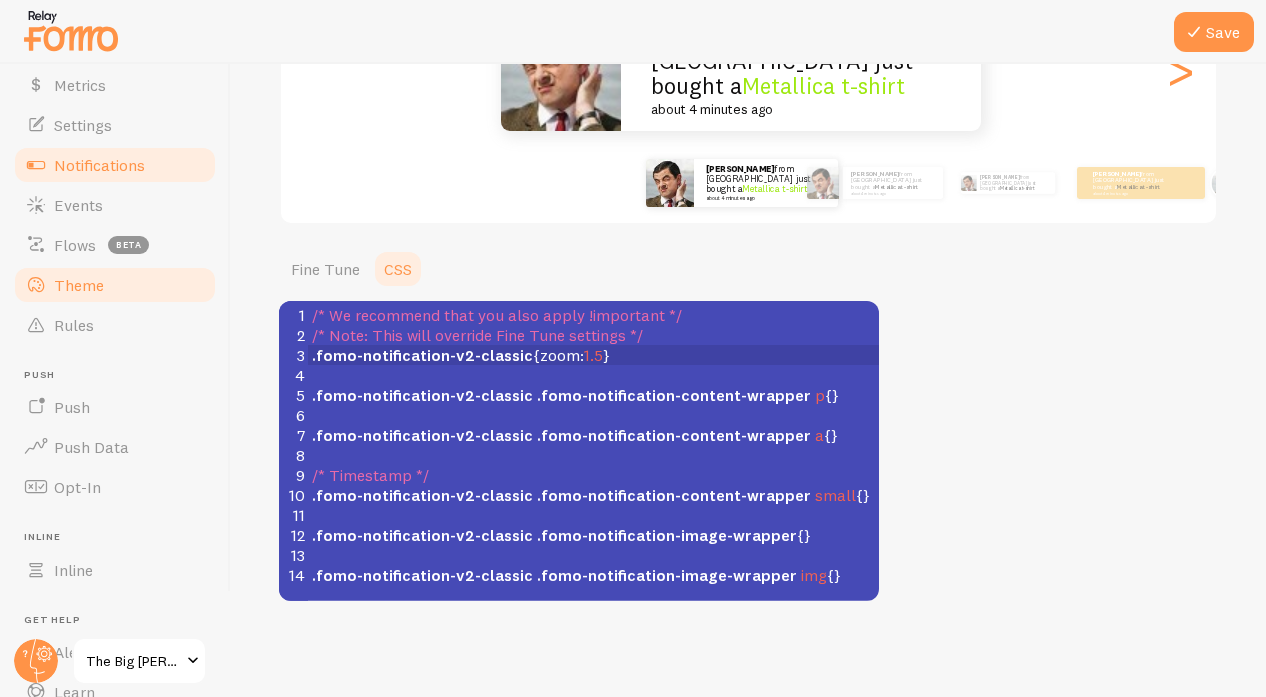 click on "Notifications" at bounding box center (99, 165) 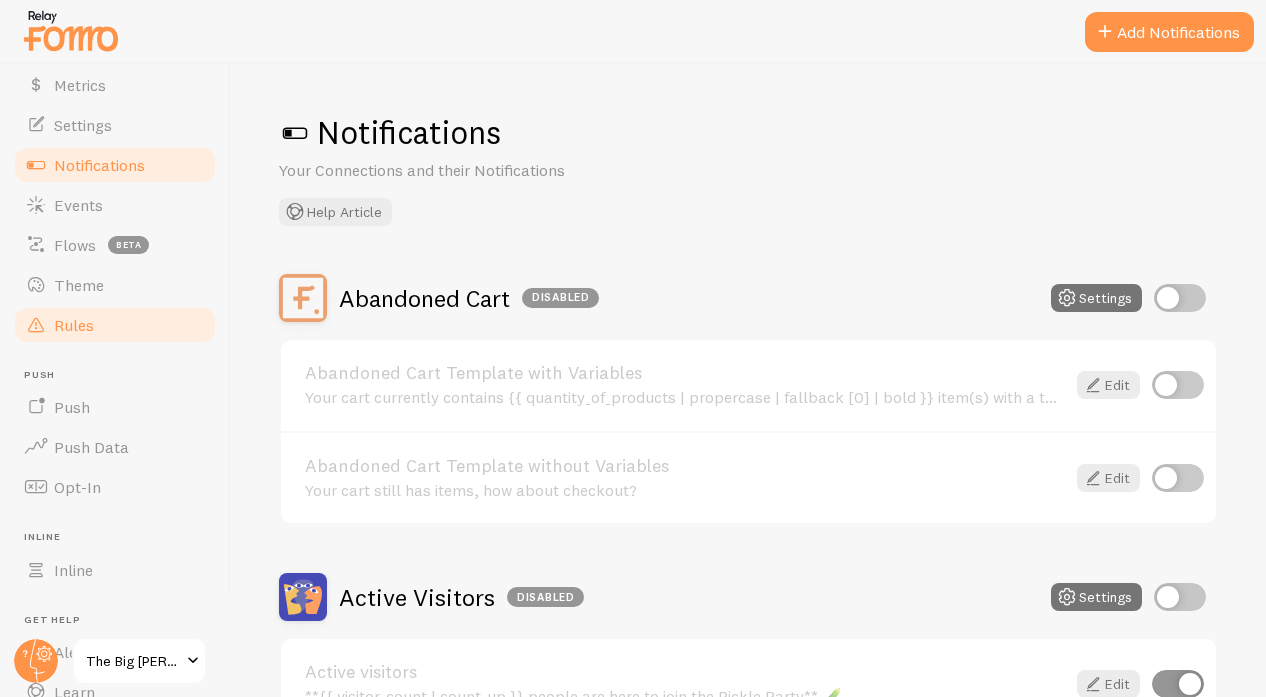 click on "Rules" at bounding box center (115, 325) 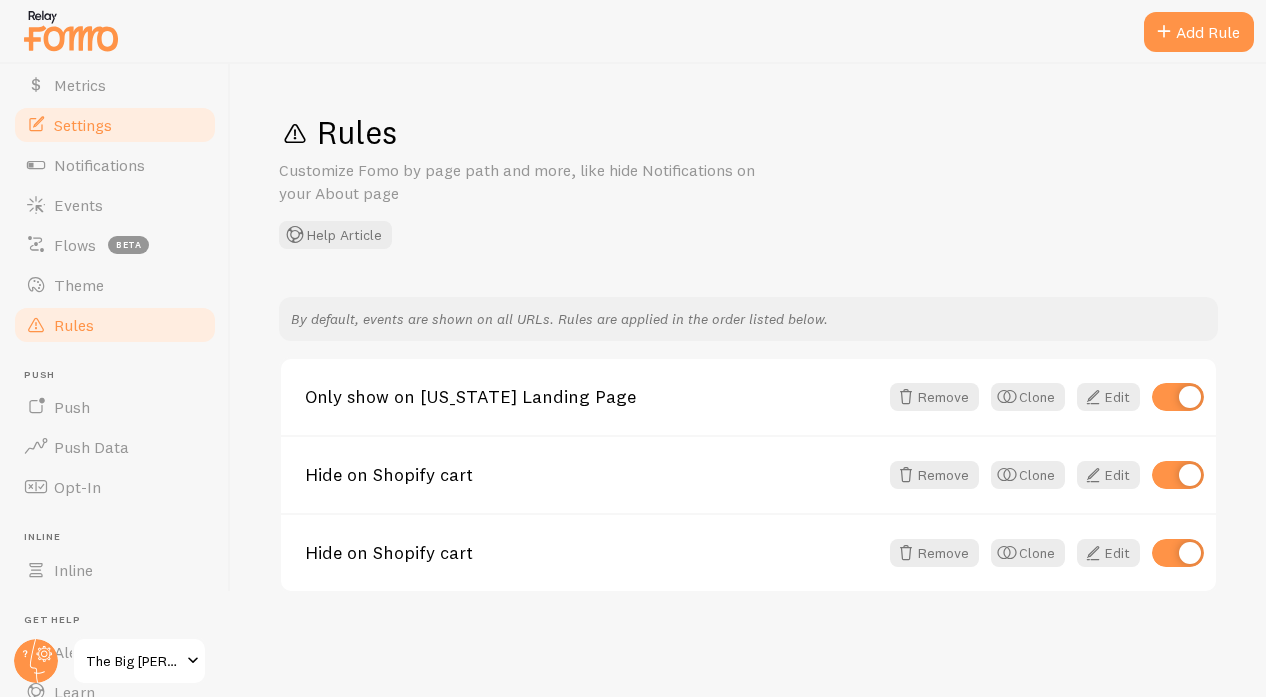click on "Settings" at bounding box center (83, 125) 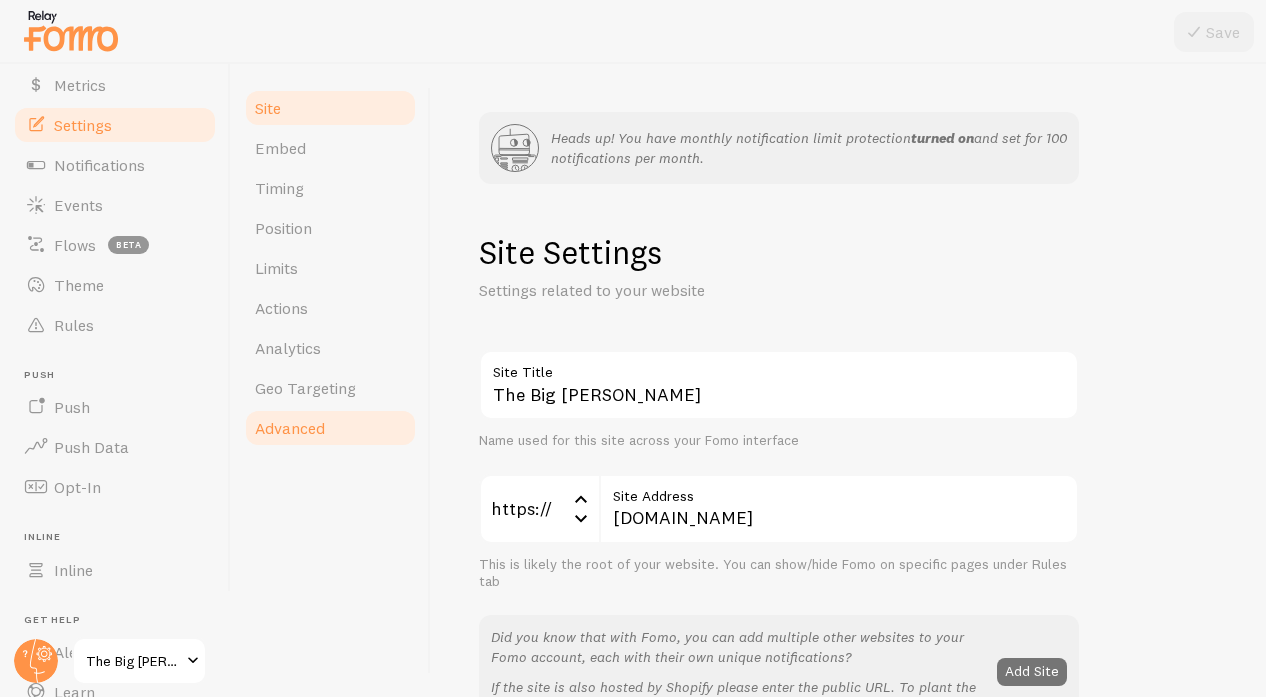 click on "Advanced" at bounding box center (330, 428) 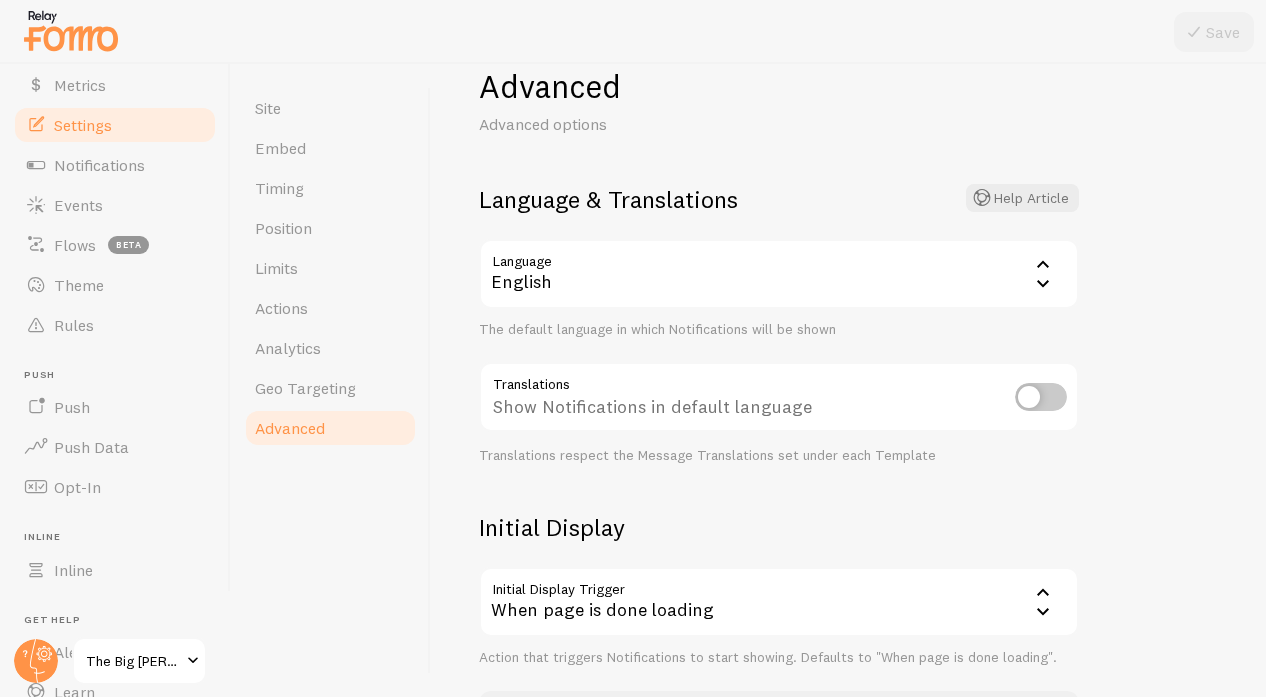 scroll, scrollTop: 295, scrollLeft: 0, axis: vertical 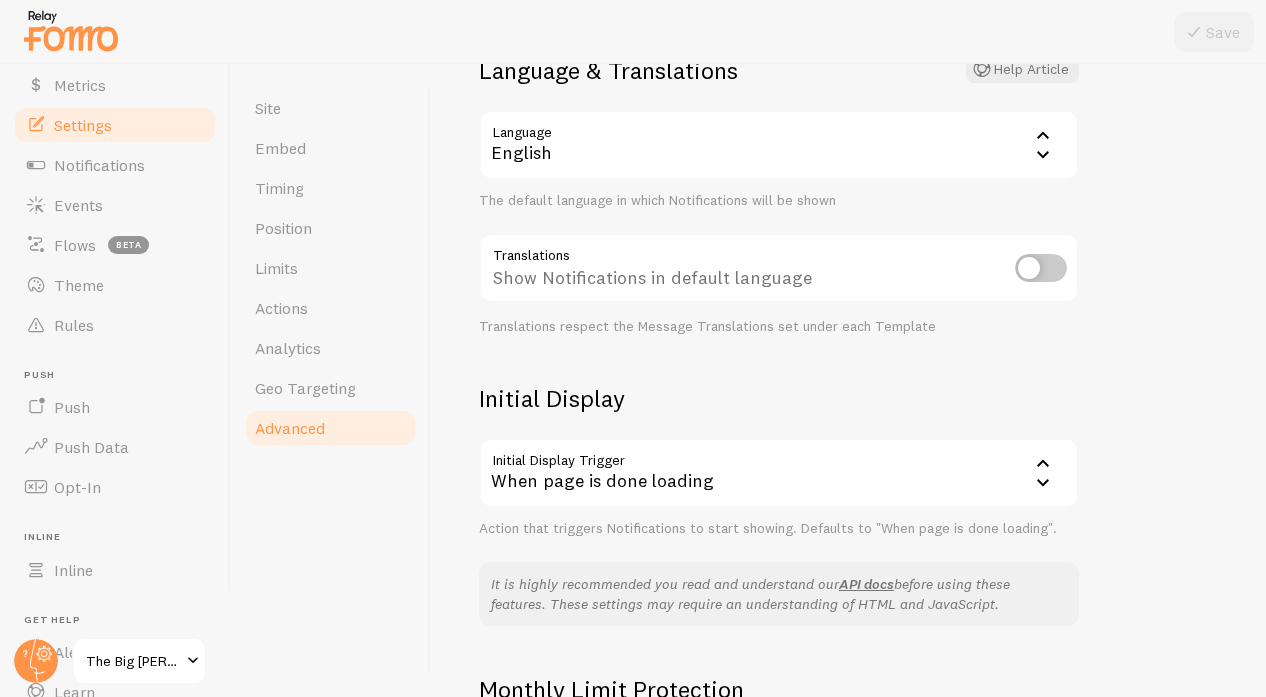 click on "When page is done loading" at bounding box center [779, 473] 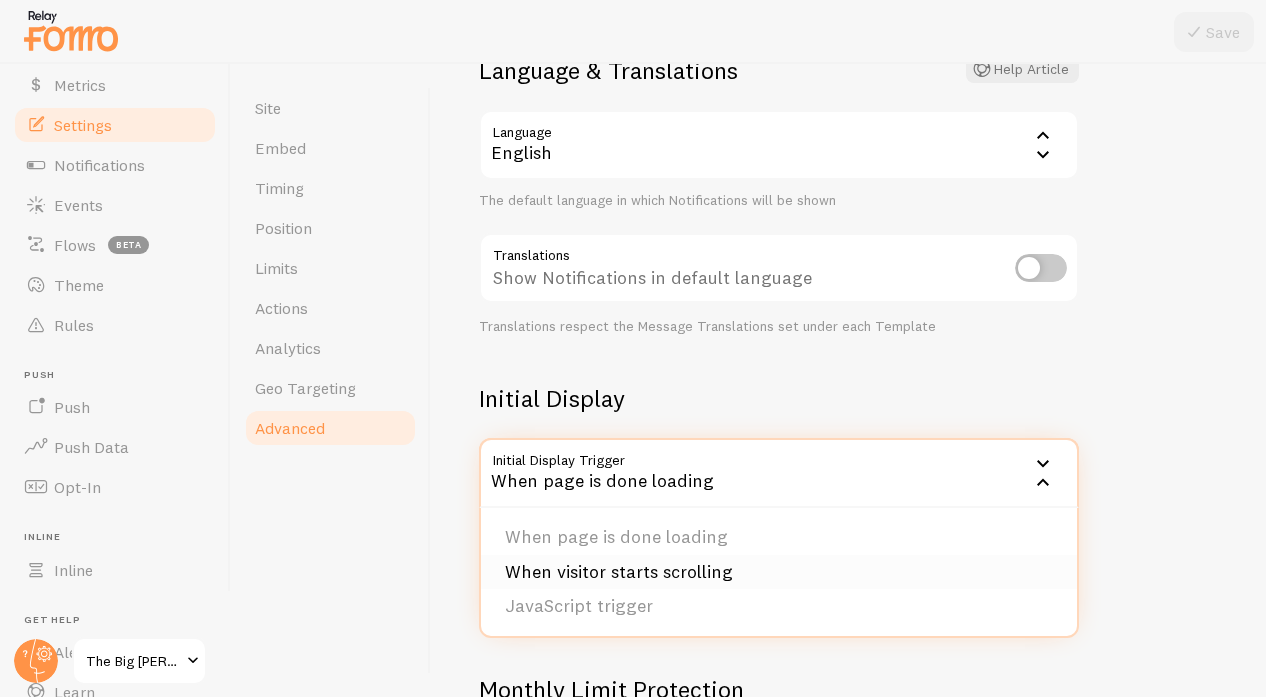 click on "When visitor starts scrolling" at bounding box center (779, 572) 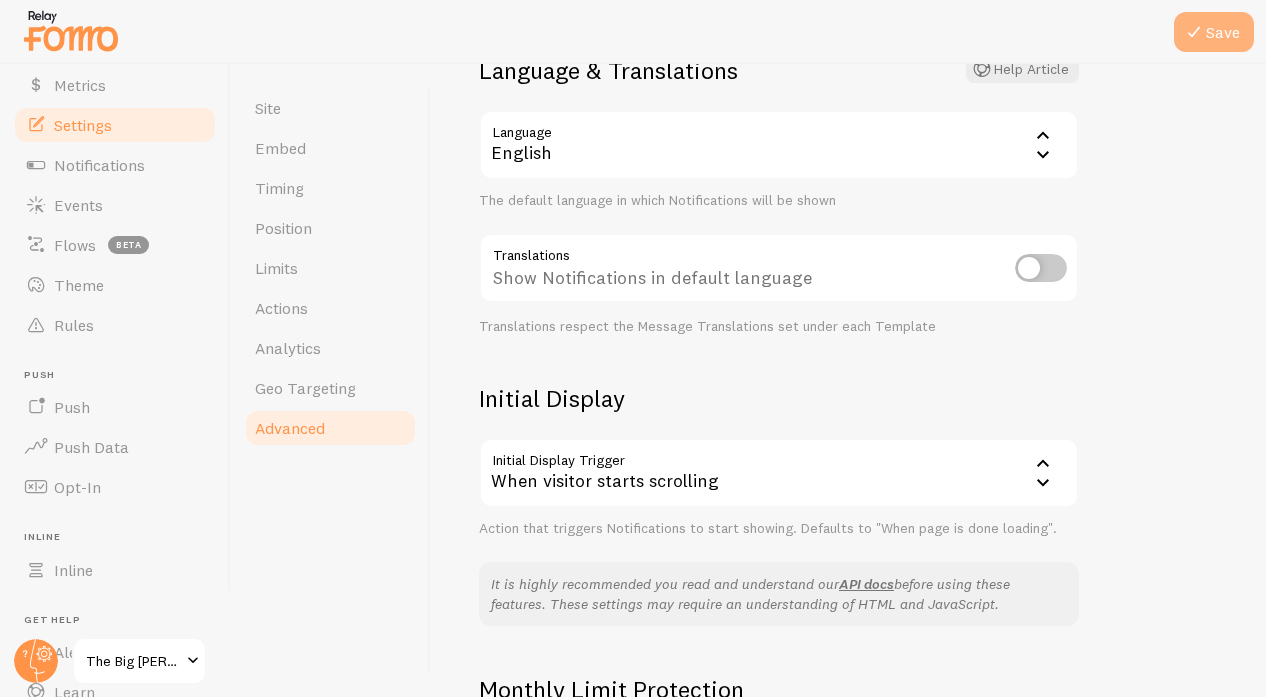 click on "Save" at bounding box center [1214, 32] 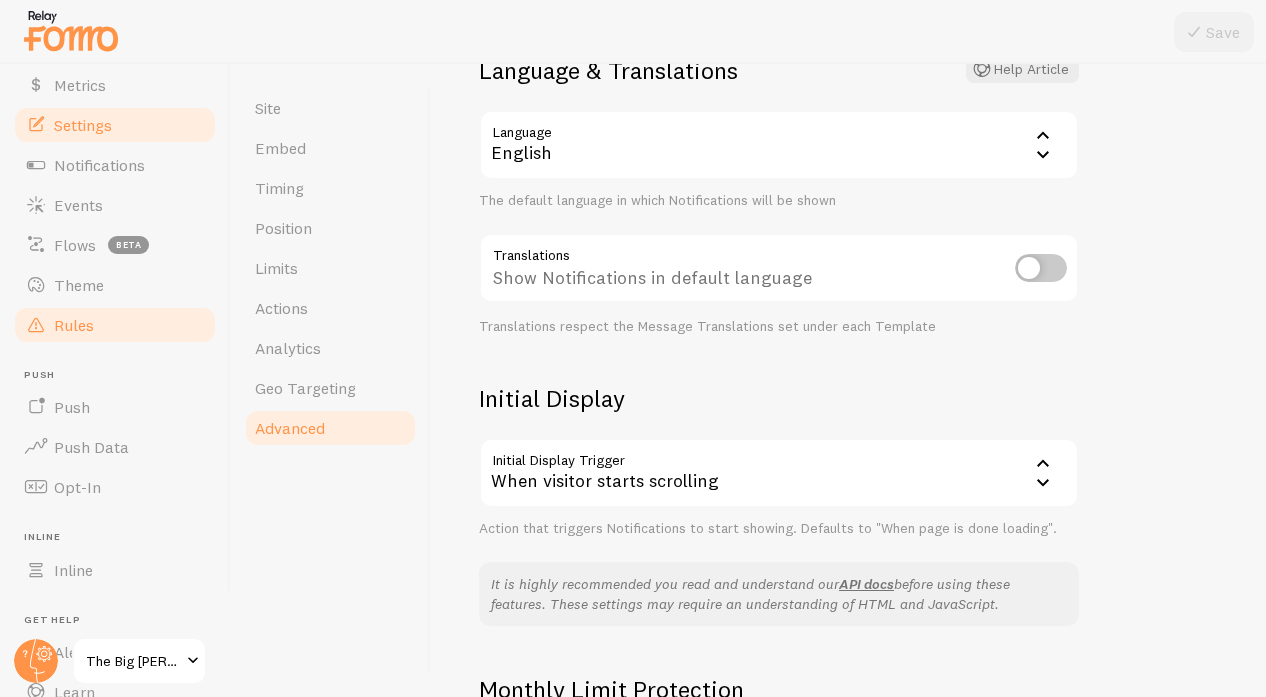 click on "Rules" at bounding box center [74, 325] 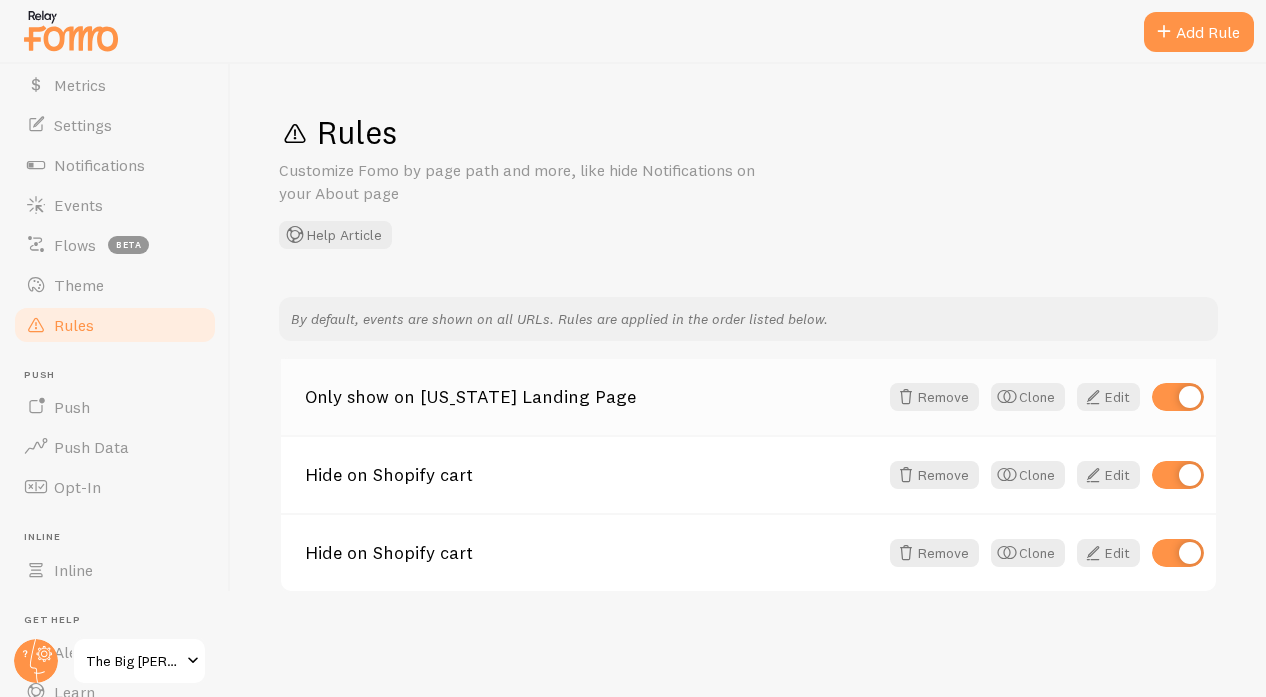click on "Only show on Maryland Landing Page" at bounding box center (591, 397) 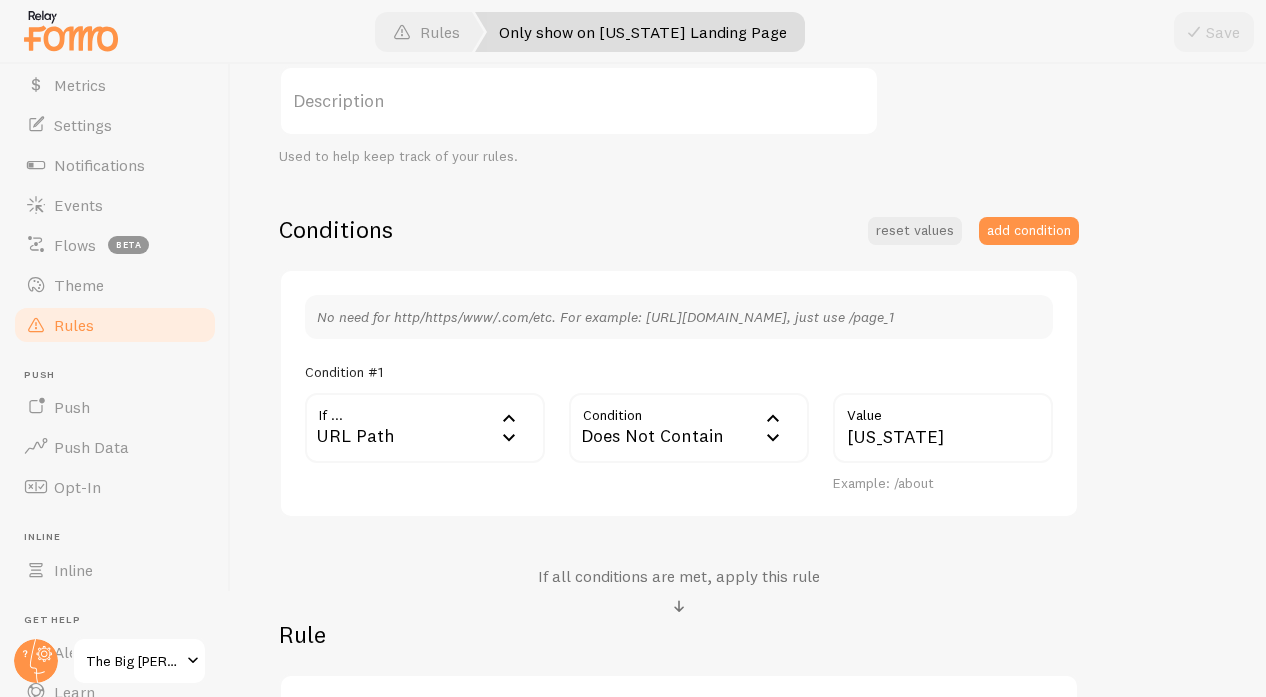 scroll, scrollTop: 361, scrollLeft: 0, axis: vertical 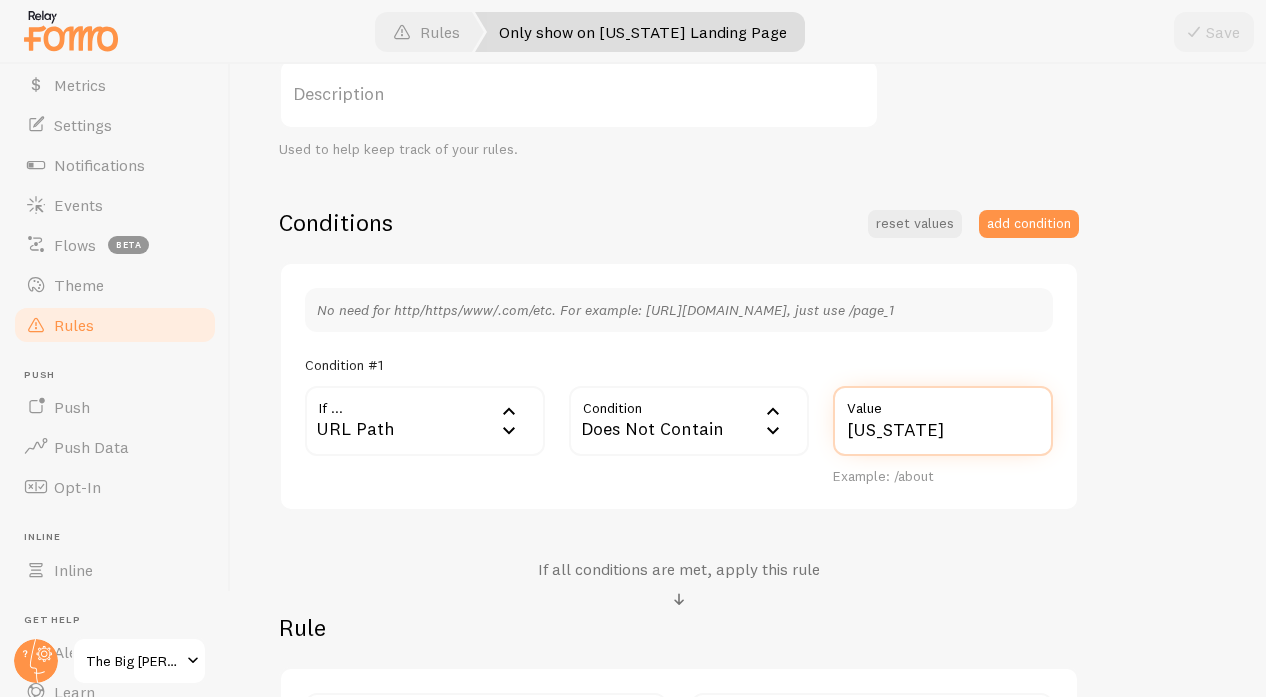 click on "maryland" at bounding box center [943, 421] 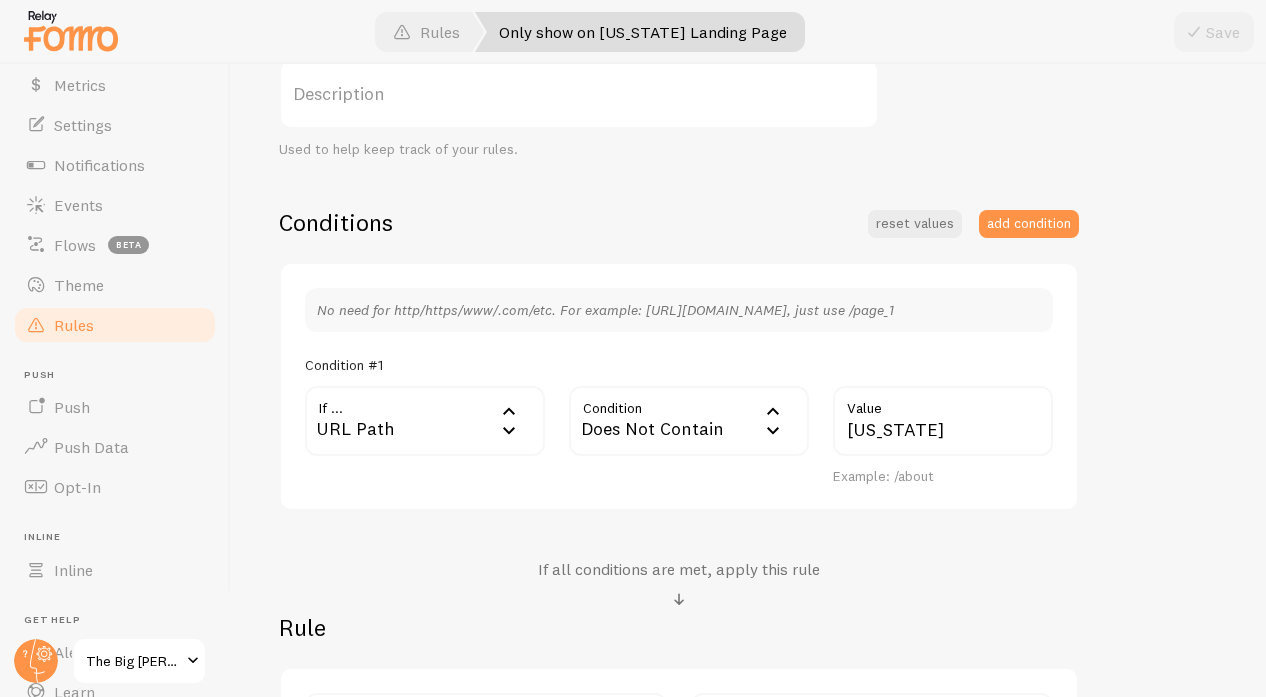 click on "Does Not Contain" at bounding box center [689, 421] 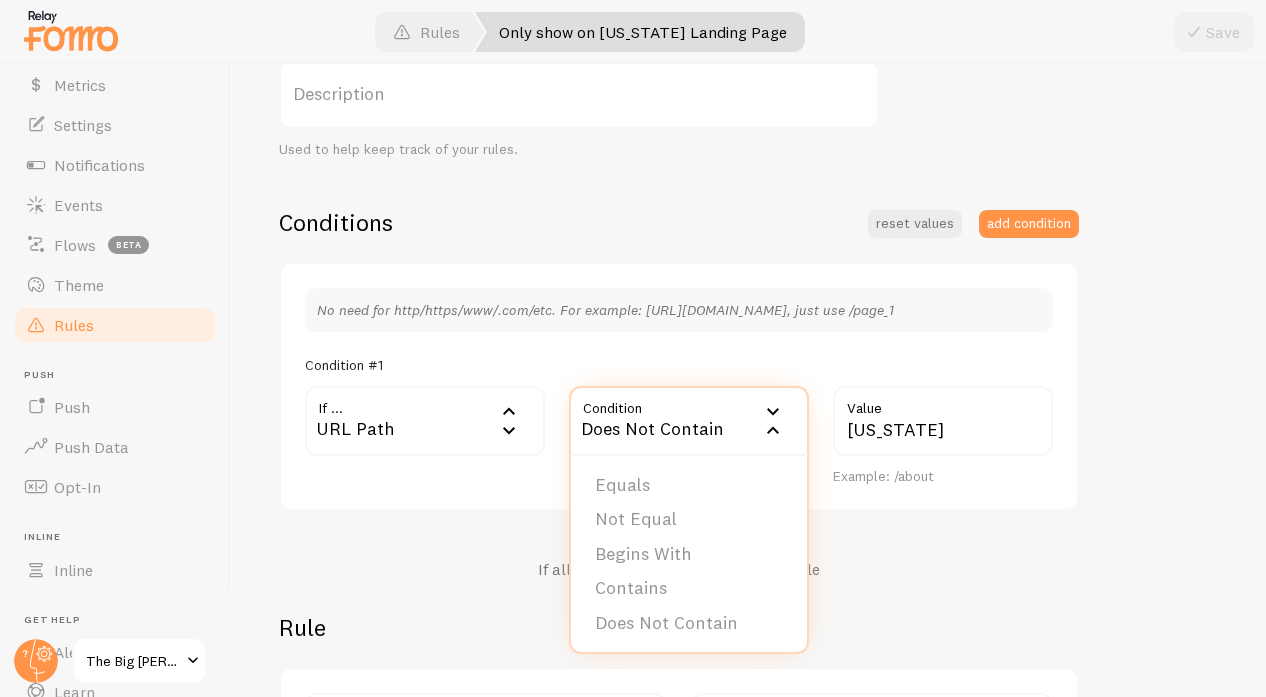 click on "Equals" at bounding box center (689, 485) 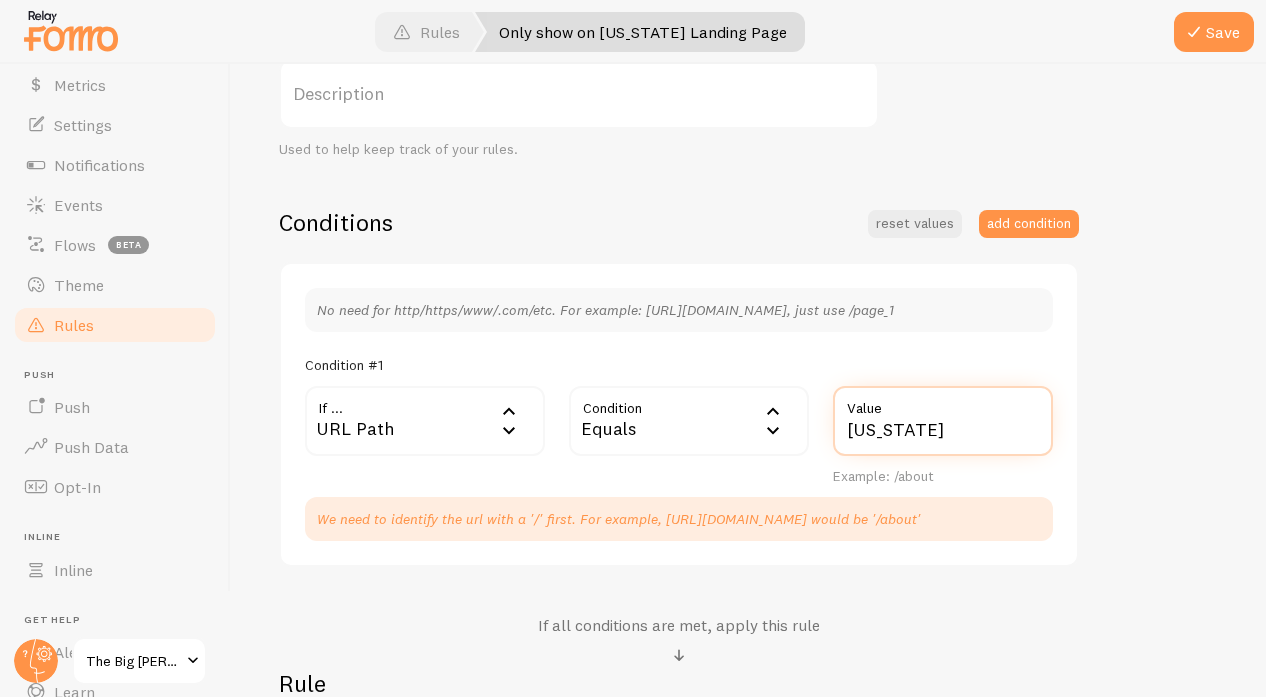 click on "maryland" at bounding box center (943, 421) 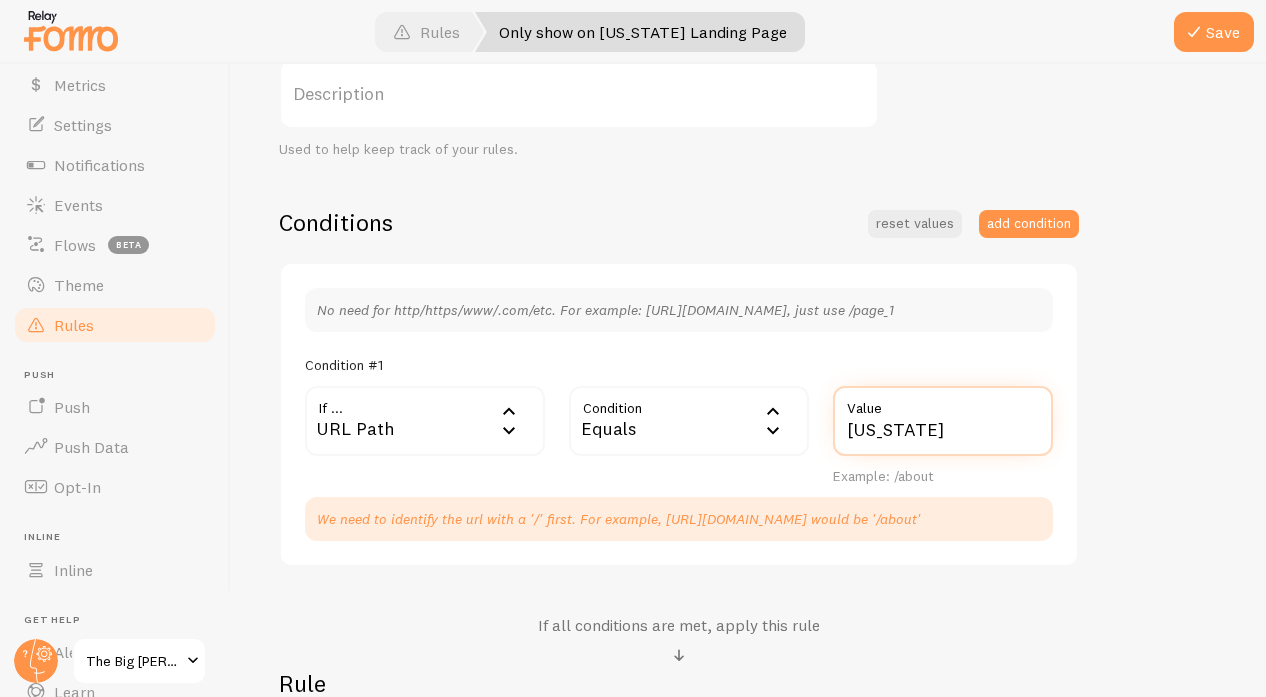 paste on "https://bigdill.com/pages/" 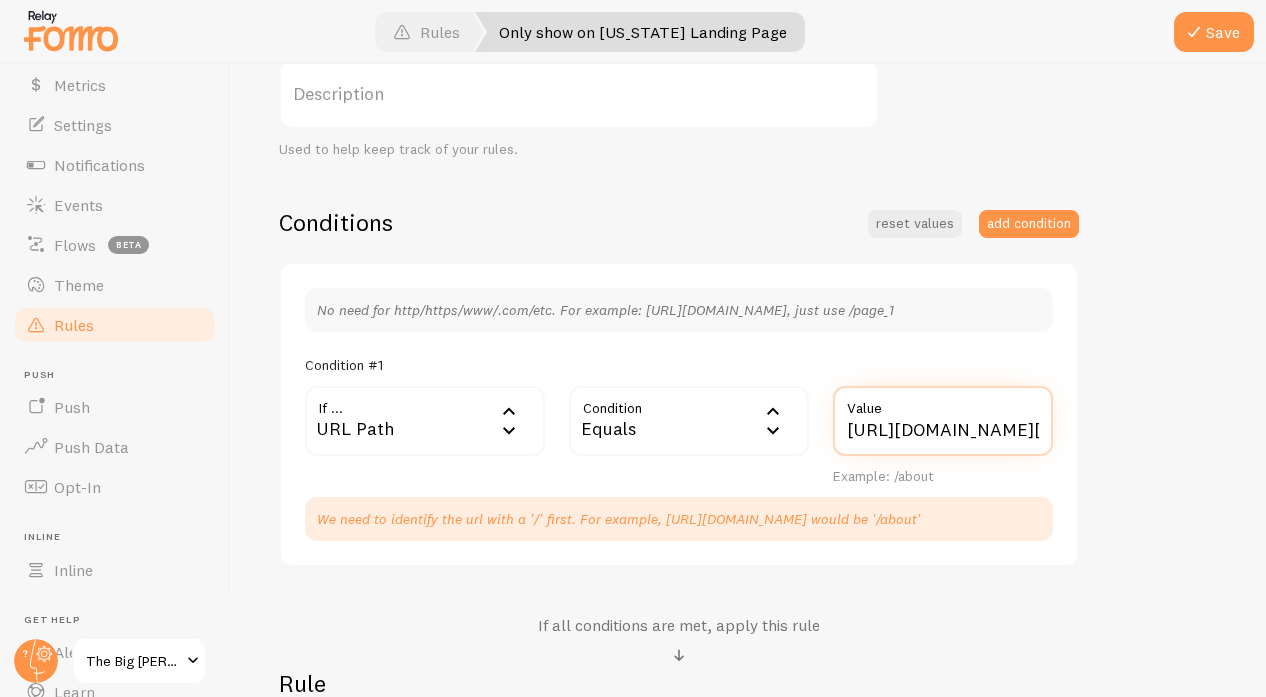 scroll, scrollTop: 0, scrollLeft: 91, axis: horizontal 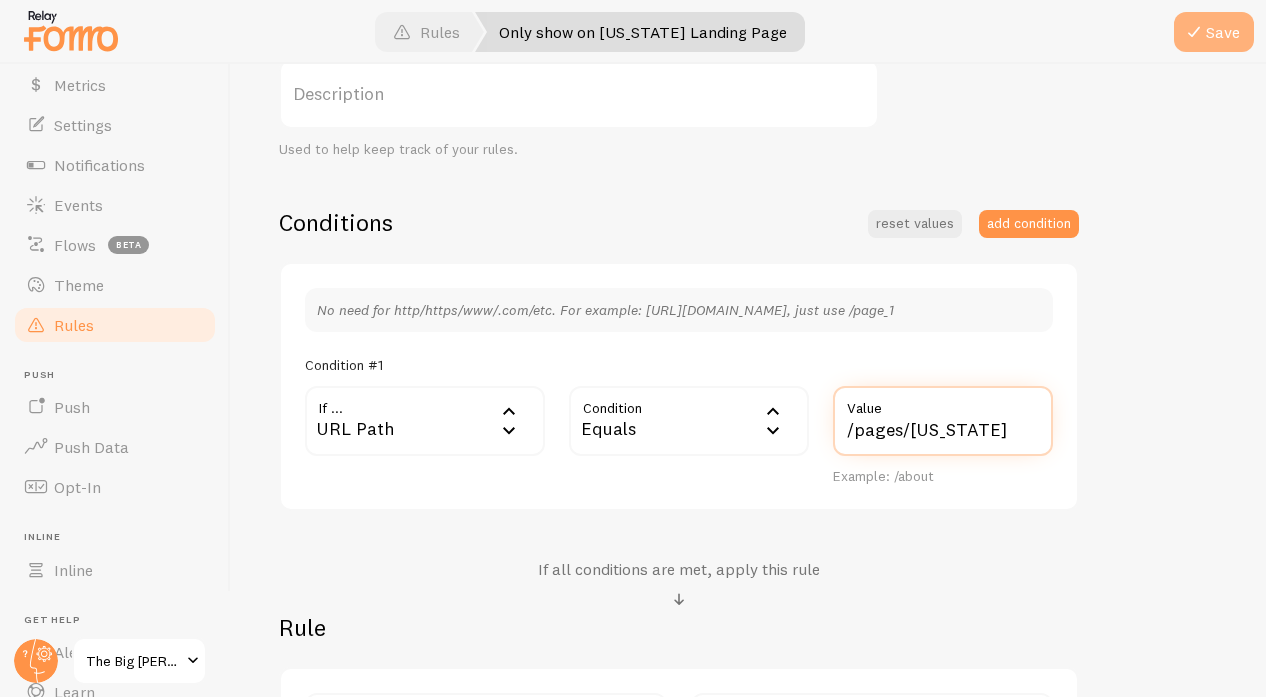 type on "/pages/maryland" 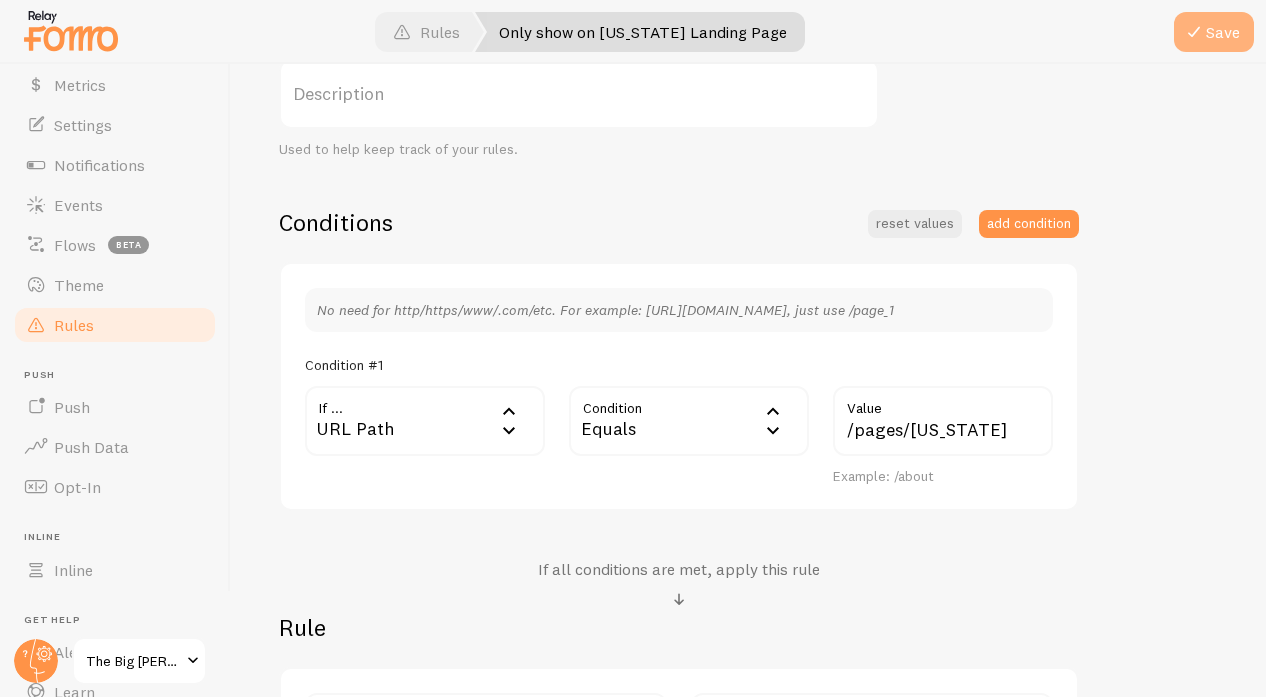 click at bounding box center [1194, 32] 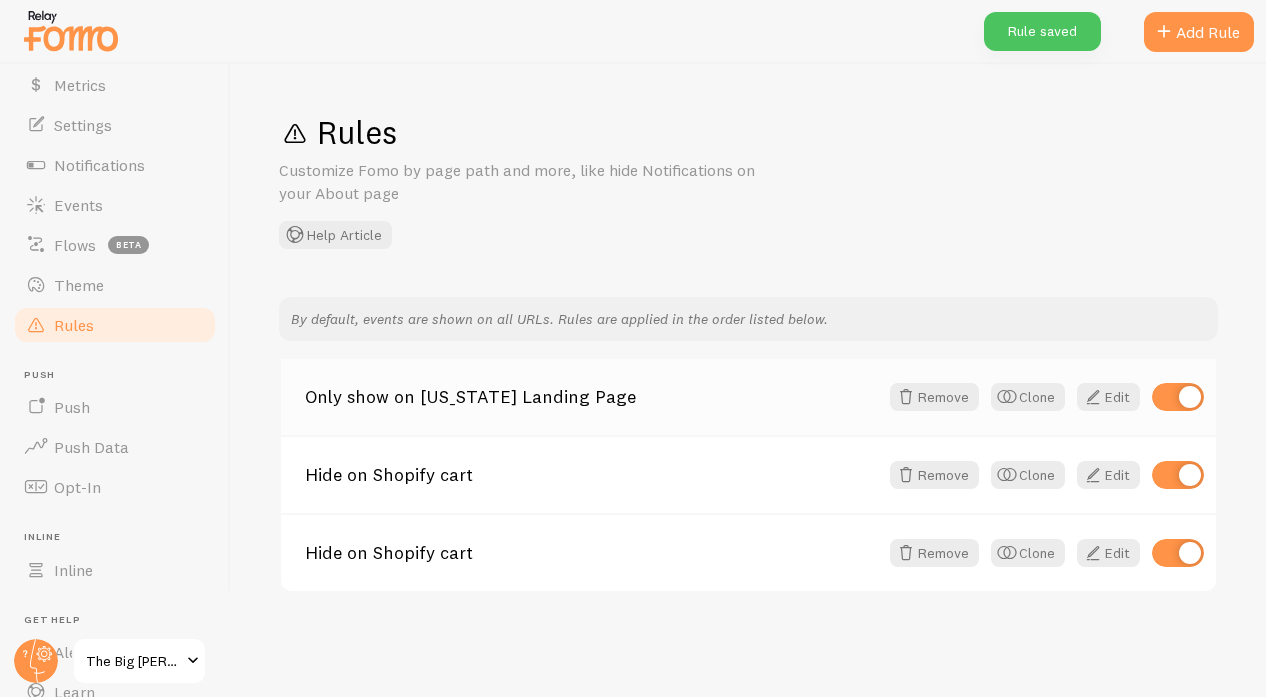 click on "Only show on Maryland Landing Page" at bounding box center [591, 397] 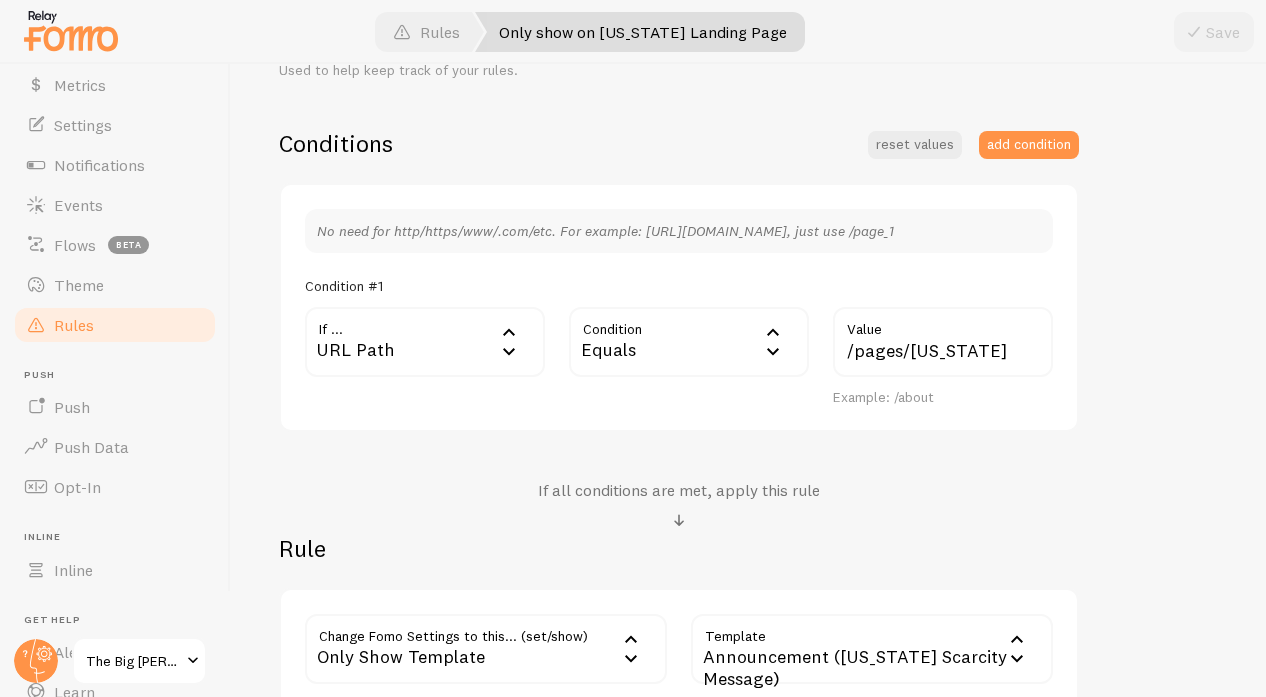 scroll, scrollTop: 138, scrollLeft: 0, axis: vertical 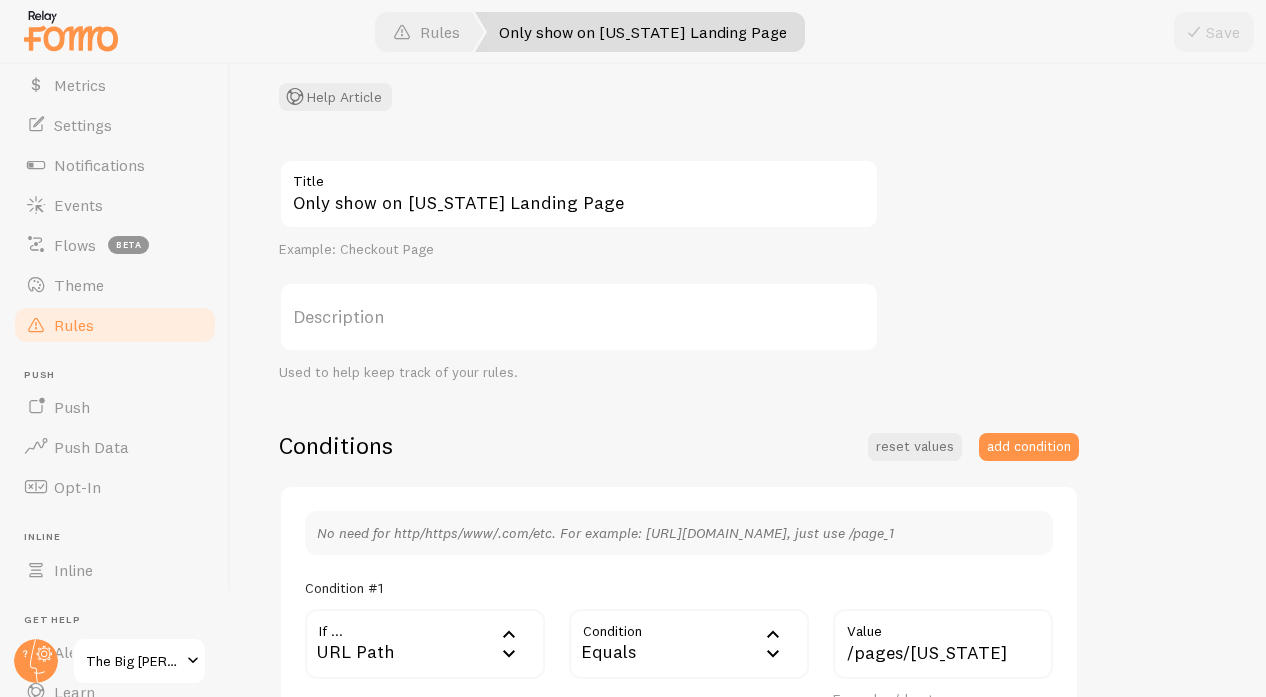 click on "Edit
Rule
Customize Fomo by page path and more, like hide Notifications on your About page
Help Article      Only show on Maryland Landing Page   Title       Example: Checkout Page       Description       Used to help keep track of your rules.   Conditions
reset values
add condition
No need for http/https/www/.com/etc. For example: http://www.yourwebsite.com/page_1, just use /page_1       Condition #1     If ...   url   URL Path       URL Path  URL Parameter  Home page  Mobile Browser  URL Host  CSS Selector        Condition   equals   Equals       Equals  Not Equal  Begins With  Contains  Does Not Contain        /pages/maryland   Value       Example: /about     If all conditions are met, apply this rule     Rule   Change Fomo Settings to this... (set/show)   only_show_template   Only Show Template       Notifications  Do Not Show Template  Only Show Template" at bounding box center [748, 380] 